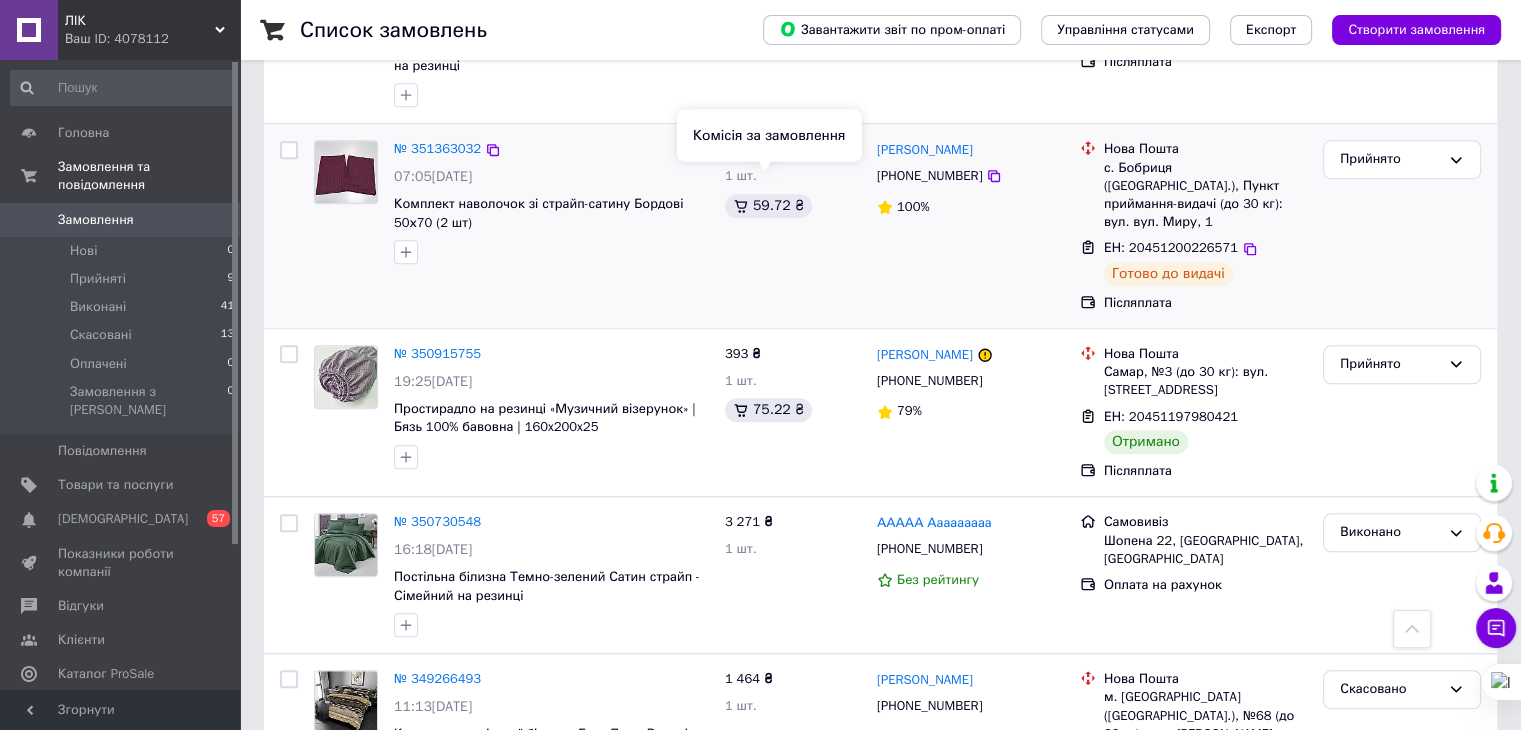 scroll, scrollTop: 1400, scrollLeft: 0, axis: vertical 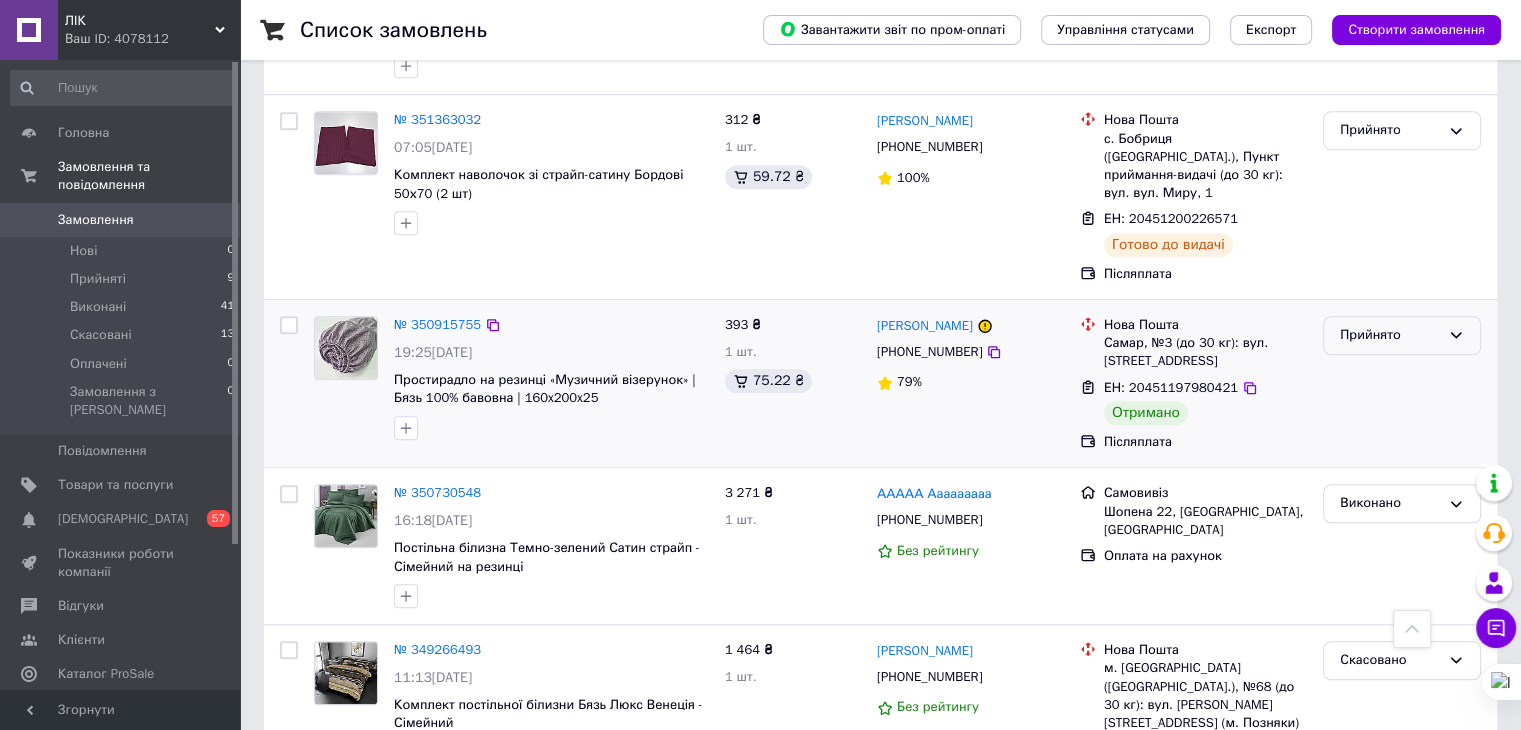 click on "Прийнято" at bounding box center (1390, 335) 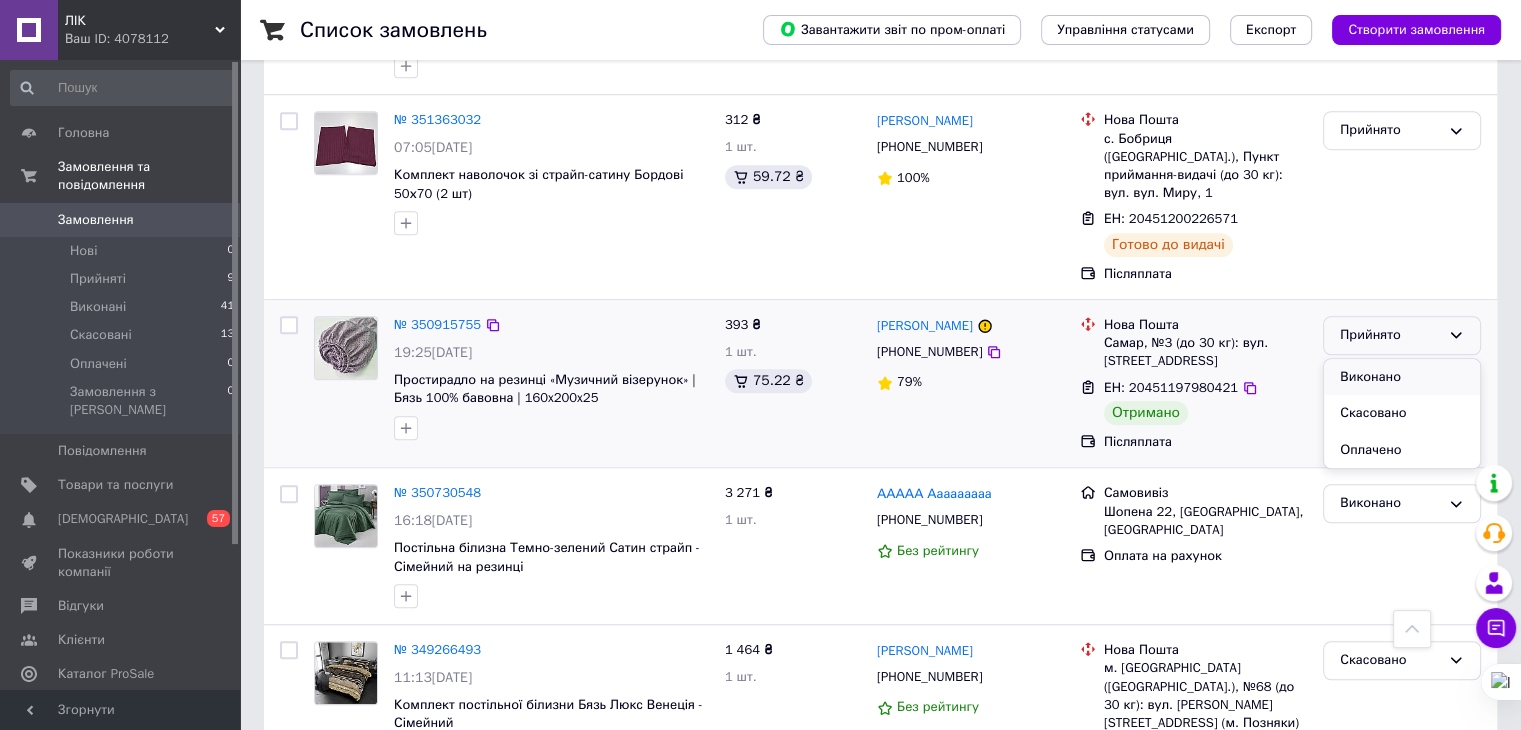 click on "Виконано" at bounding box center [1402, 377] 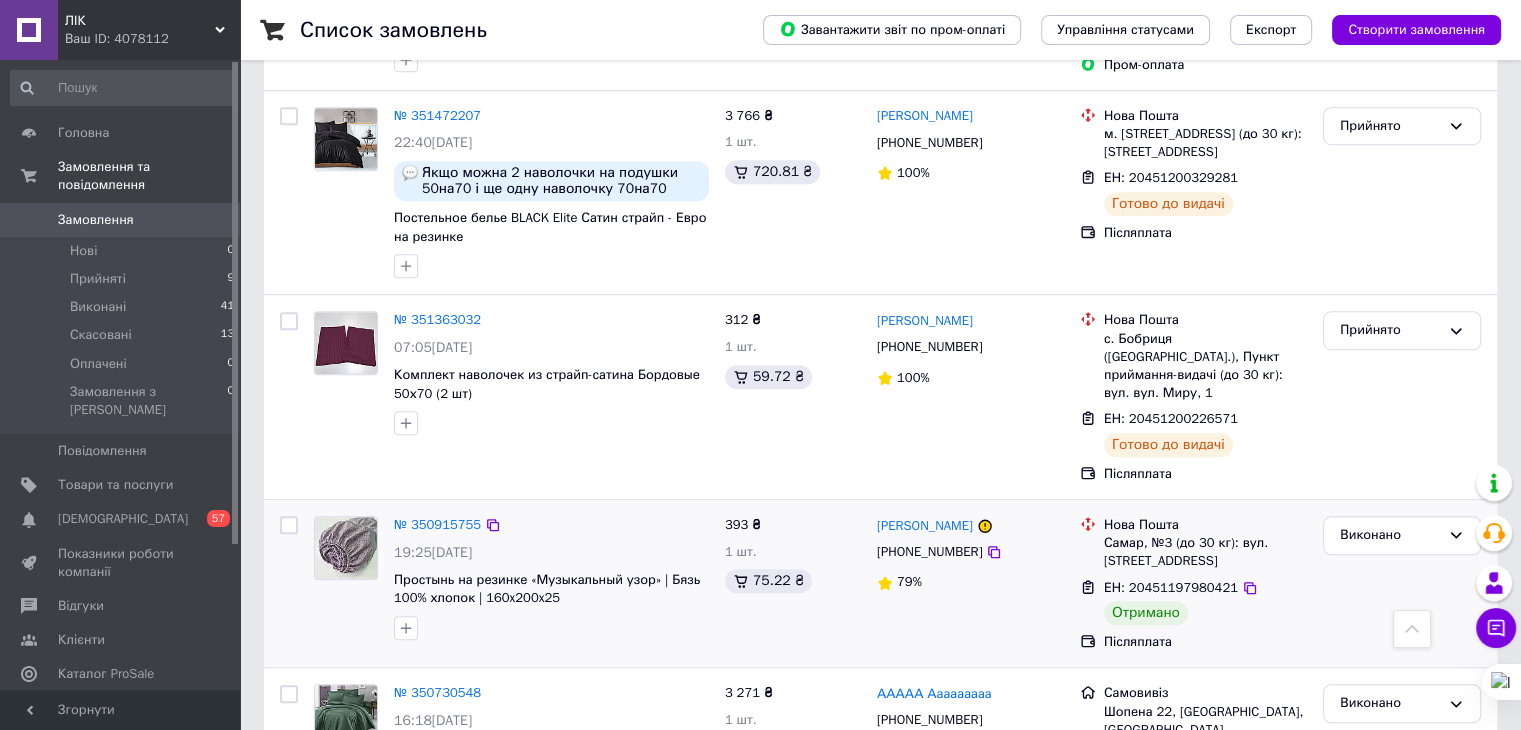 scroll, scrollTop: 1100, scrollLeft: 0, axis: vertical 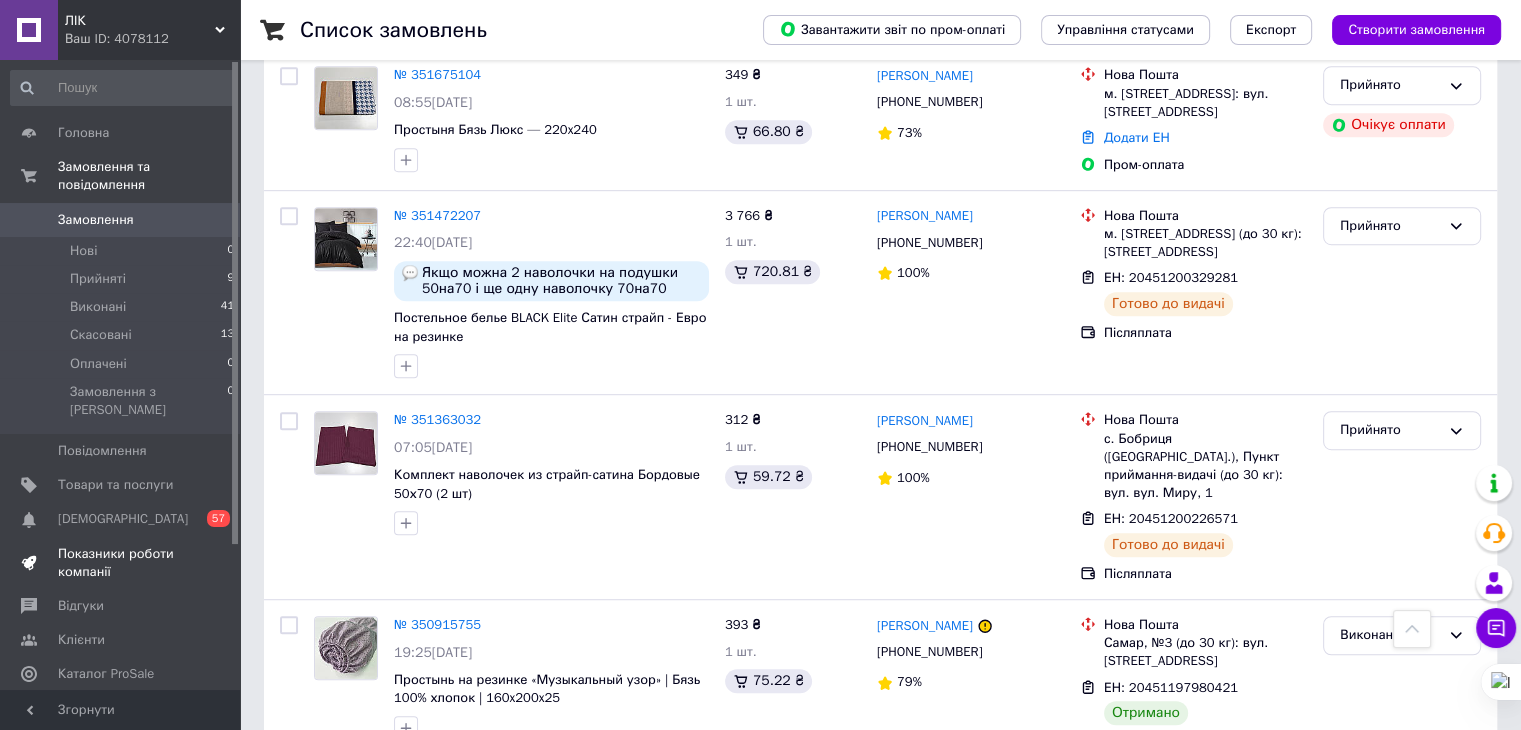 click on "Показники роботи компанії" at bounding box center [121, 563] 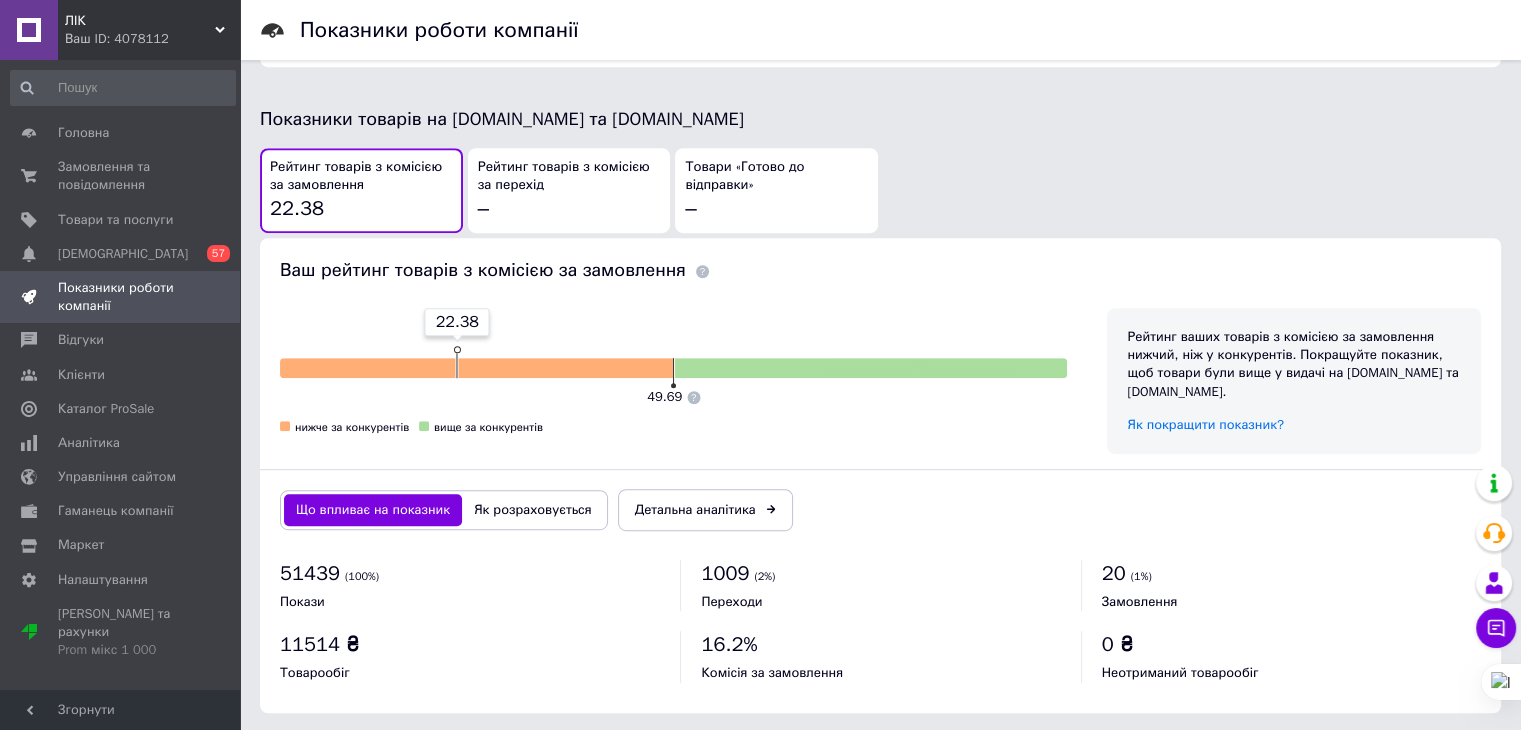 scroll, scrollTop: 1039, scrollLeft: 0, axis: vertical 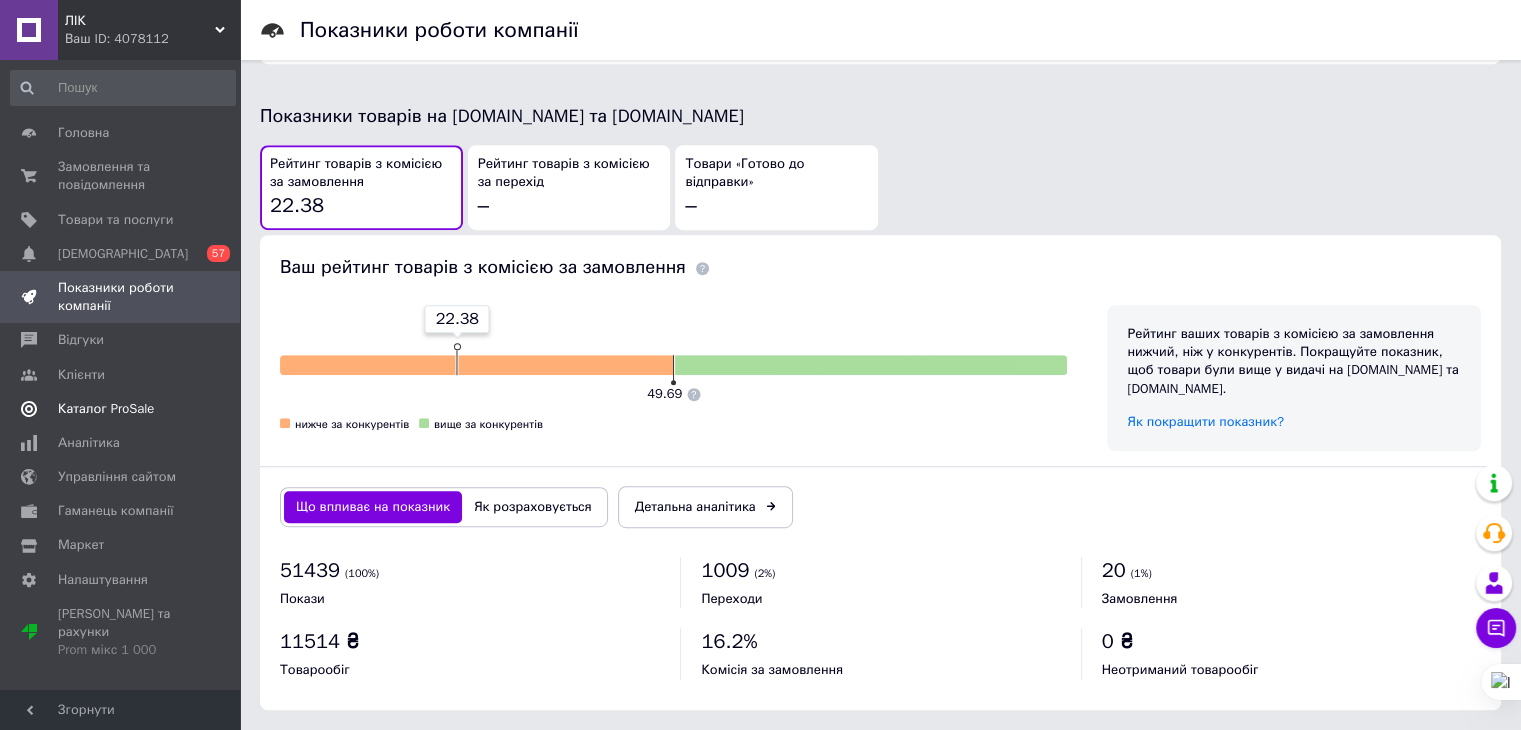 click on "Каталог ProSale" at bounding box center (106, 409) 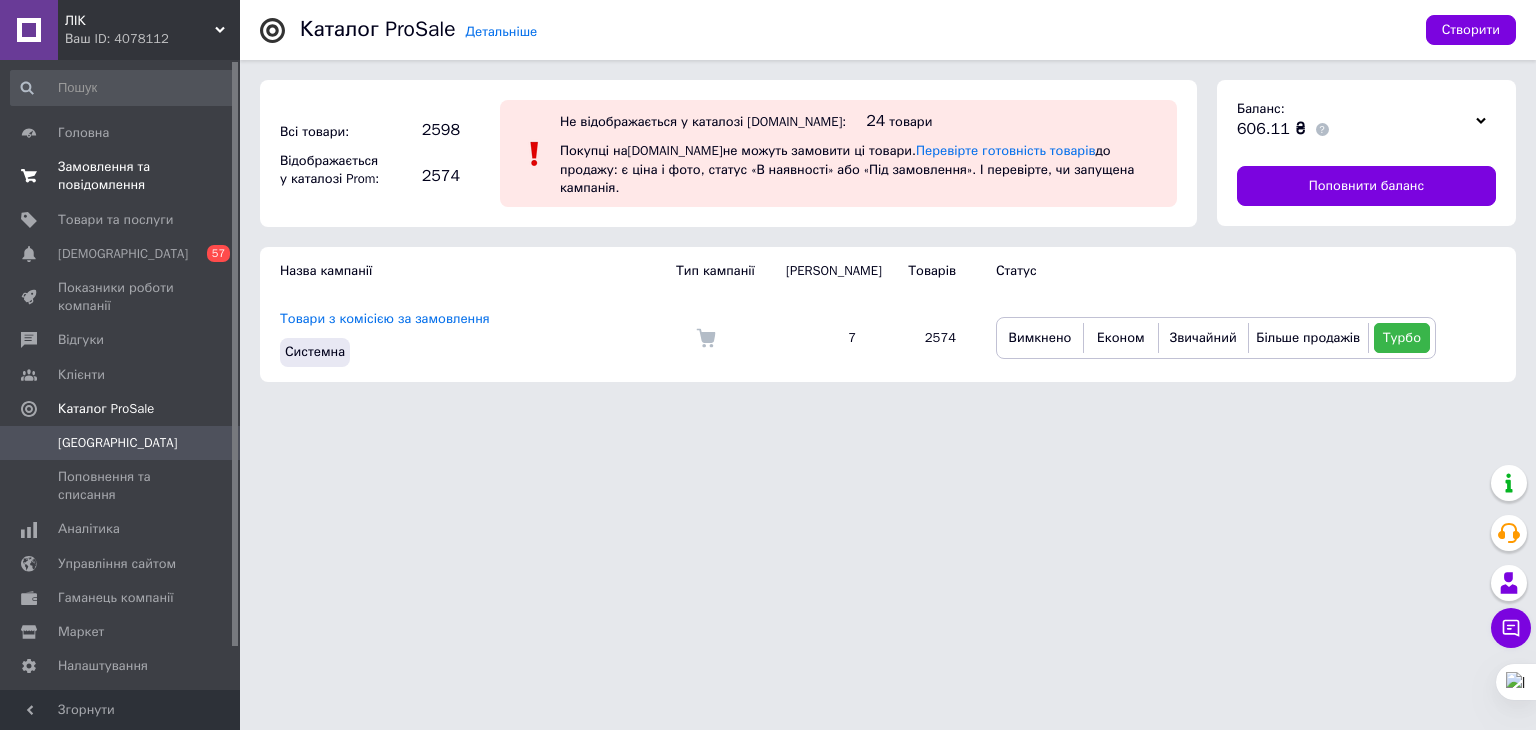 click on "Замовлення та повідомлення" at bounding box center [121, 176] 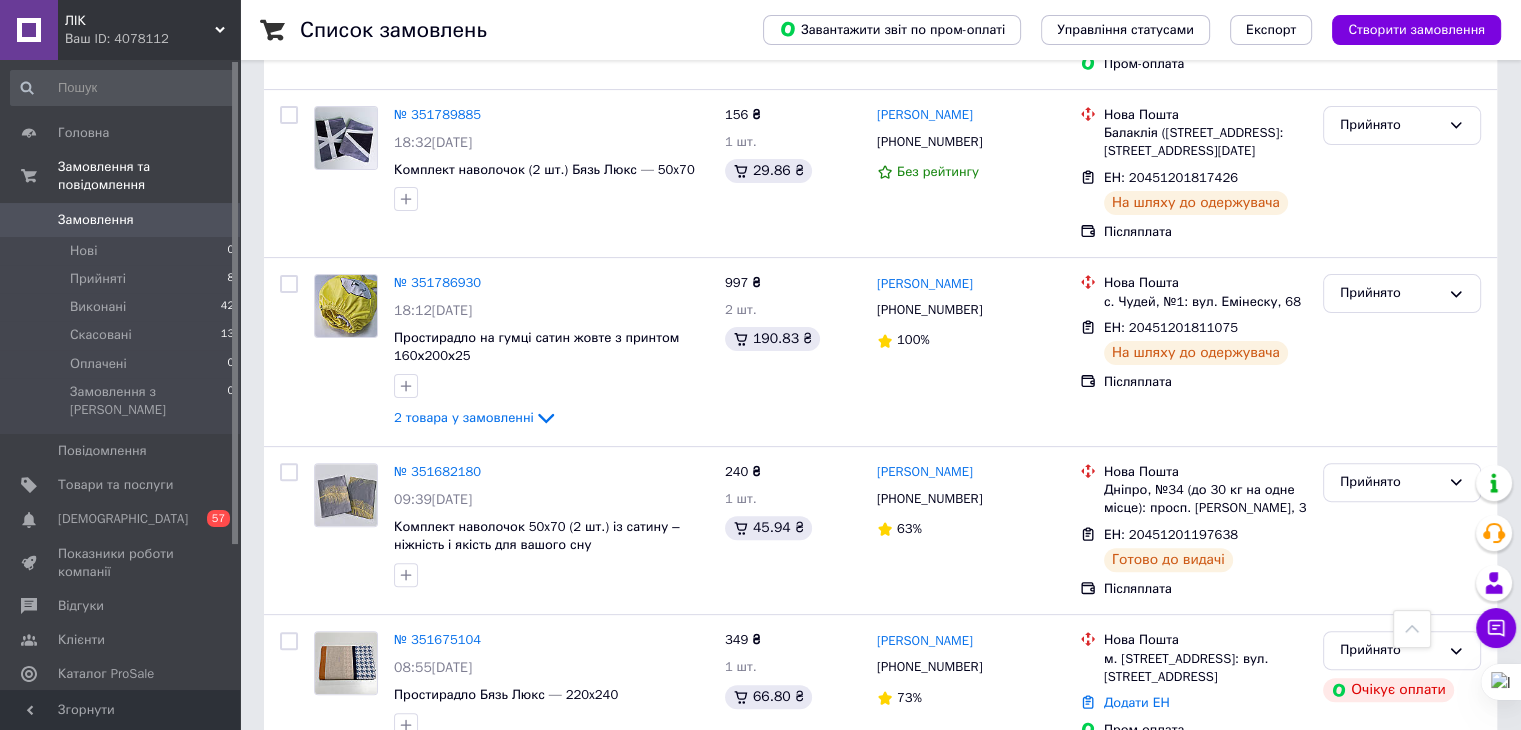 scroll, scrollTop: 500, scrollLeft: 0, axis: vertical 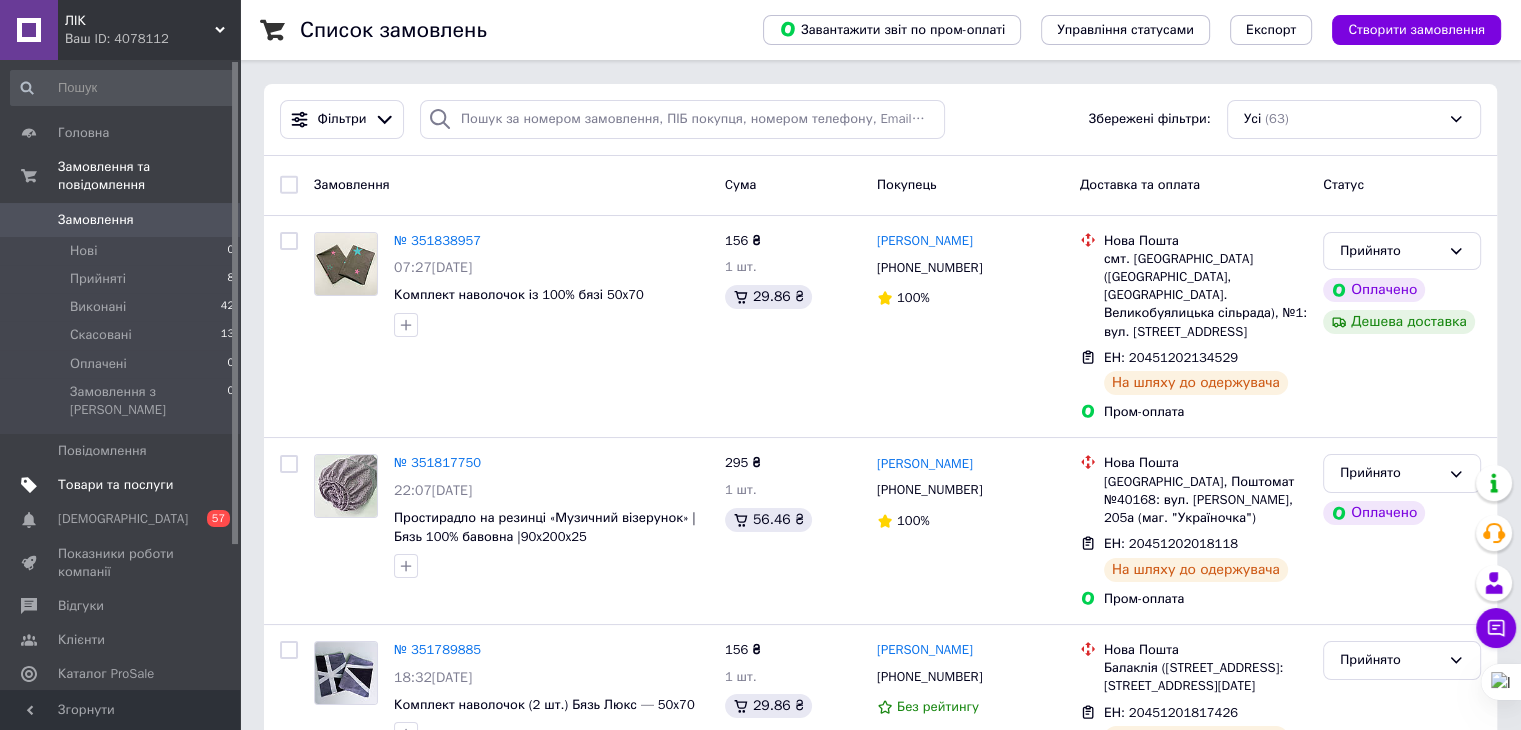 click on "Товари та послуги" at bounding box center [121, 485] 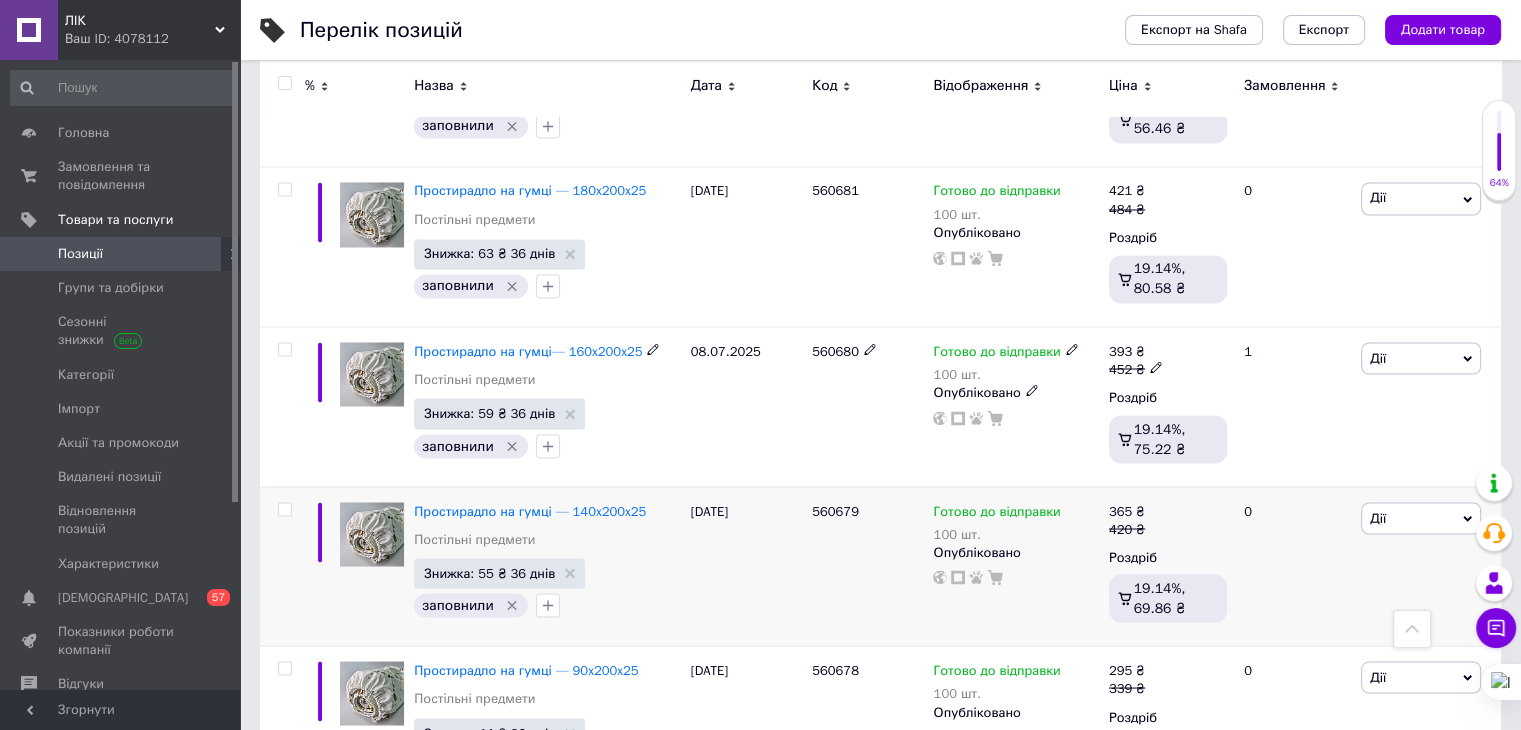 scroll, scrollTop: 3500, scrollLeft: 0, axis: vertical 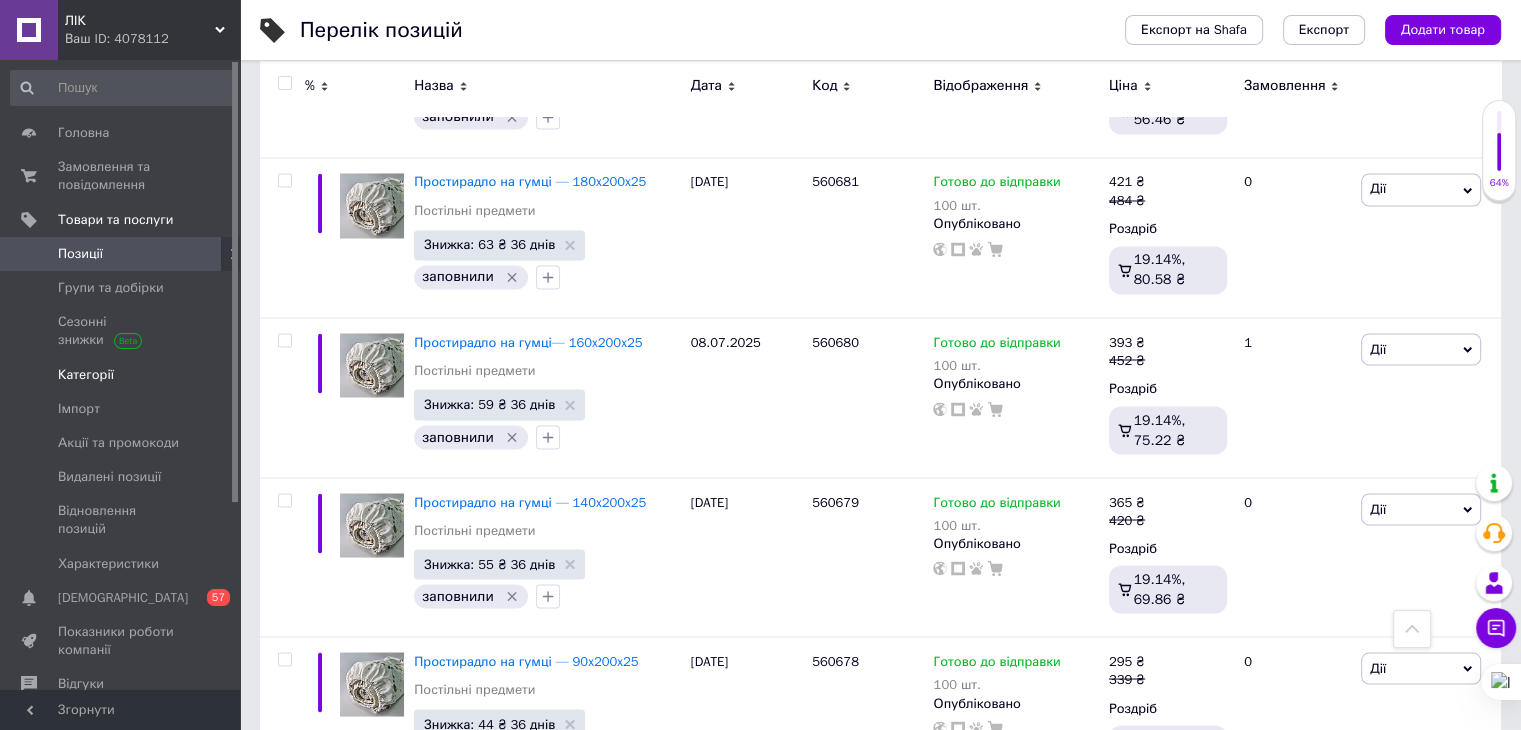 click on "Категорії" at bounding box center [86, 375] 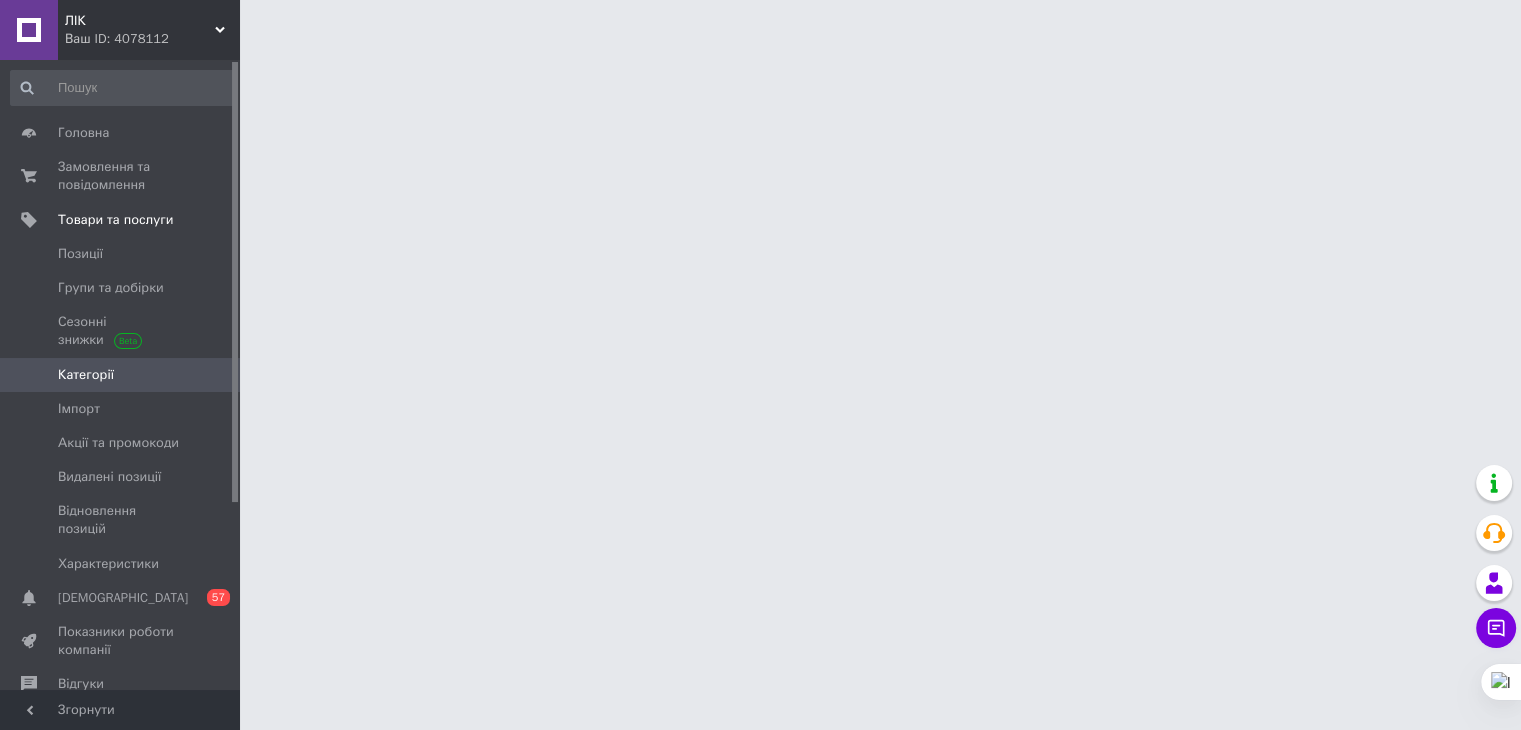 scroll, scrollTop: 0, scrollLeft: 0, axis: both 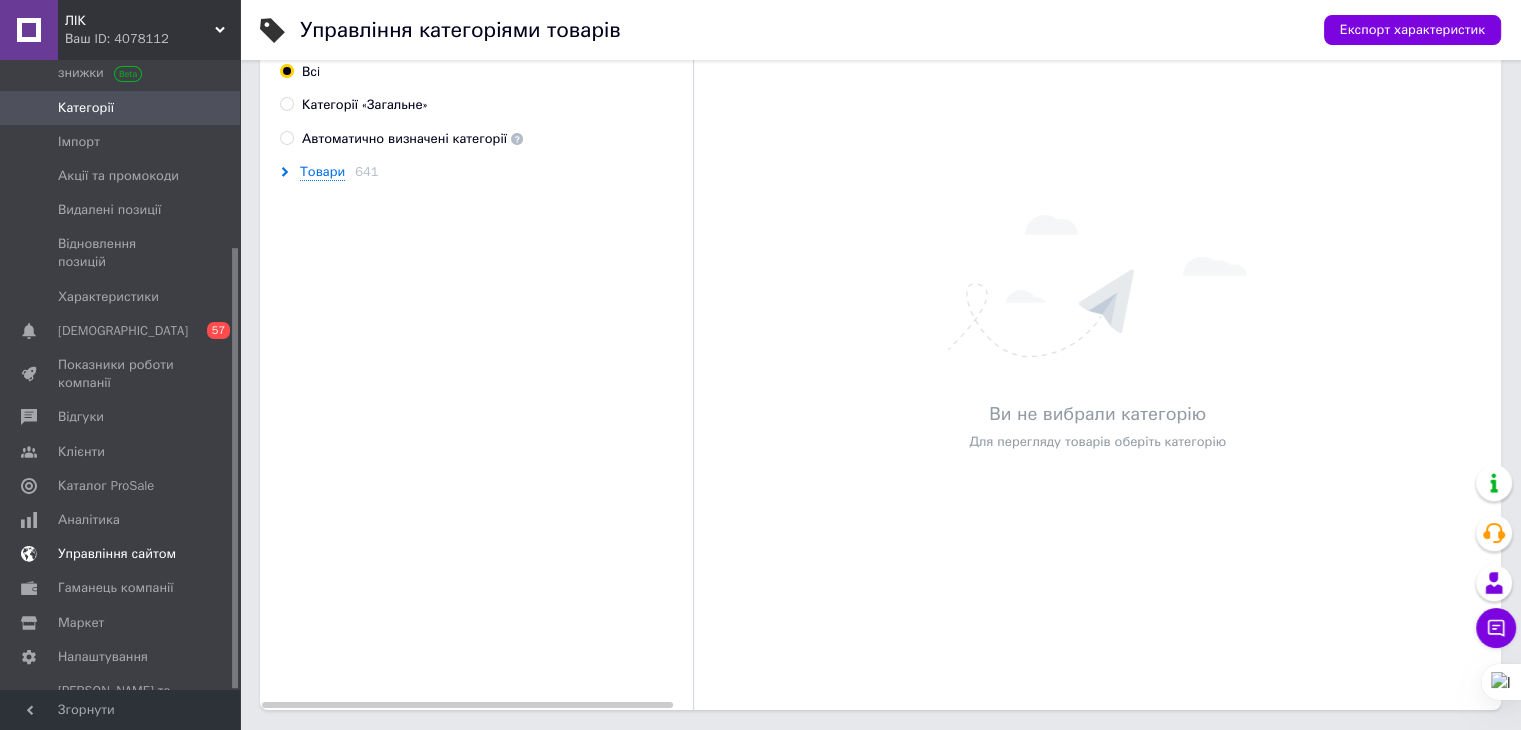 click on "Управління сайтом" at bounding box center (117, 554) 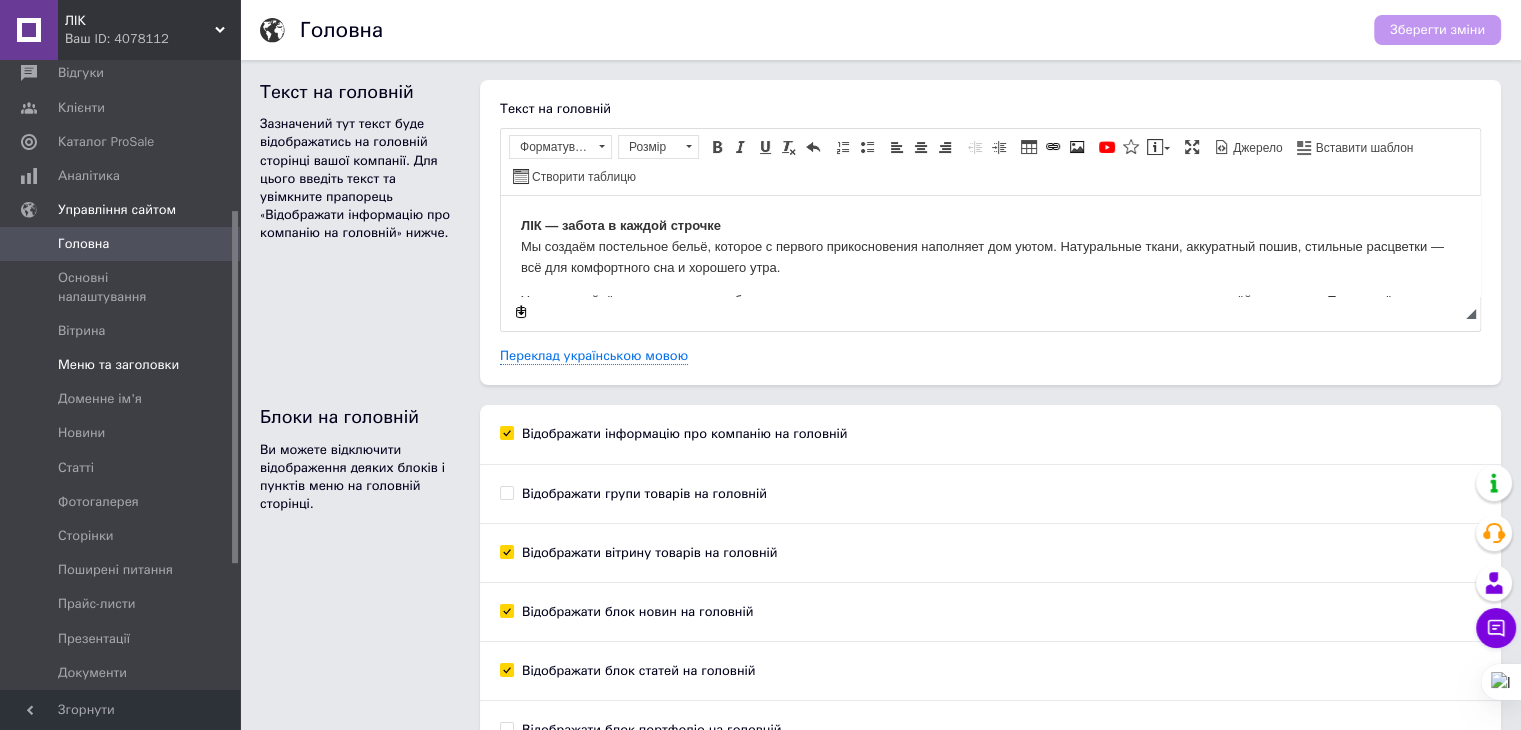 scroll, scrollTop: 0, scrollLeft: 0, axis: both 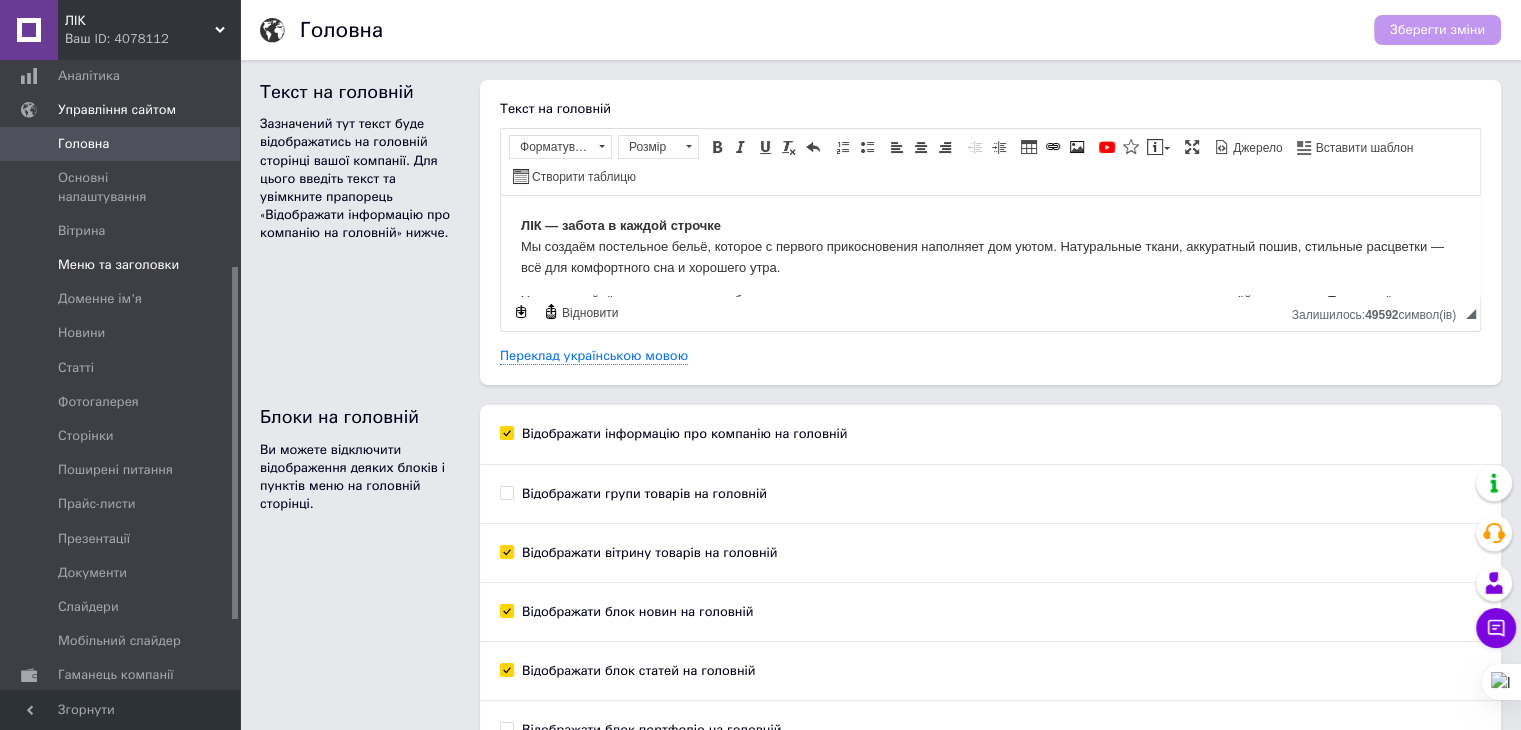 click on "Меню та заголовки" at bounding box center (118, 265) 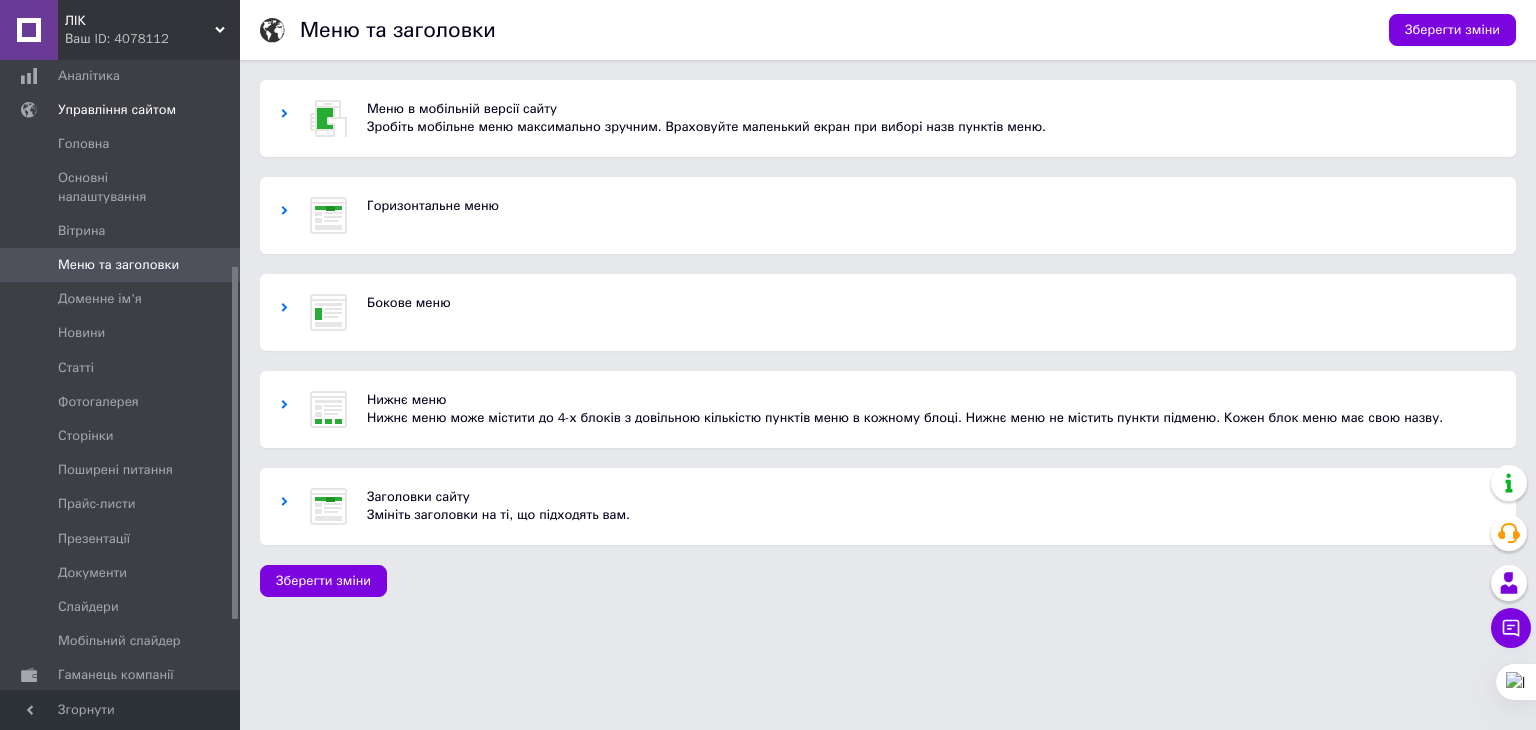 click on "Бокове меню" at bounding box center (931, 312) 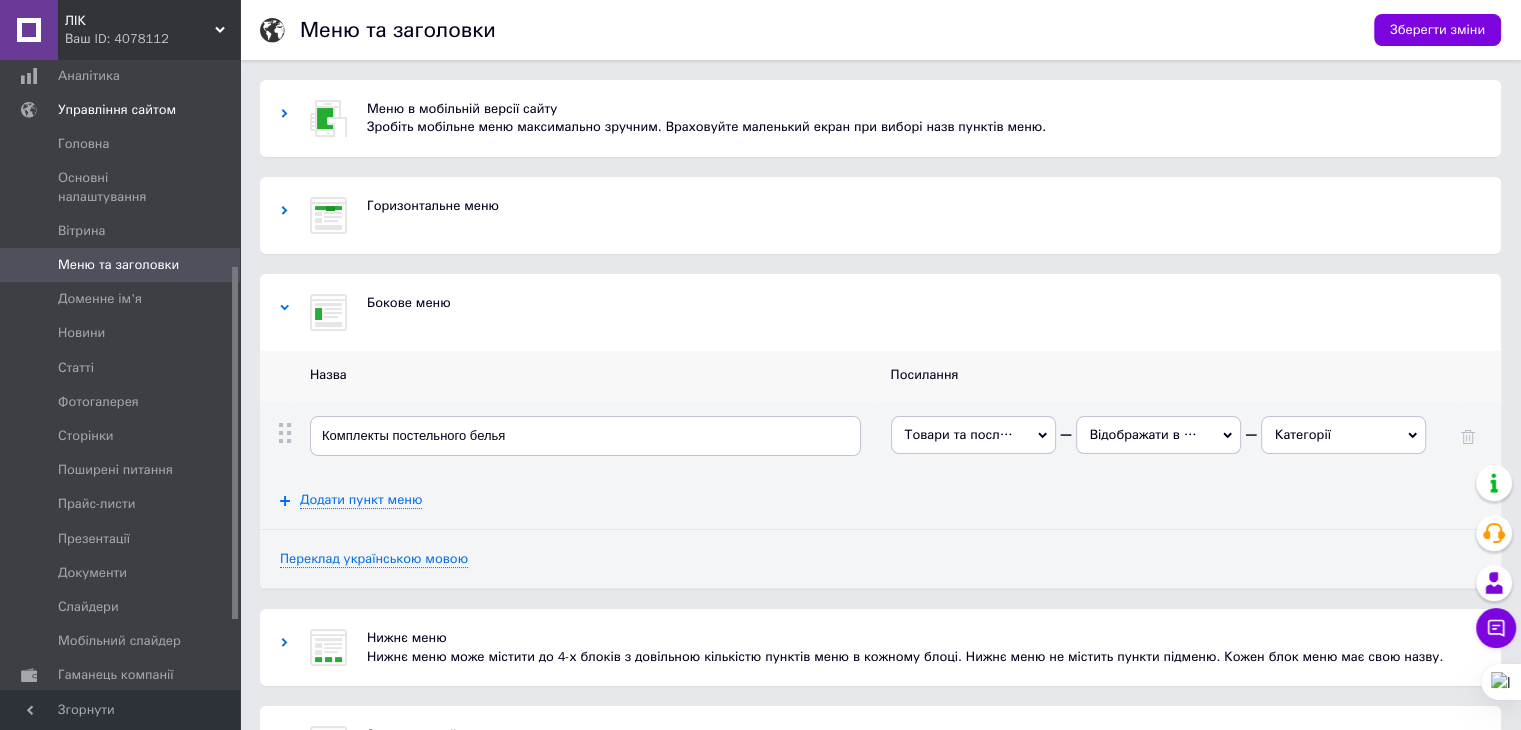 scroll, scrollTop: 100, scrollLeft: 0, axis: vertical 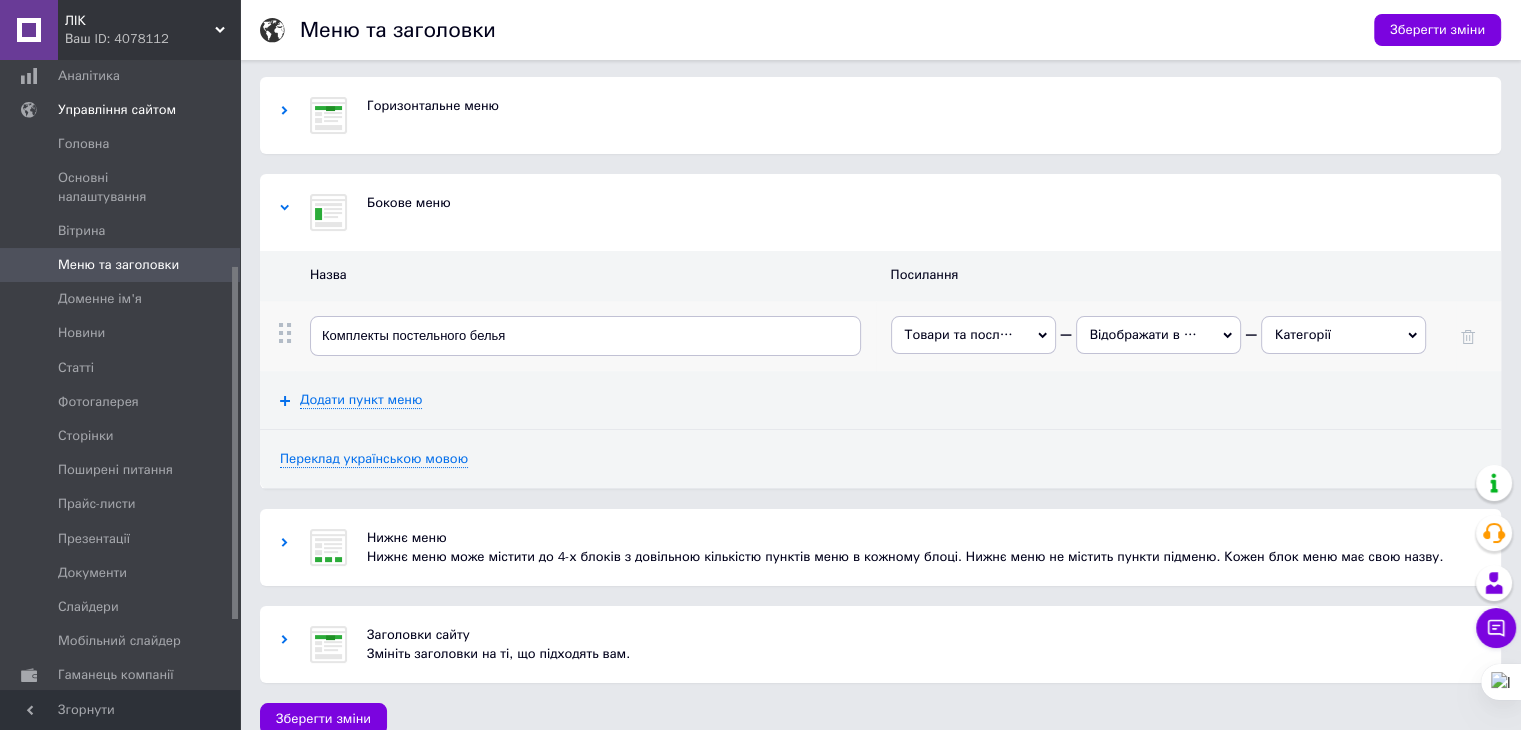 click on "Категорії" at bounding box center (1343, 335) 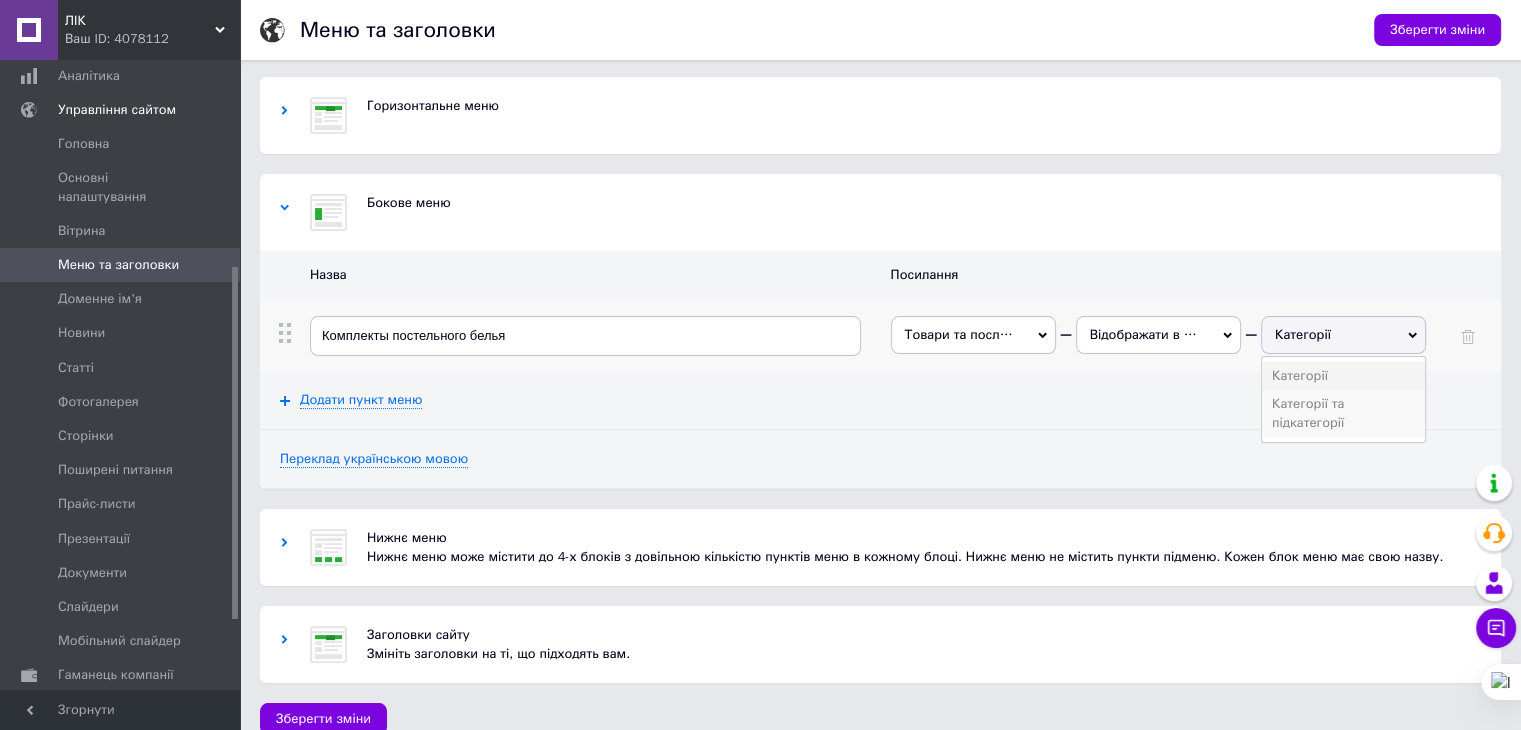 click on "Категорії та підкатегорії" at bounding box center (1308, 412) 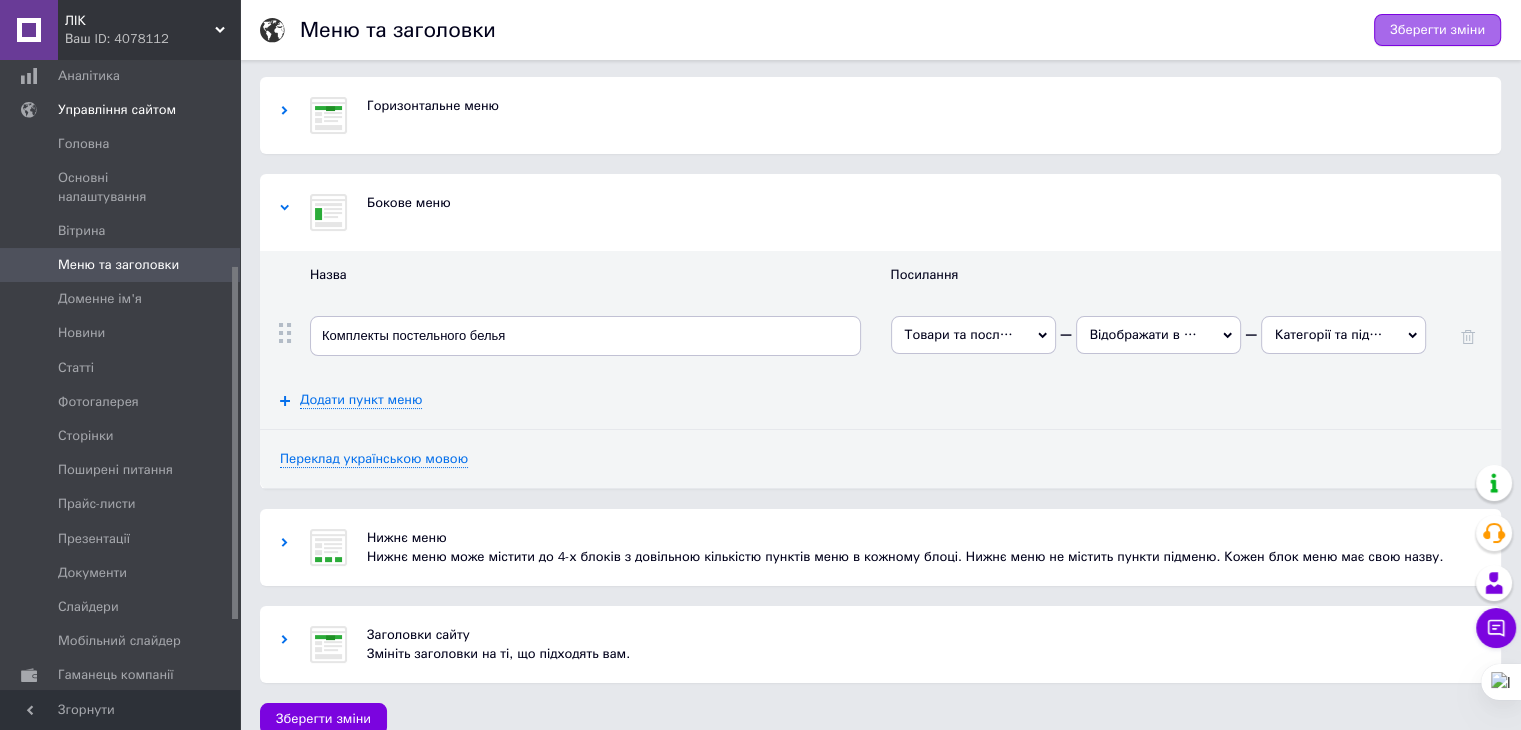 click on "Зберегти зміни" at bounding box center [1437, 30] 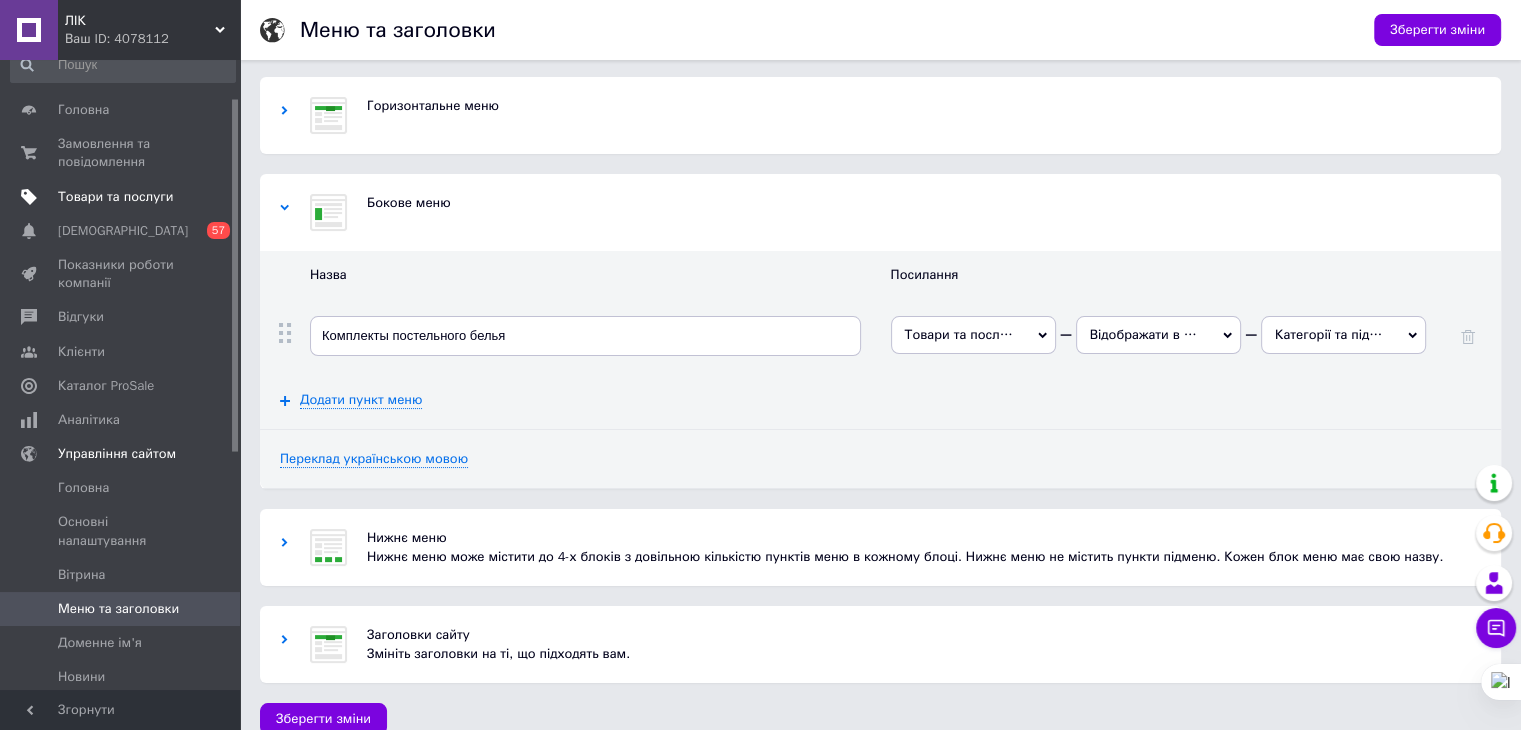 scroll, scrollTop: 0, scrollLeft: 0, axis: both 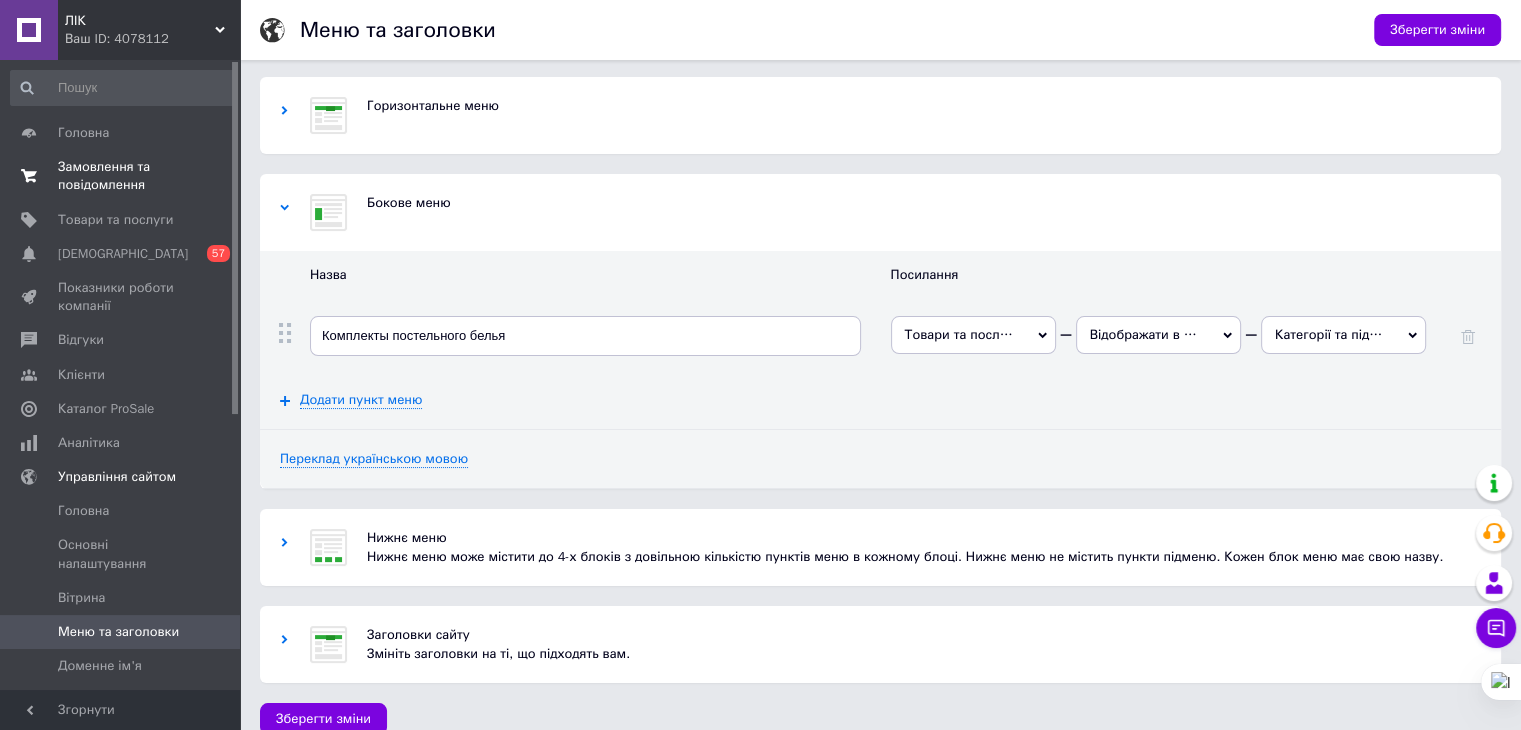 click on "Замовлення та повідомлення" at bounding box center (121, 176) 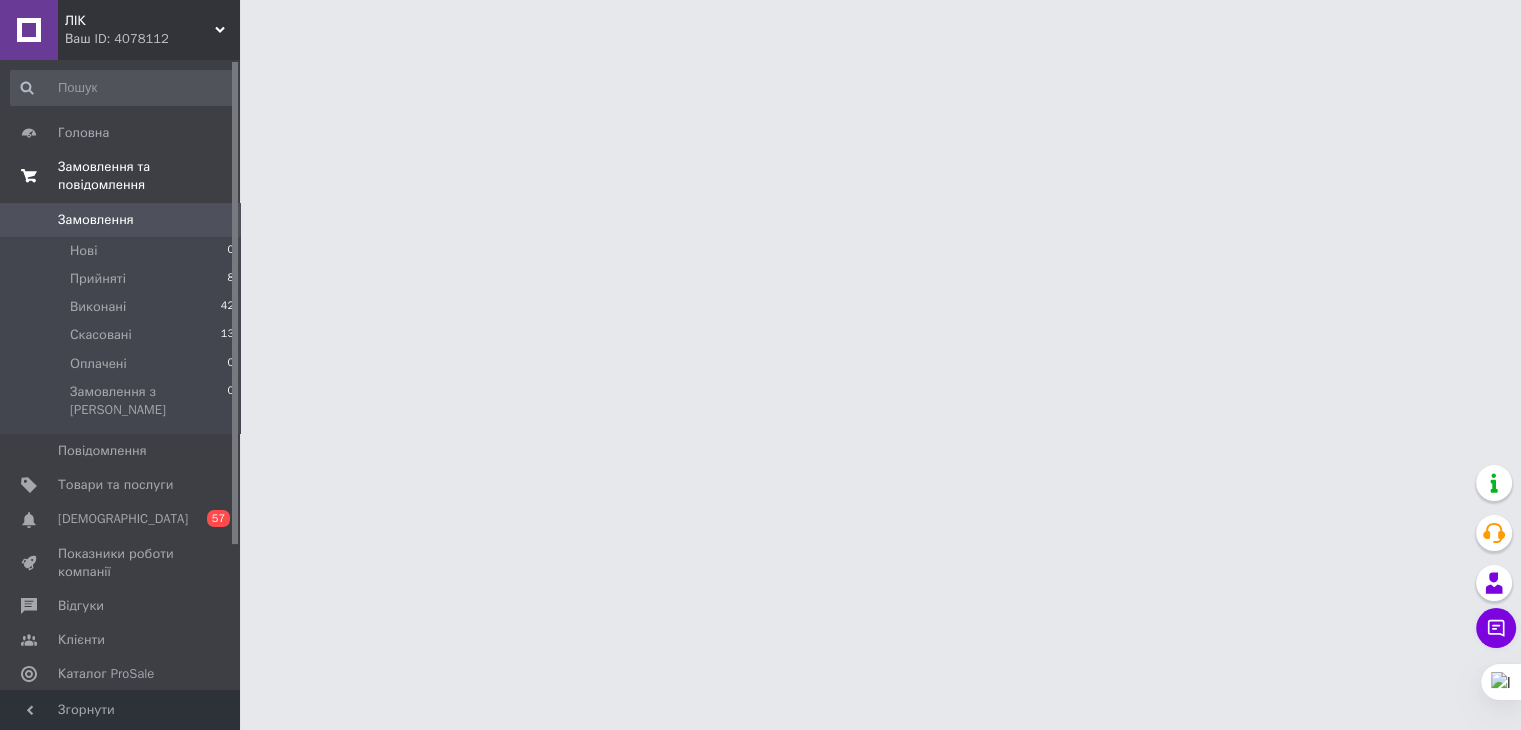 scroll, scrollTop: 0, scrollLeft: 0, axis: both 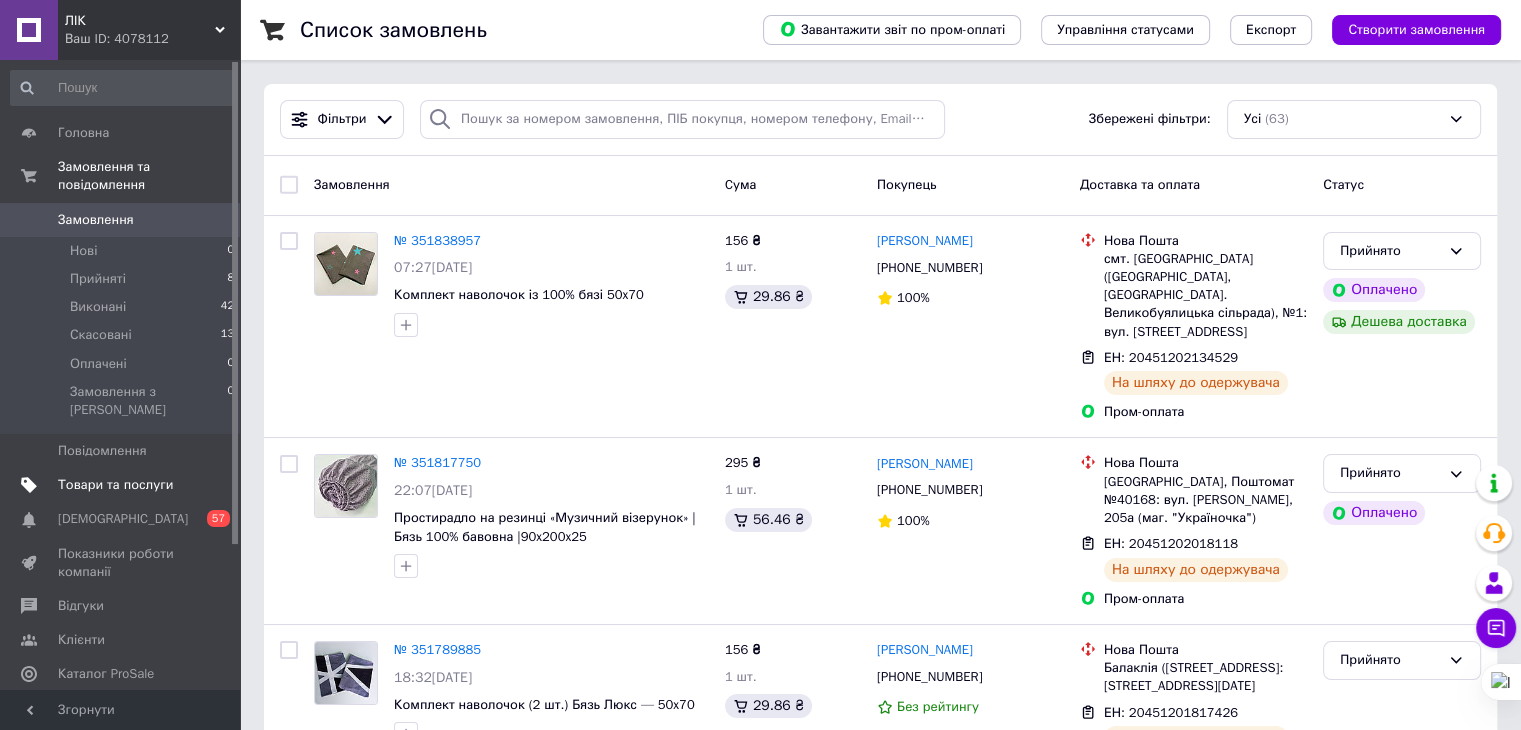 click on "Товари та послуги" at bounding box center [115, 485] 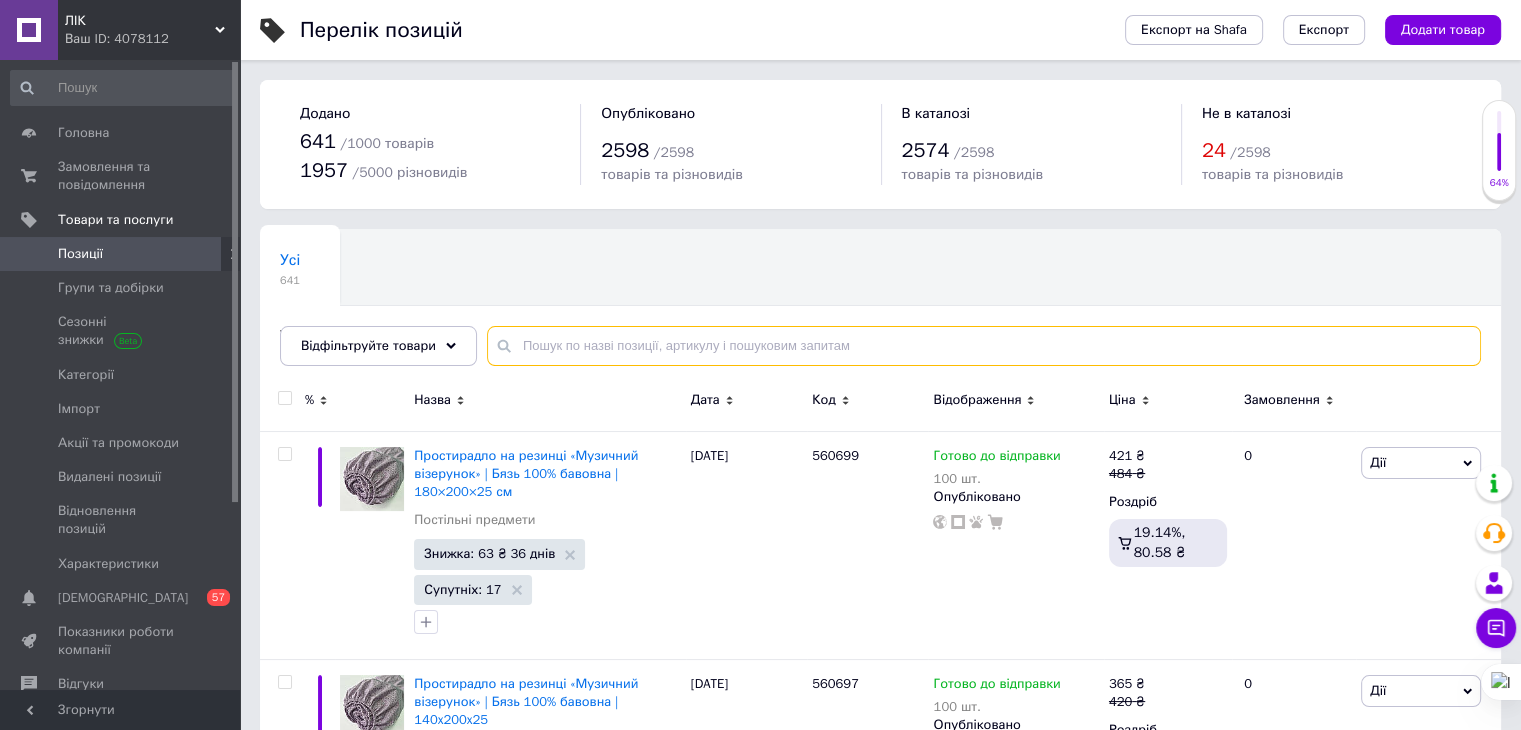 click at bounding box center [984, 346] 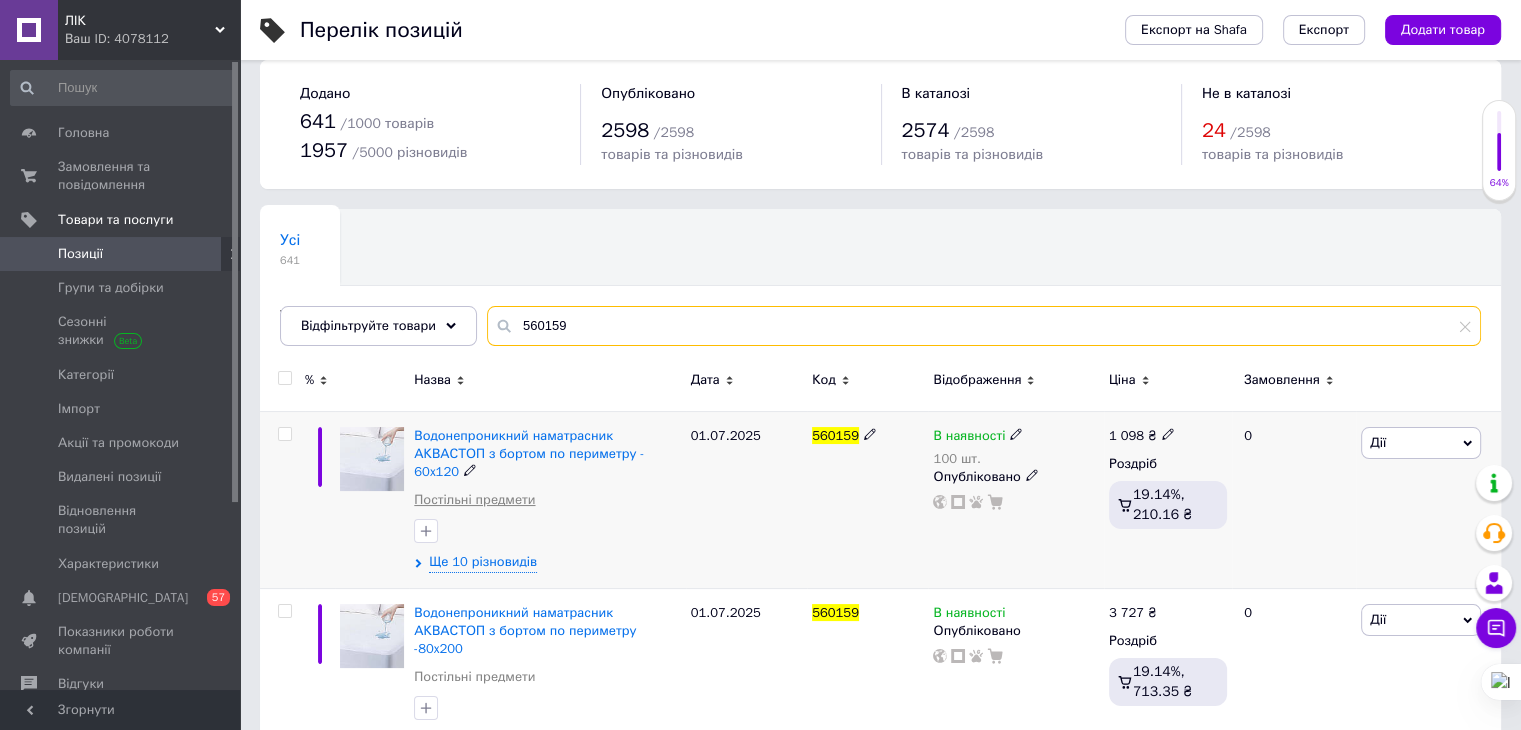 scroll, scrollTop: 20, scrollLeft: 0, axis: vertical 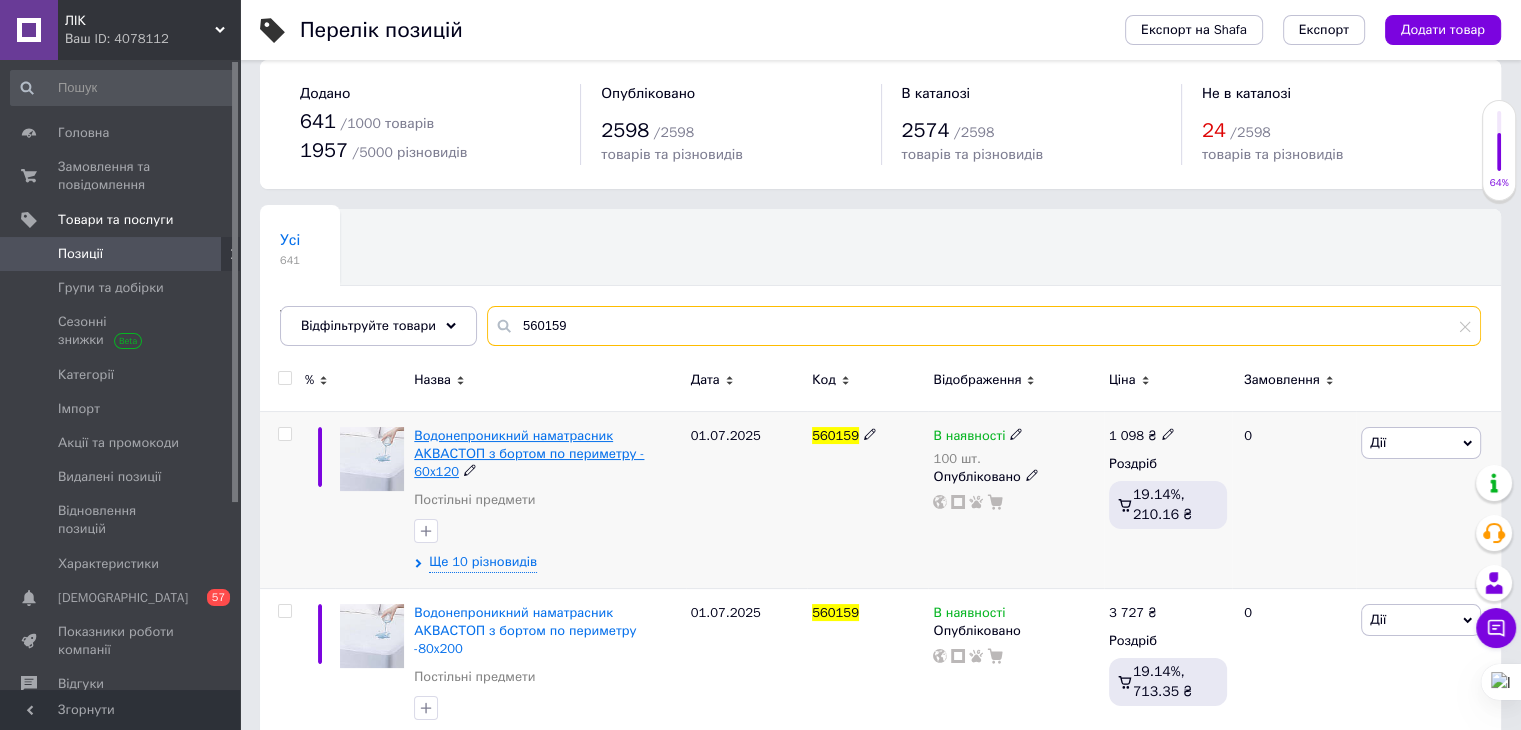 type on "560159" 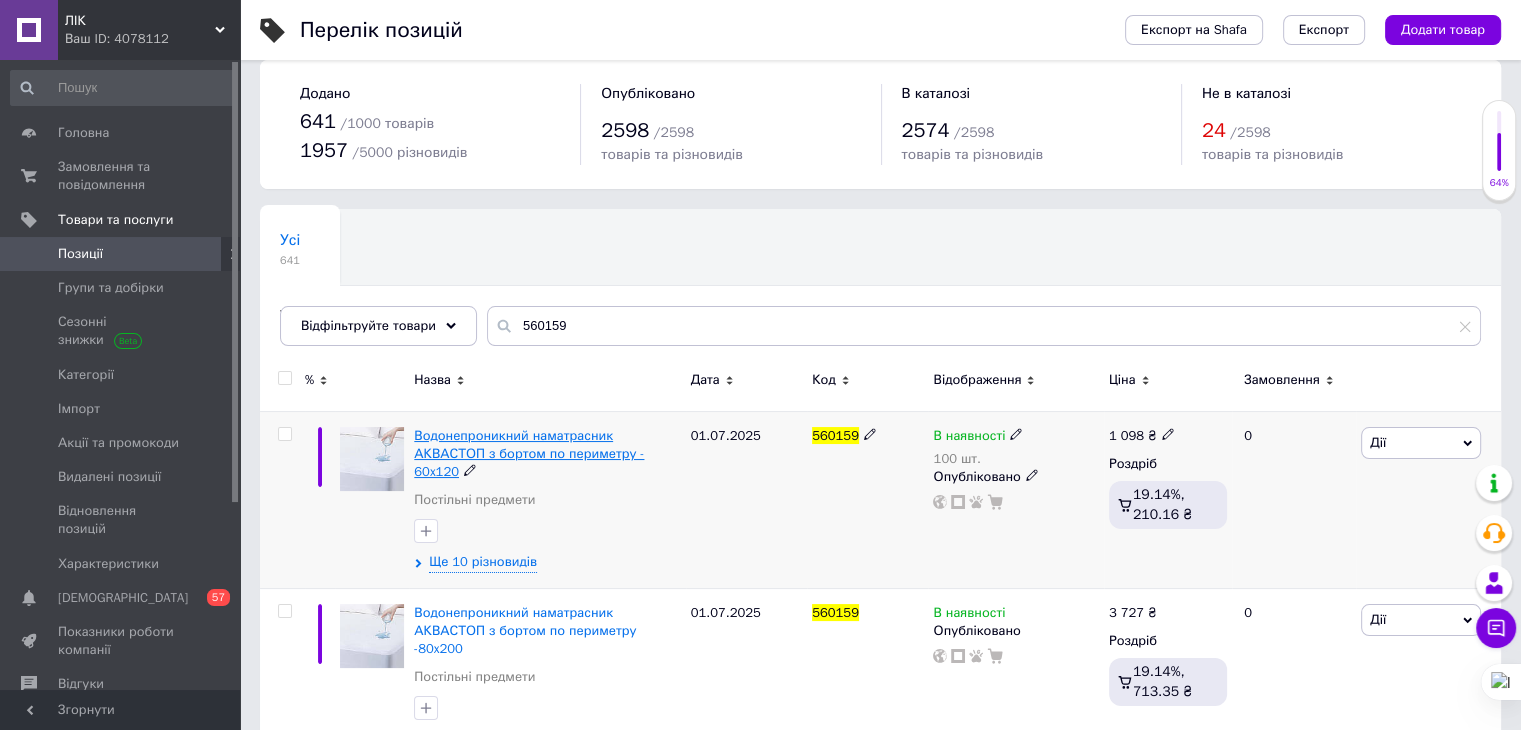 click on "Водонепроникний наматрасник АКВАСТОП з бортом по периметру  - 60x120" at bounding box center (529, 453) 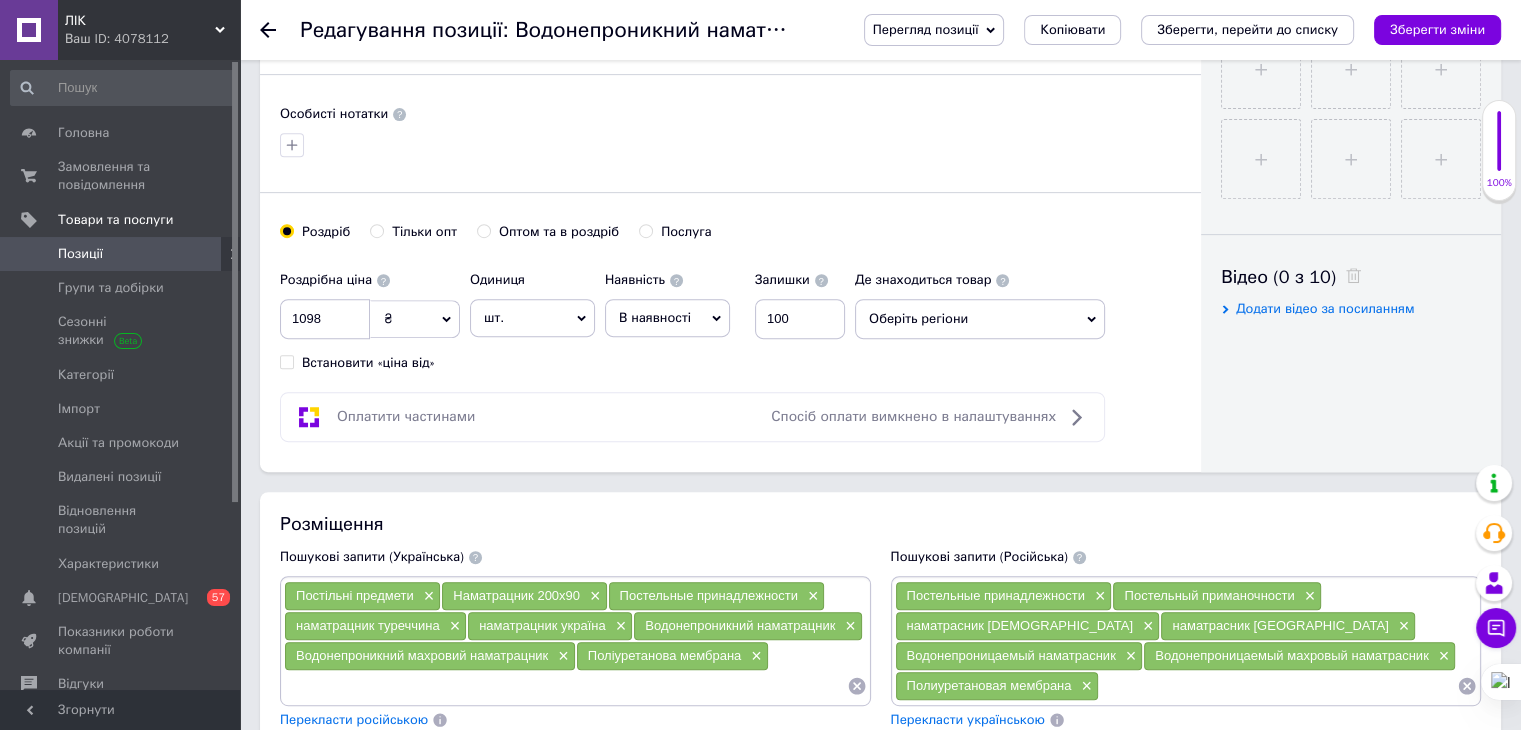 scroll, scrollTop: 500, scrollLeft: 0, axis: vertical 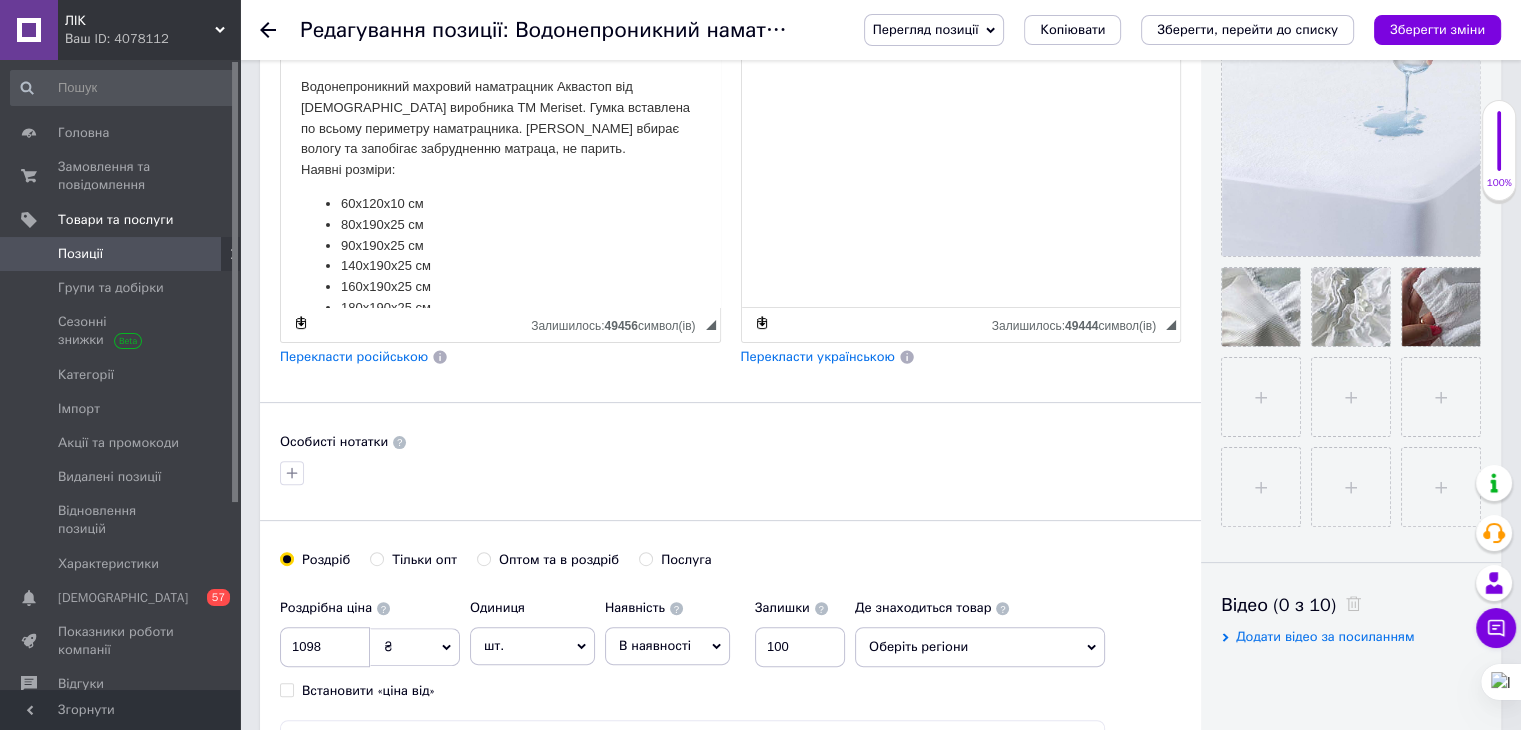 click at bounding box center [280, 30] 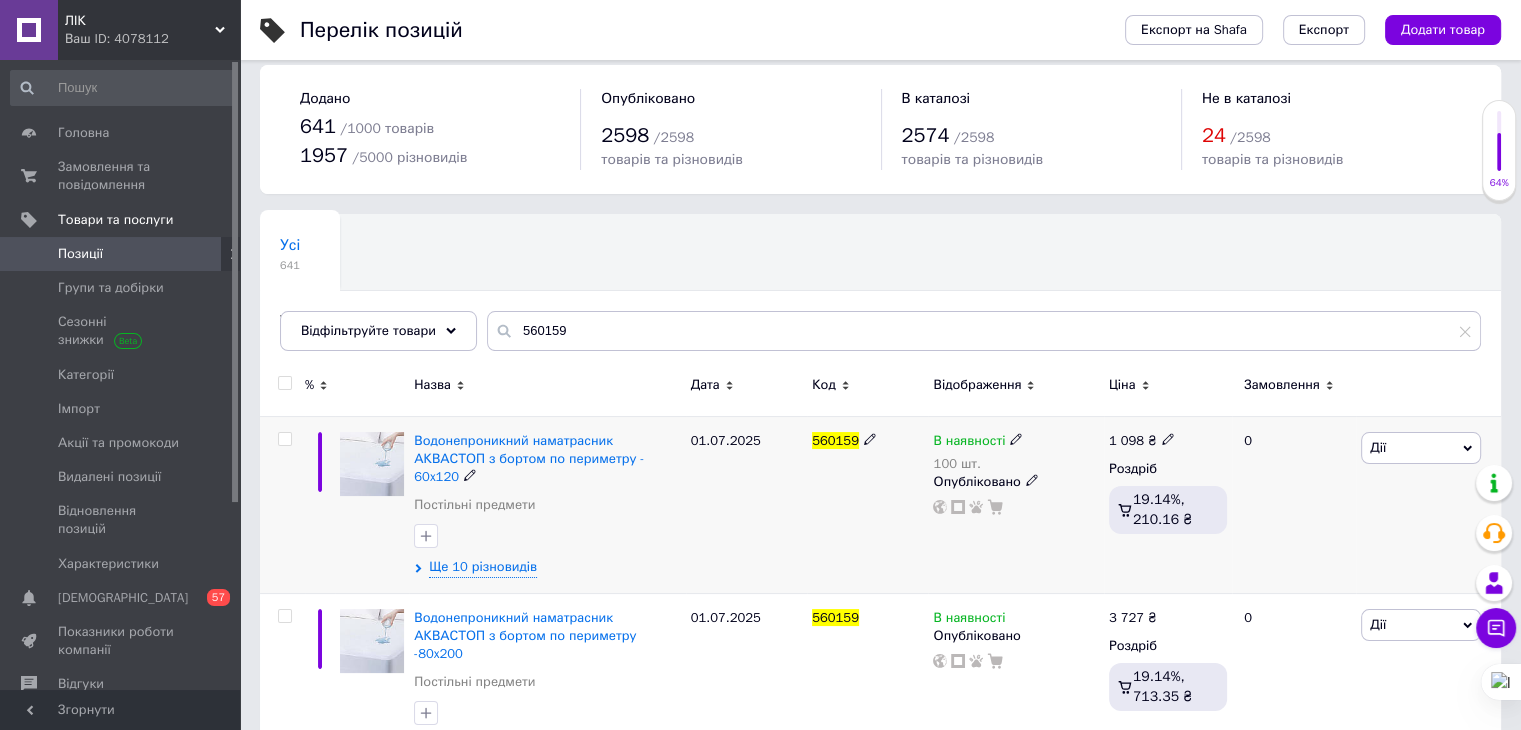scroll, scrollTop: 20, scrollLeft: 0, axis: vertical 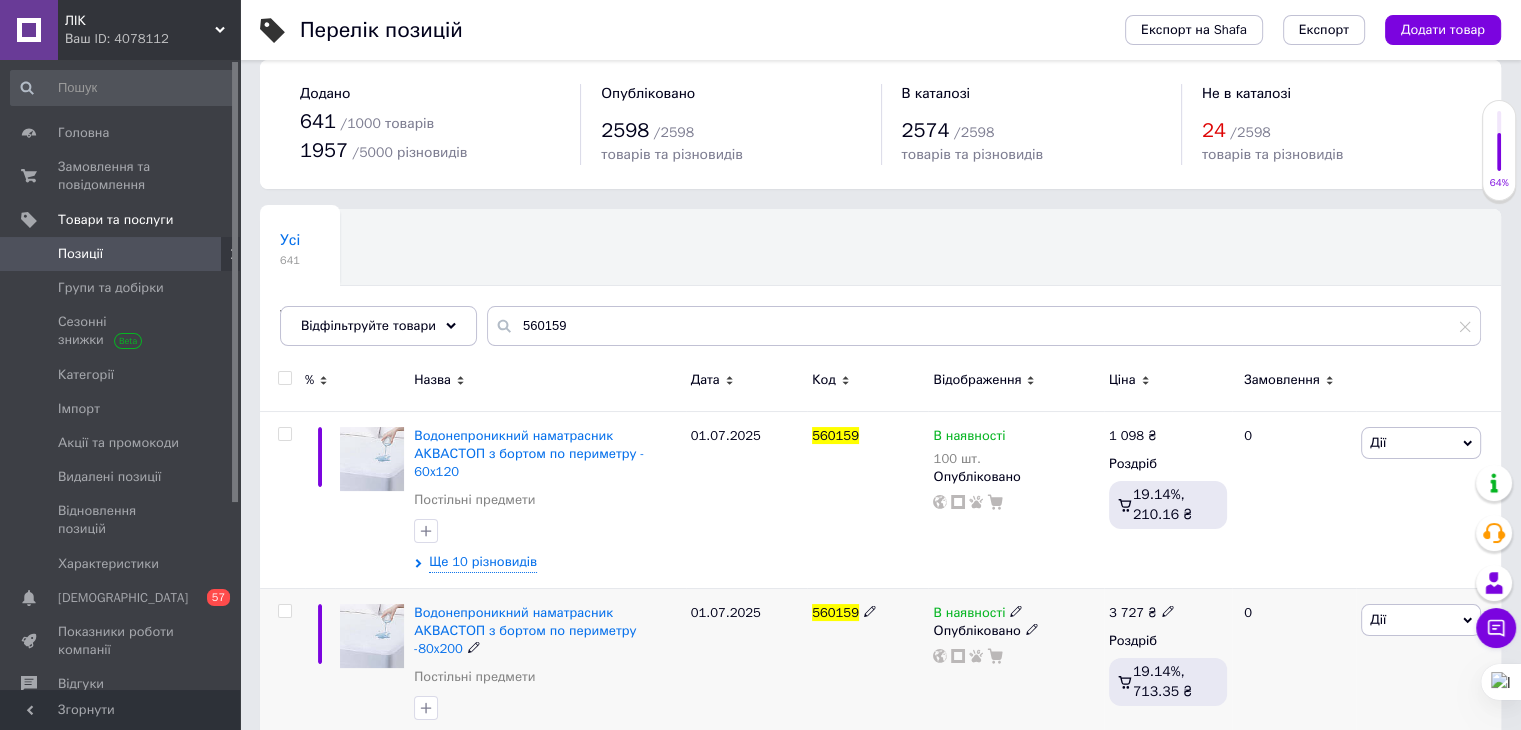 click on "Дії" at bounding box center [1421, 620] 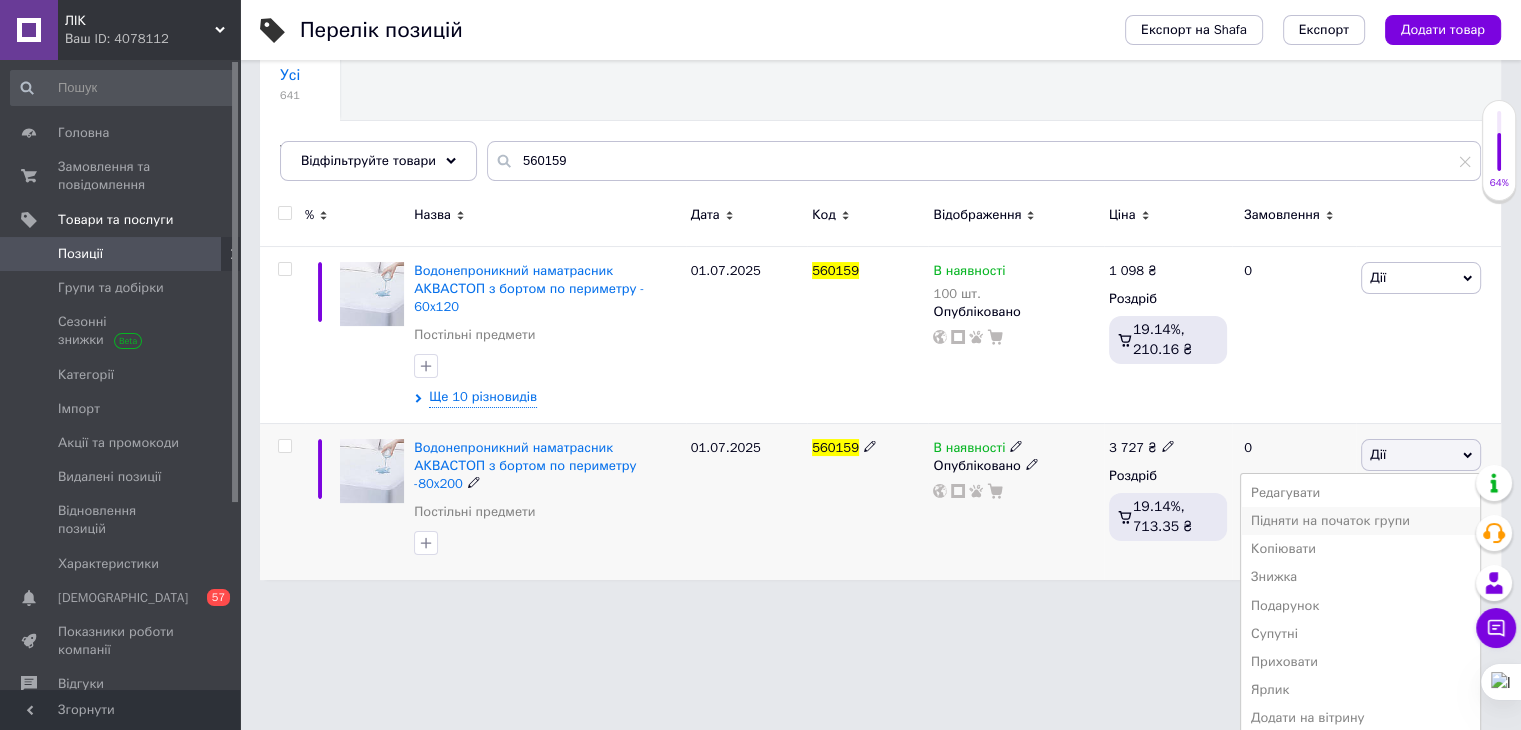 scroll, scrollTop: 220, scrollLeft: 0, axis: vertical 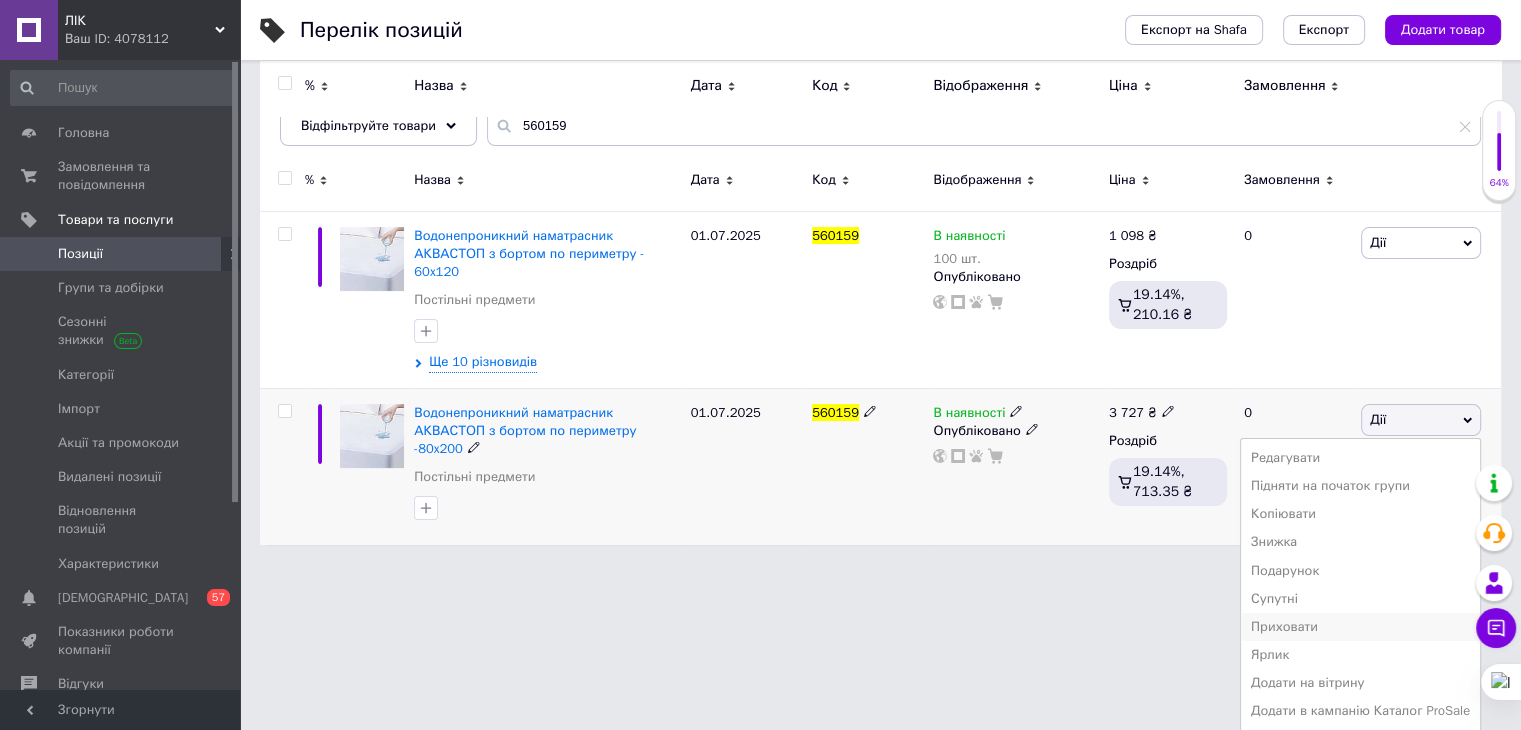 click on "Приховати" at bounding box center [1360, 627] 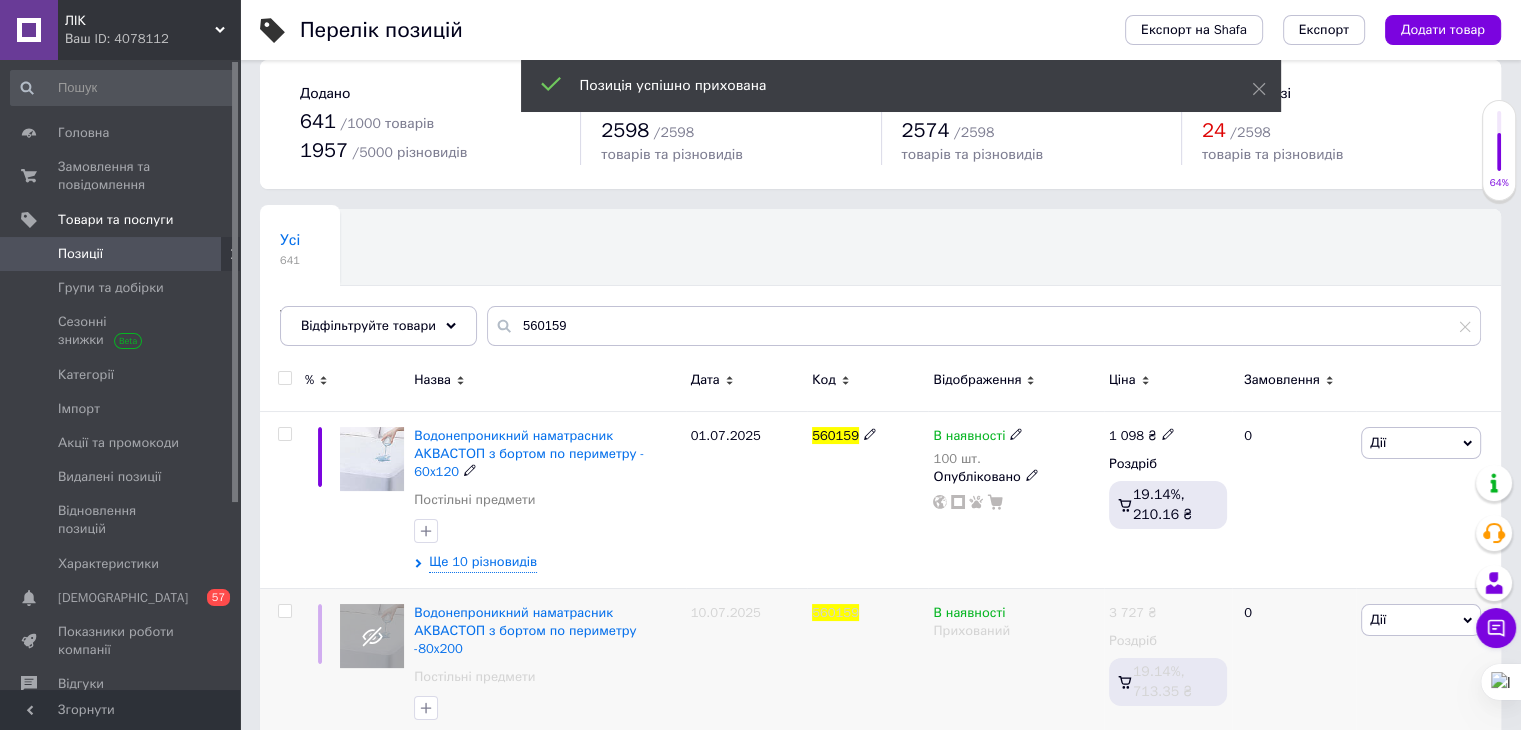 scroll, scrollTop: 20, scrollLeft: 0, axis: vertical 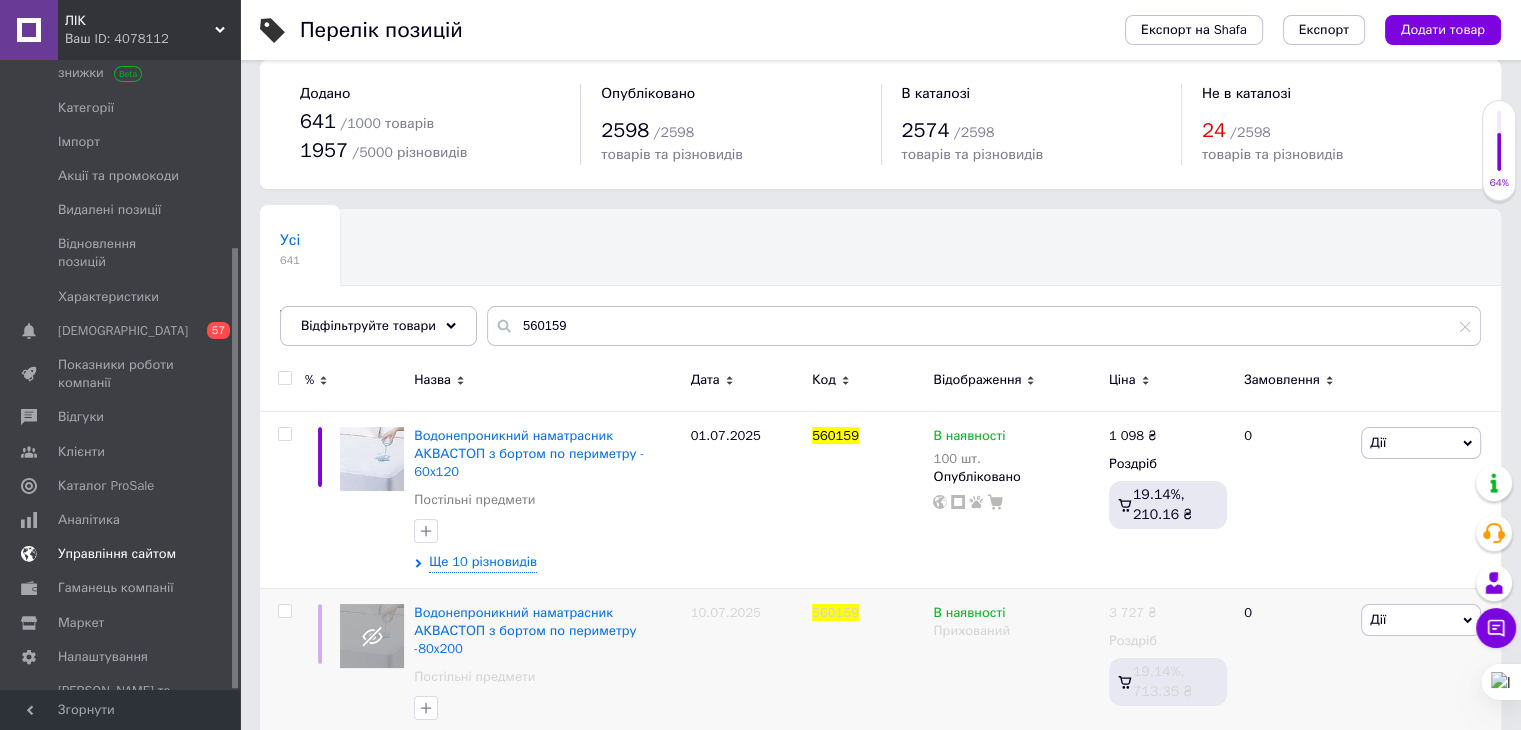 click on "Управління сайтом" at bounding box center (117, 554) 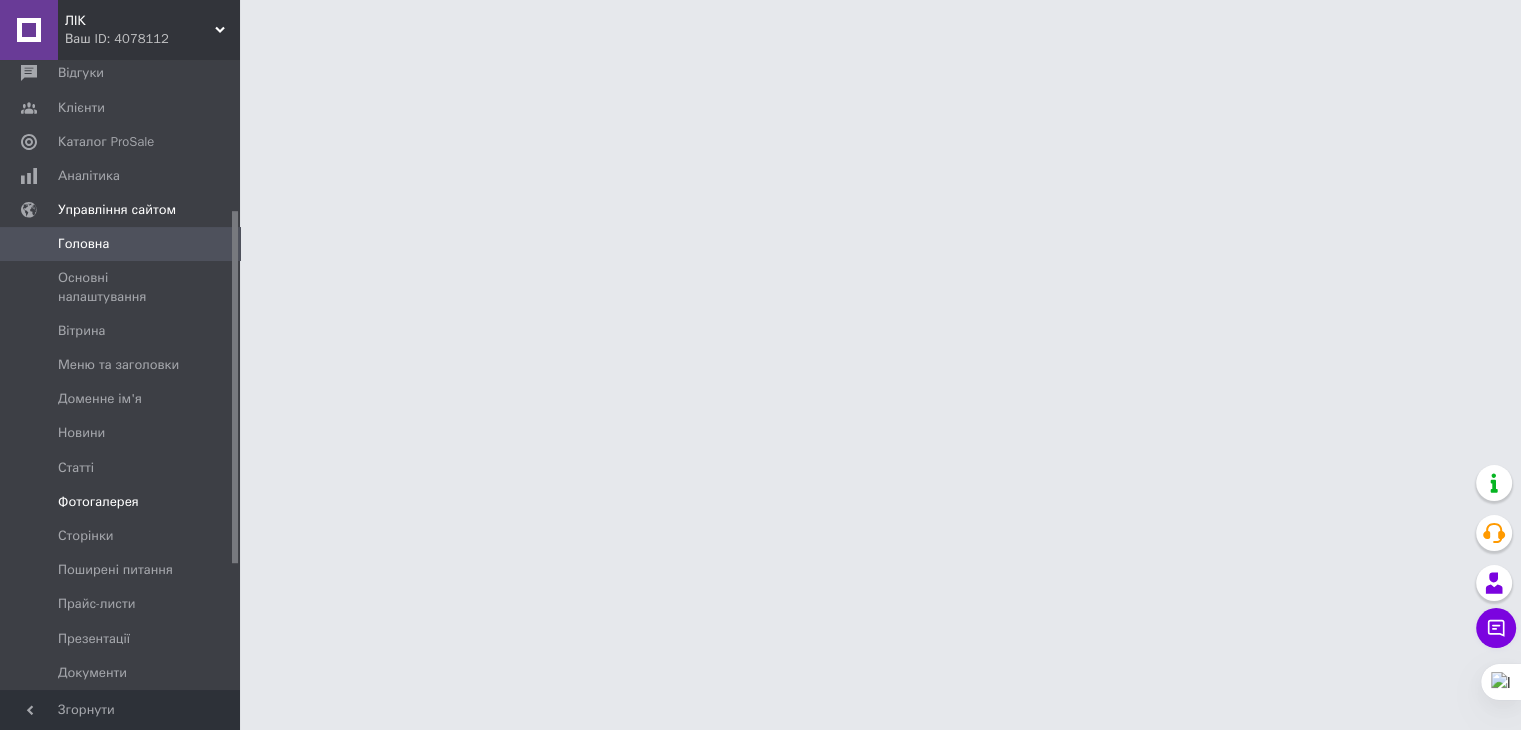 scroll, scrollTop: 0, scrollLeft: 0, axis: both 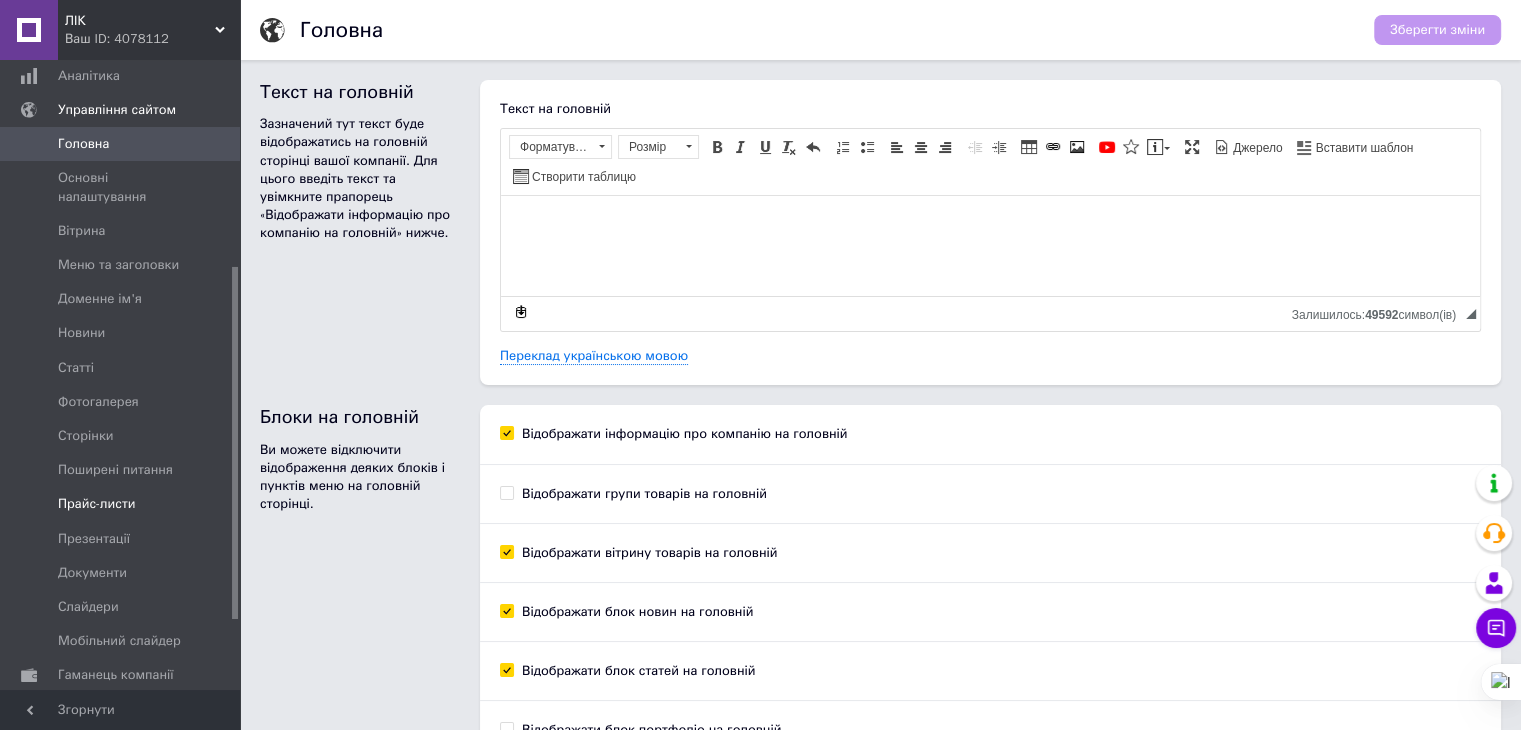 click on "Прайс-листи" at bounding box center [97, 504] 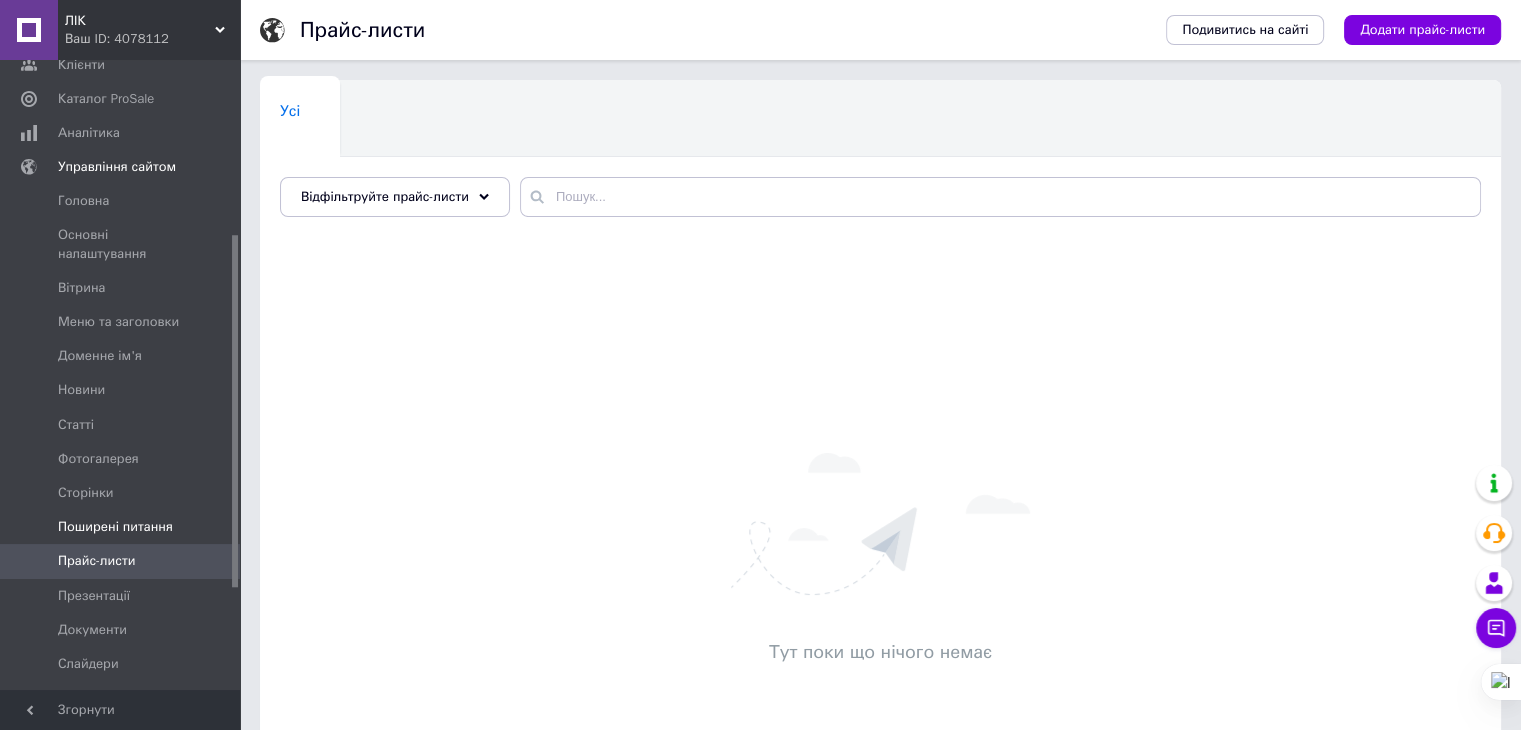 scroll, scrollTop: 267, scrollLeft: 0, axis: vertical 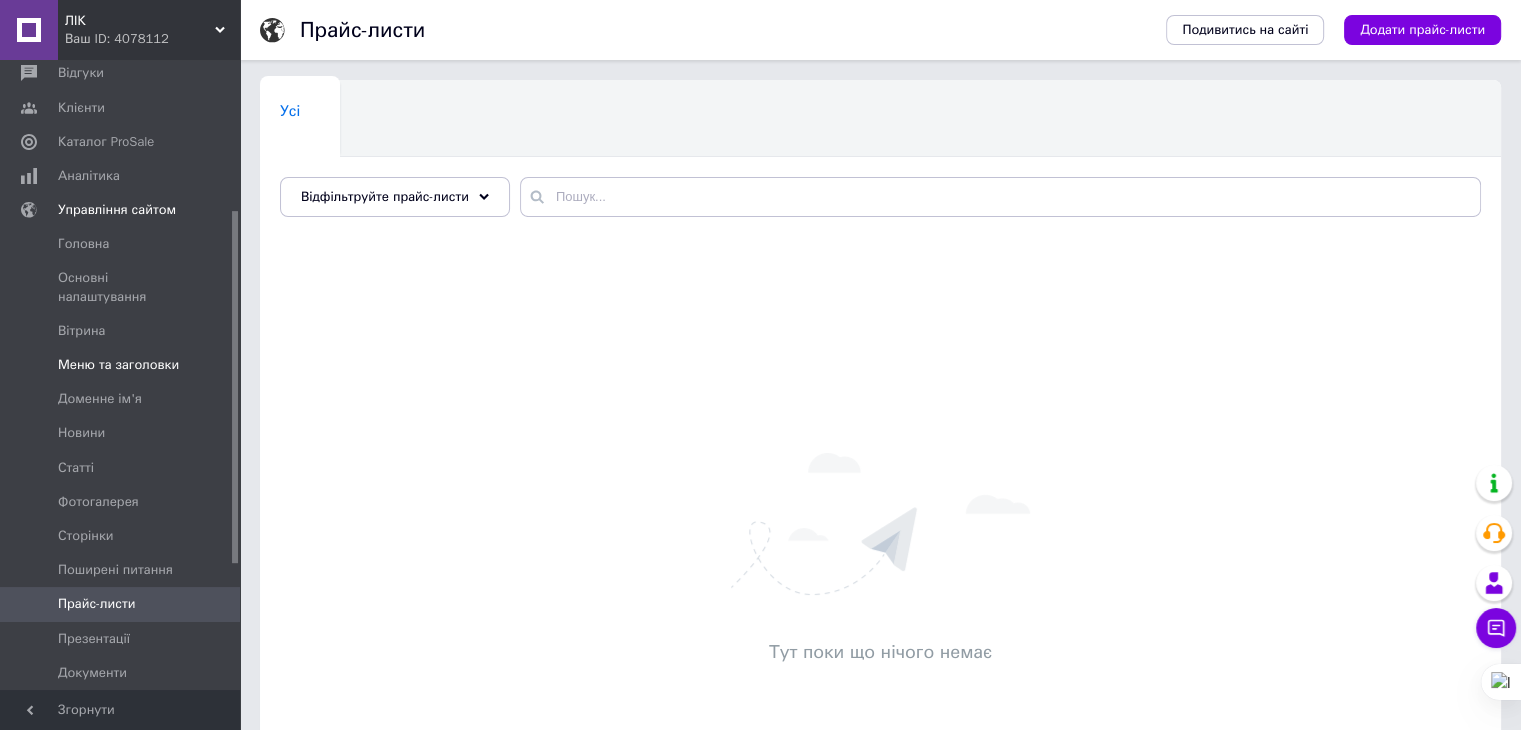 click on "Меню та заголовки" at bounding box center (118, 365) 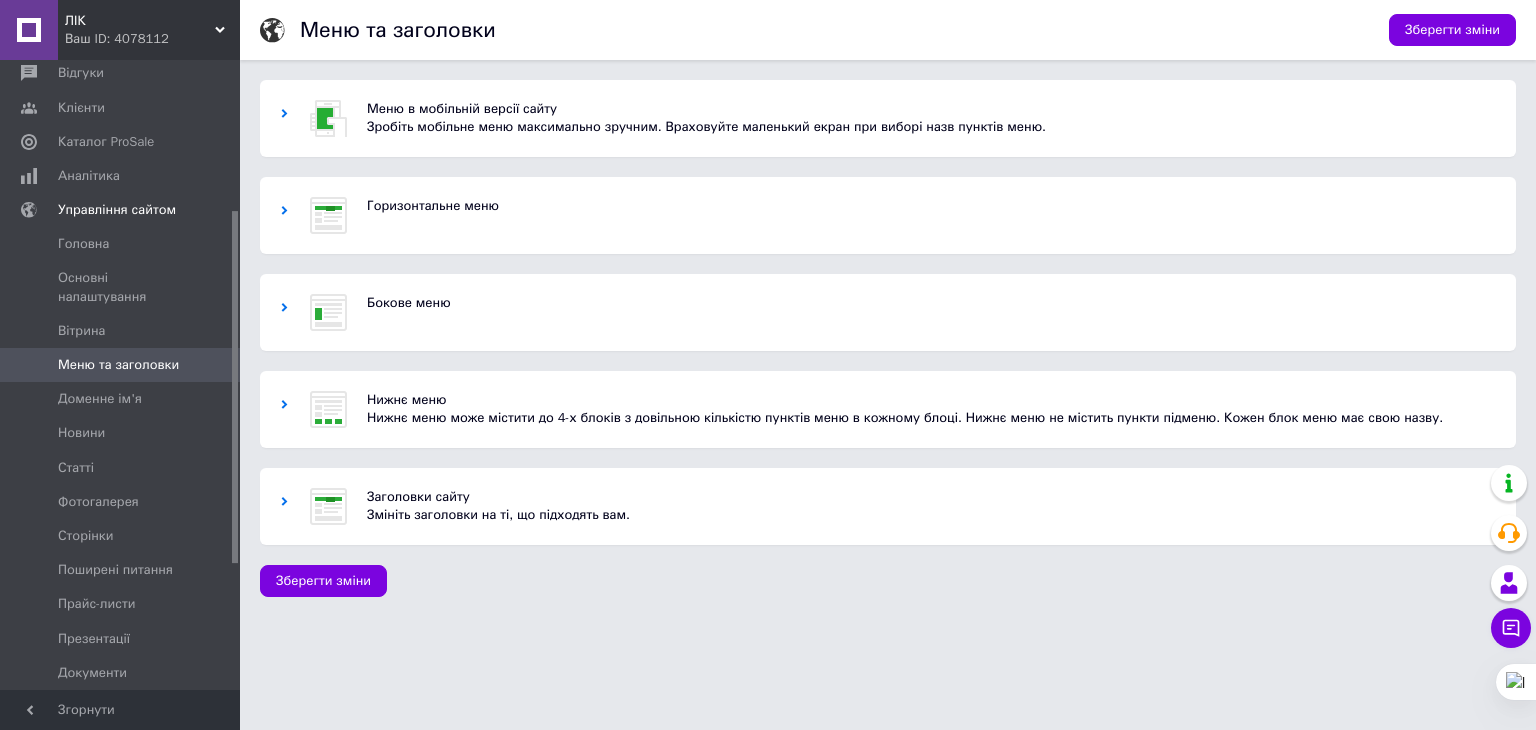 click on "Бокове меню" at bounding box center [931, 303] 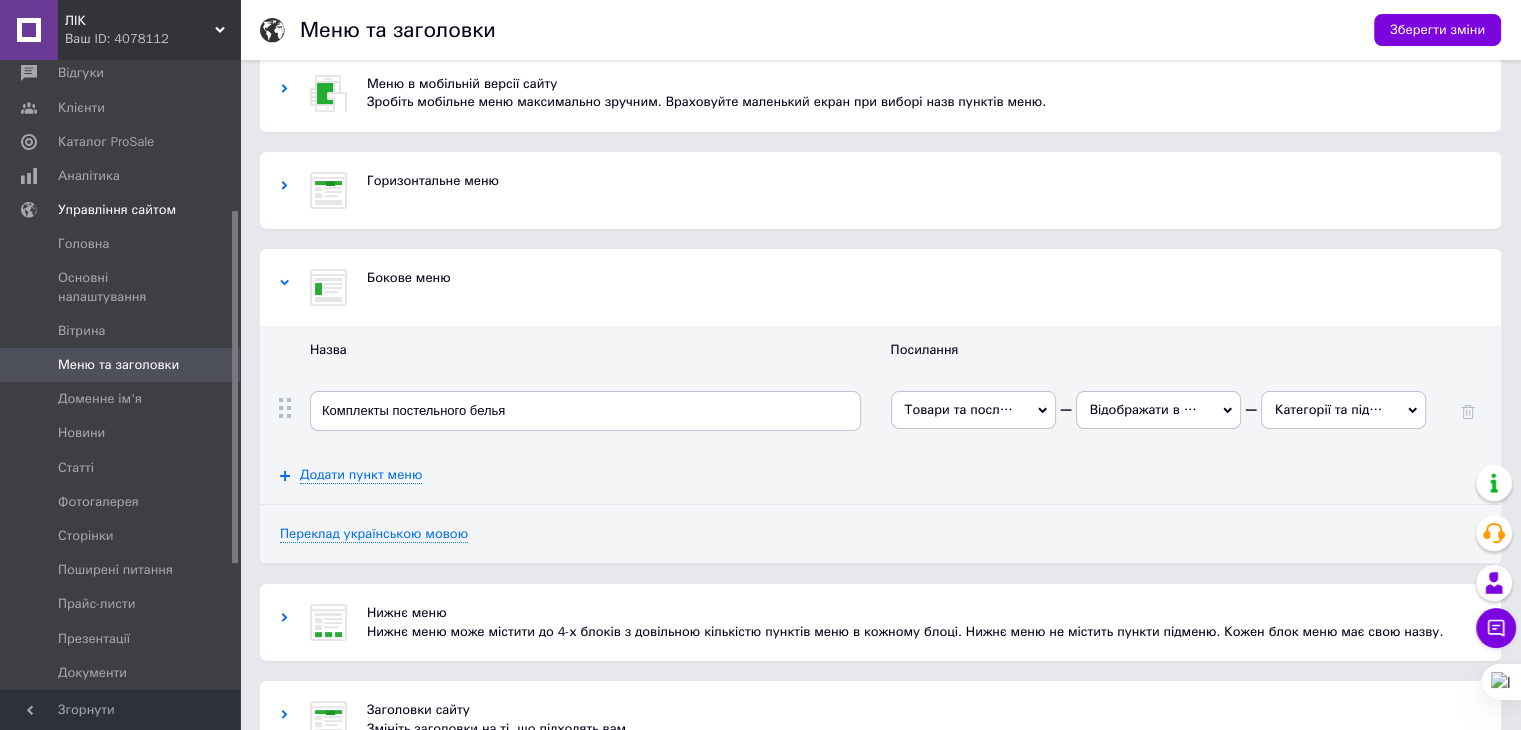 scroll, scrollTop: 100, scrollLeft: 0, axis: vertical 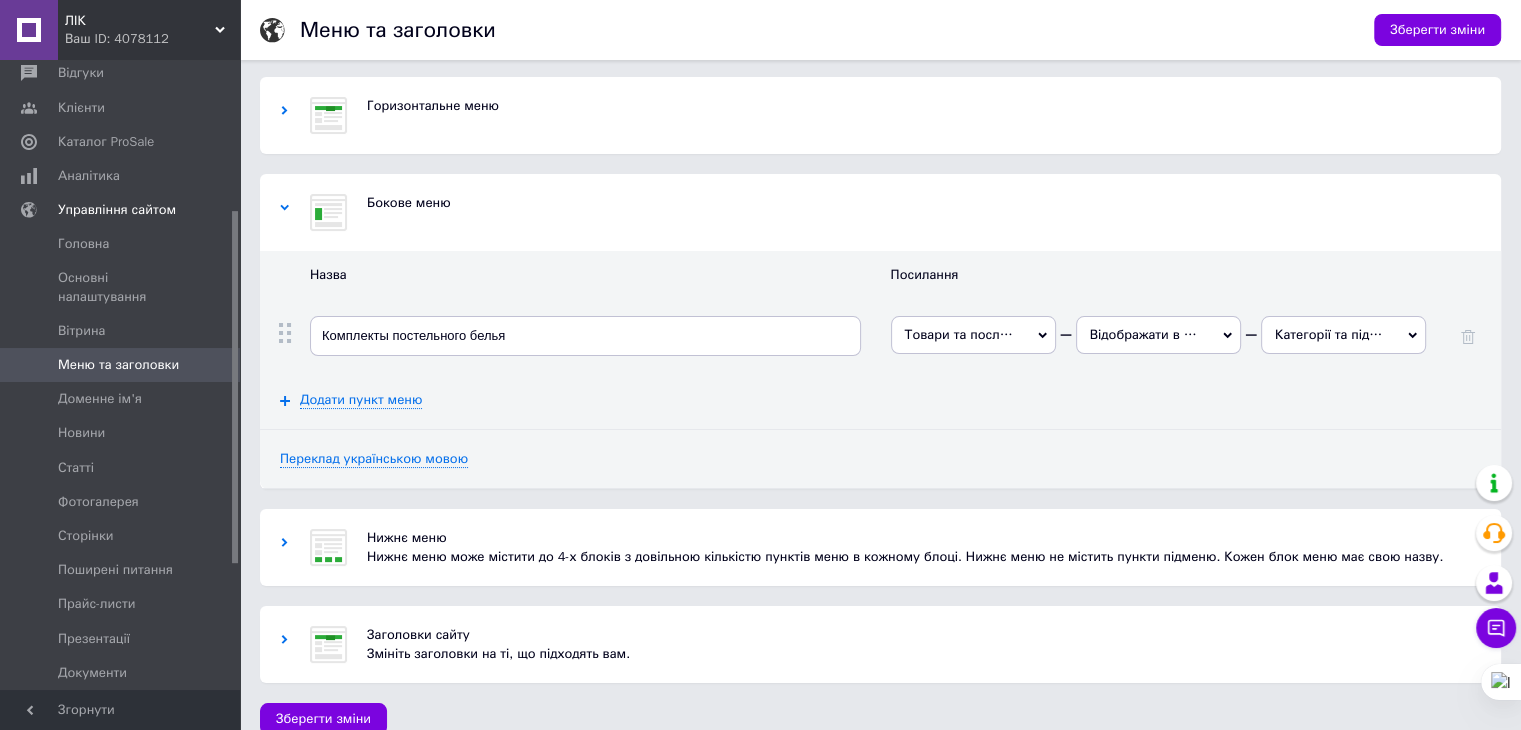 click on "Змініть заголовки на ті, що підходять вам." at bounding box center [924, 654] 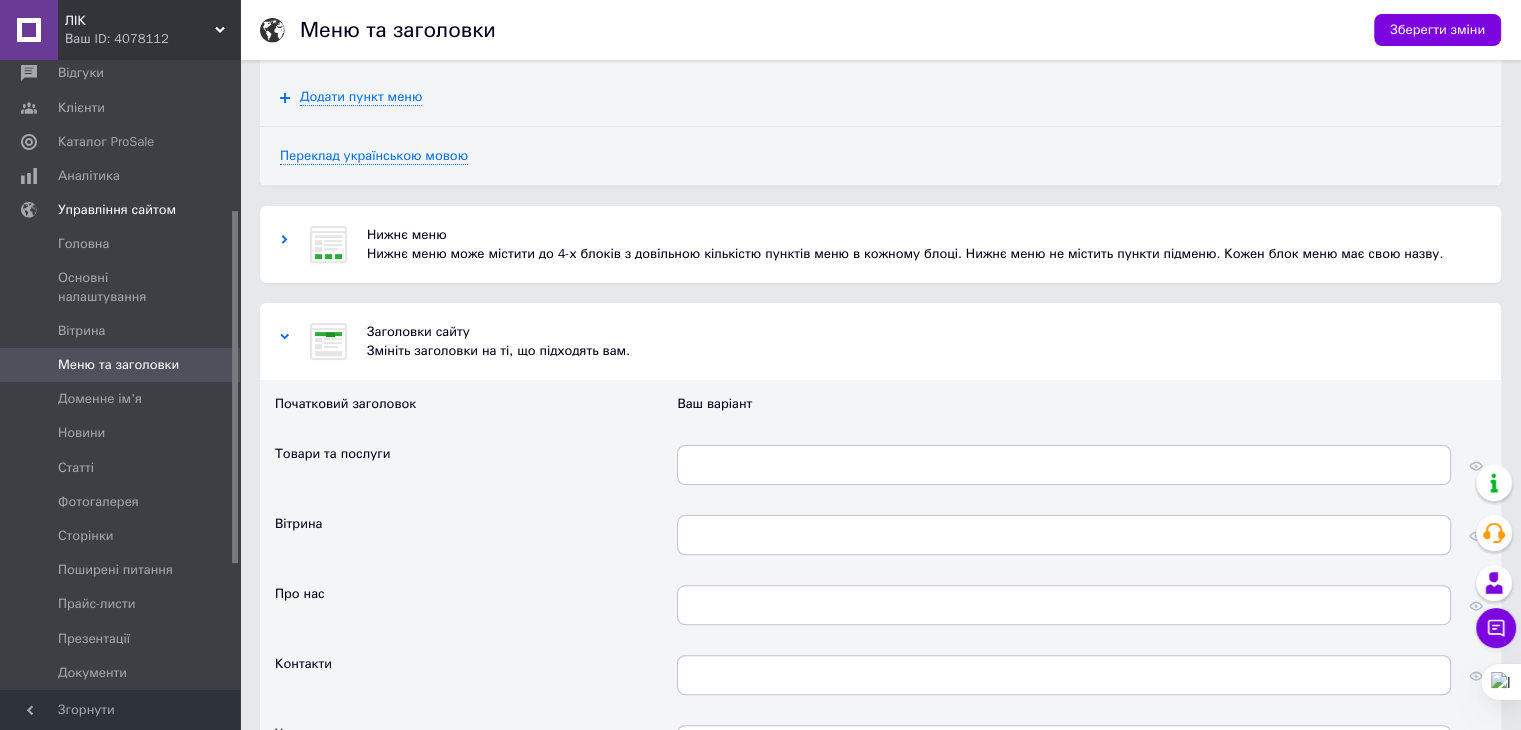 scroll, scrollTop: 393, scrollLeft: 0, axis: vertical 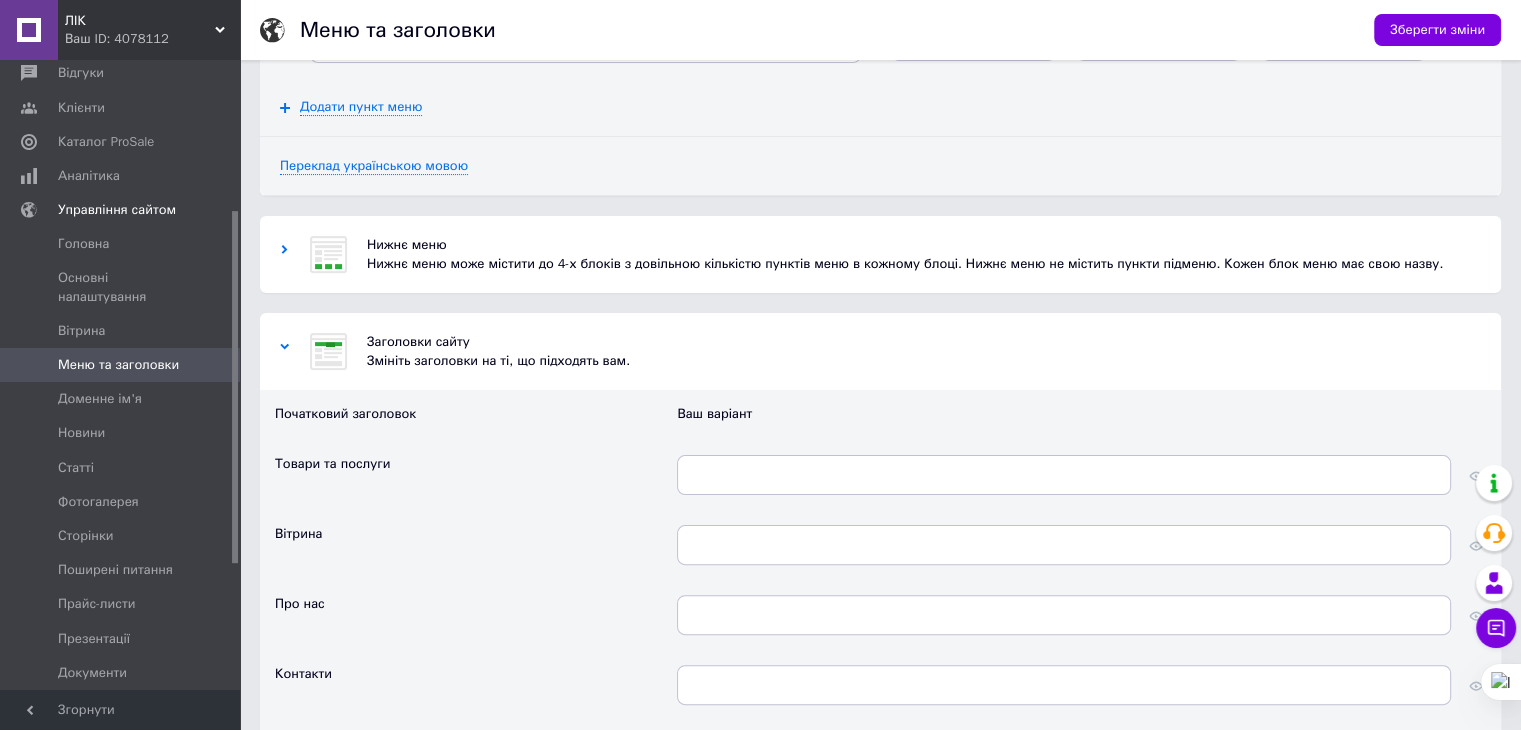 click on "Заголовки сайту Змініть заголовки на ті, що підходять вам." at bounding box center [880, 351] 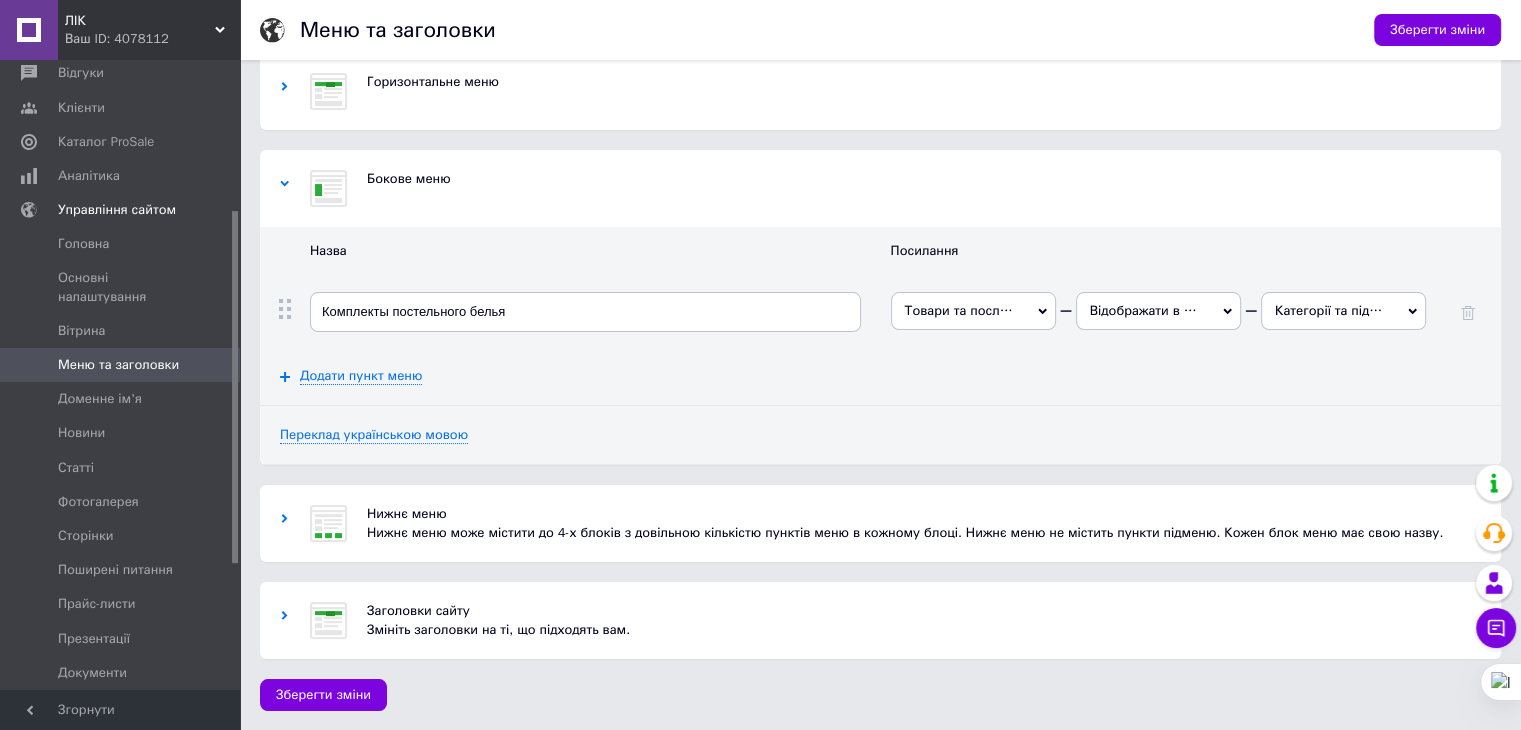 scroll, scrollTop: 24, scrollLeft: 0, axis: vertical 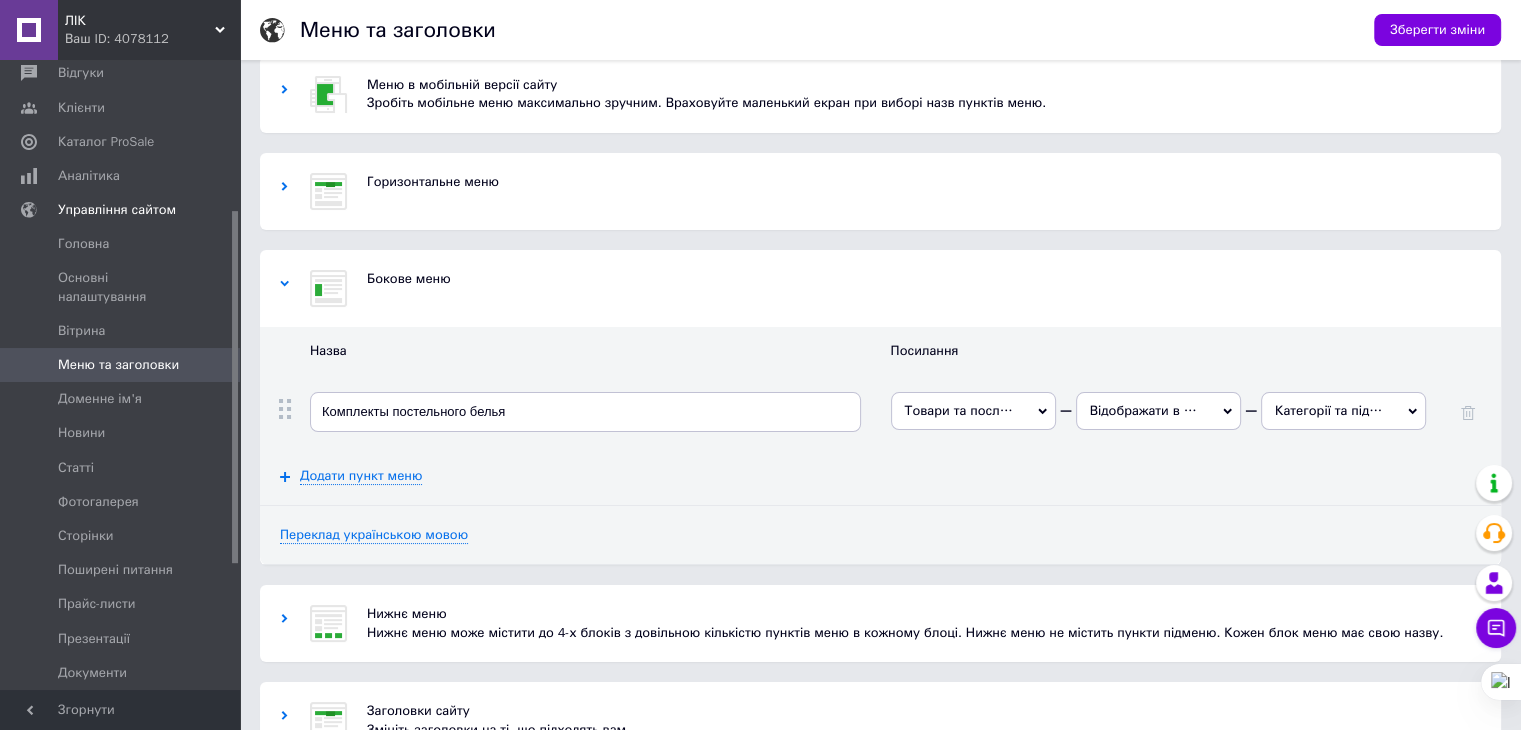 click on "Нижнє меню може містити до 4-х блоків з довільною кількістю пунктів меню в кожному блоці. Нижнє меню не містить пункти підменю. Кожен блок меню має свою назву." at bounding box center (924, 633) 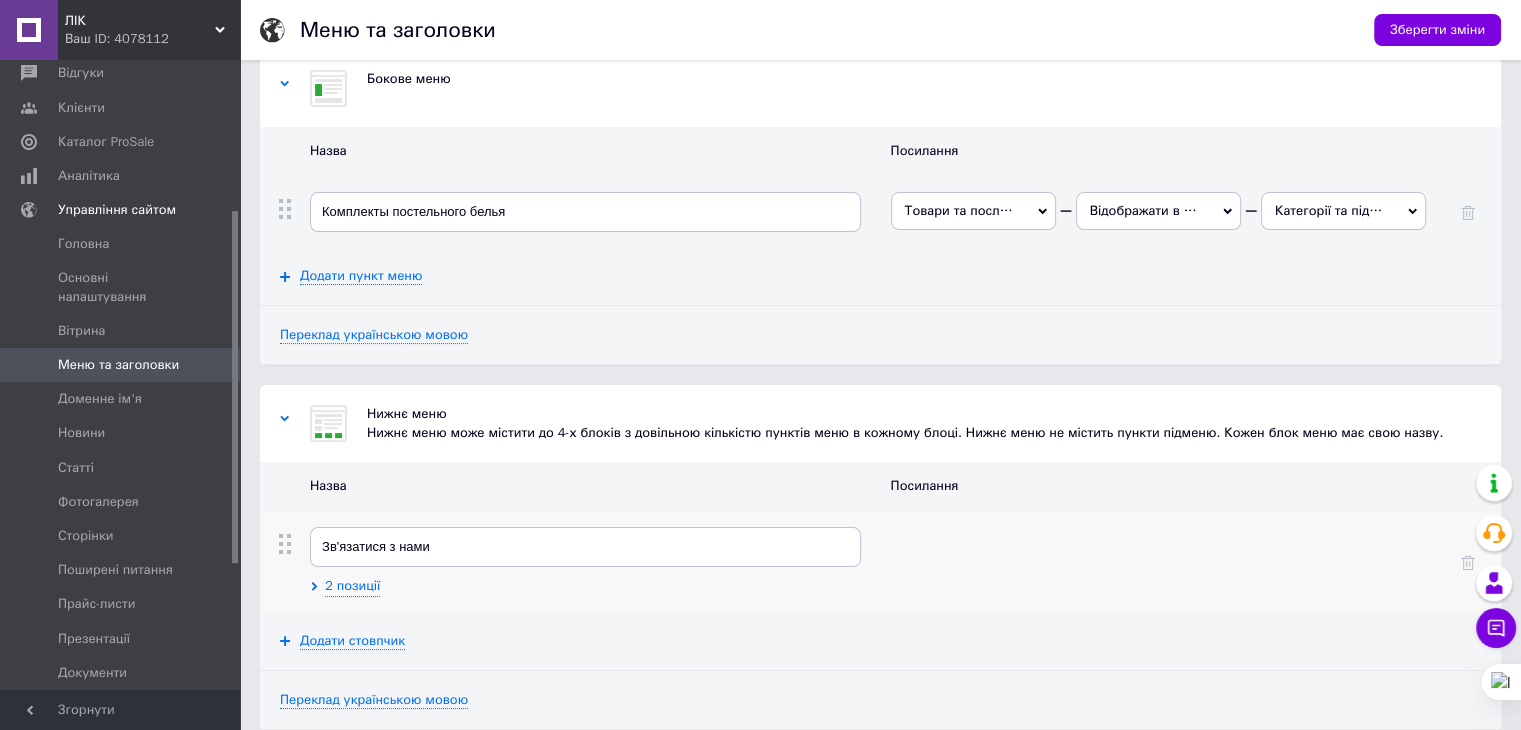 scroll, scrollTop: 224, scrollLeft: 0, axis: vertical 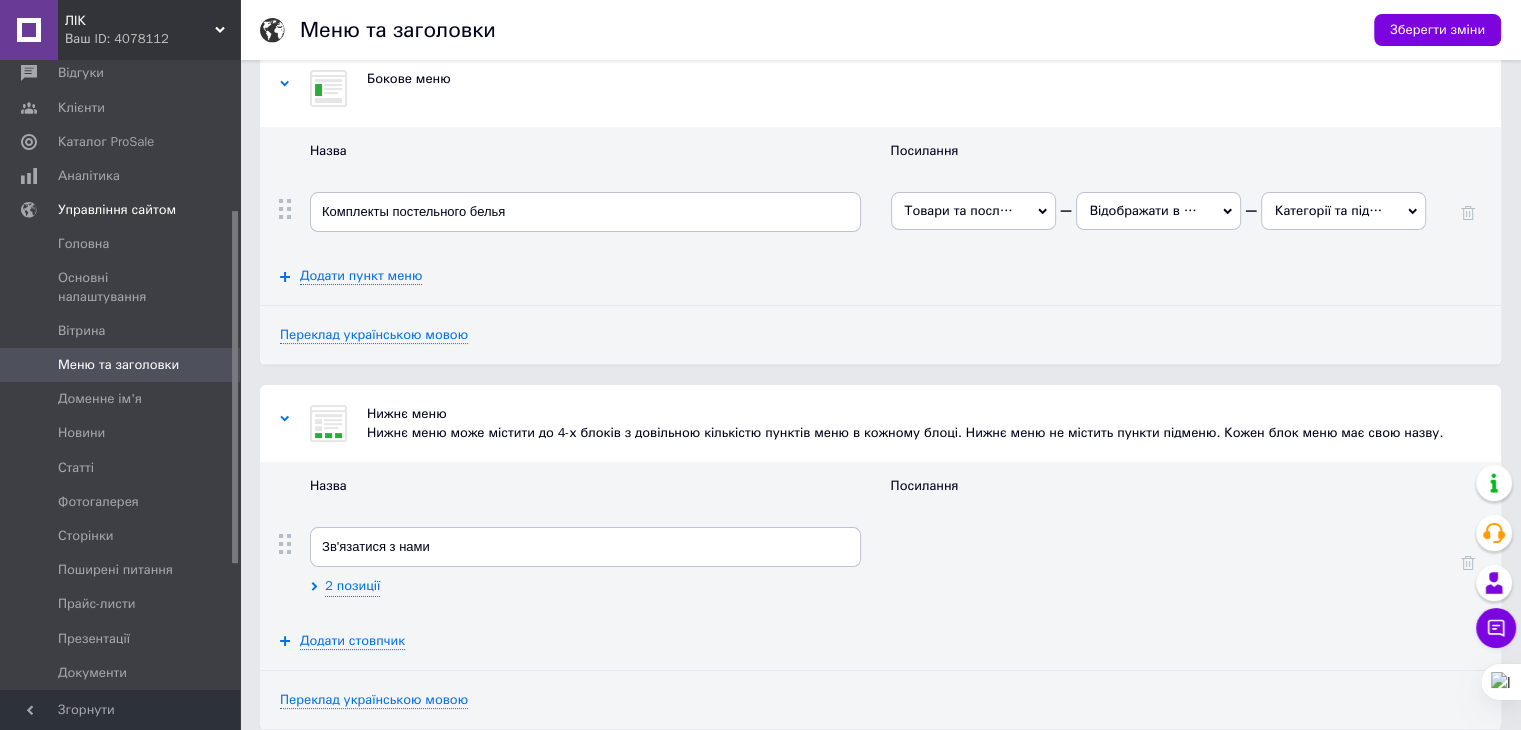 click on "Нижнє меню" at bounding box center (924, 414) 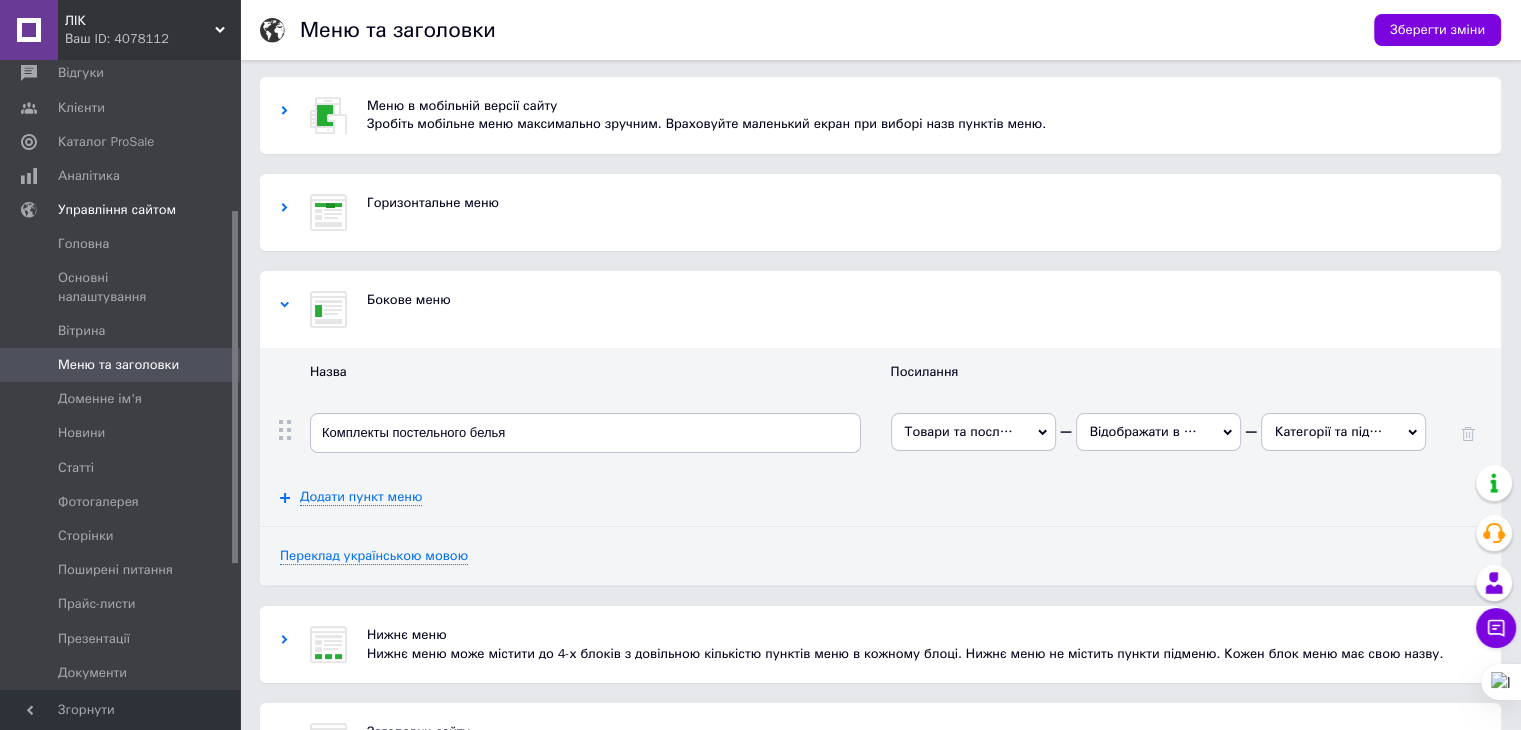 scroll, scrollTop: 0, scrollLeft: 0, axis: both 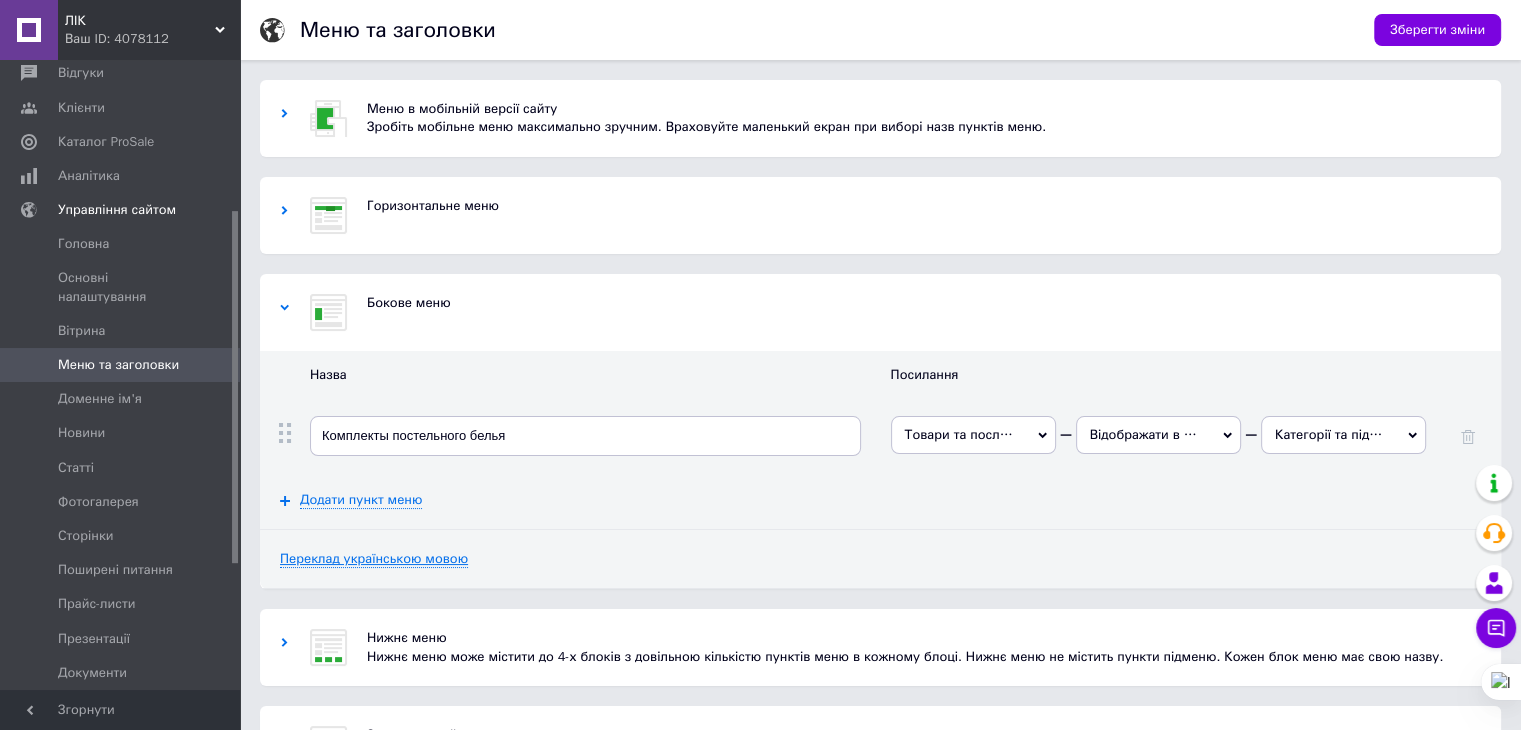 click on "Переклад українською мовою" at bounding box center (374, 559) 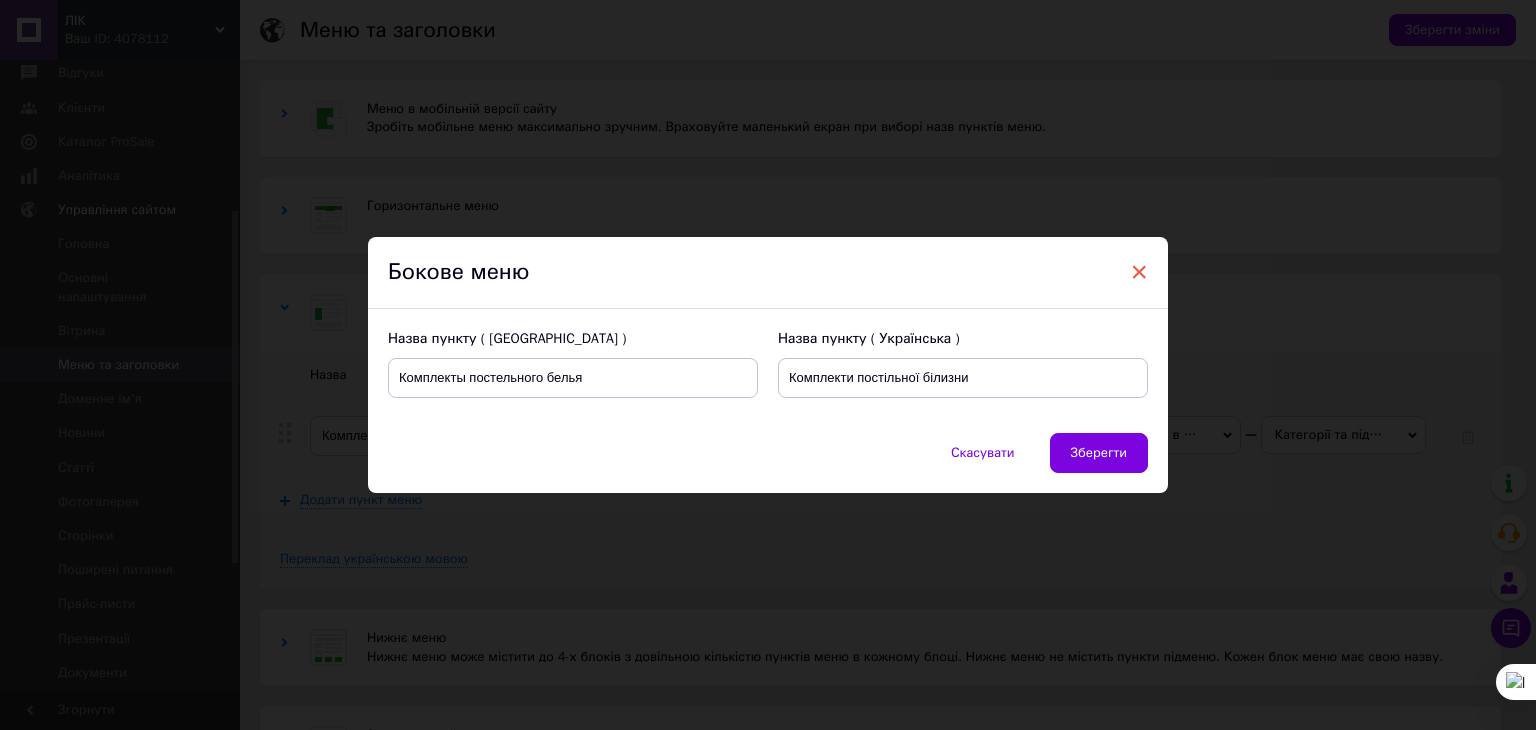 click on "×" at bounding box center [1139, 272] 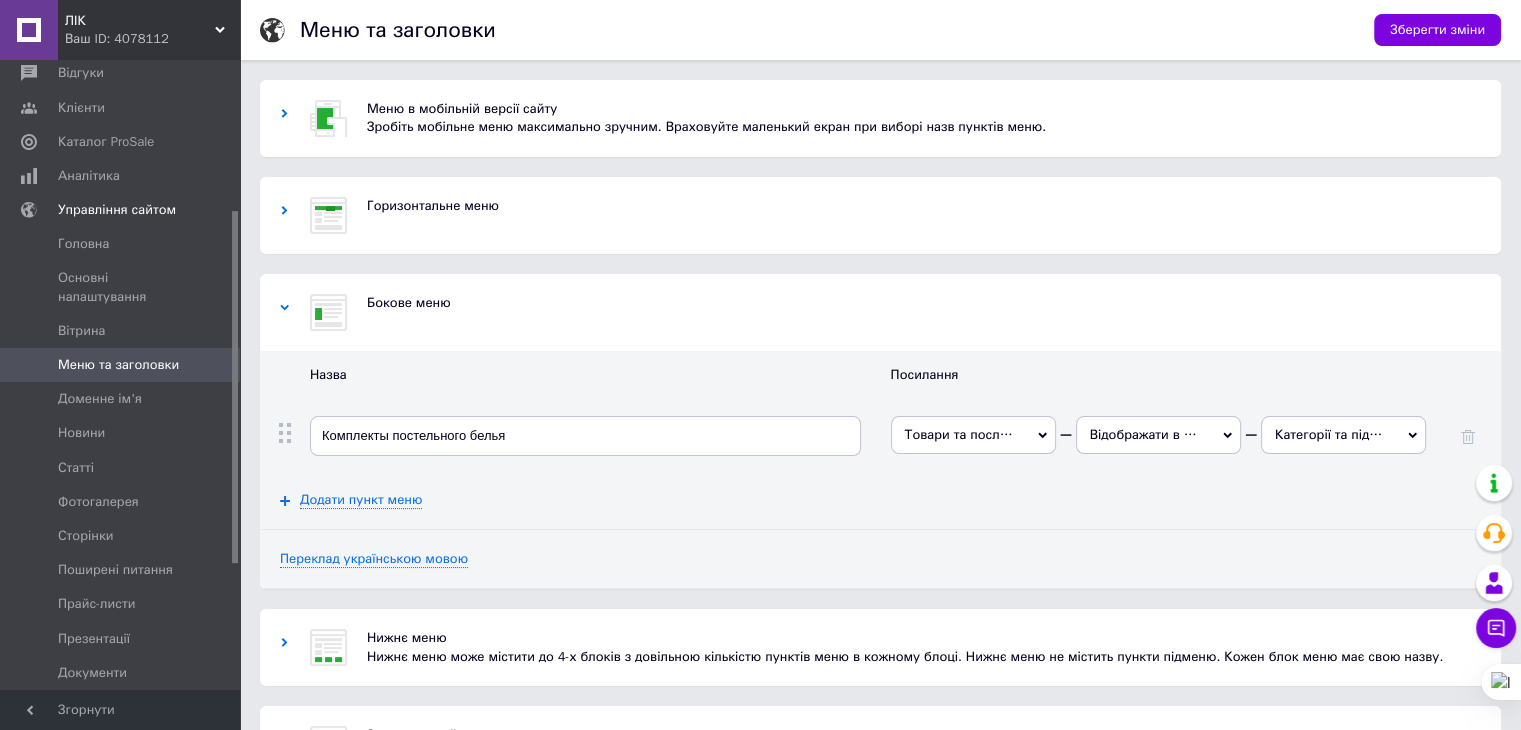 click on "Горизонтальне меню" at bounding box center (924, 215) 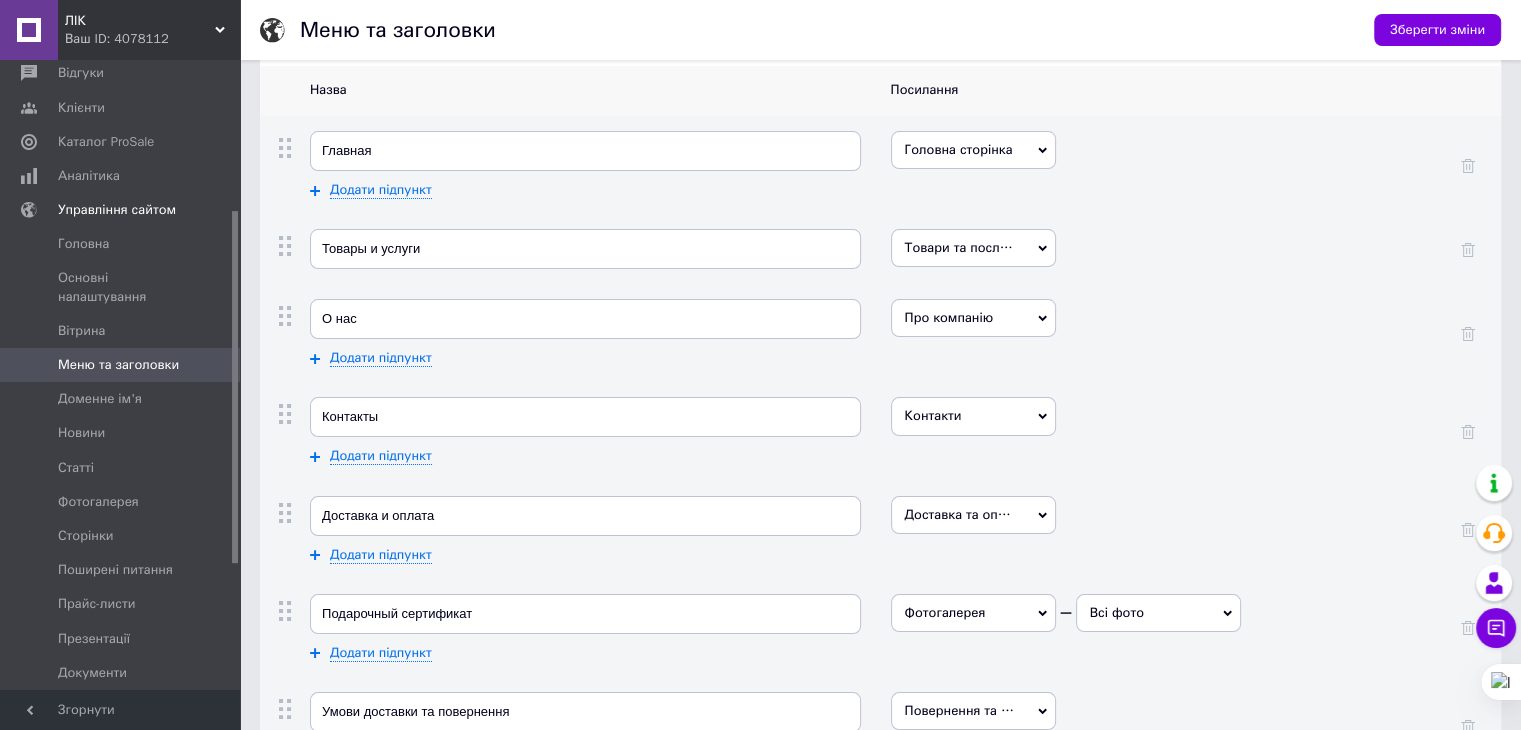 scroll, scrollTop: 200, scrollLeft: 0, axis: vertical 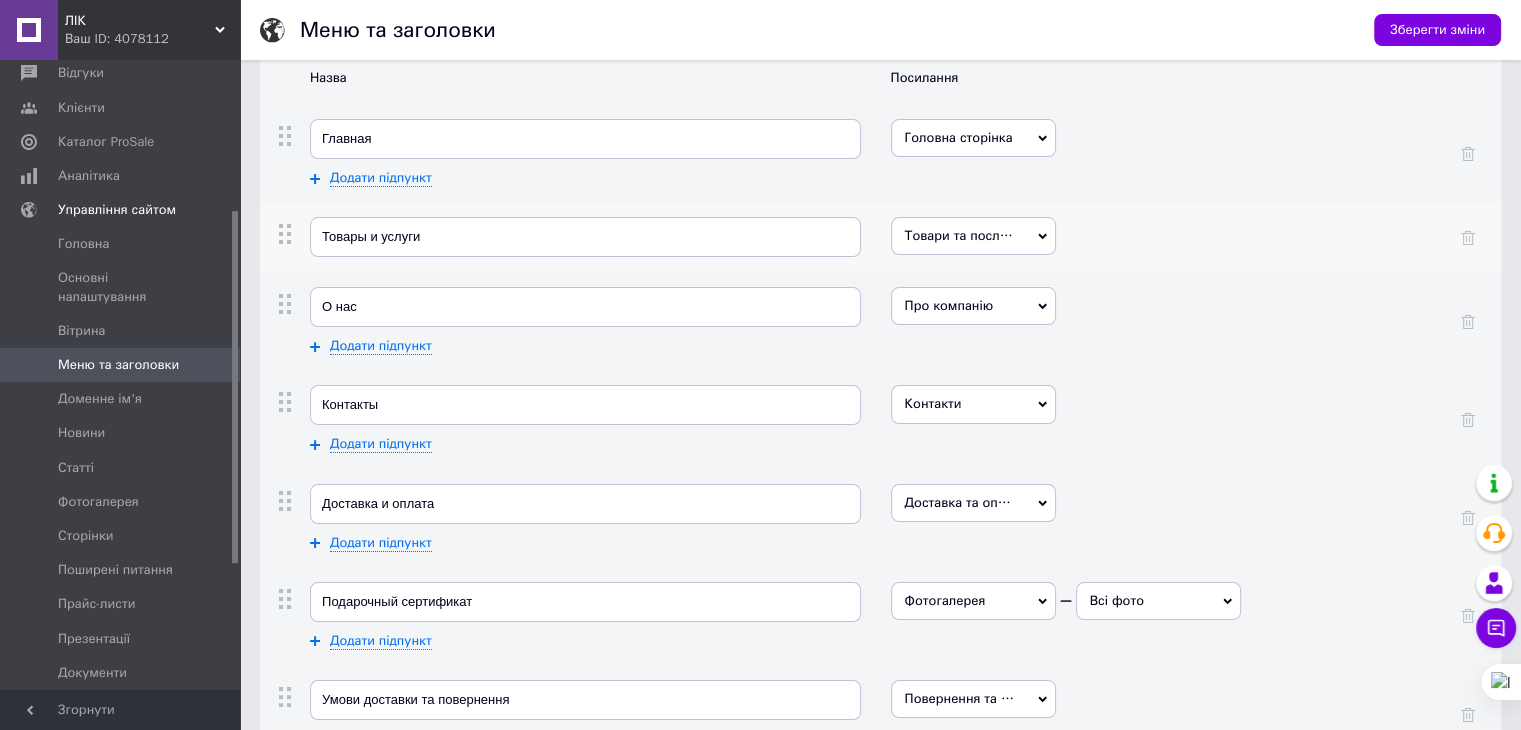 click 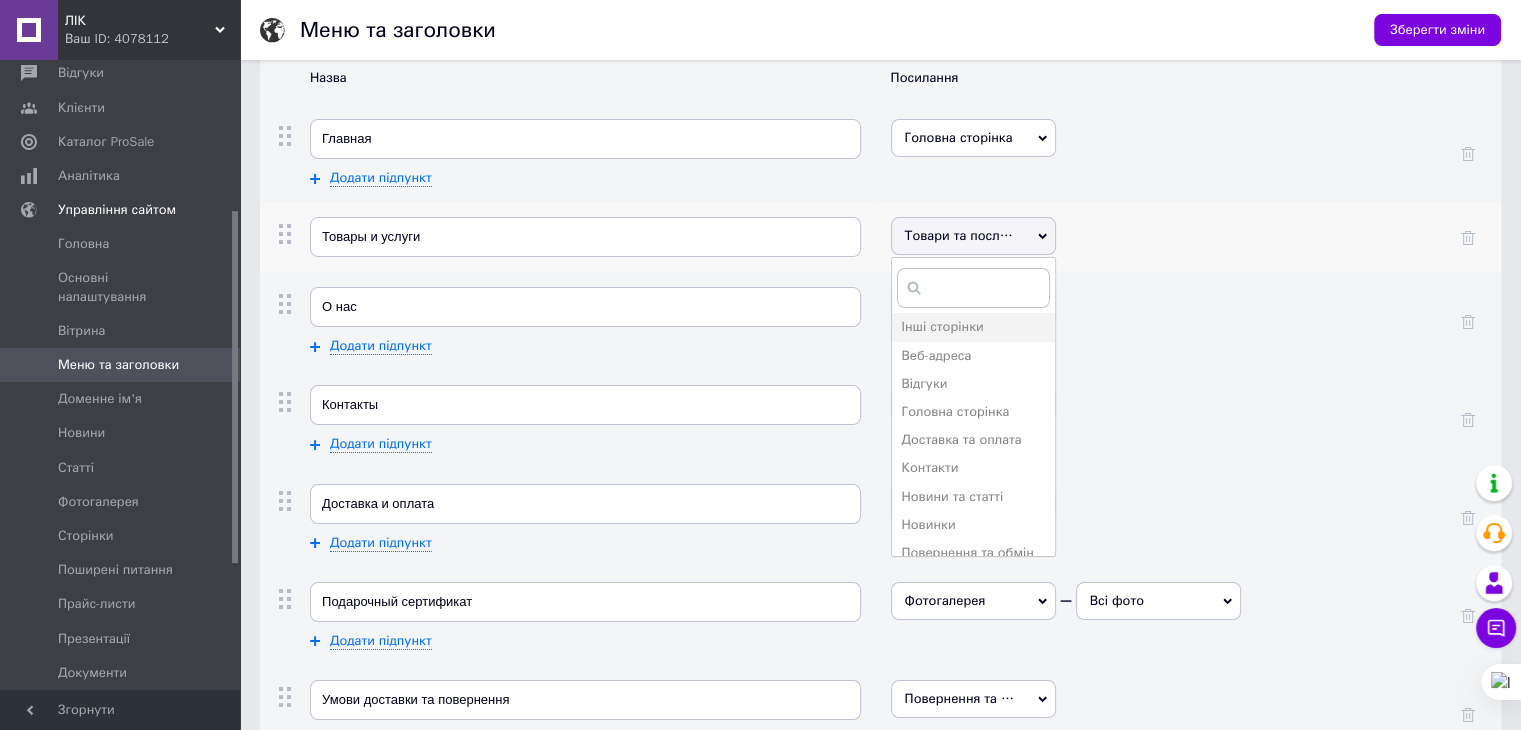 click 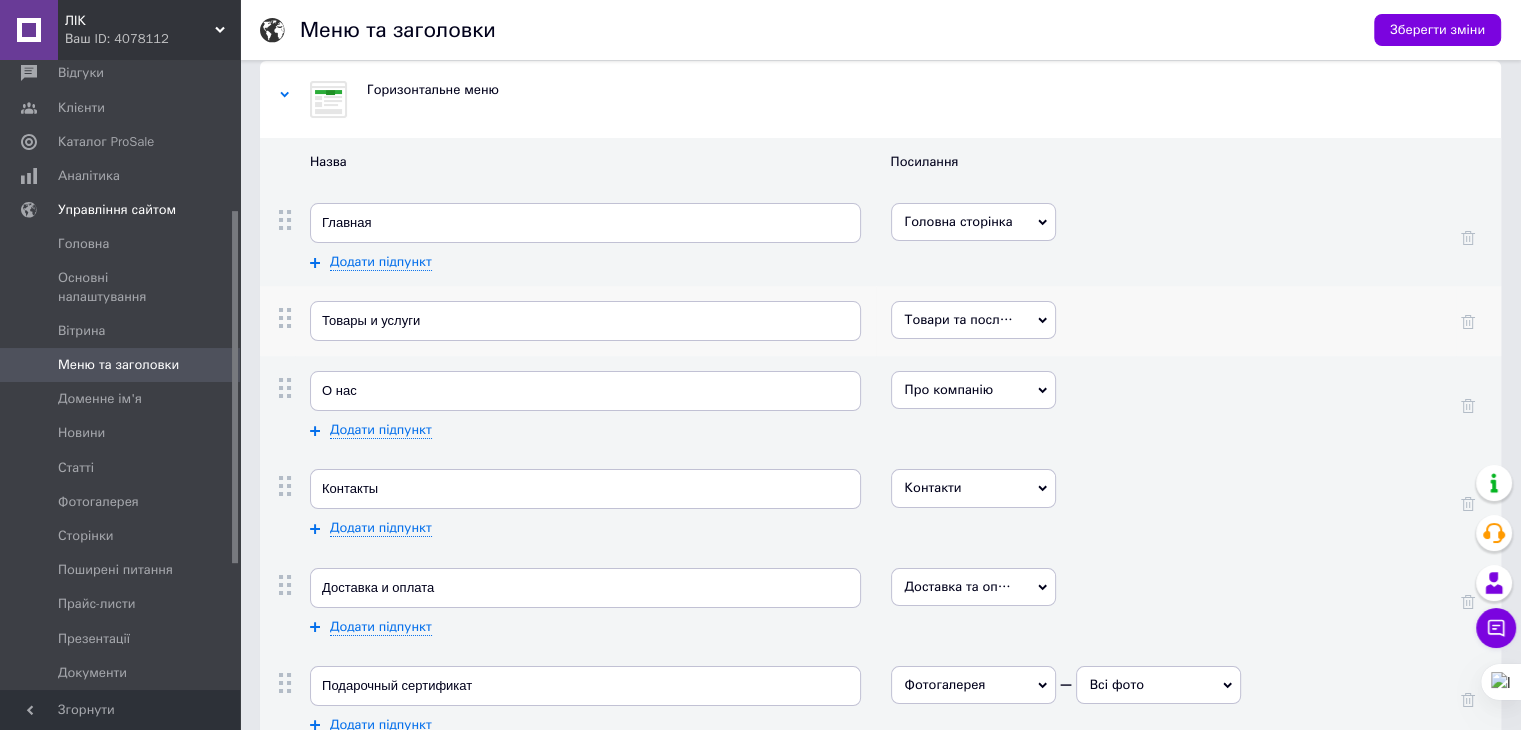 scroll, scrollTop: 0, scrollLeft: 0, axis: both 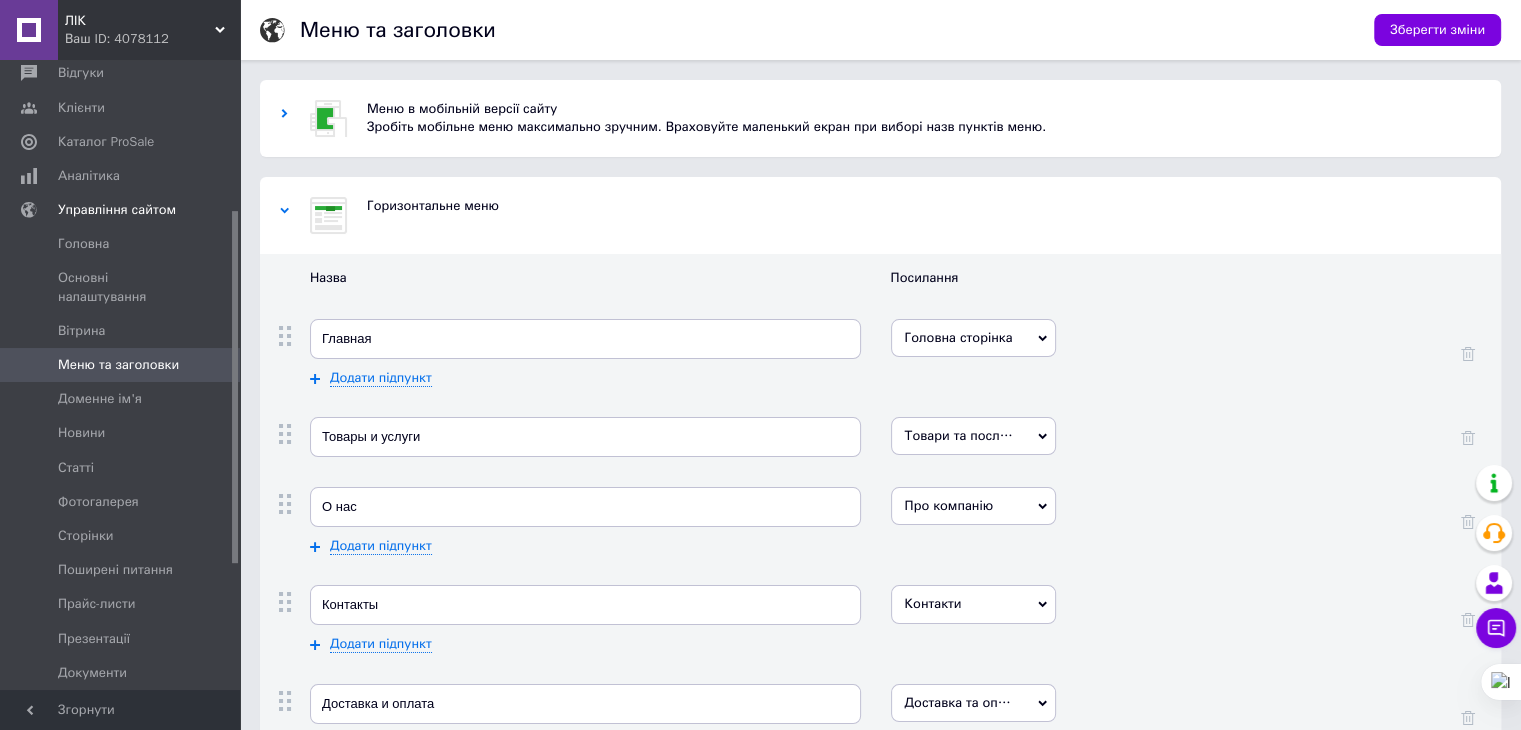 click on "Меню в мобільній версії сайту" at bounding box center [924, 109] 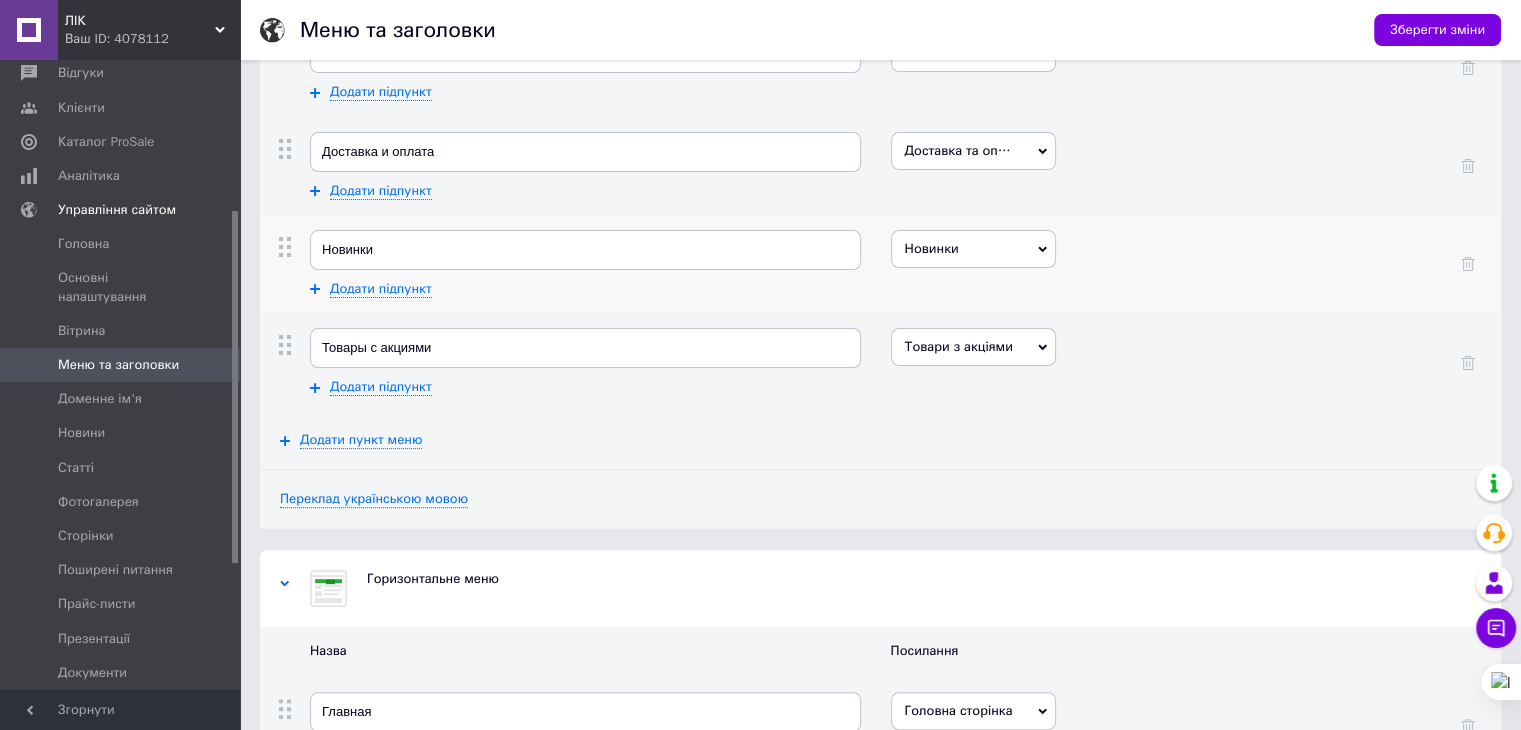 scroll, scrollTop: 500, scrollLeft: 0, axis: vertical 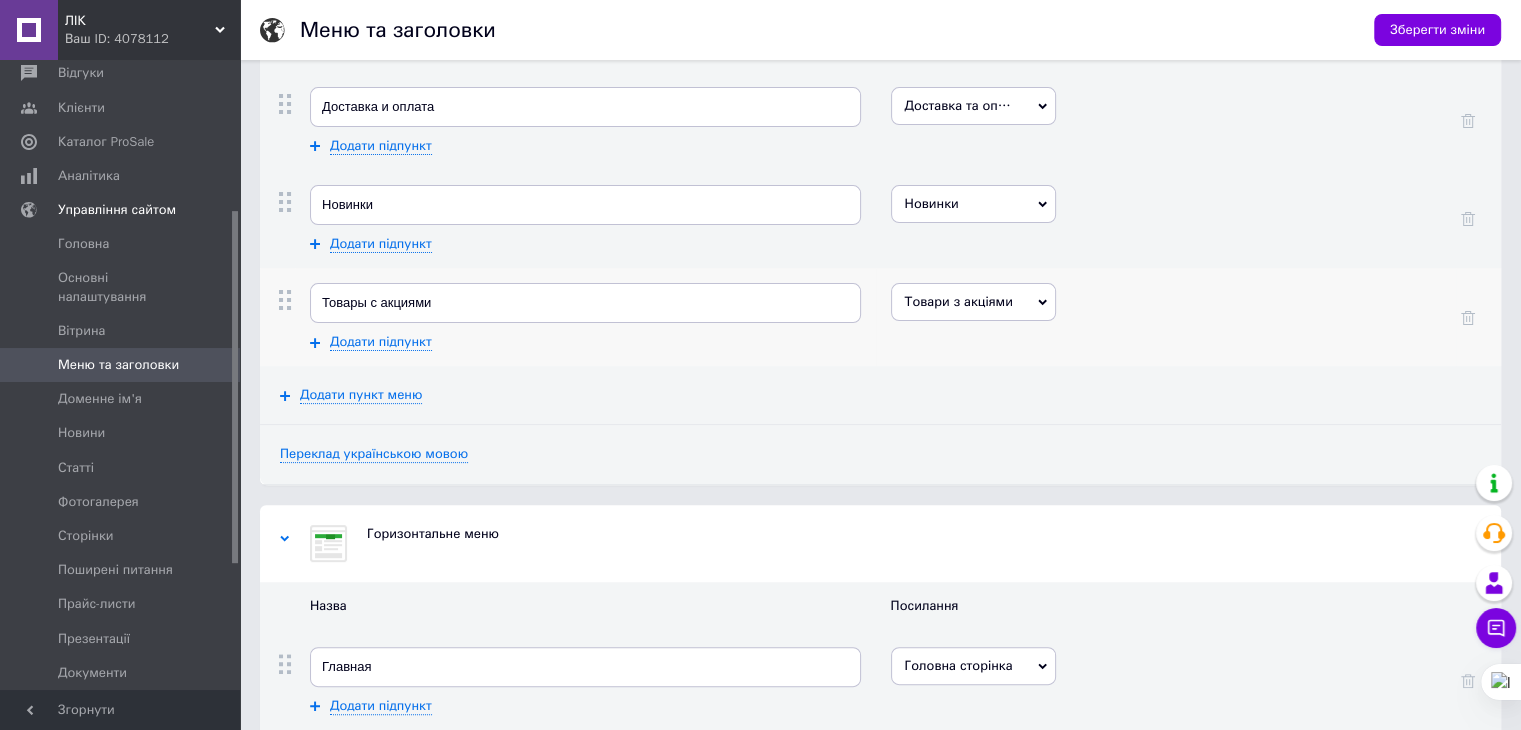 click on "Товари з акціями" at bounding box center [973, 302] 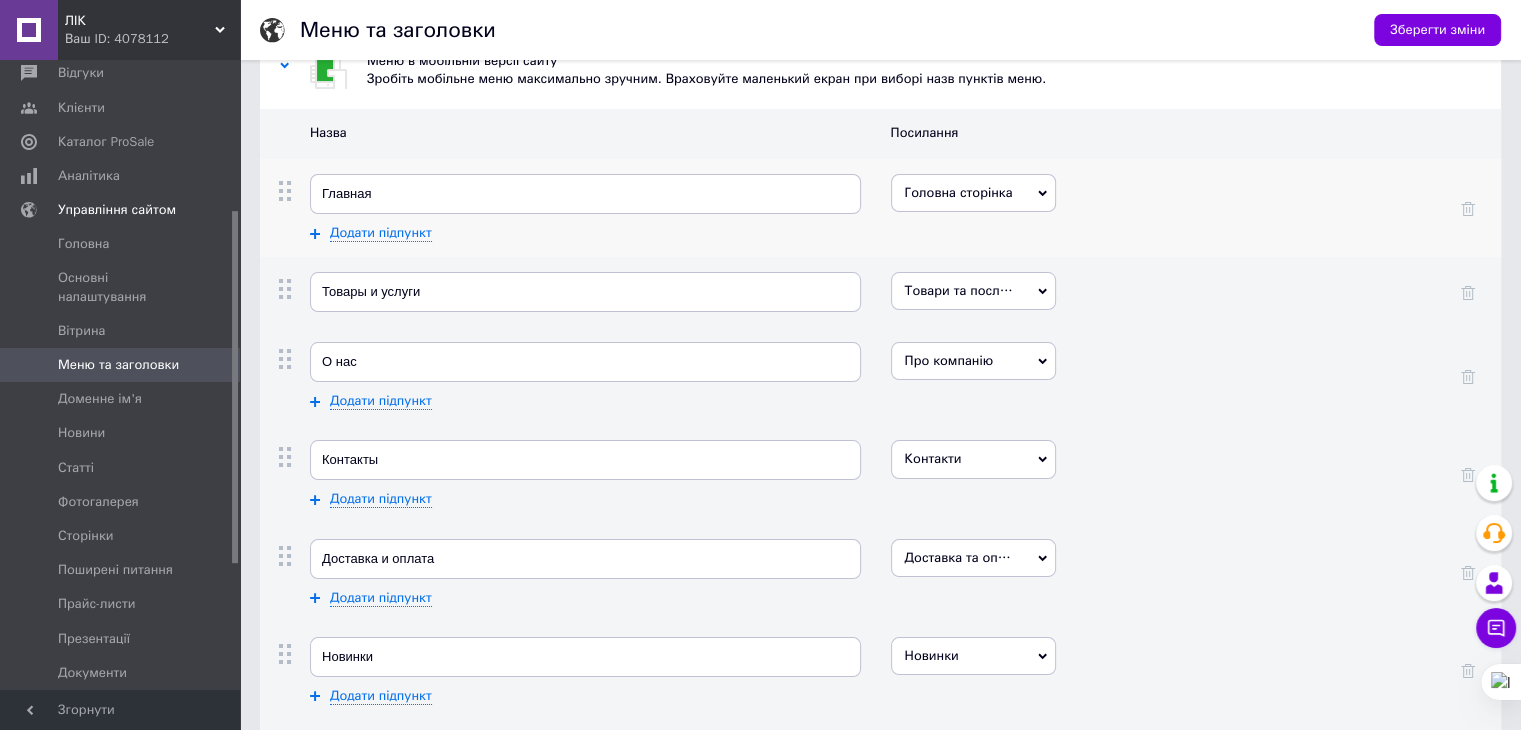scroll, scrollTop: 0, scrollLeft: 0, axis: both 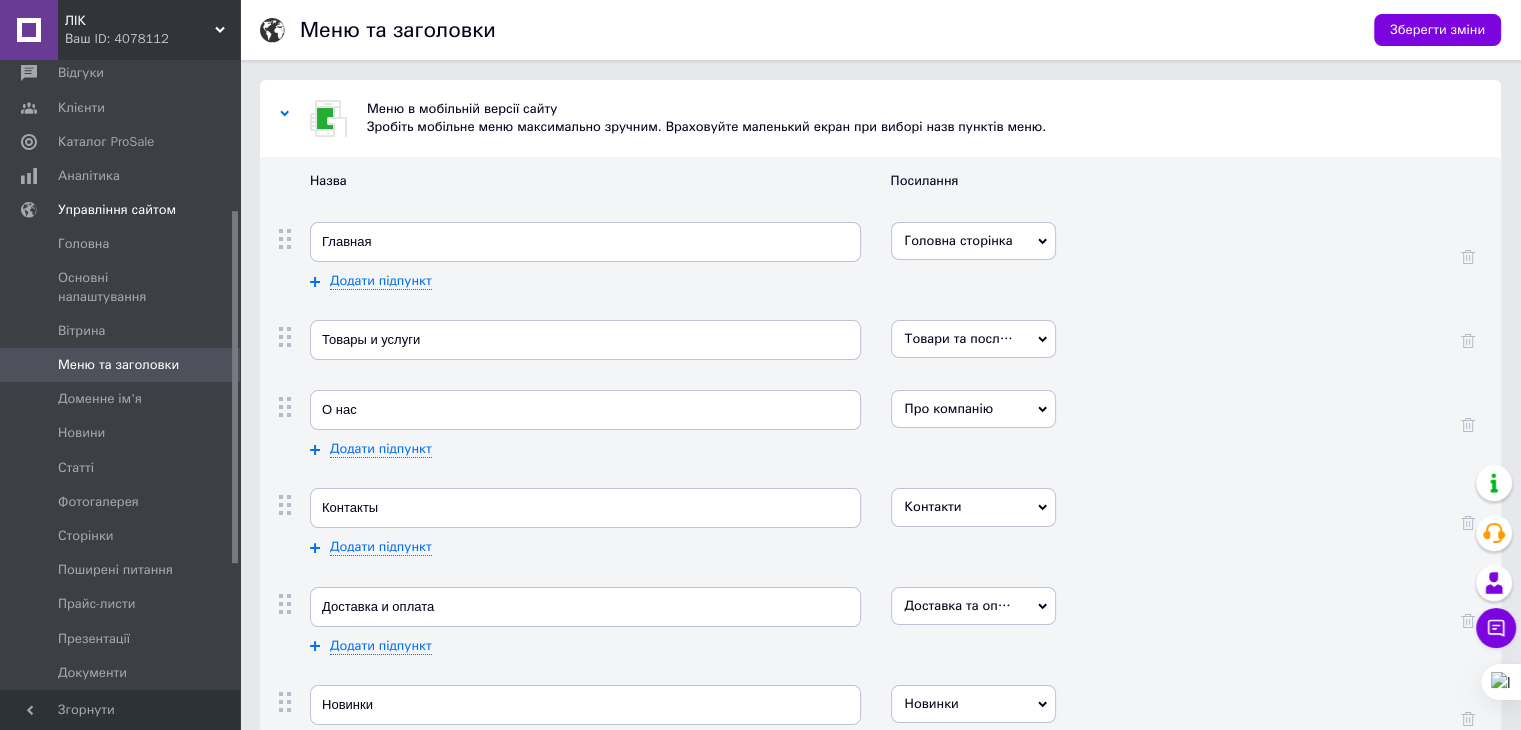 click at bounding box center [285, 118] 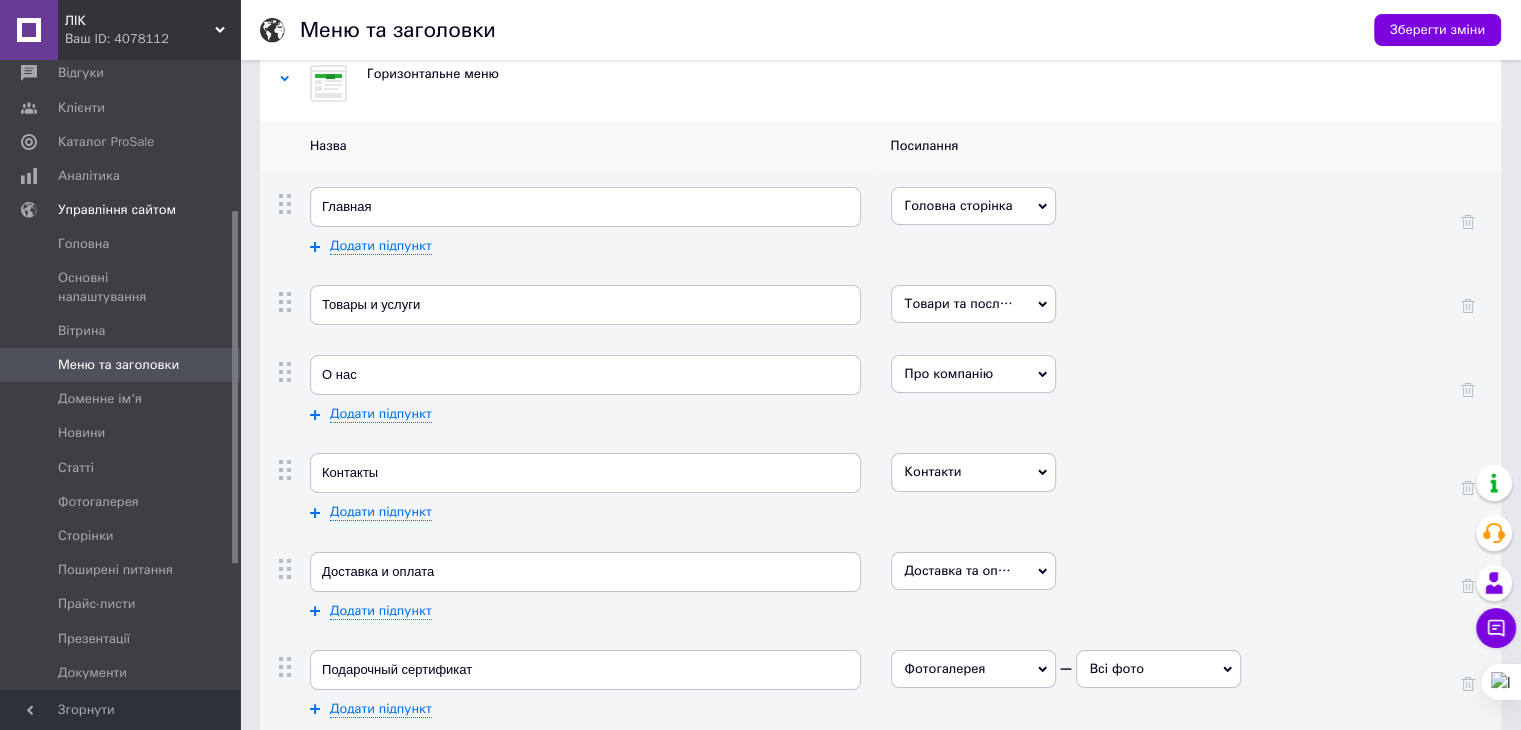 scroll, scrollTop: 0, scrollLeft: 0, axis: both 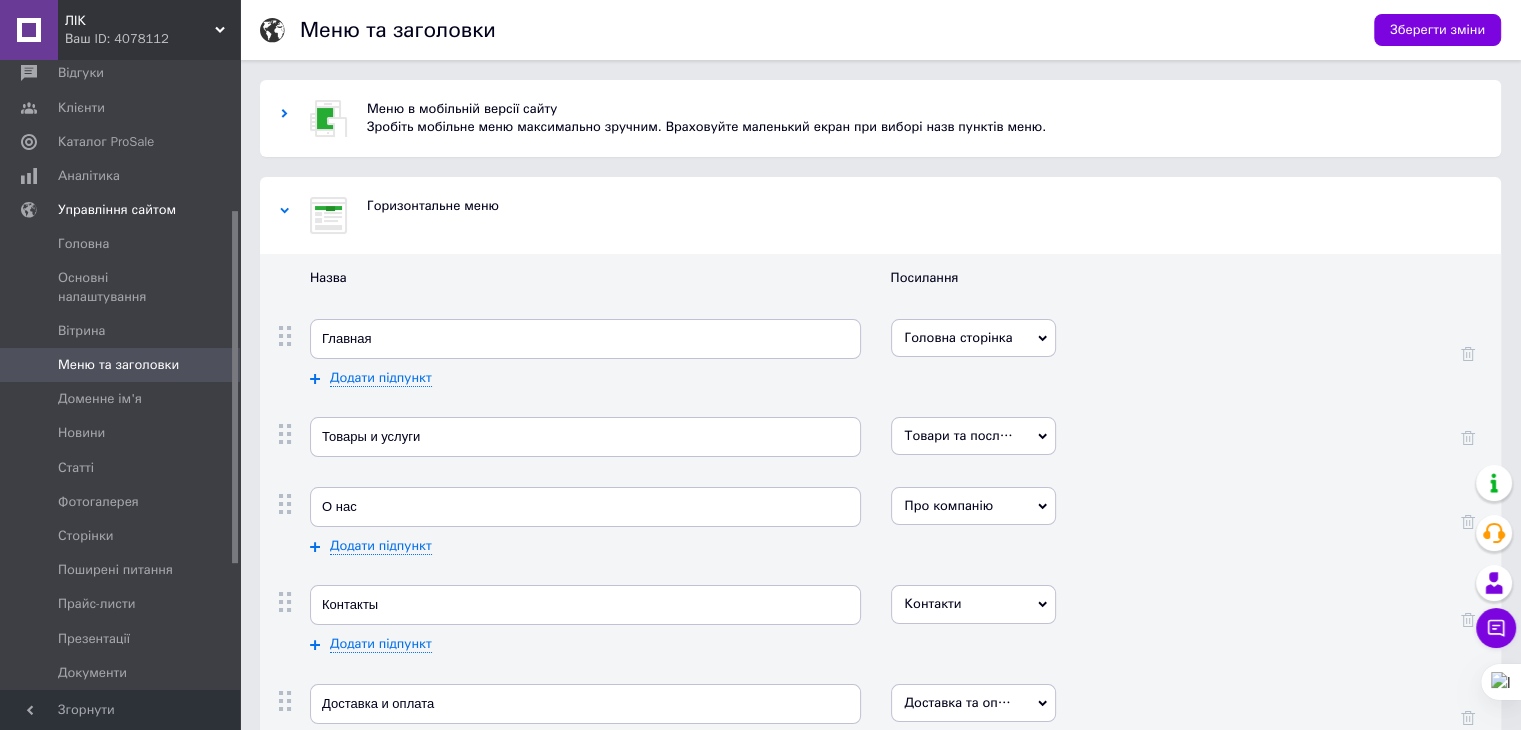click at bounding box center [328, 215] 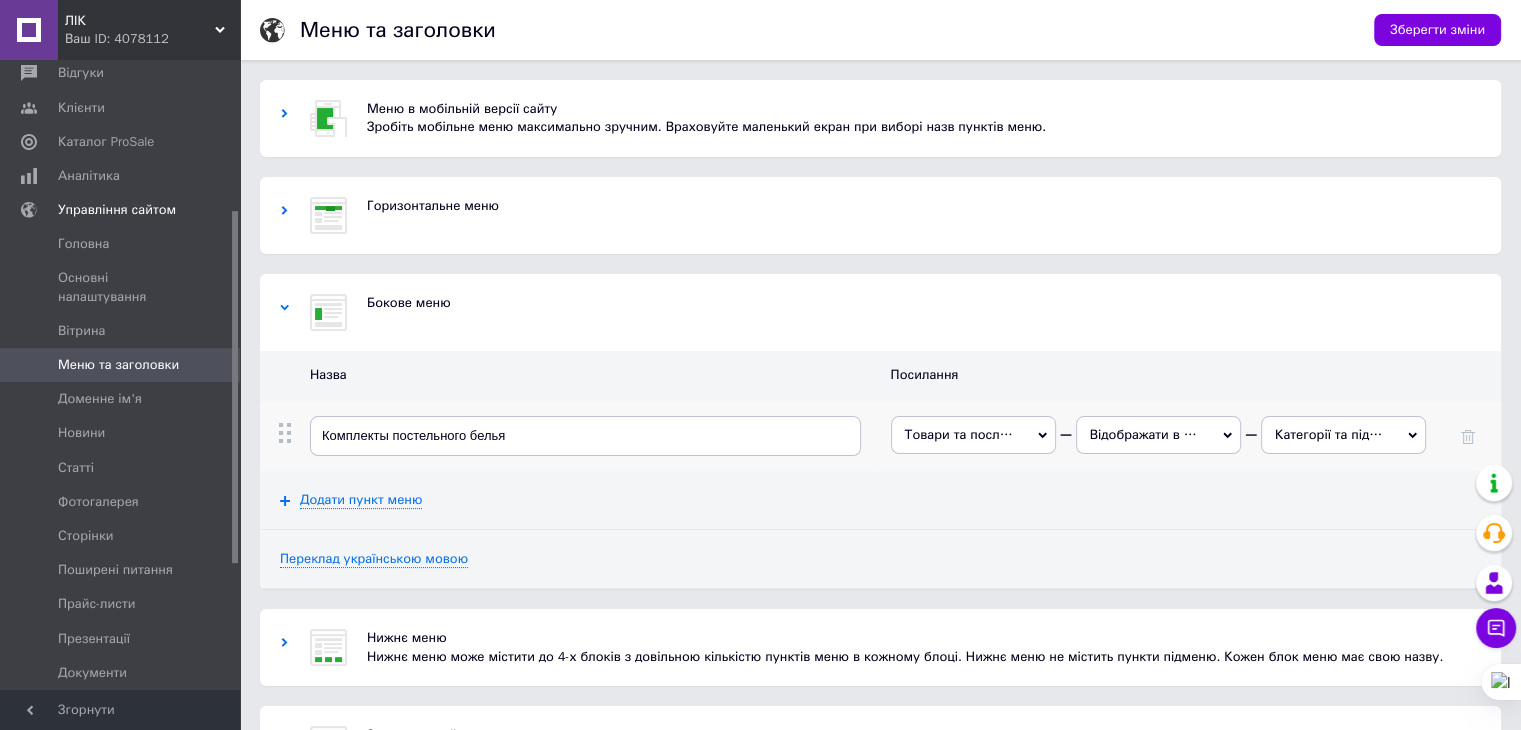 click 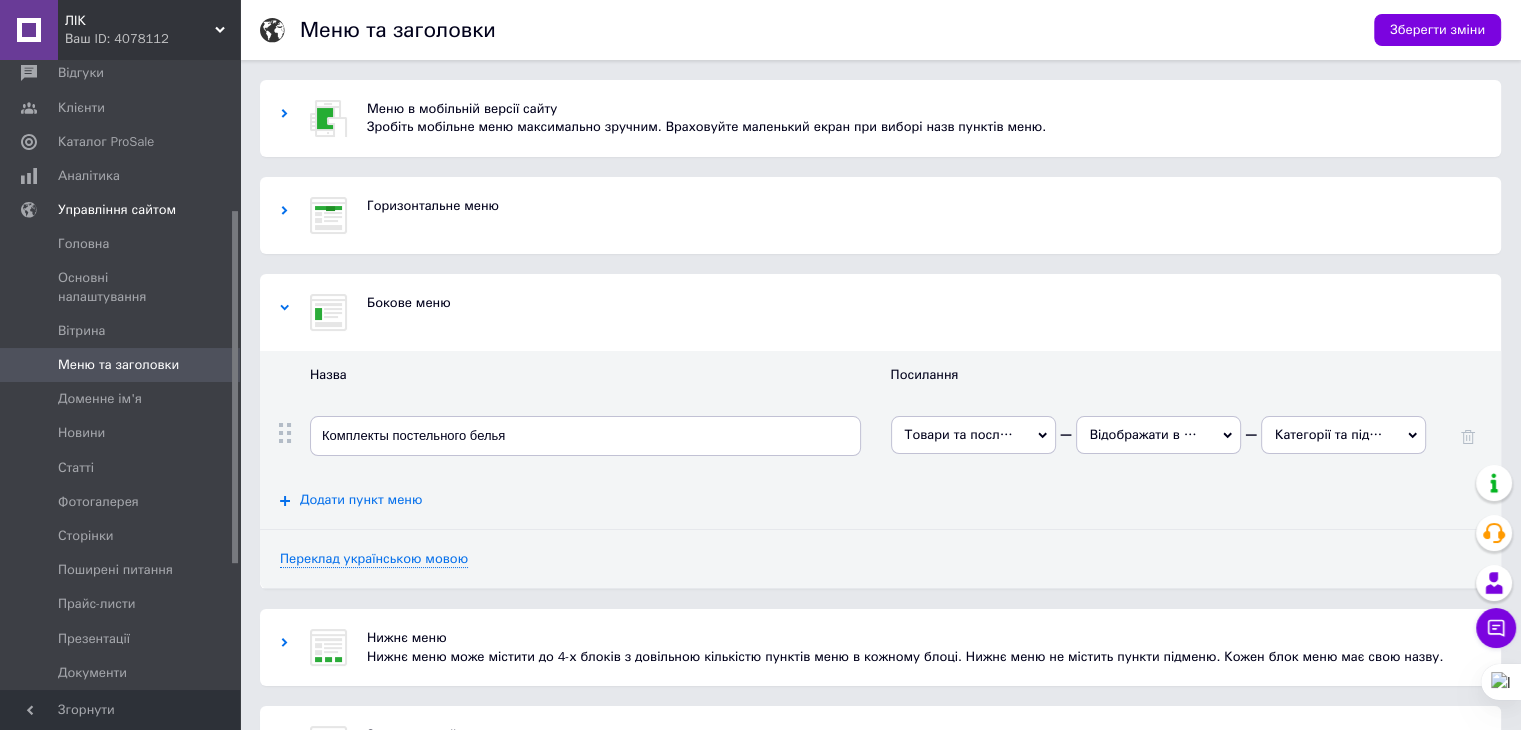 click on "Додати пункт меню" at bounding box center [361, 500] 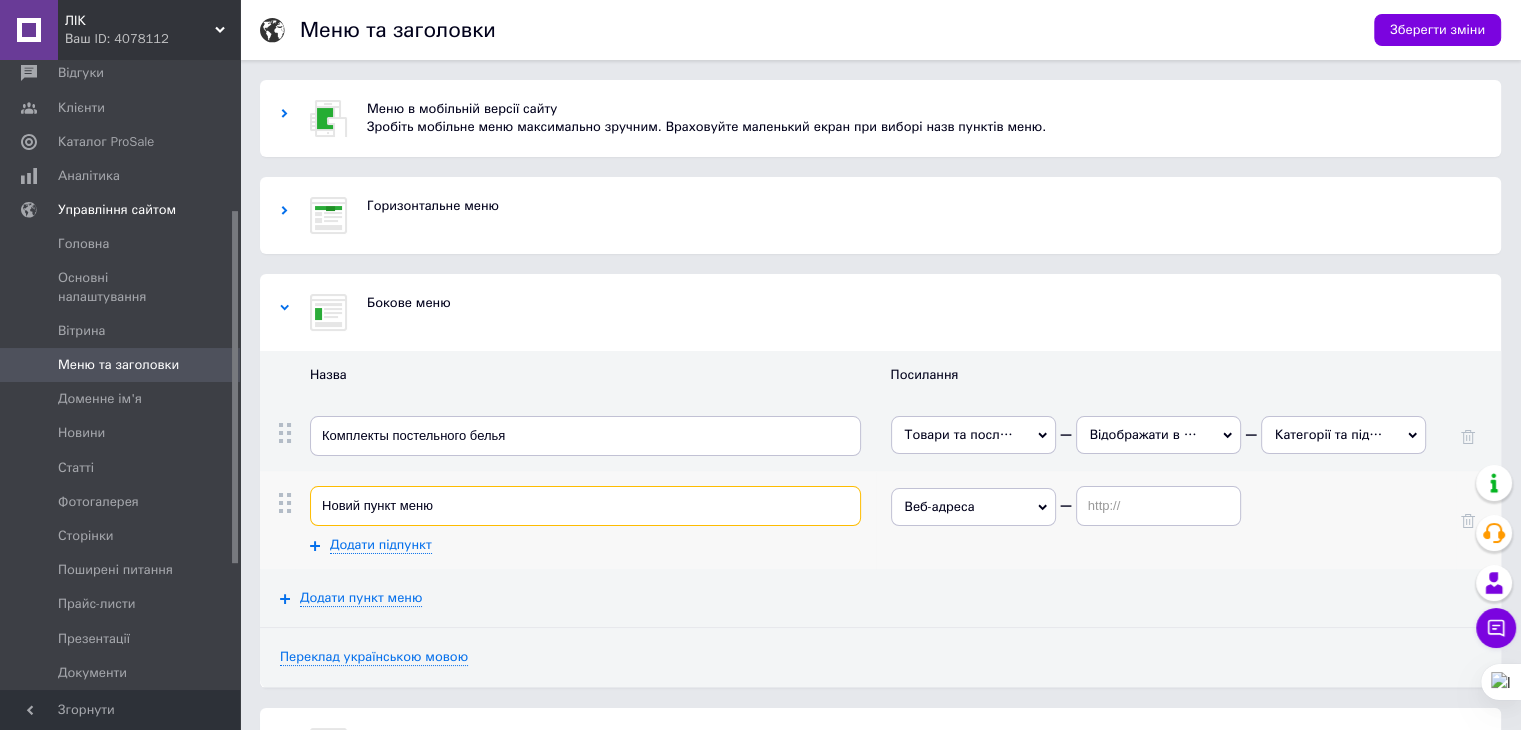 click on "Новий пункт меню" at bounding box center [585, 506] 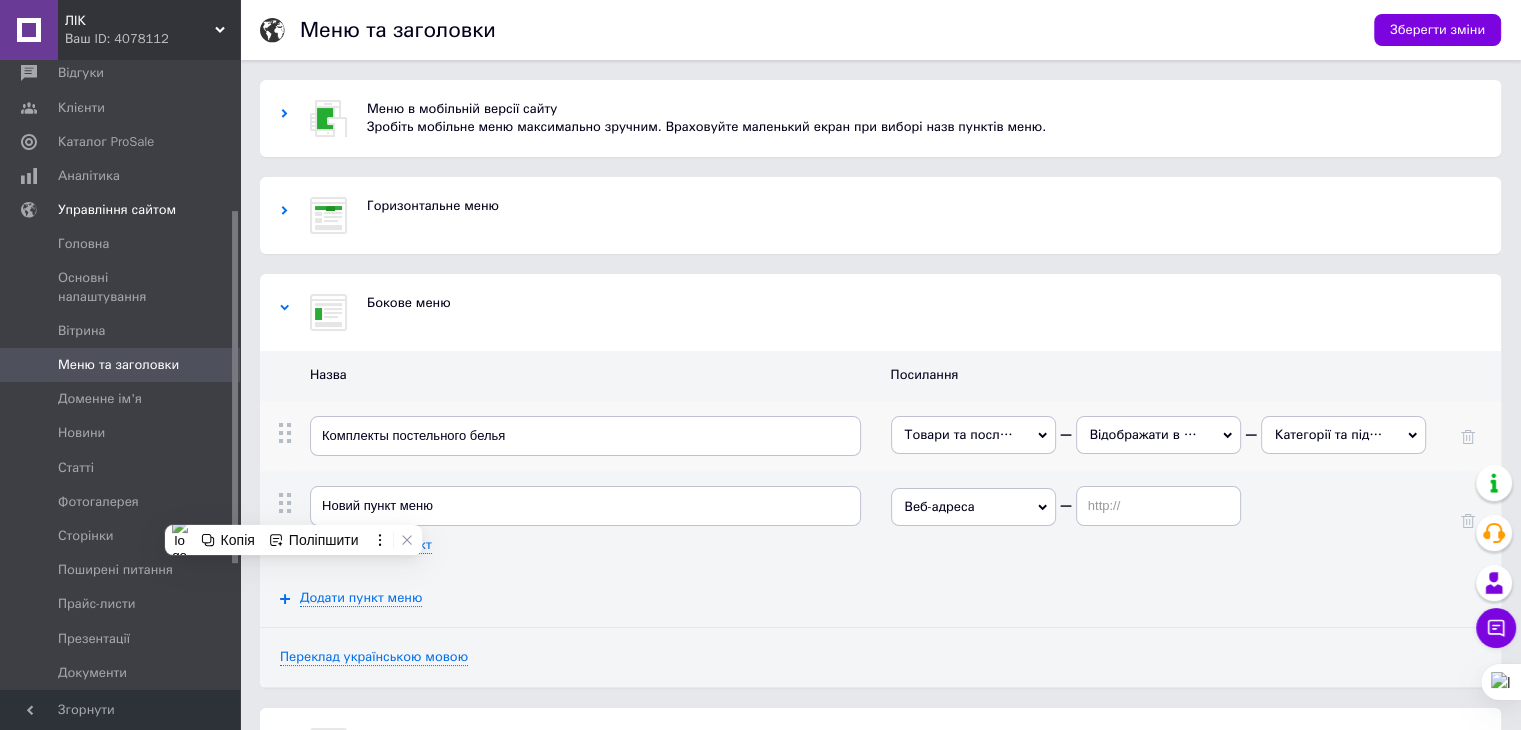 click on "Товари та послуги" at bounding box center [973, 435] 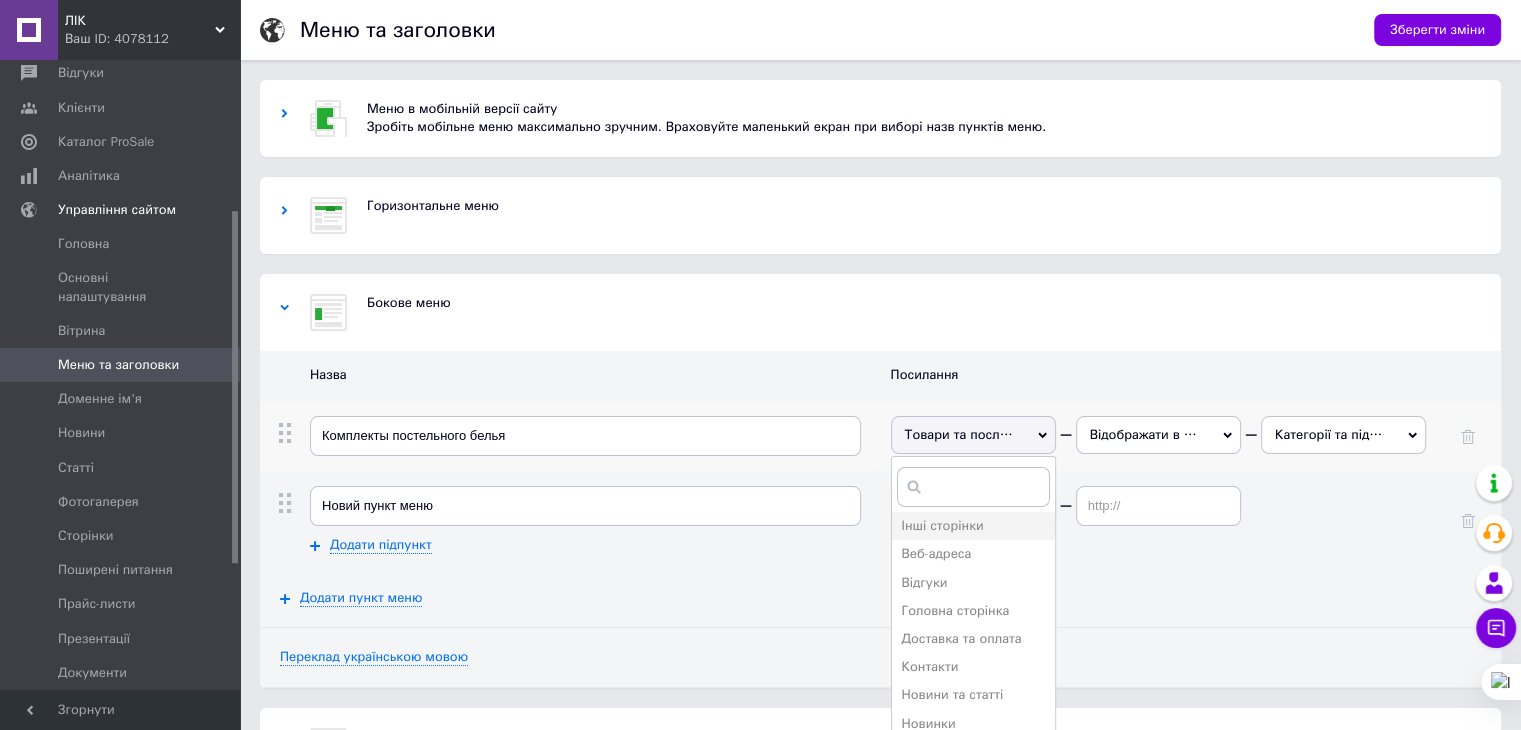 click on "Відображати в боковому меню" at bounding box center (1158, 435) 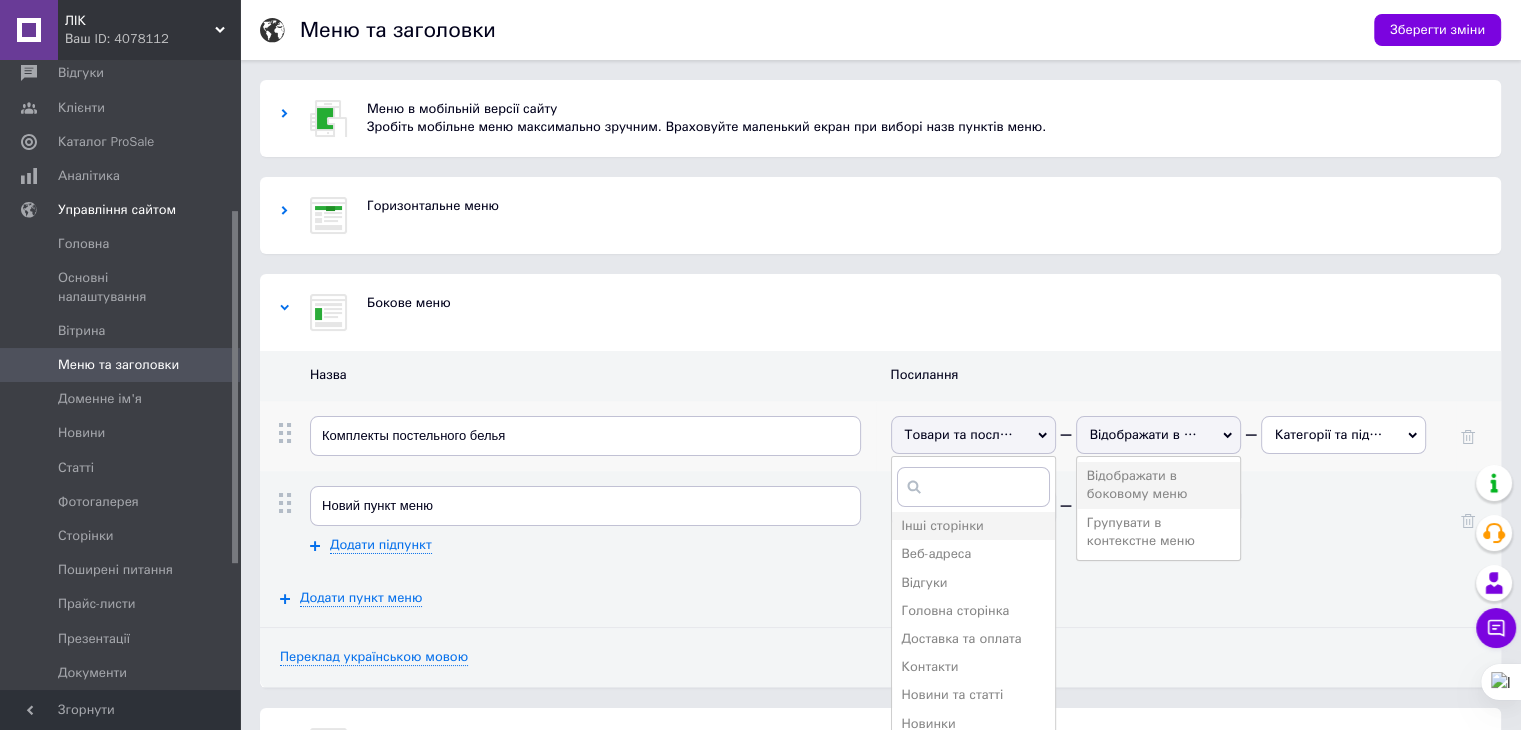 click on "Категорії та підкатегорії" at bounding box center [1343, 435] 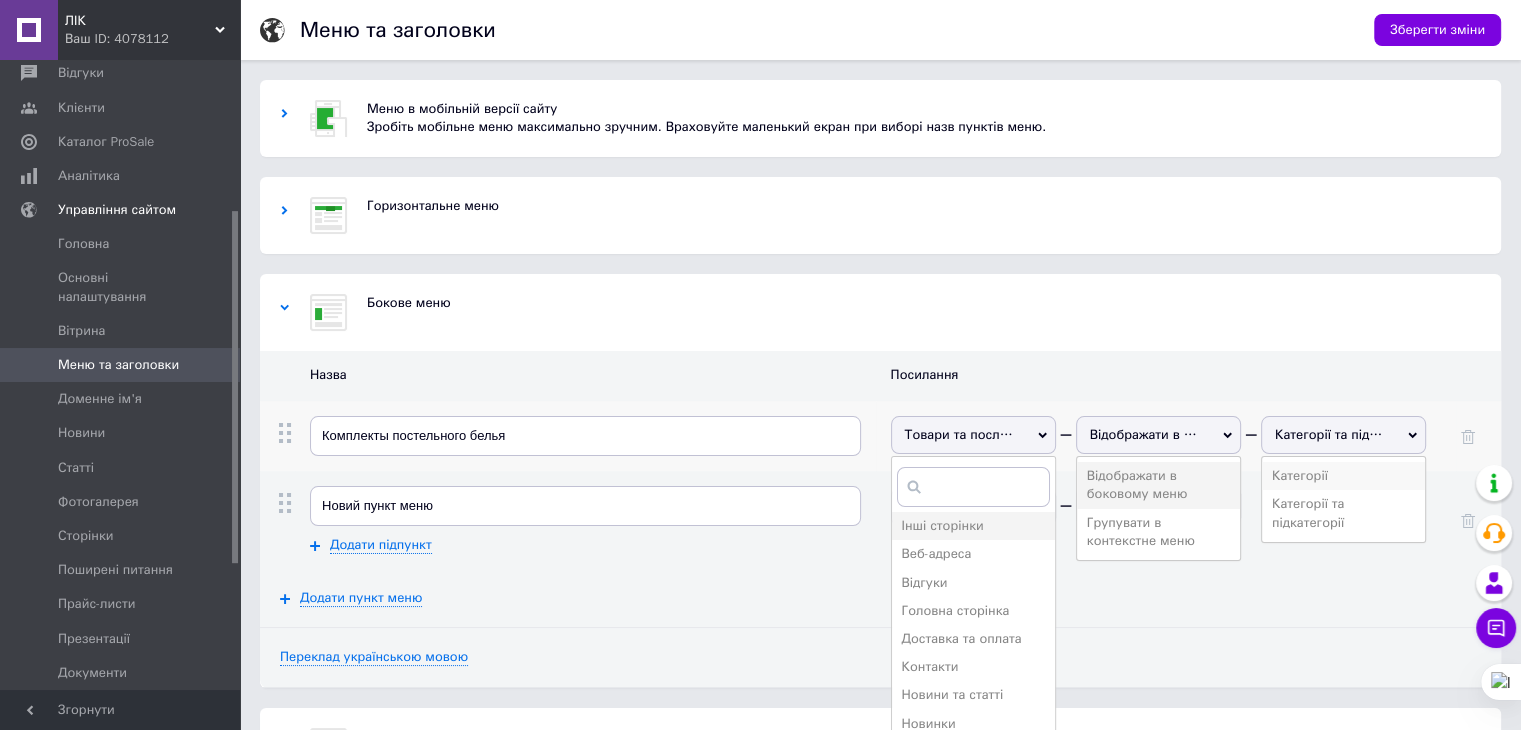 click on "Категорії" at bounding box center (1300, 475) 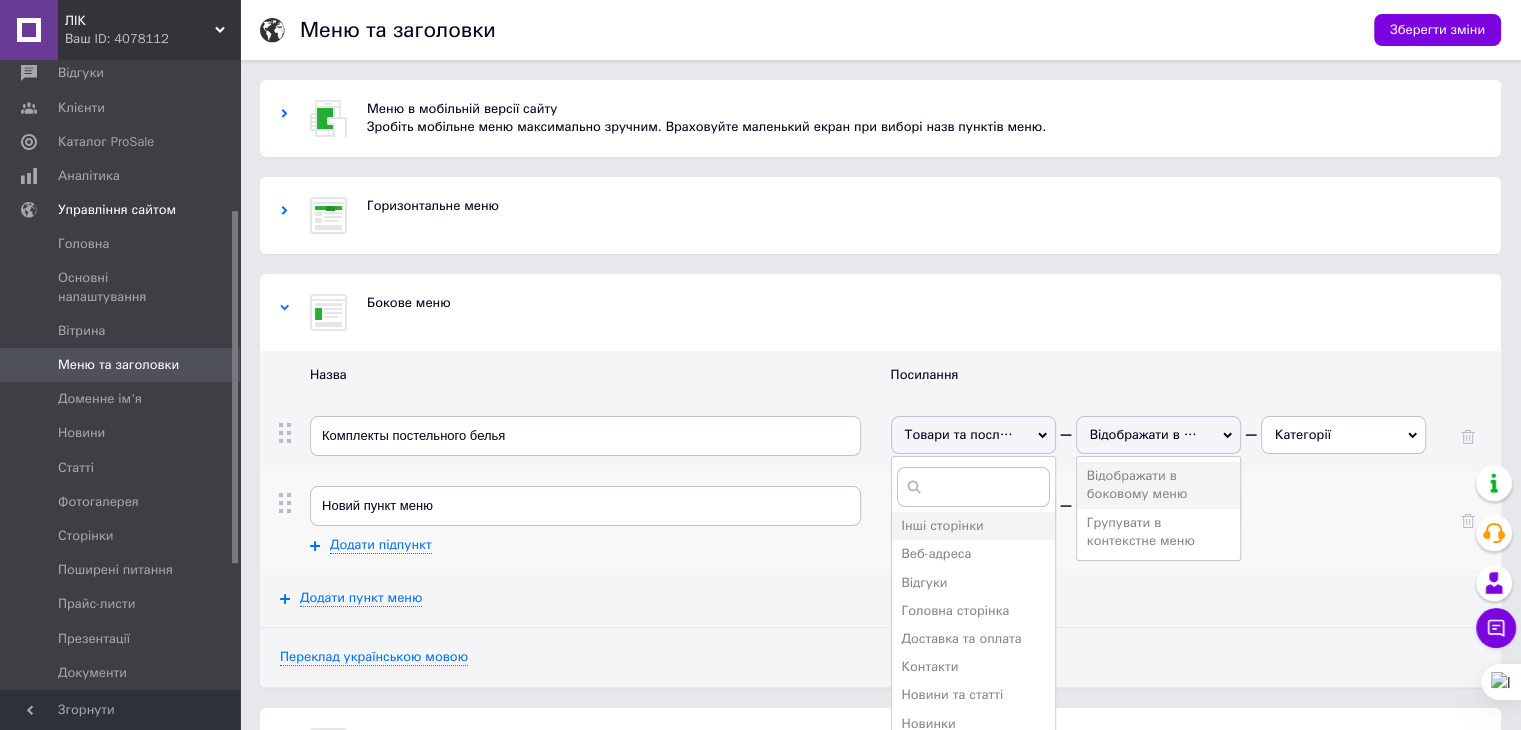 click on "Веб-адреса Інші сторінки Веб-адреса Відгуки Головна сторінка Доставка та оплата Контакти Новини та статті Новинки Повернення та обмін Портфоліо Про компанію Товари з акціями Товари та послуги Файли Фотогалерея" at bounding box center (1166, 520) 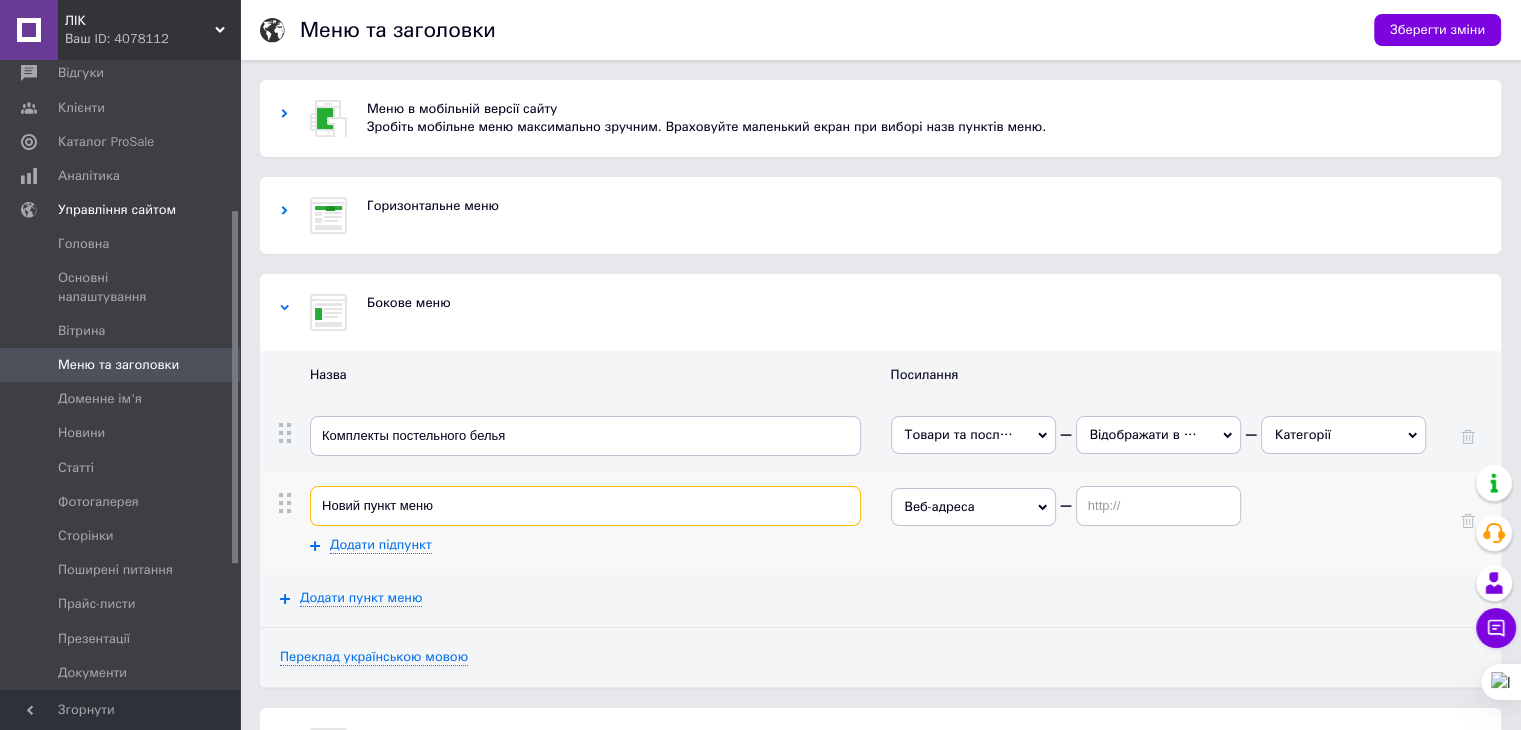 click on "Новий пункт меню" at bounding box center [585, 506] 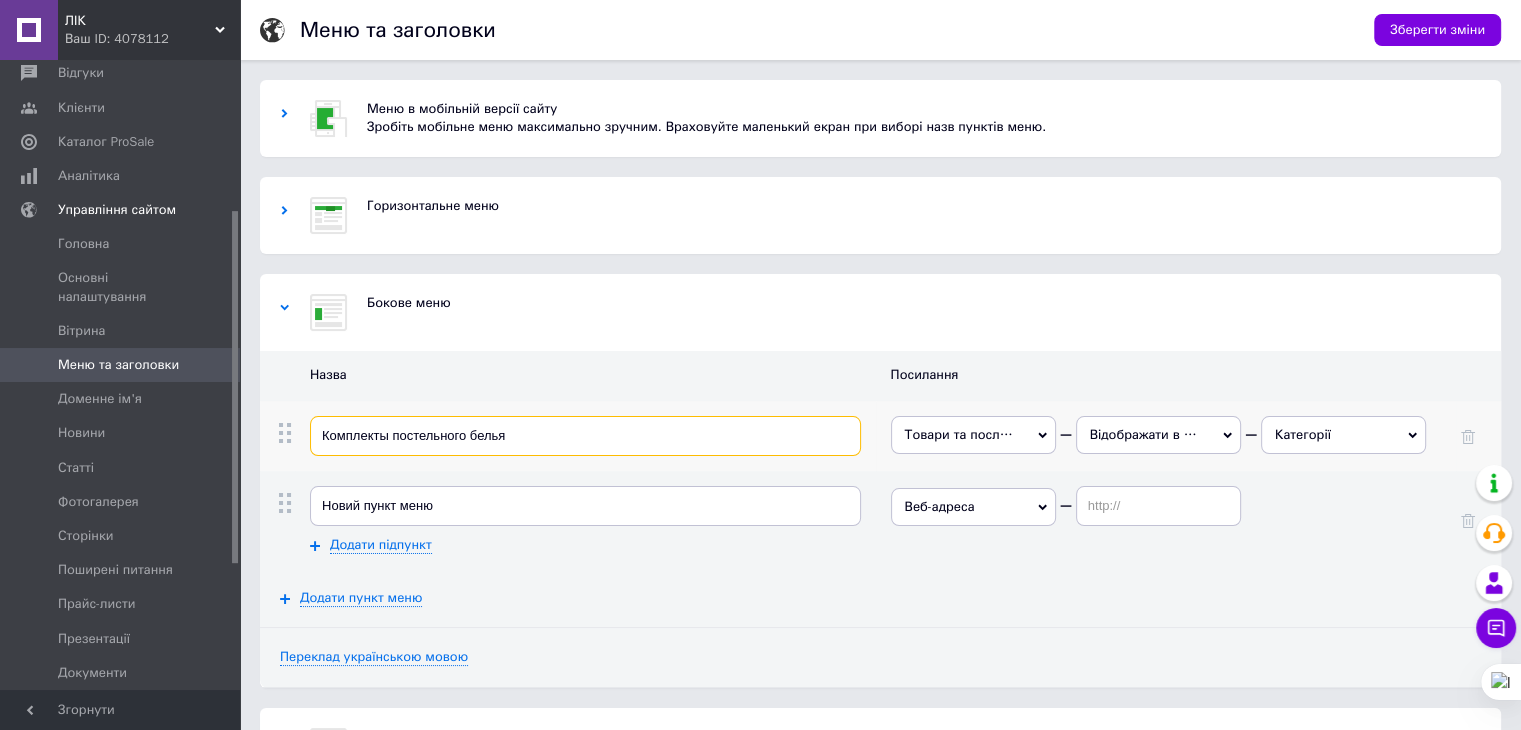 click on "Комплекты постельного белья" at bounding box center (585, 436) 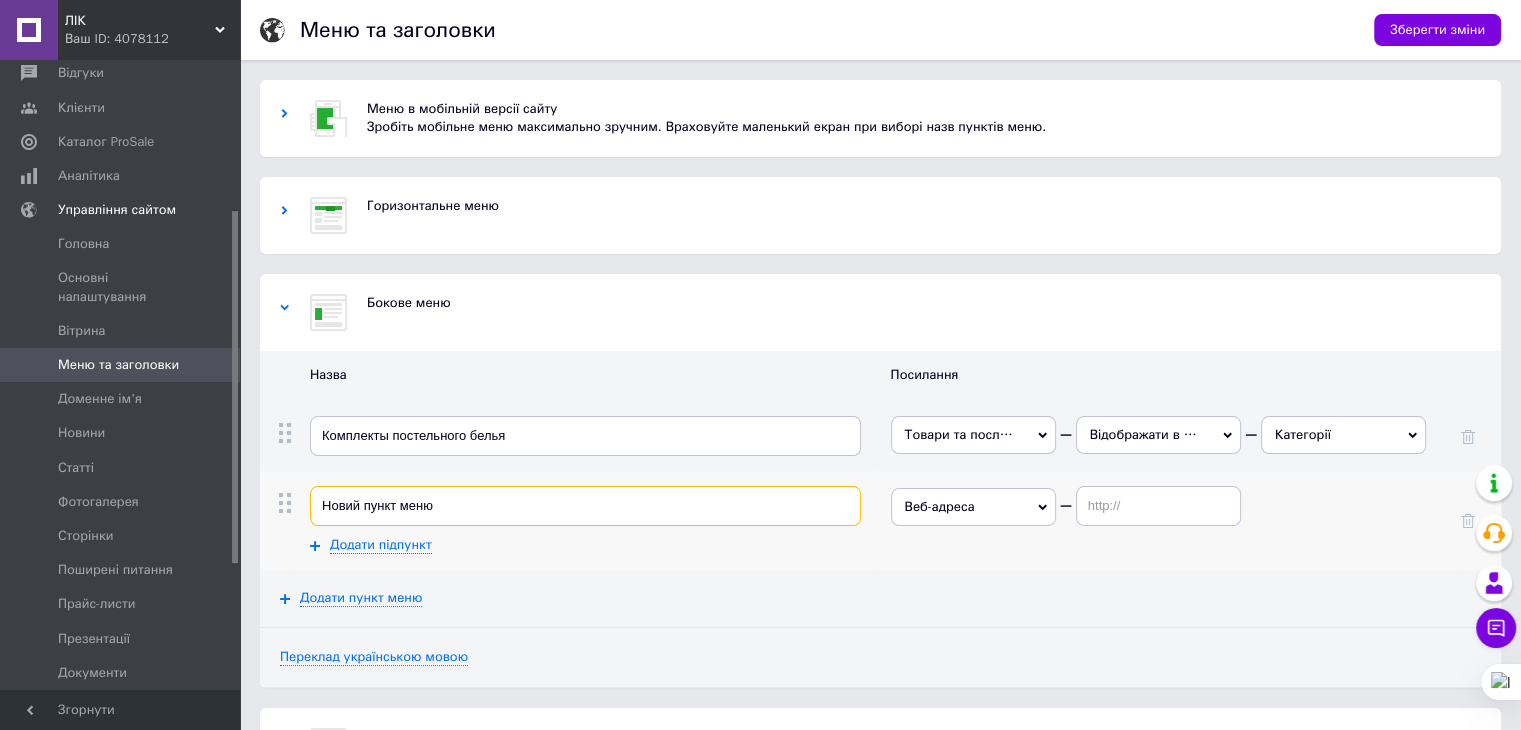 drag, startPoint x: 472, startPoint y: 511, endPoint x: 296, endPoint y: 510, distance: 176.00284 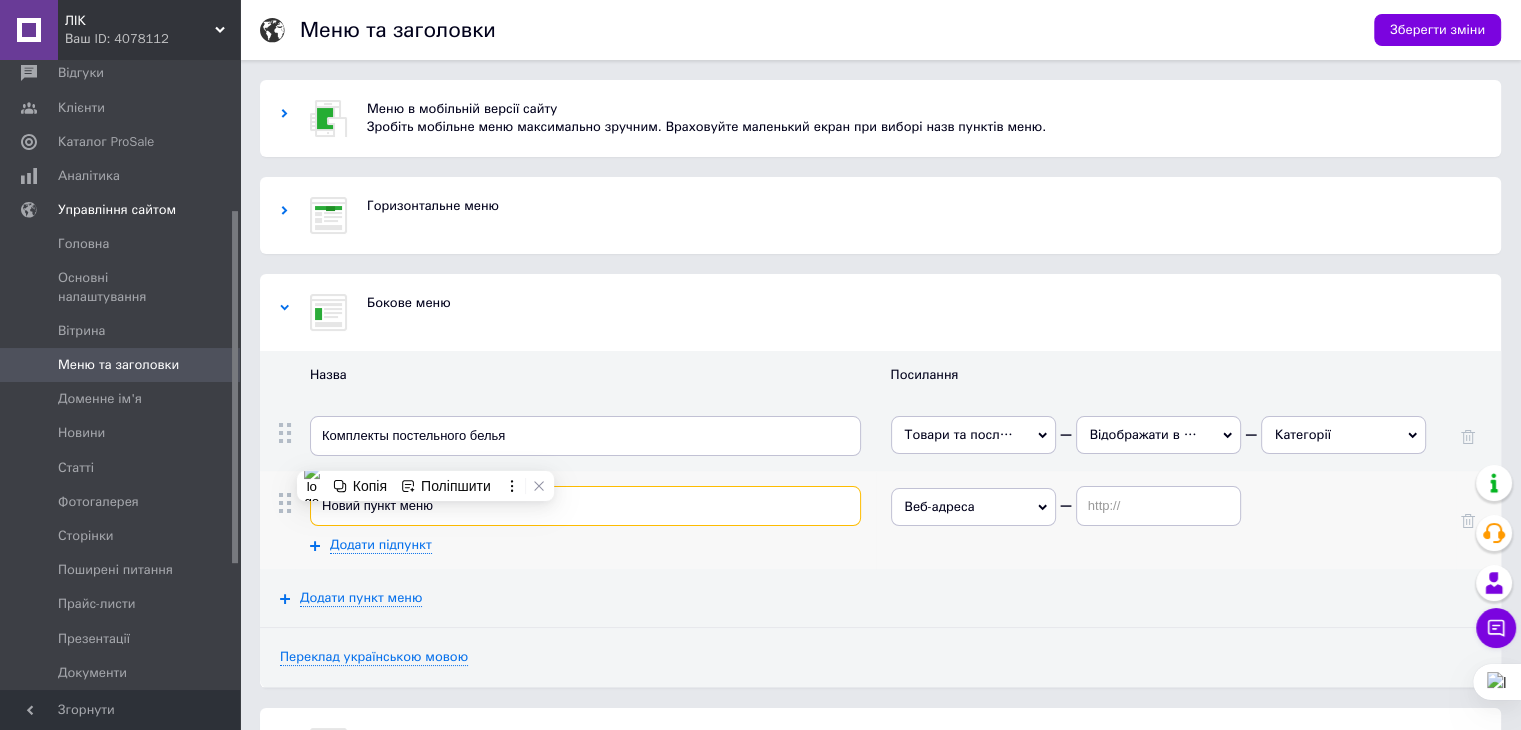 type 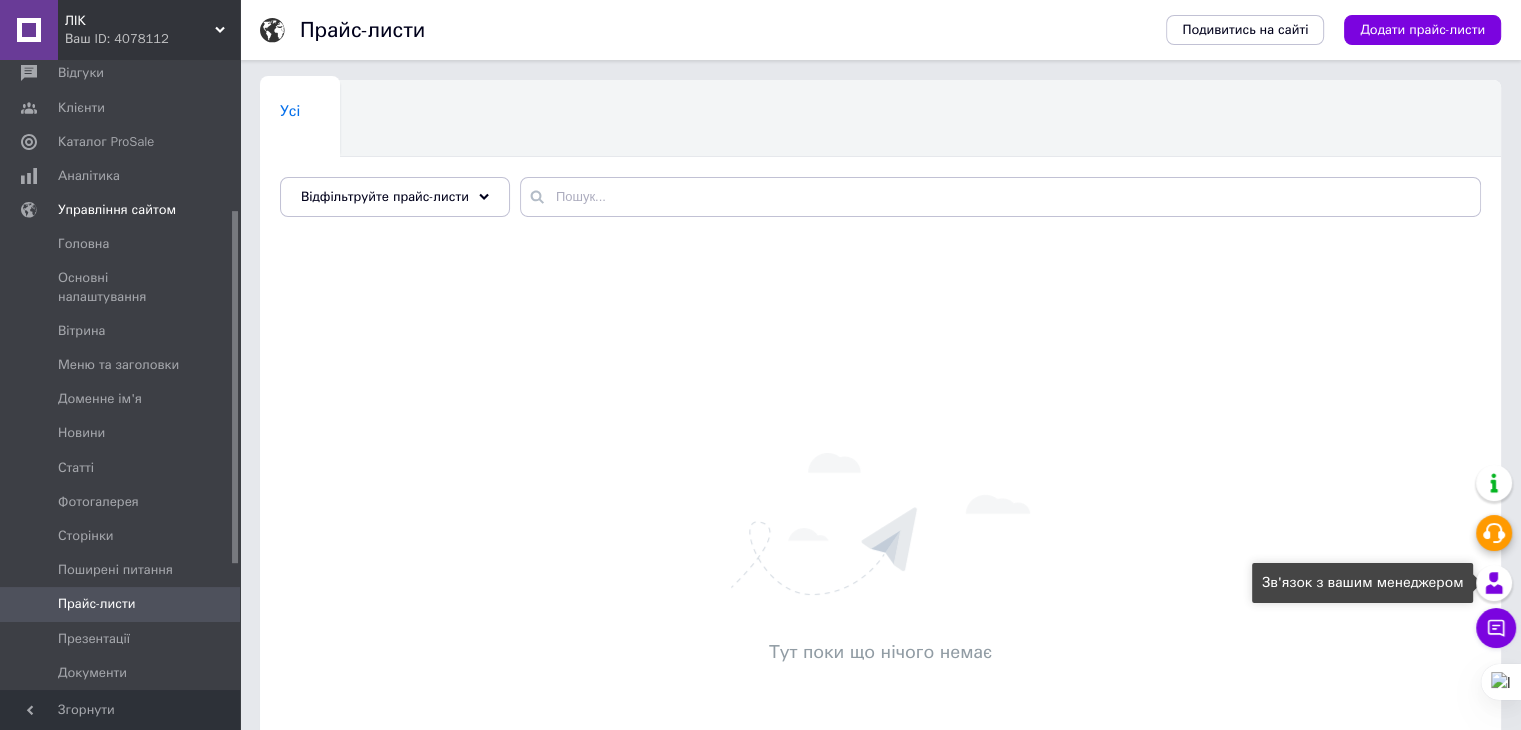 click 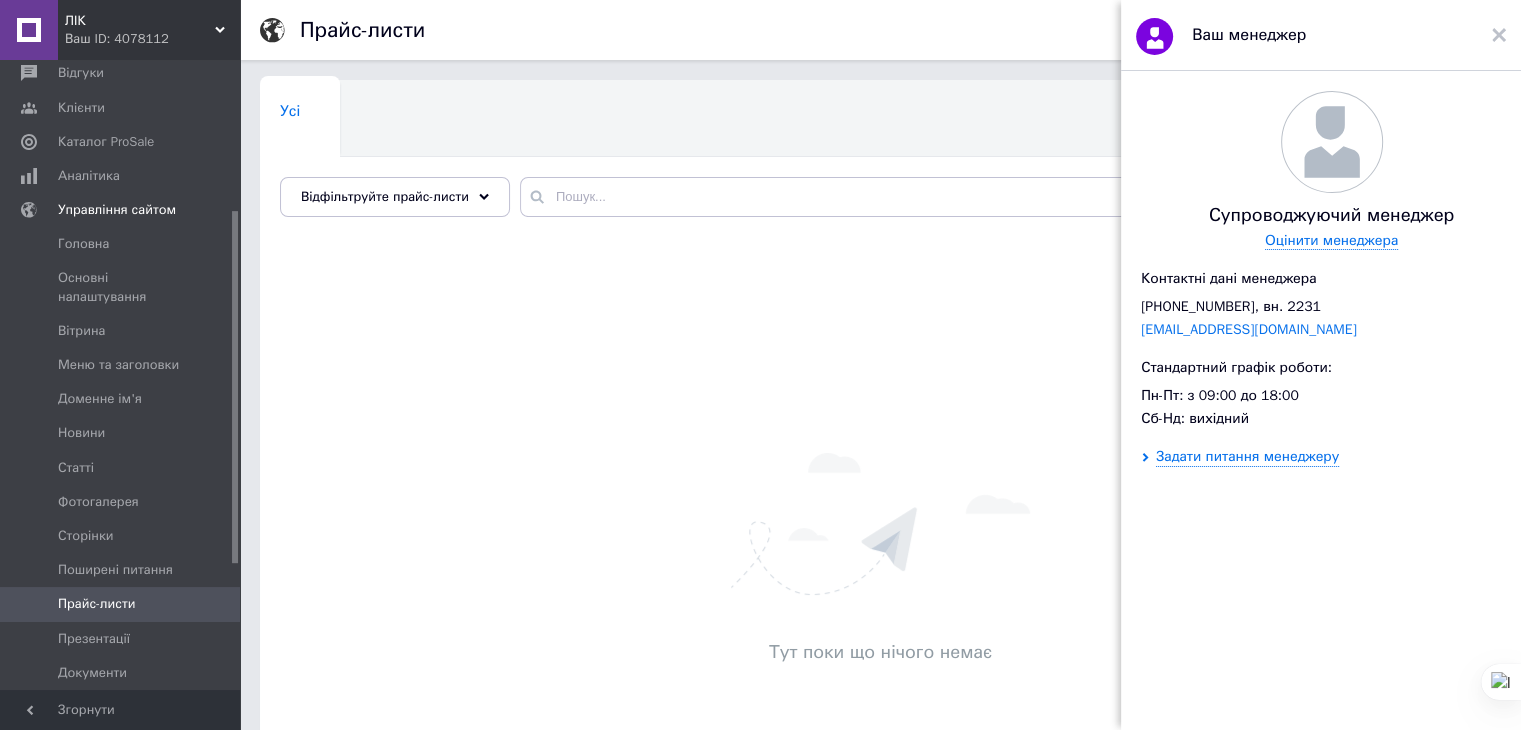 drag, startPoint x: 1498, startPoint y: 37, endPoint x: 1506, endPoint y: 81, distance: 44.72136 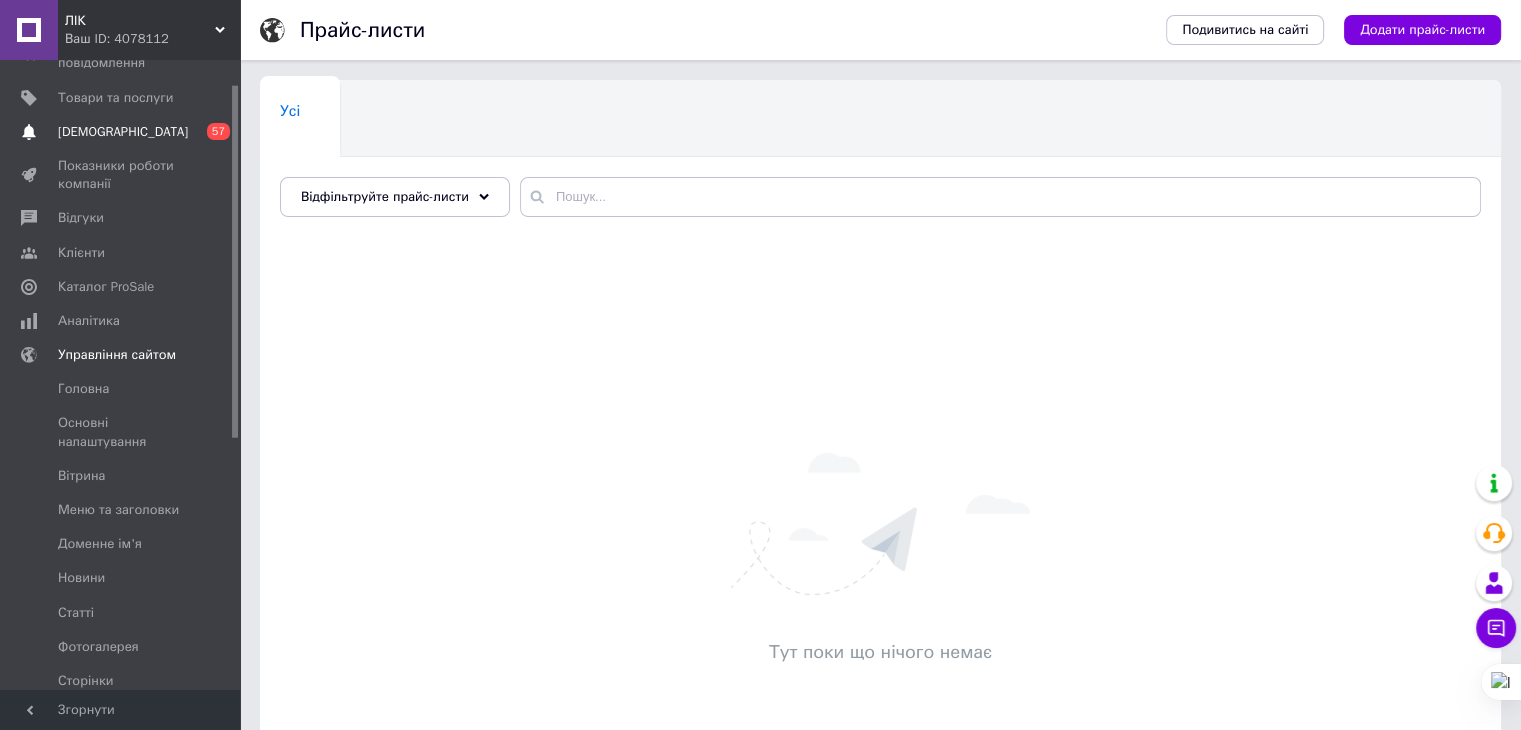 scroll, scrollTop: 0, scrollLeft: 0, axis: both 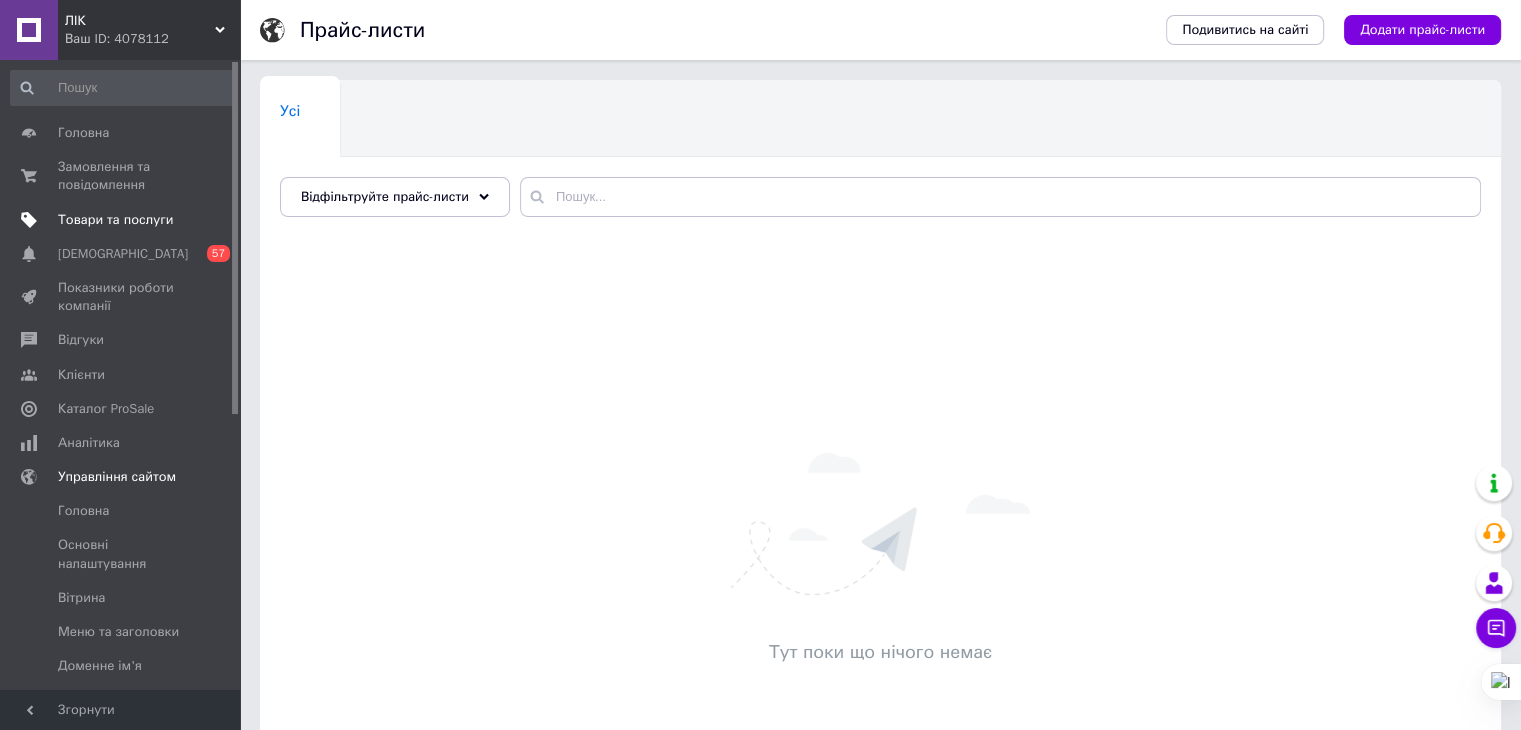 click on "Товари та послуги" at bounding box center [123, 220] 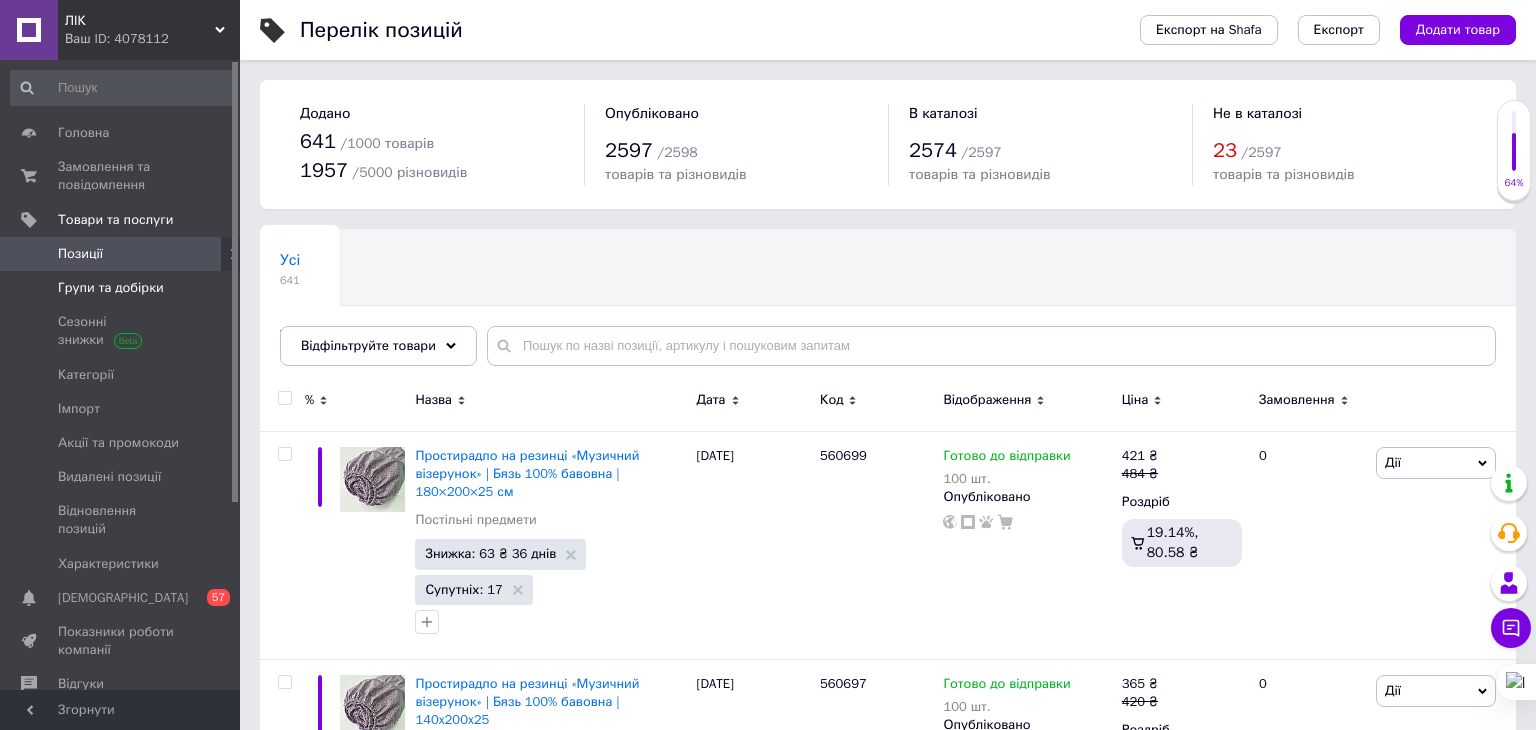 click on "Групи та добірки" at bounding box center (111, 288) 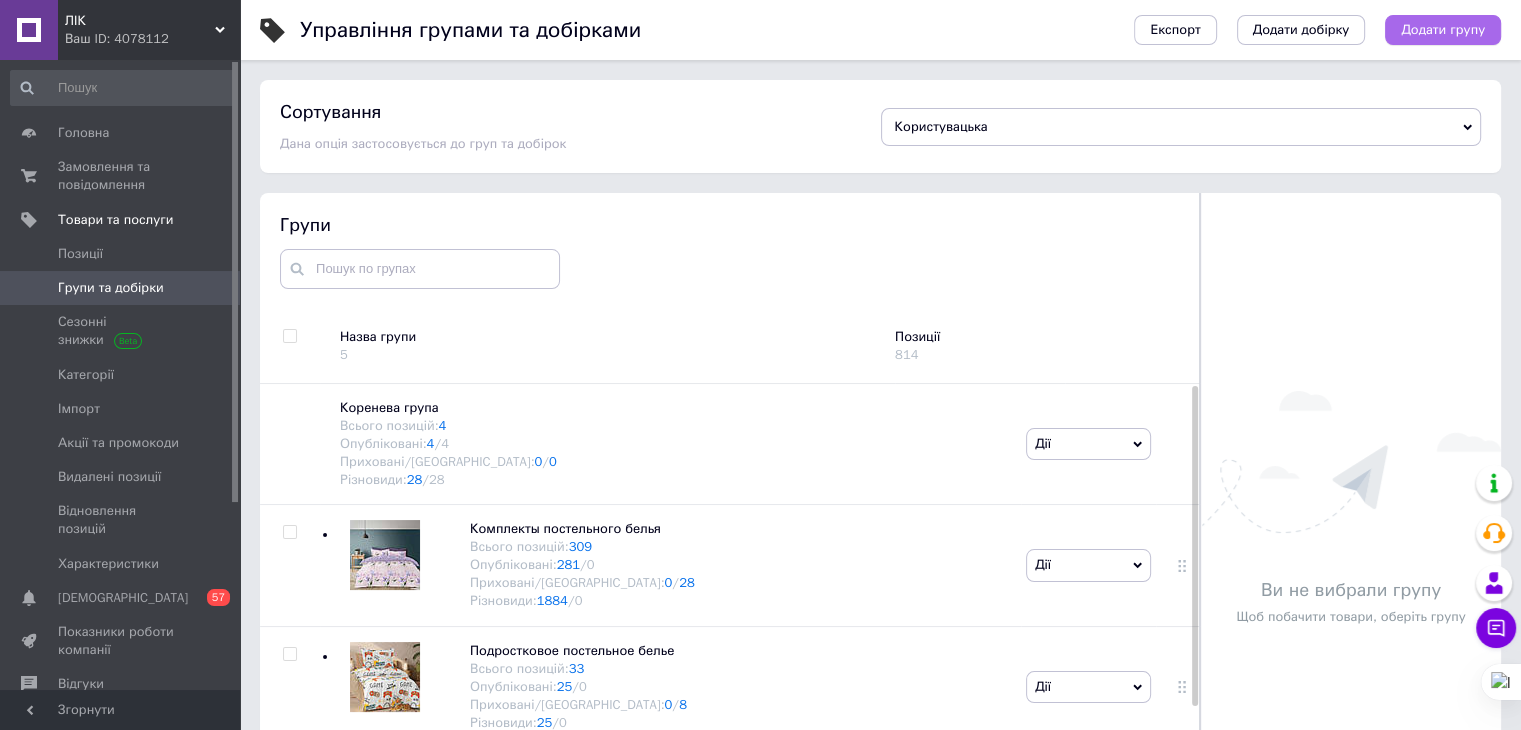 click on "Додати групу" at bounding box center (1443, 30) 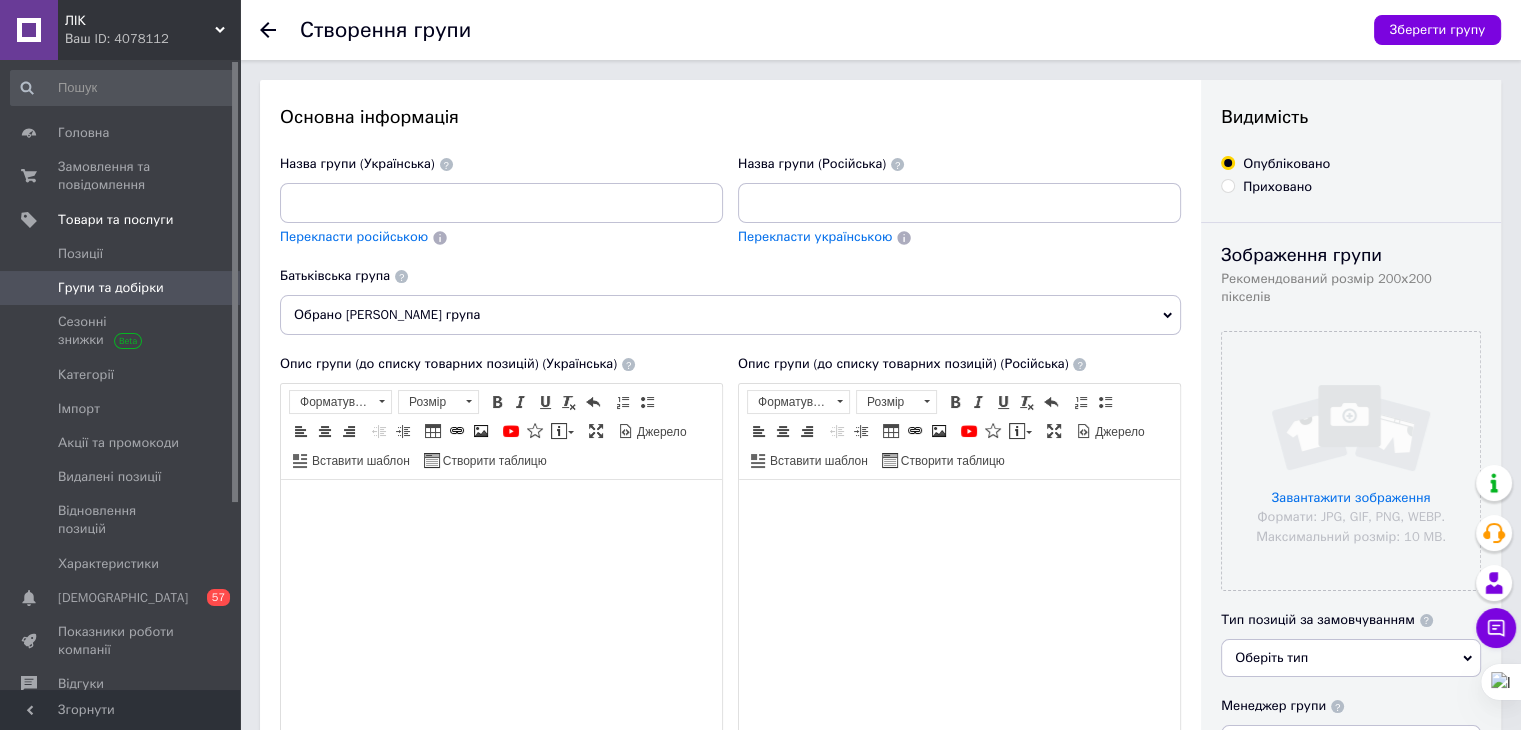 scroll, scrollTop: 0, scrollLeft: 0, axis: both 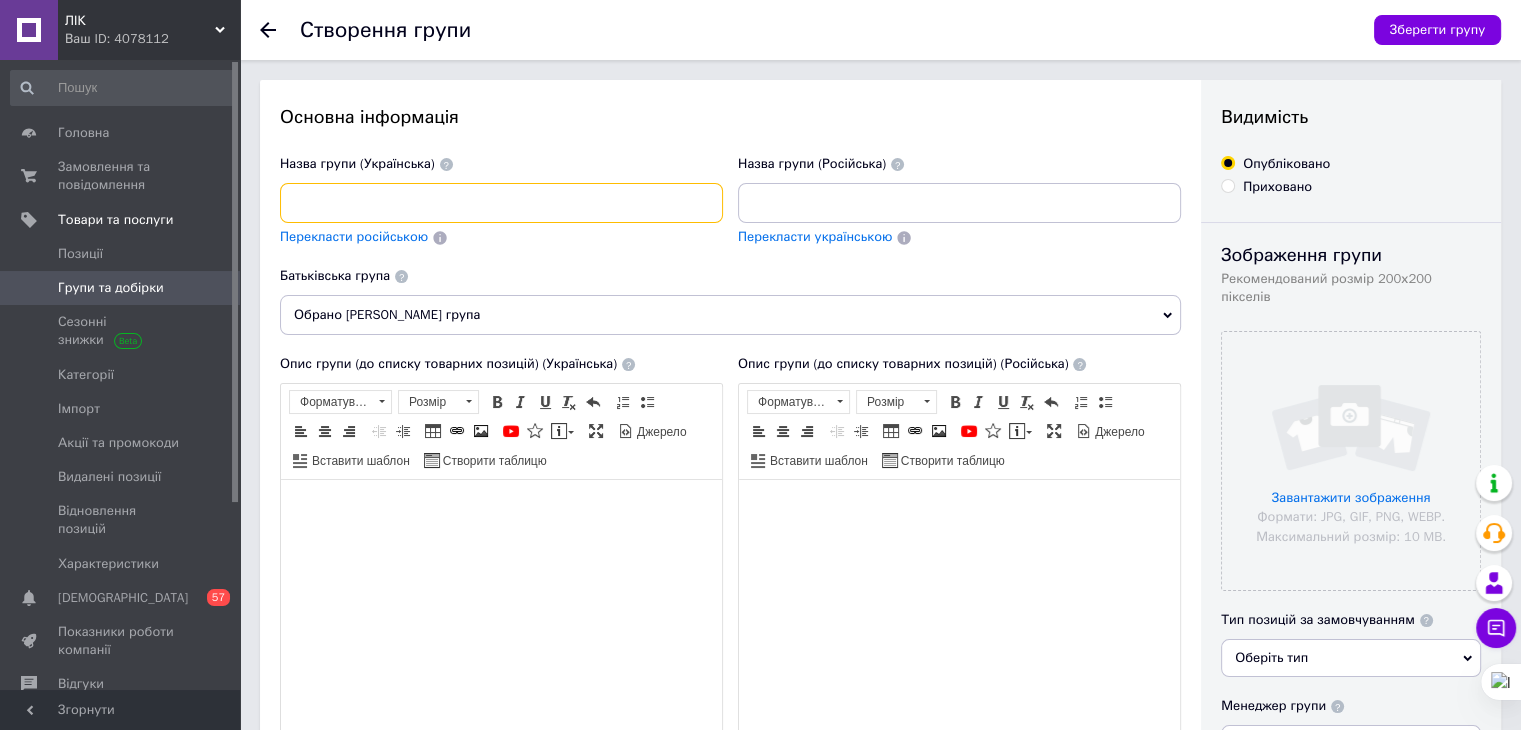 click at bounding box center [501, 203] 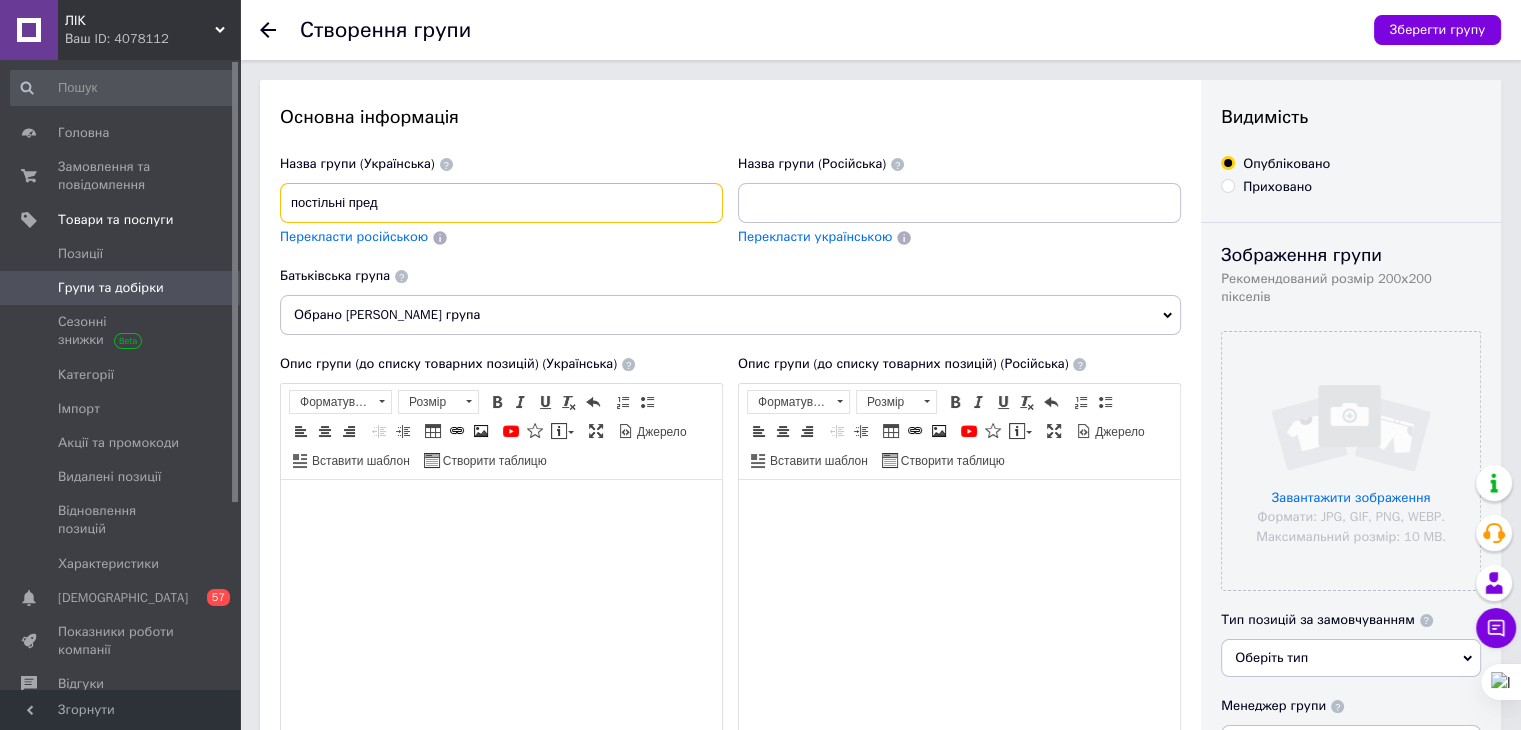 type on "постільні пред" 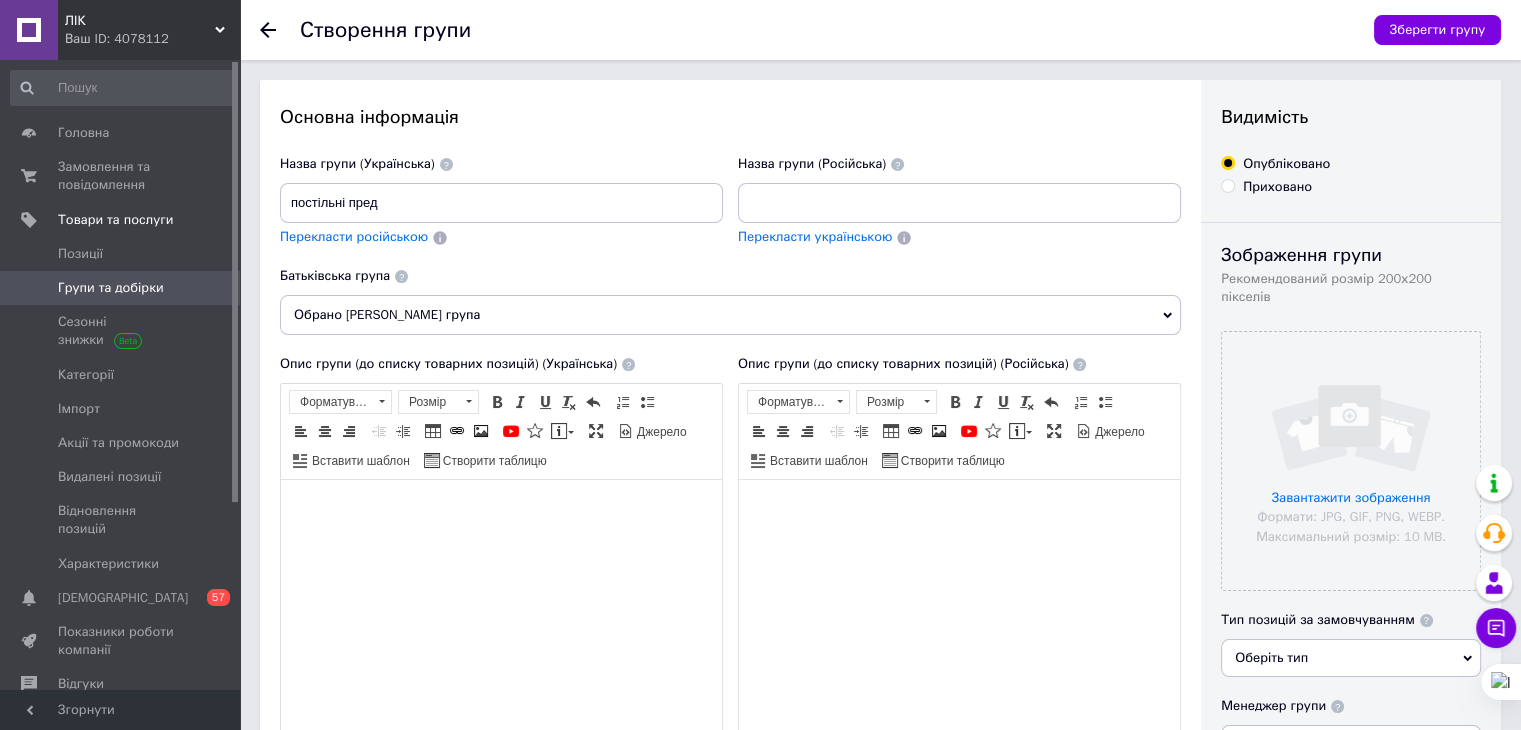 click on "Обрано [PERSON_NAME] група" at bounding box center (730, 315) 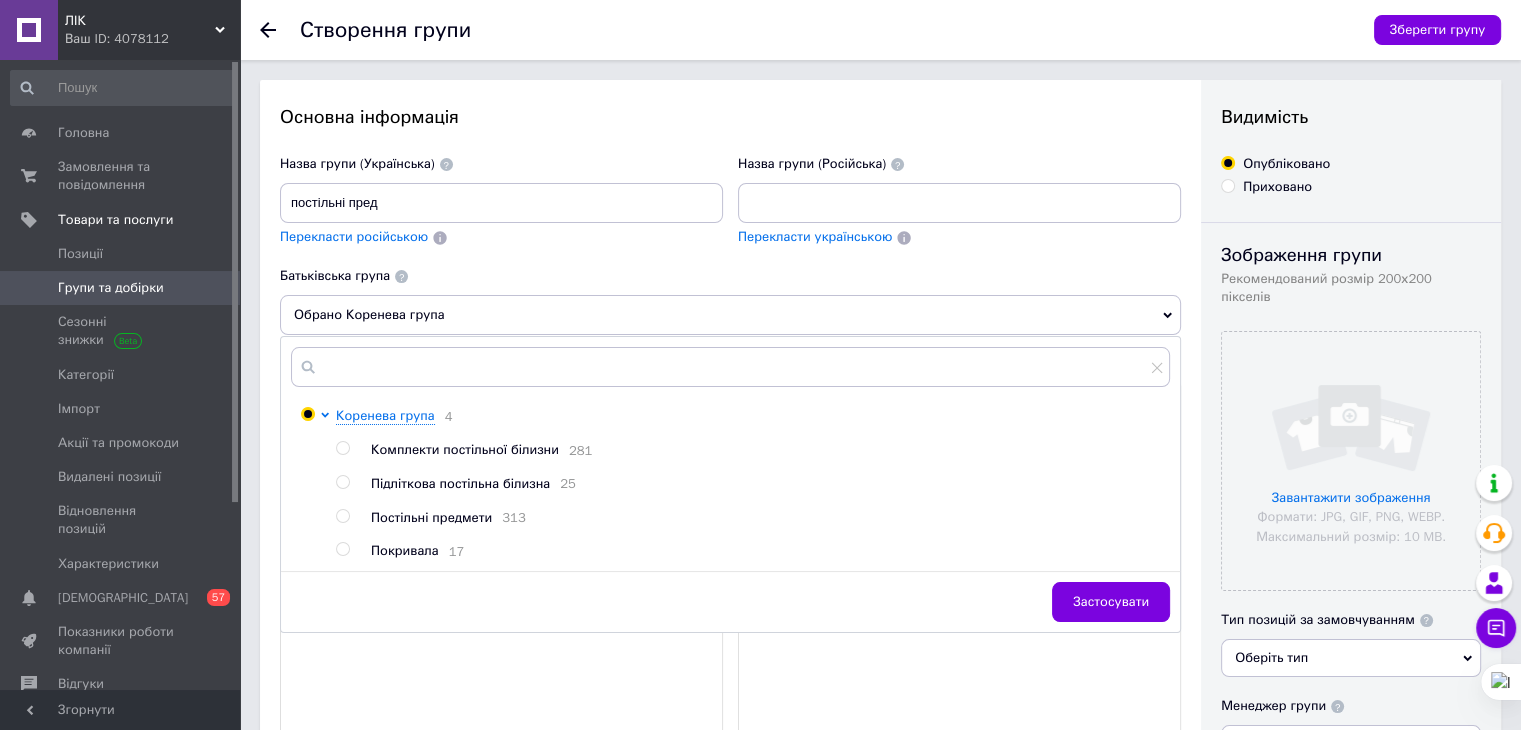 click at bounding box center (342, 516) 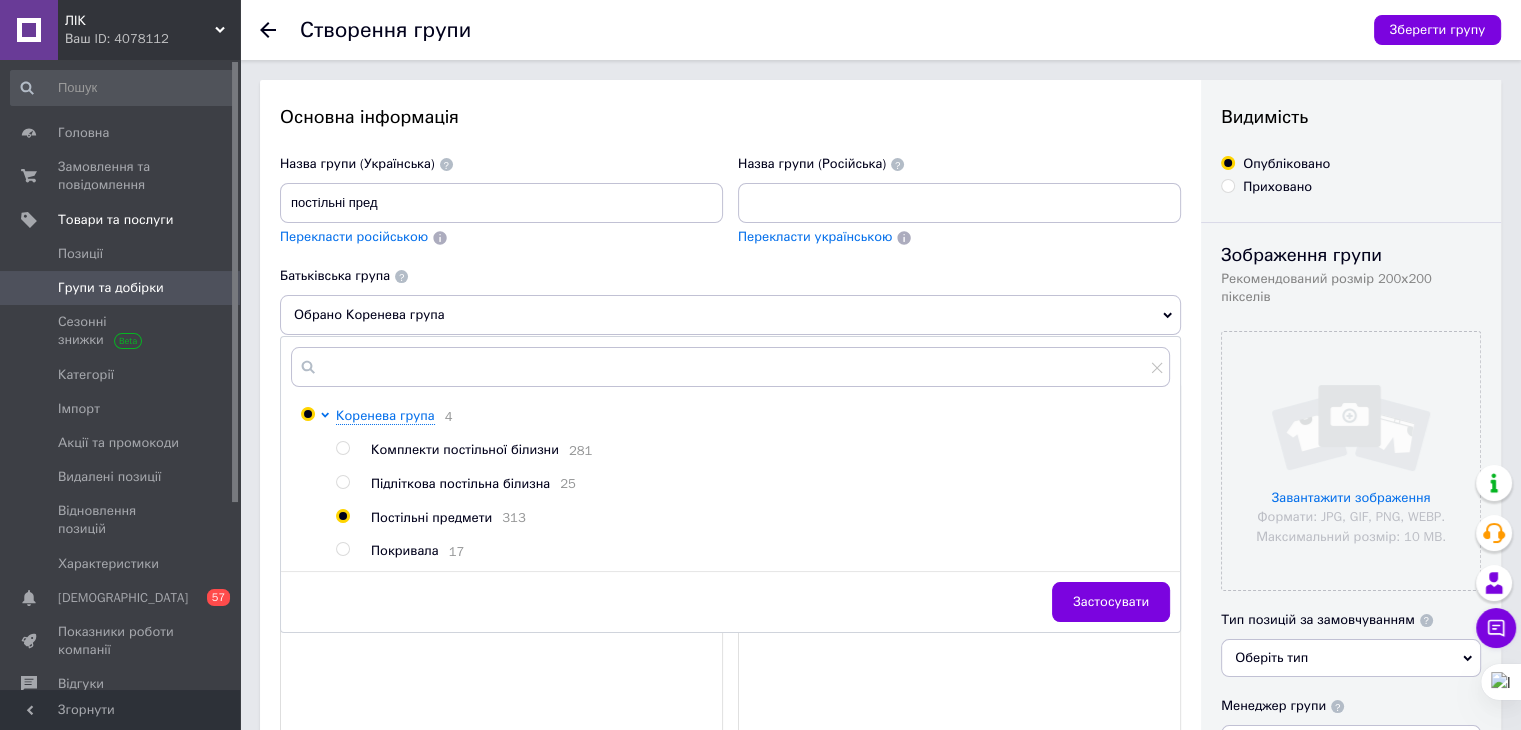 radio on "true" 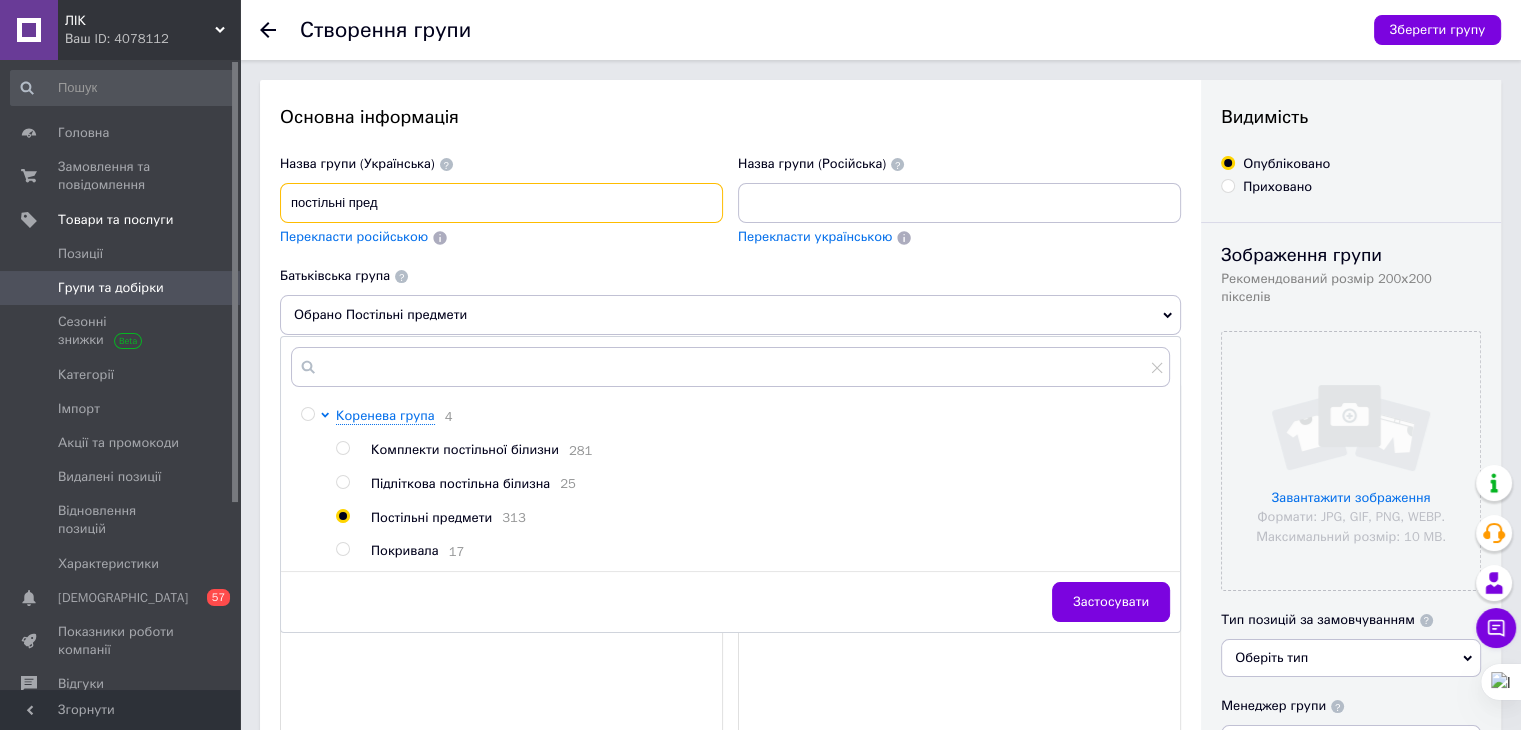 click on "постільні пред" at bounding box center (501, 203) 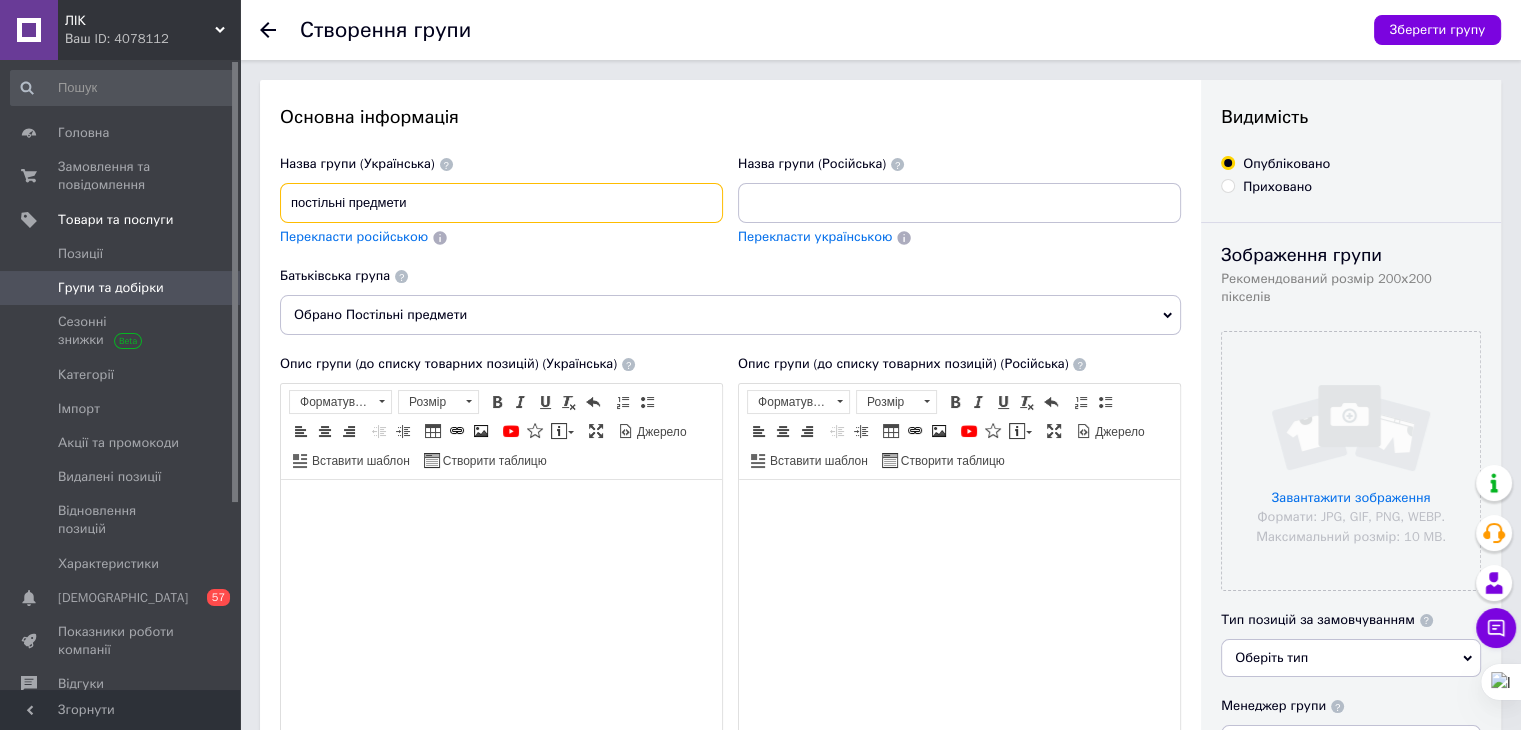 type on "постільні предмети" 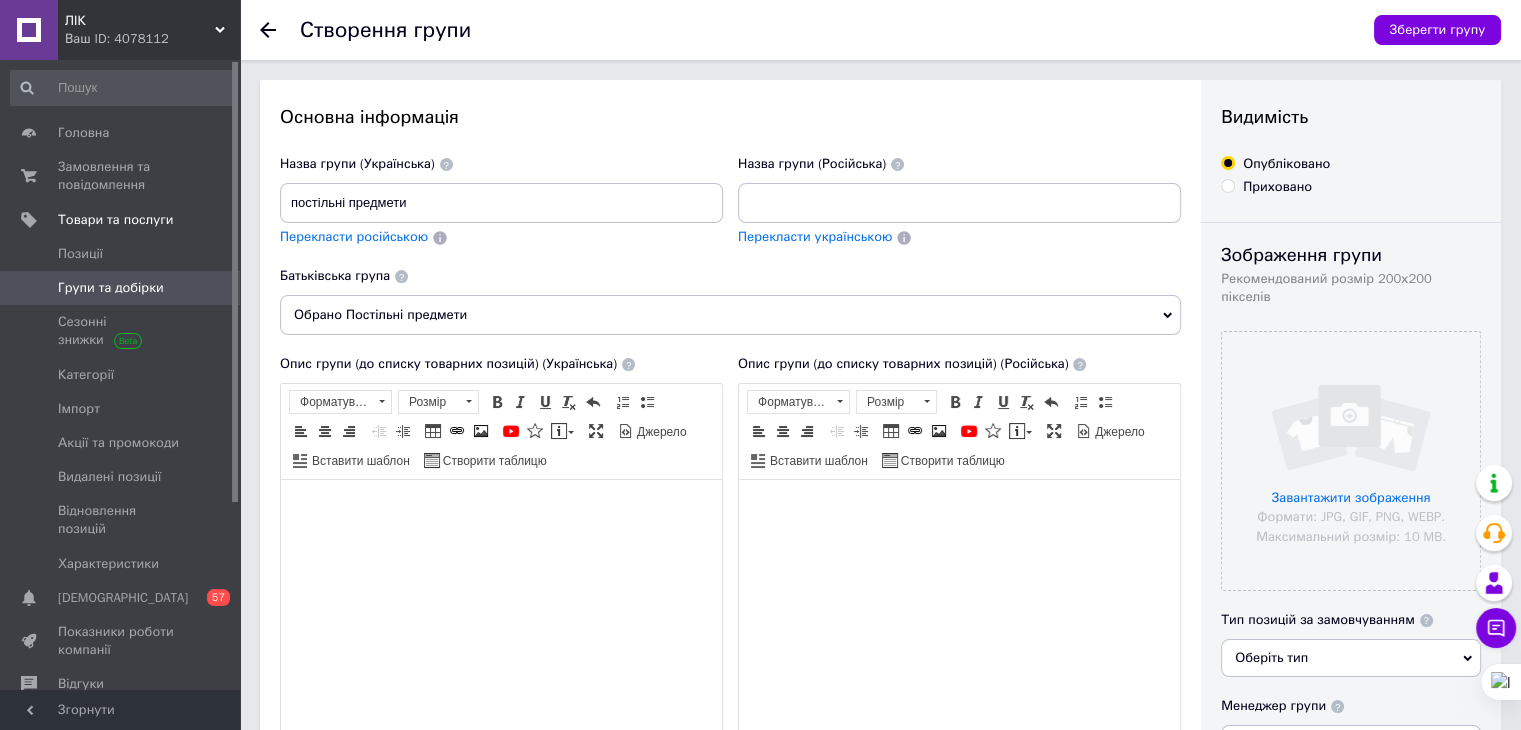 click on "Перекласти російською" at bounding box center [354, 236] 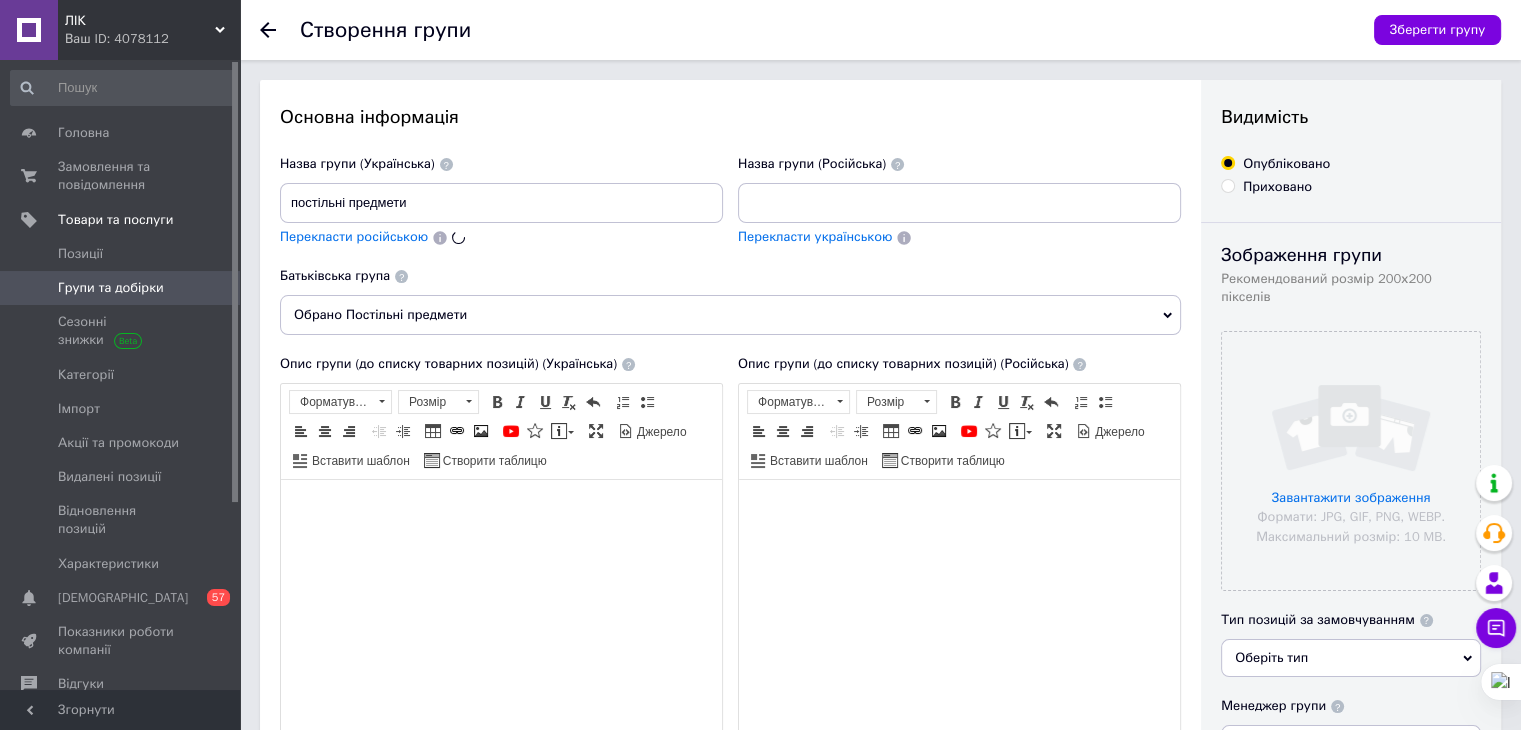 type on "постельные принадлежности" 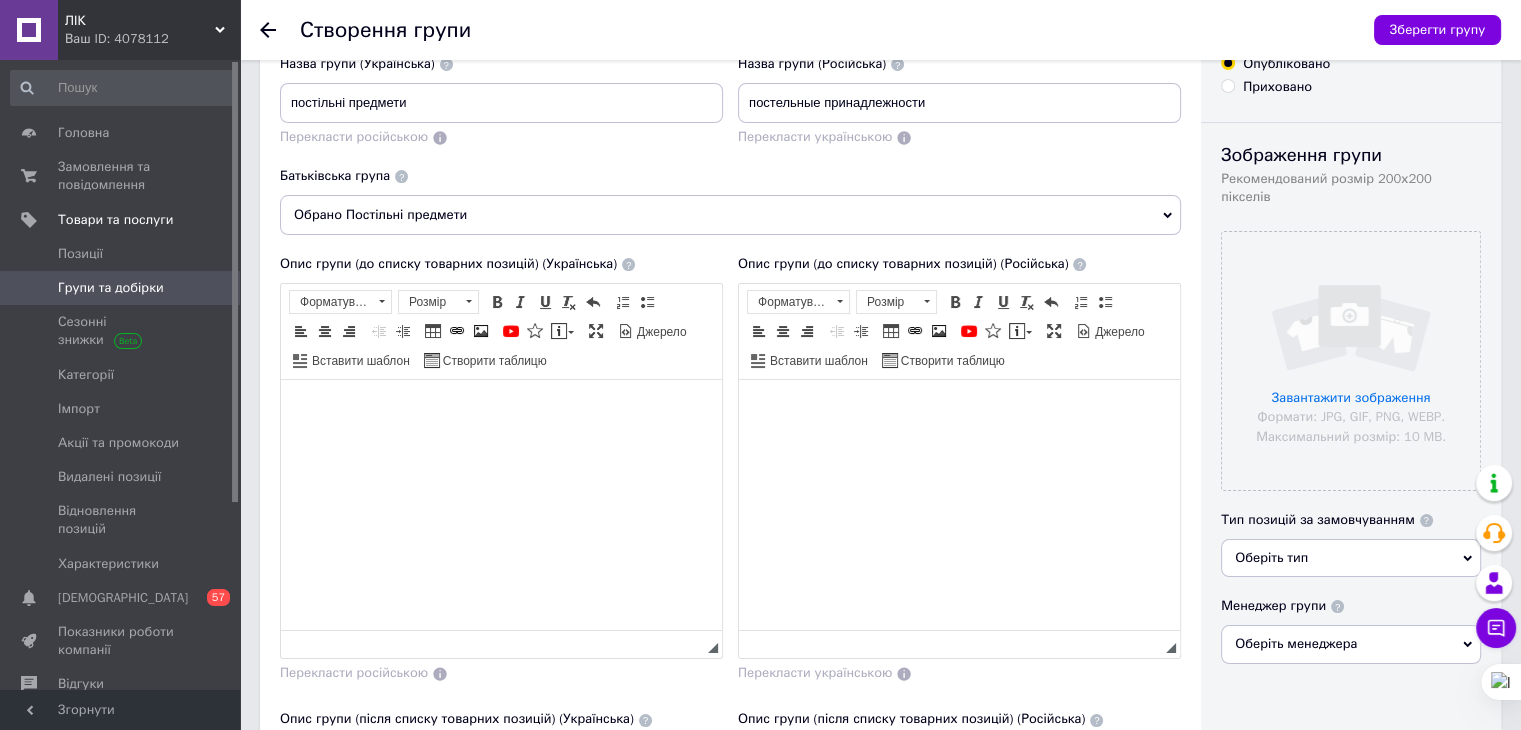 scroll, scrollTop: 0, scrollLeft: 0, axis: both 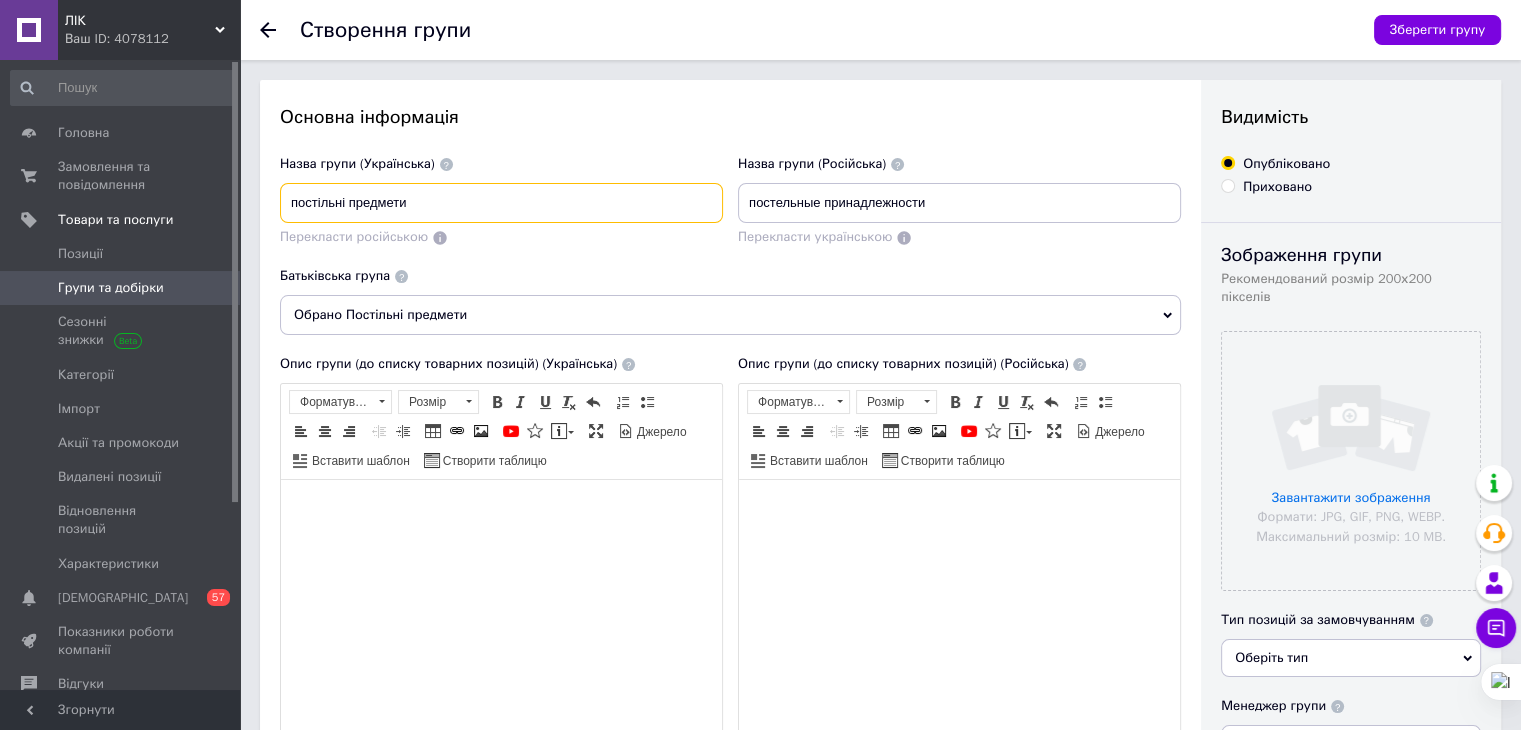 drag, startPoint x: 416, startPoint y: 206, endPoint x: 248, endPoint y: 205, distance: 168.00298 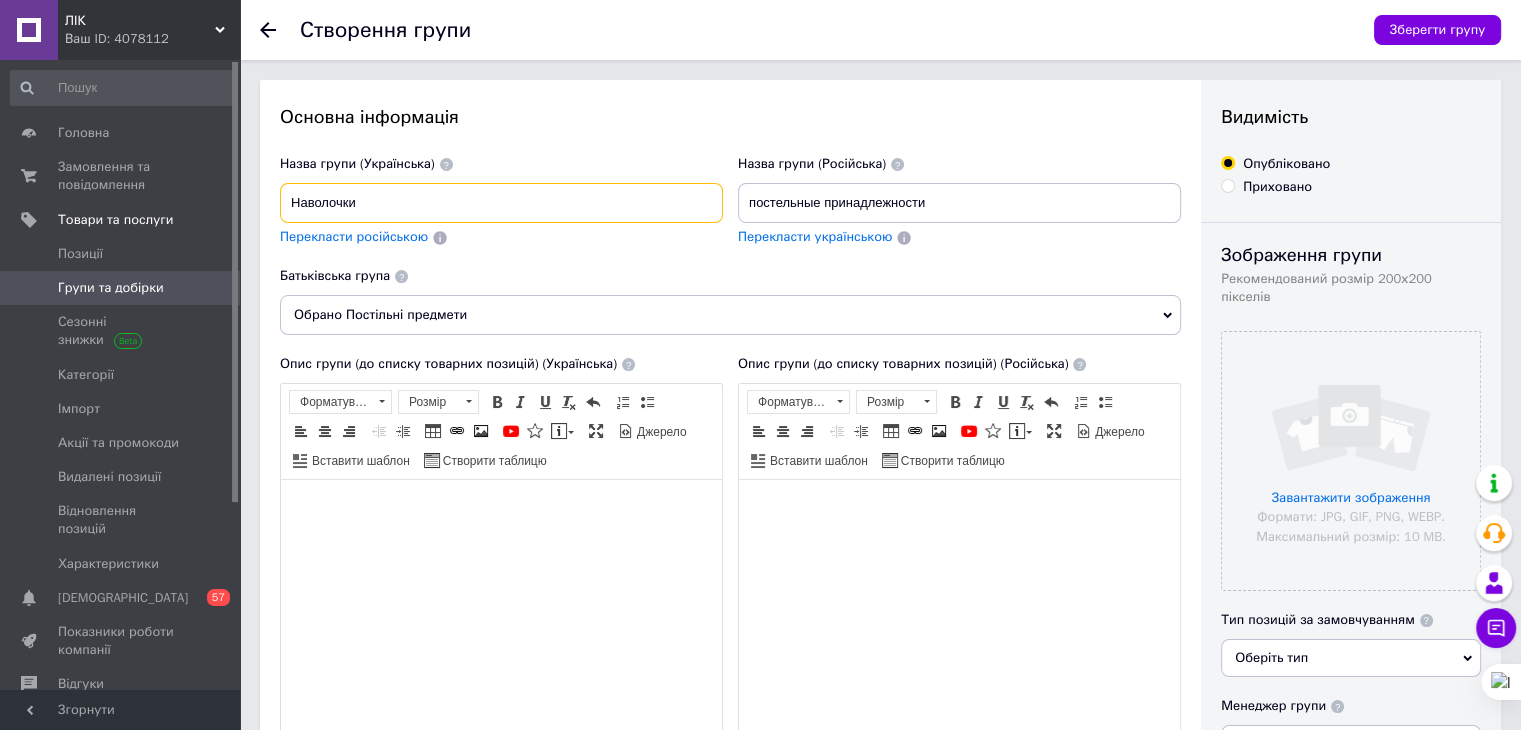 type on "Наволочки" 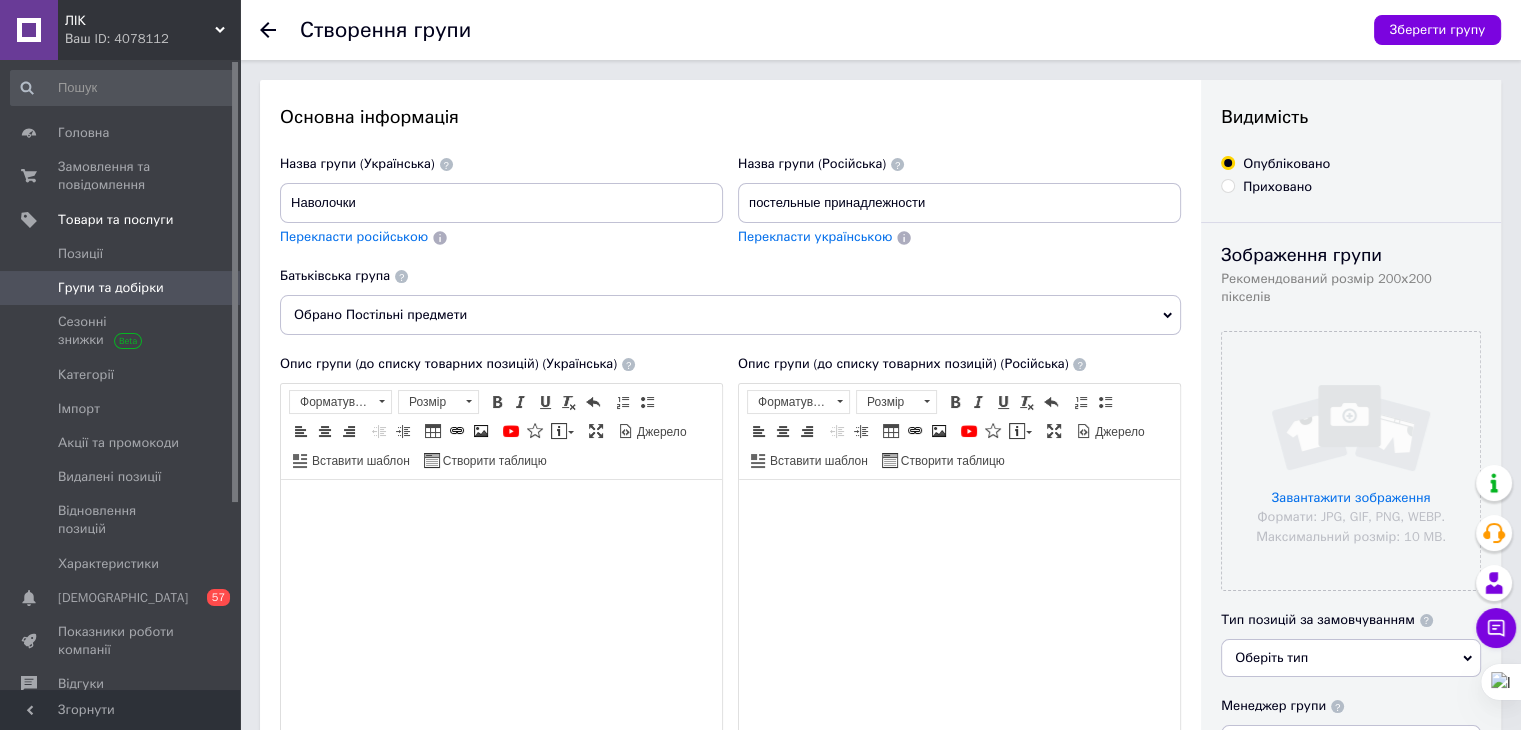 click on "Перекласти російською" at bounding box center (354, 236) 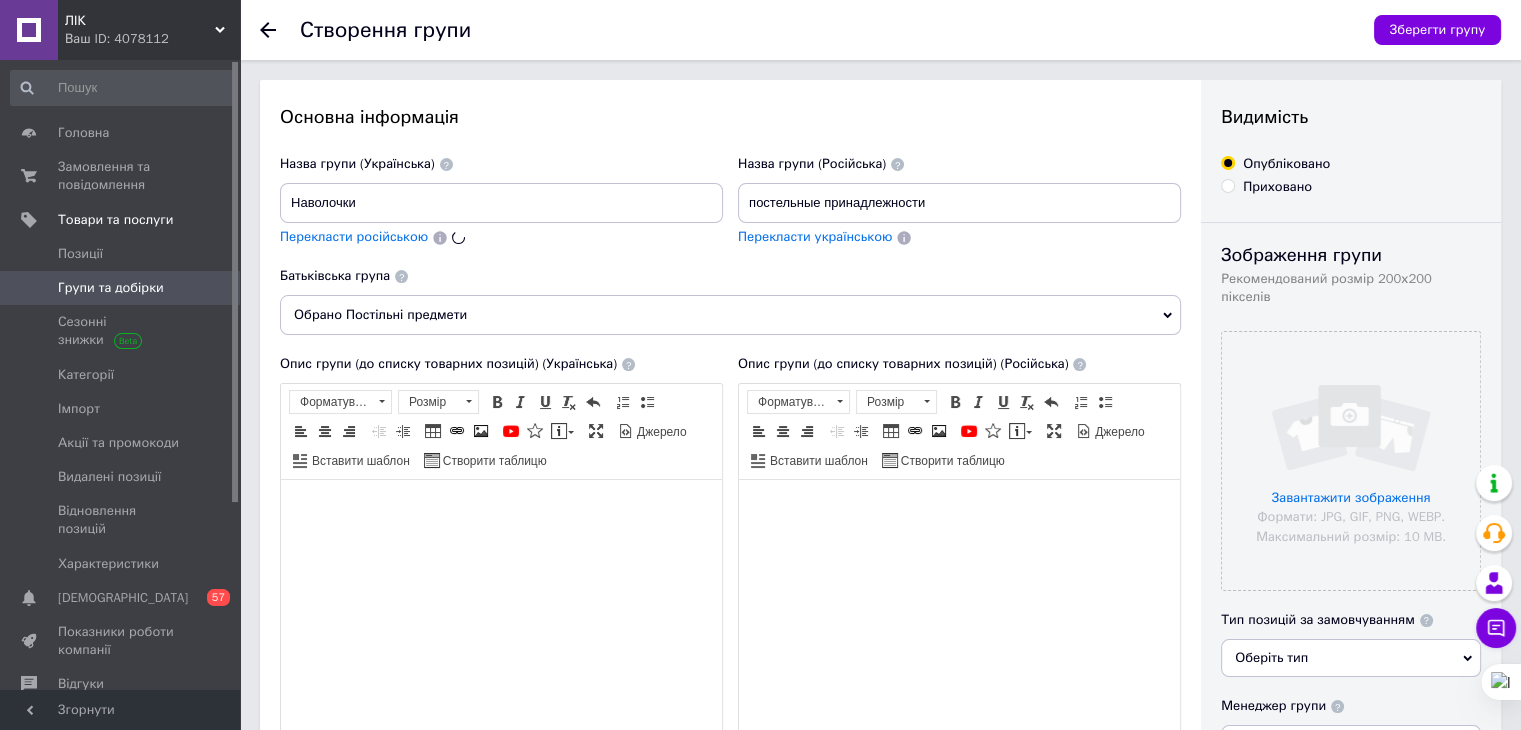 type on "Наволочки" 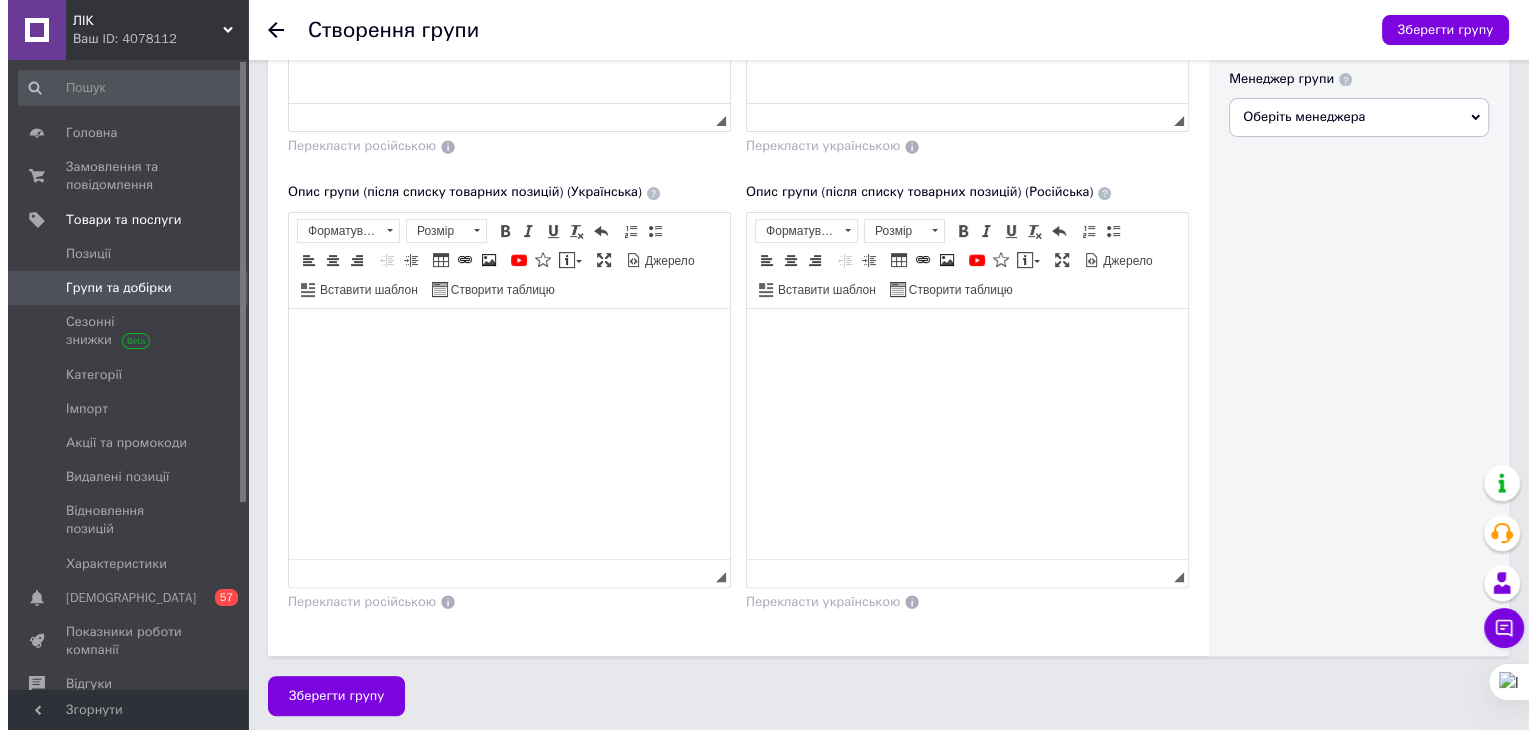 scroll, scrollTop: 628, scrollLeft: 0, axis: vertical 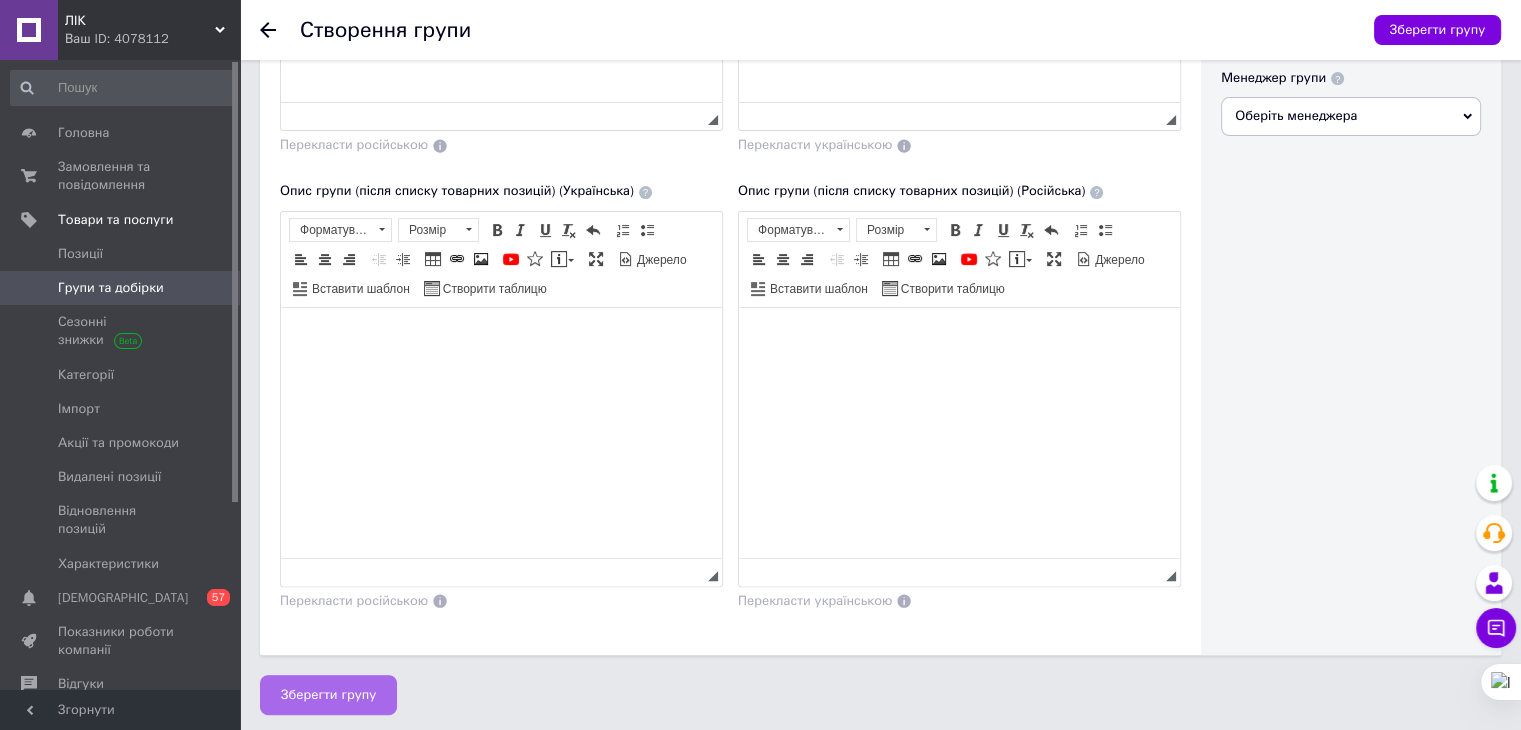 click on "Зберегти групу" at bounding box center [328, 695] 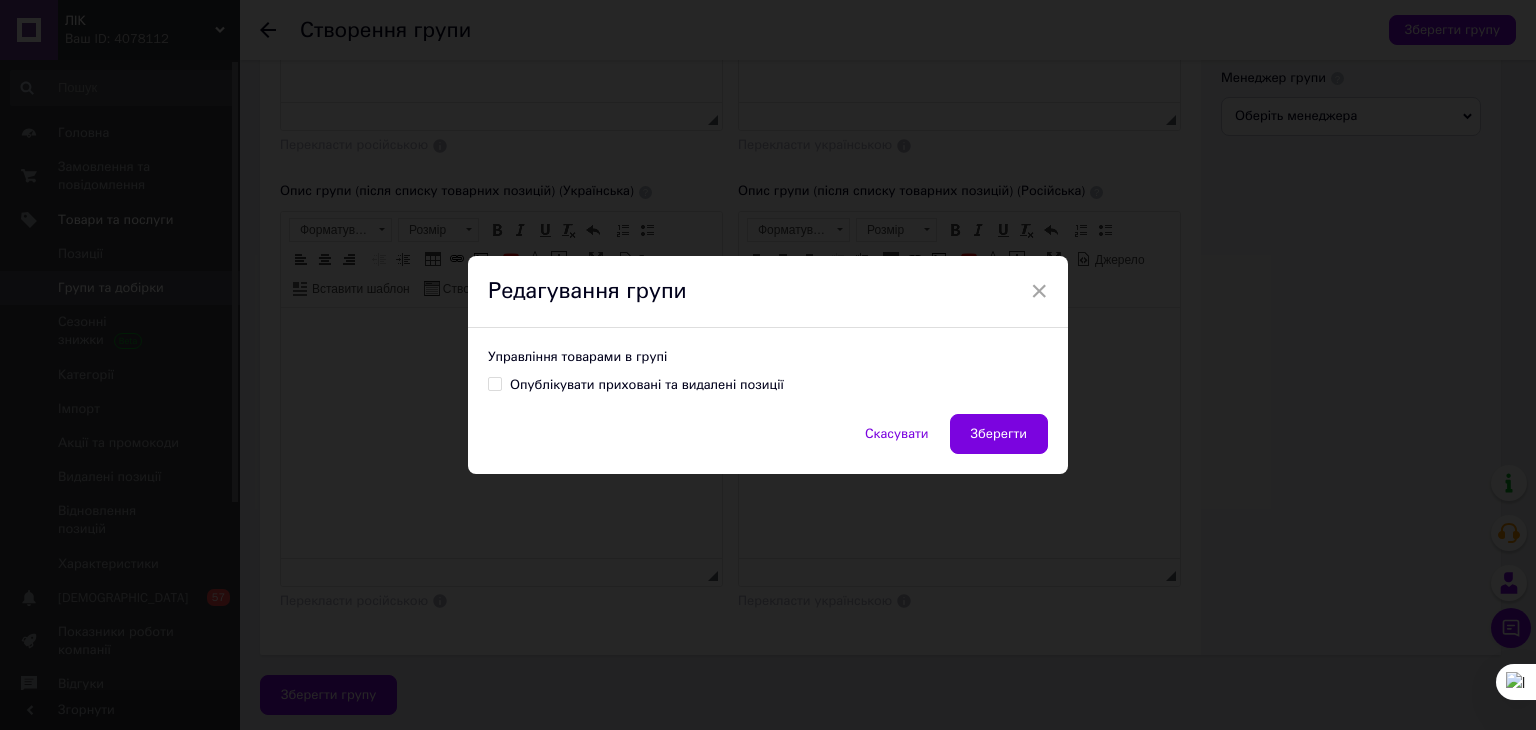 click on "Зберегти" at bounding box center [999, 434] 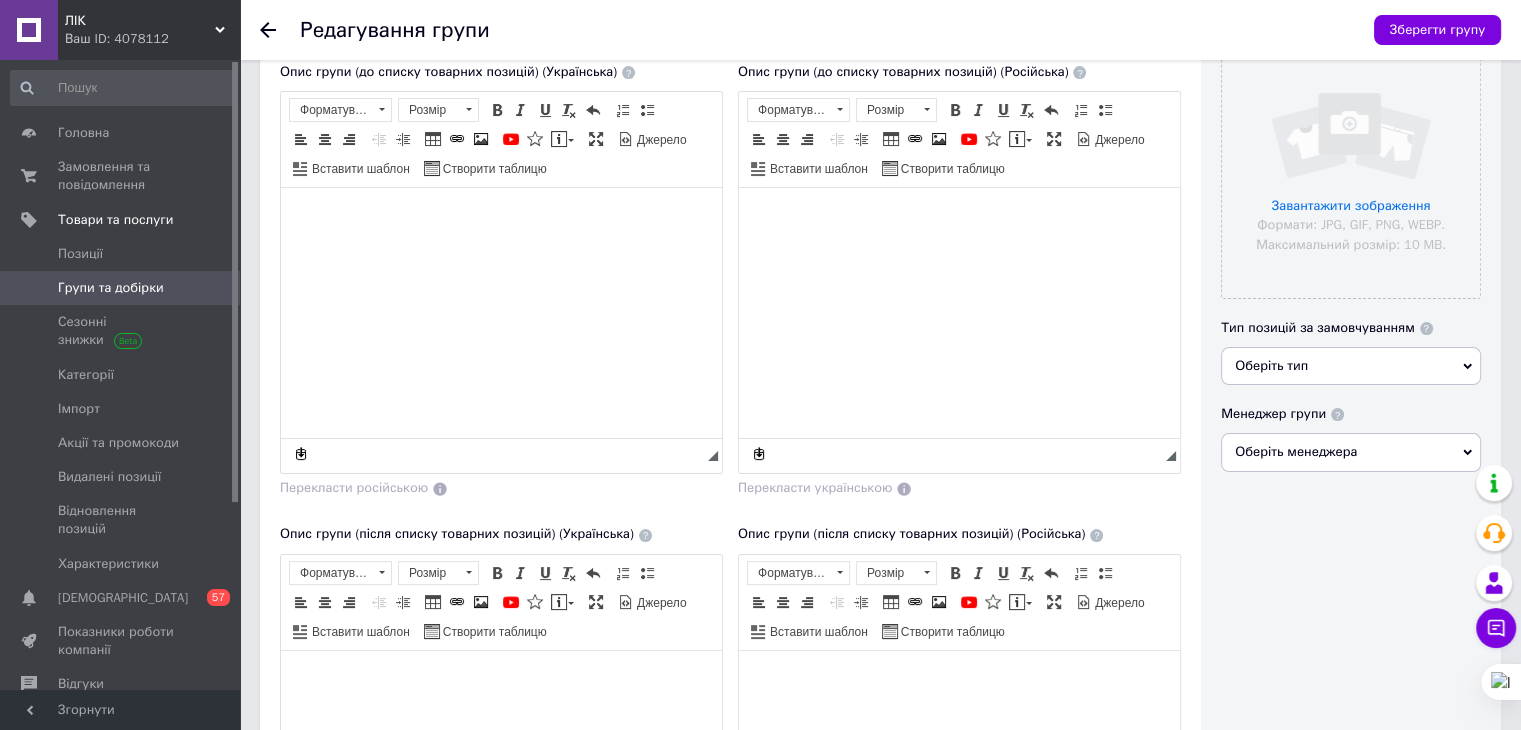 scroll, scrollTop: 0, scrollLeft: 0, axis: both 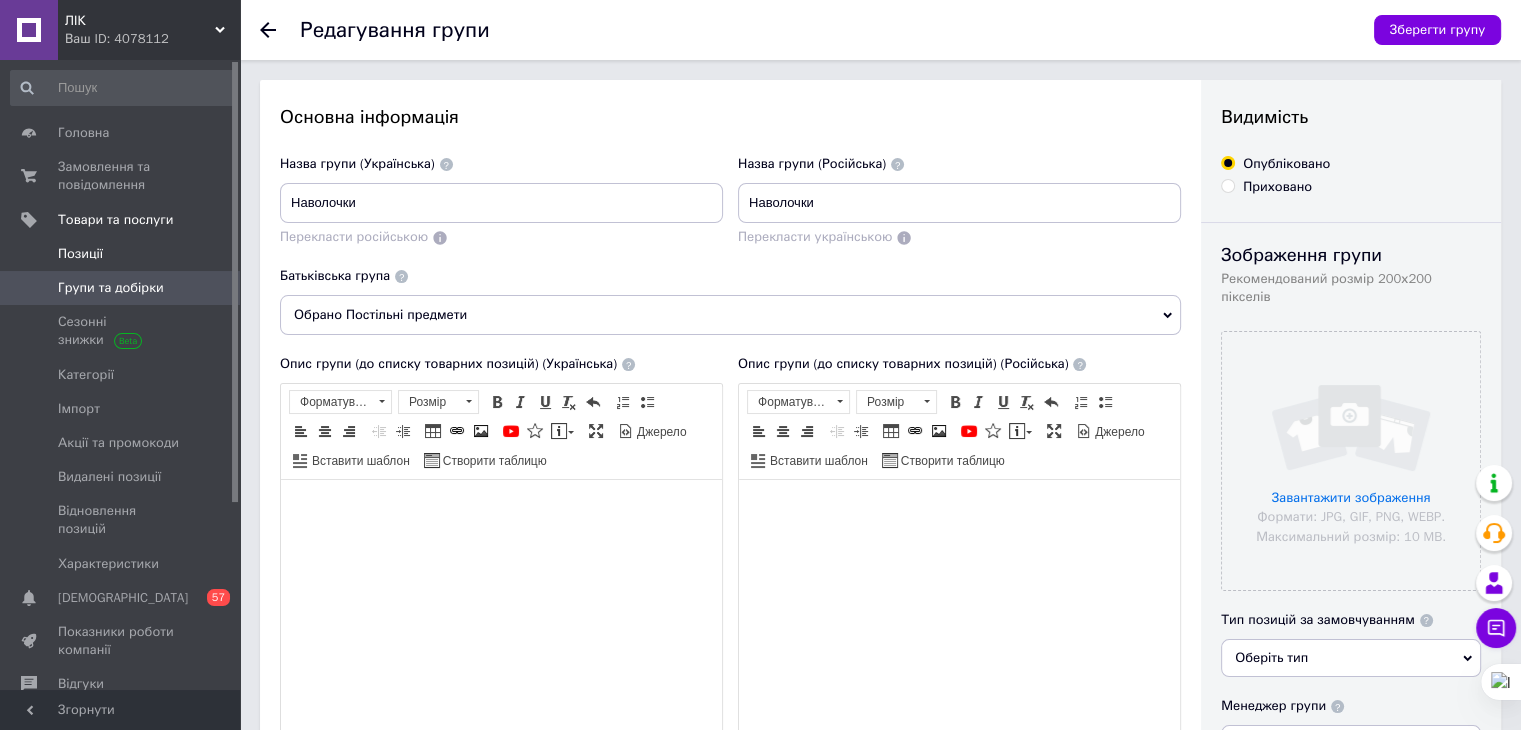 click on "Позиції" at bounding box center (80, 254) 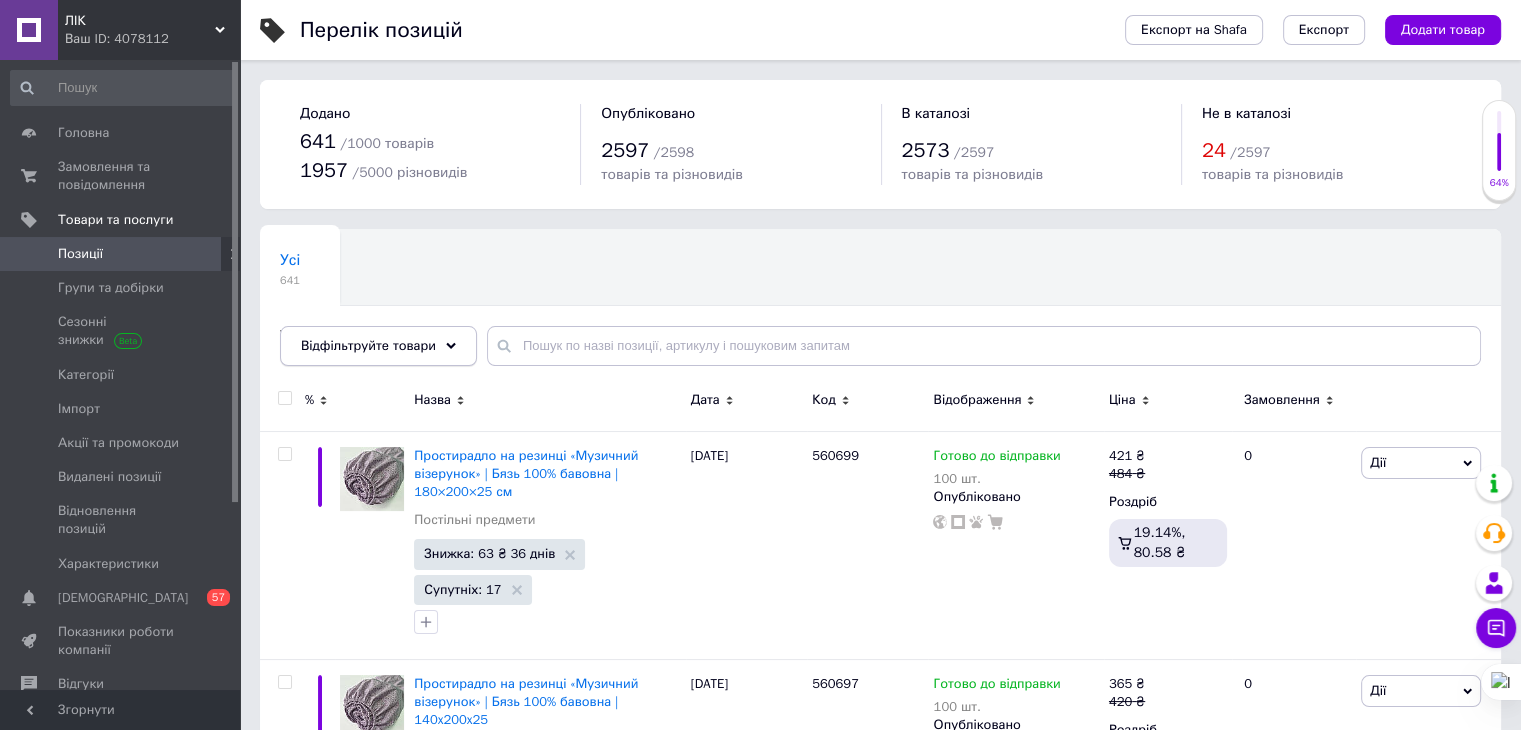 click on "Відфільтруйте товари" at bounding box center (378, 346) 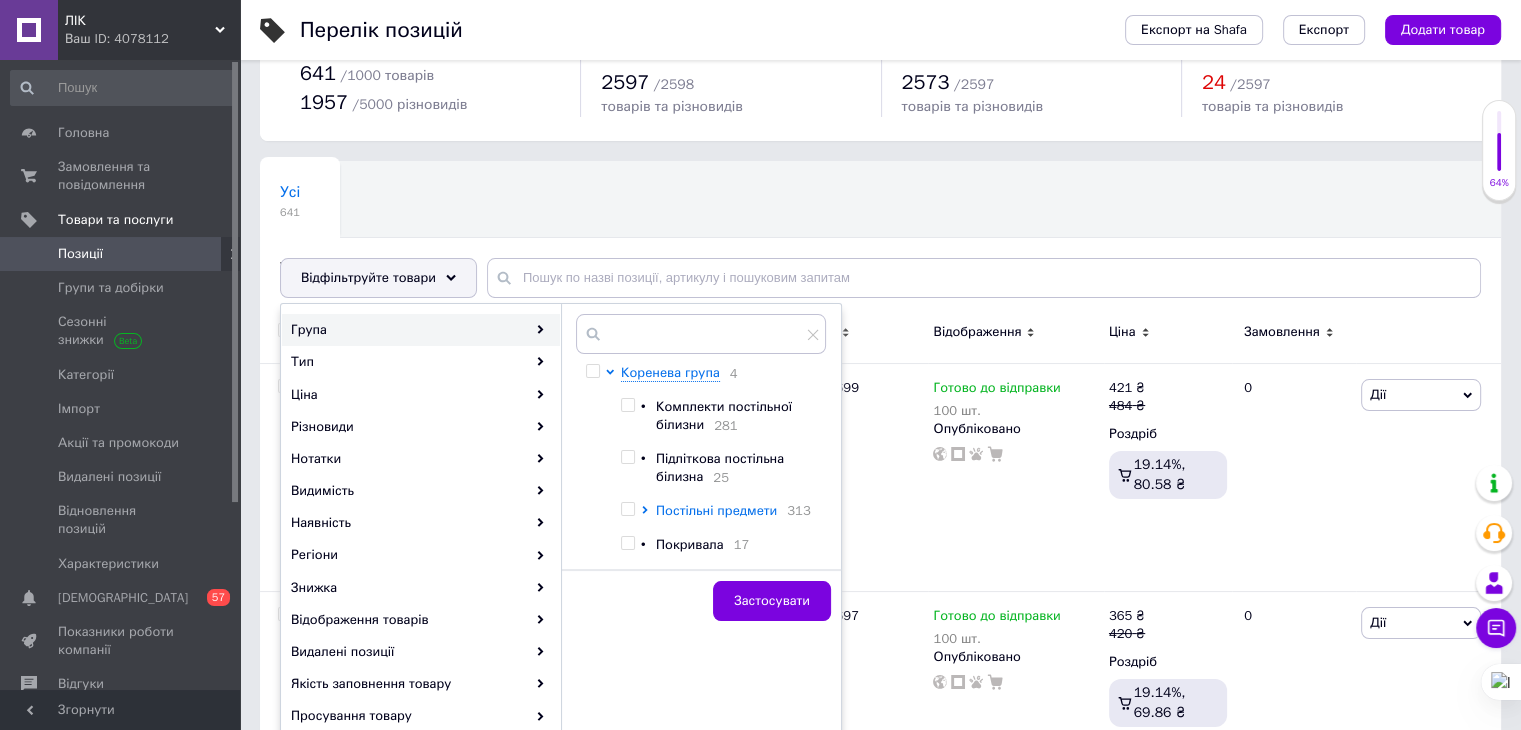 scroll, scrollTop: 100, scrollLeft: 0, axis: vertical 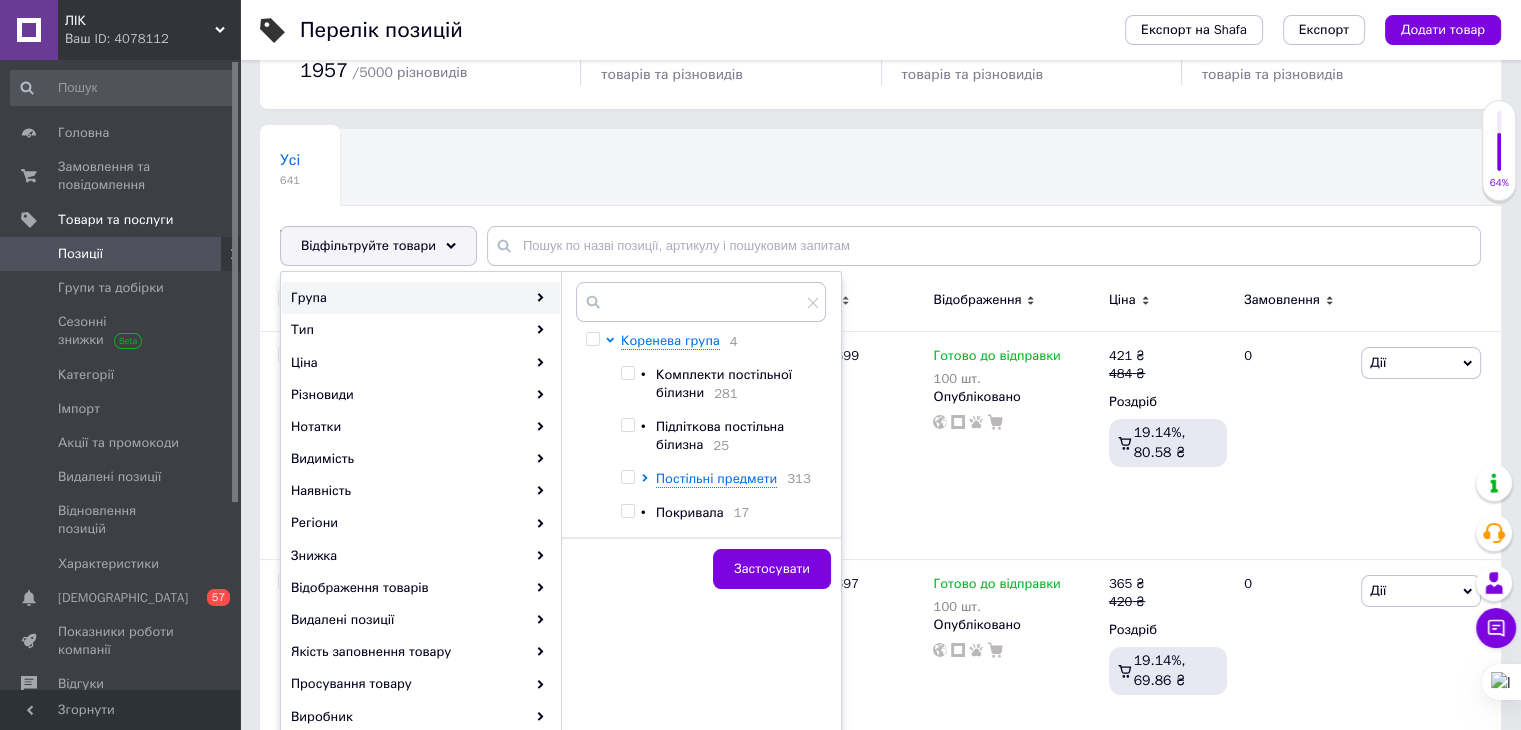 click at bounding box center (627, 477) 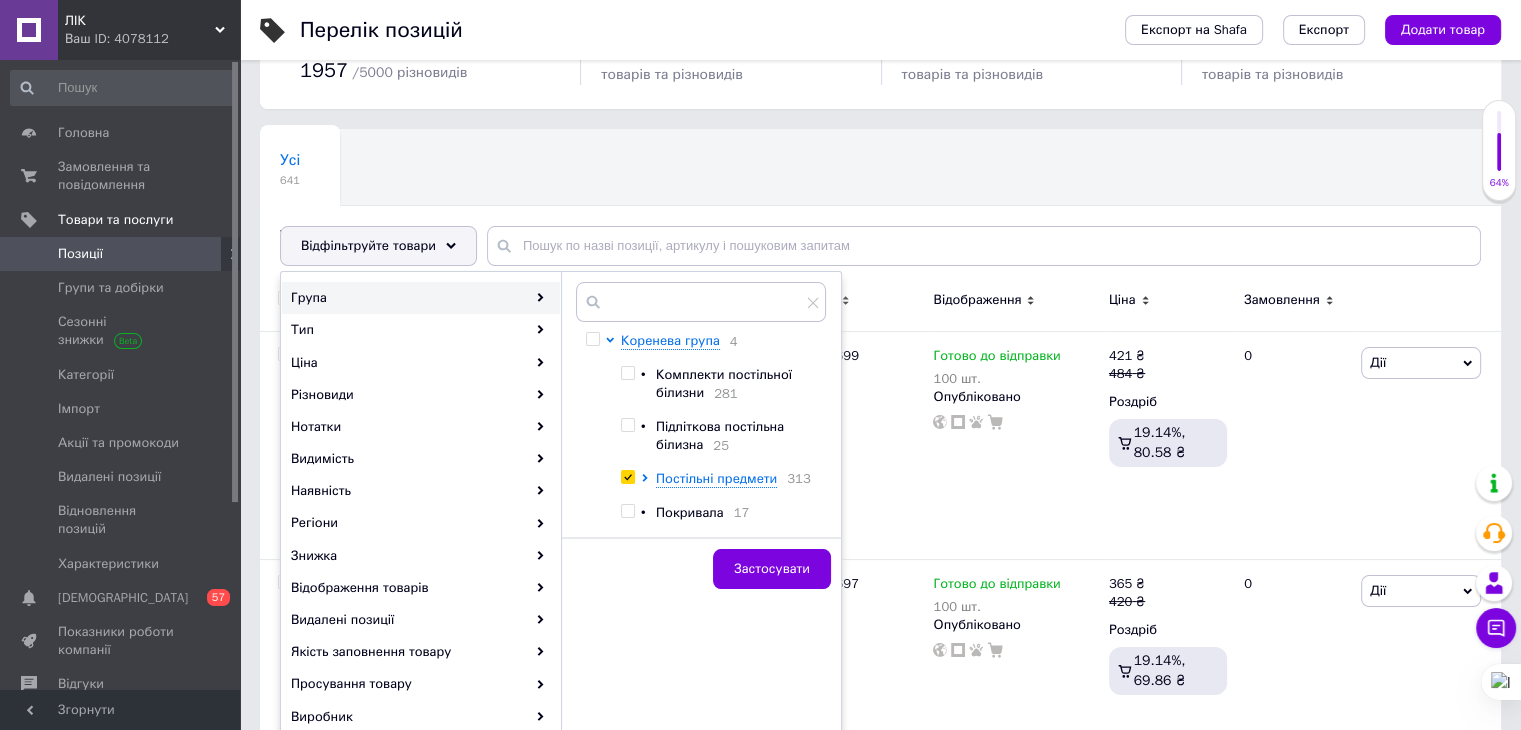 checkbox on "true" 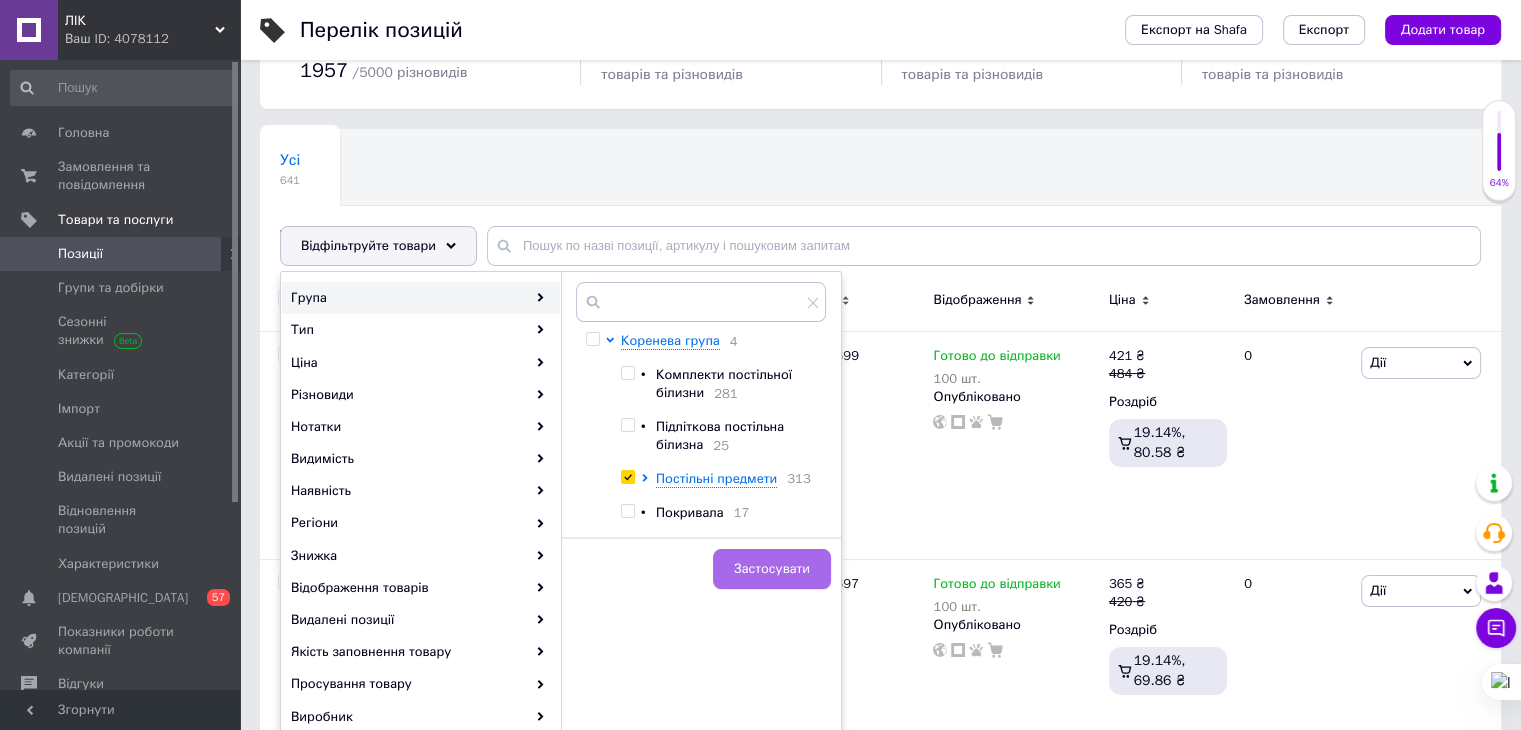click on "Застосувати" at bounding box center [772, 569] 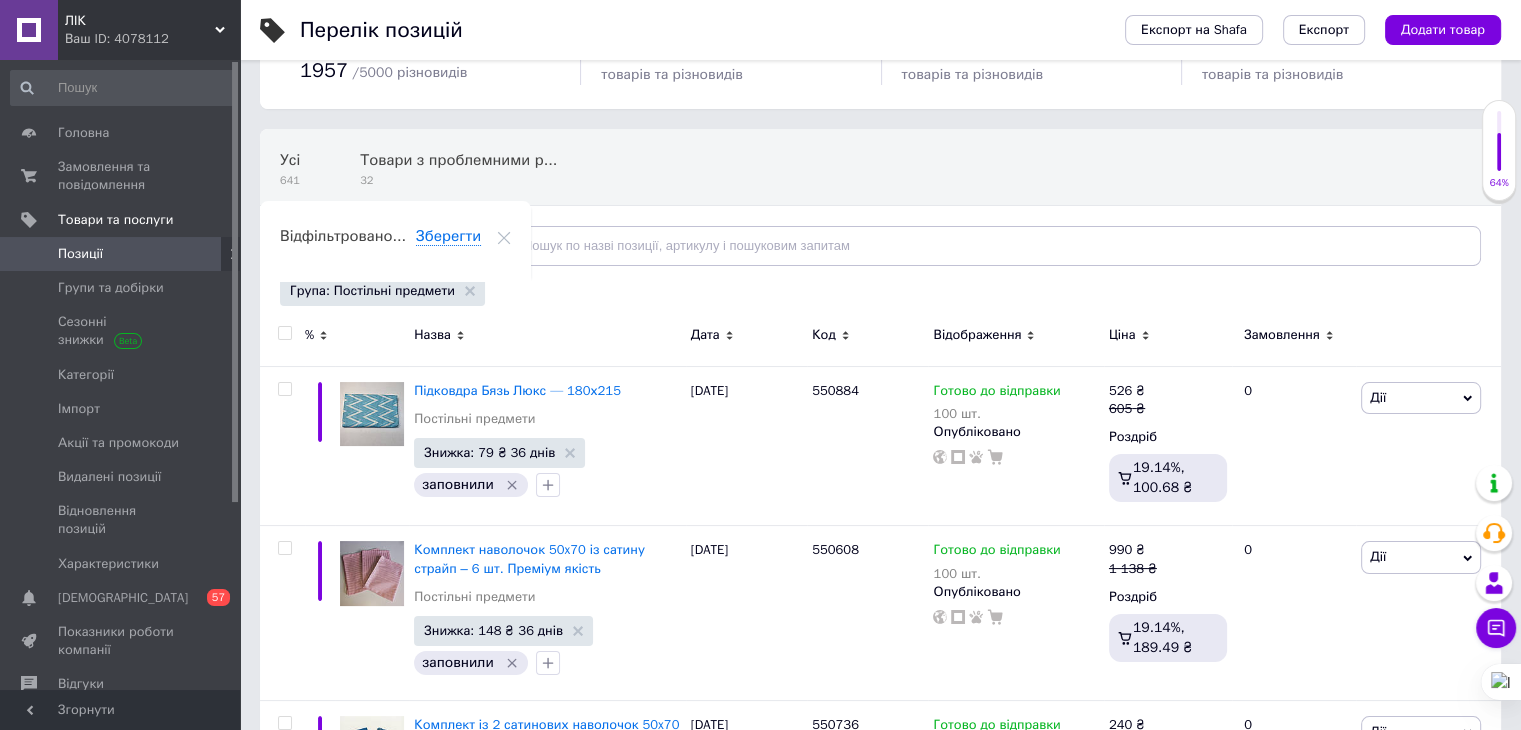 click on "Відфільтруйте товари" at bounding box center [368, 245] 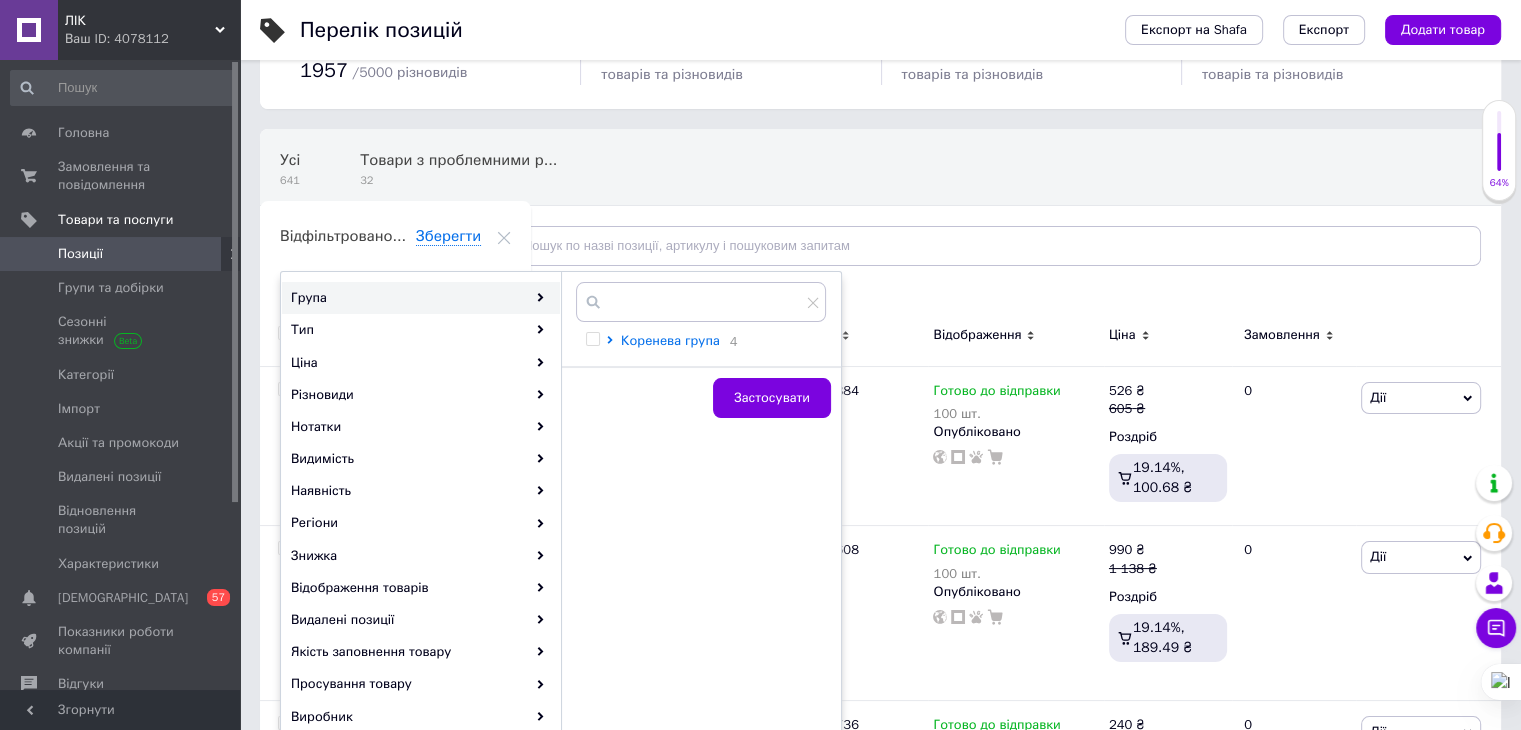 click on "Коренева група" at bounding box center (670, 340) 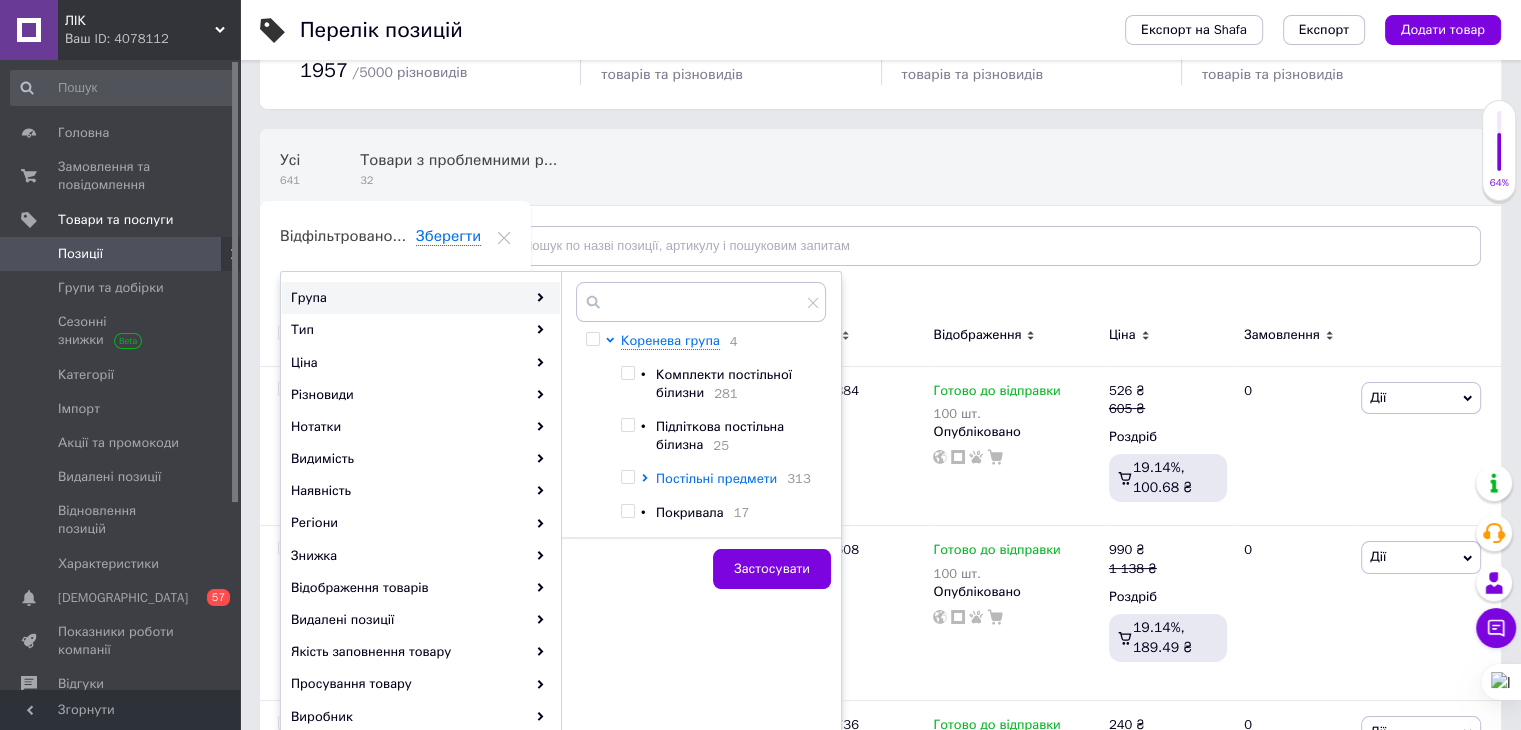 click on "Постільні предмети" at bounding box center (716, 478) 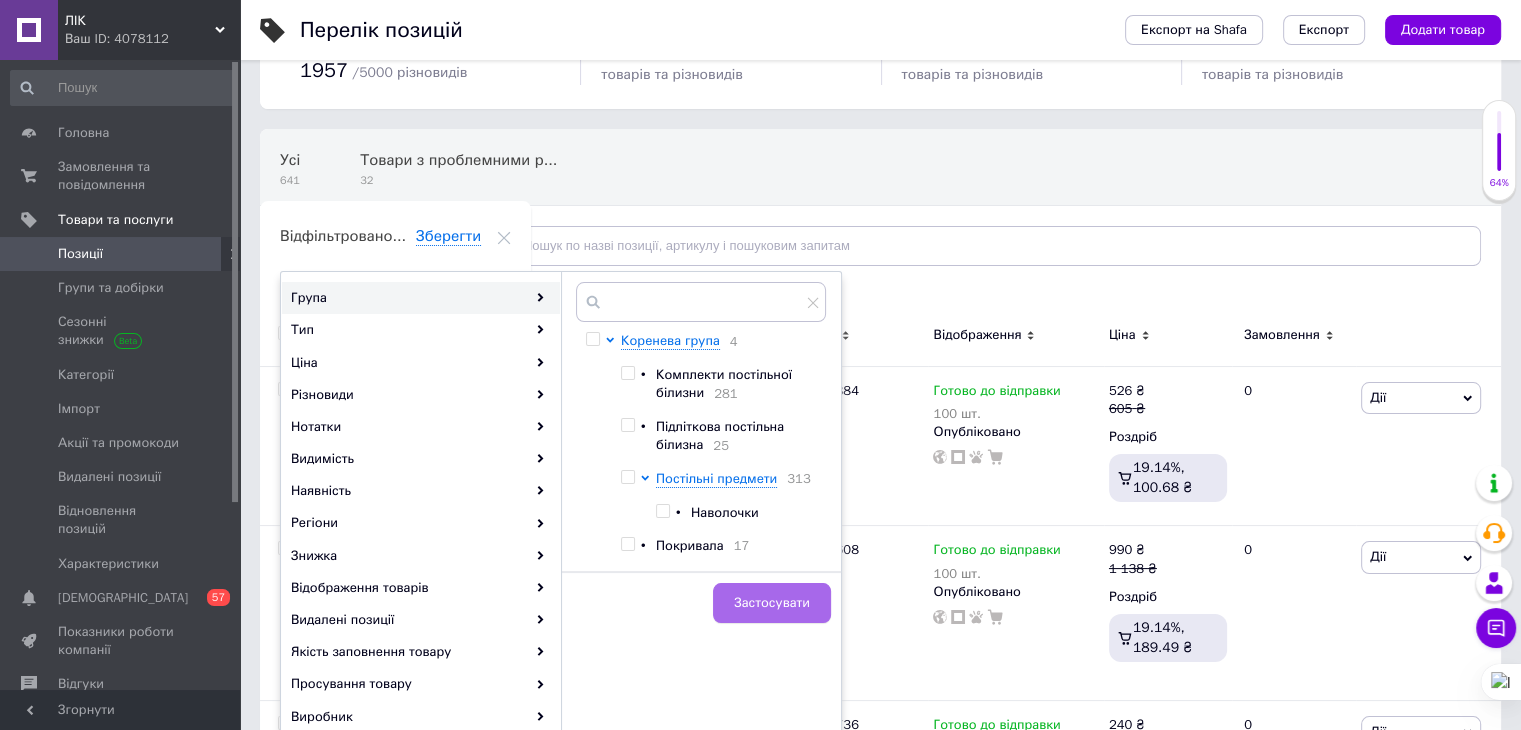 click on "Застосувати" at bounding box center [772, 603] 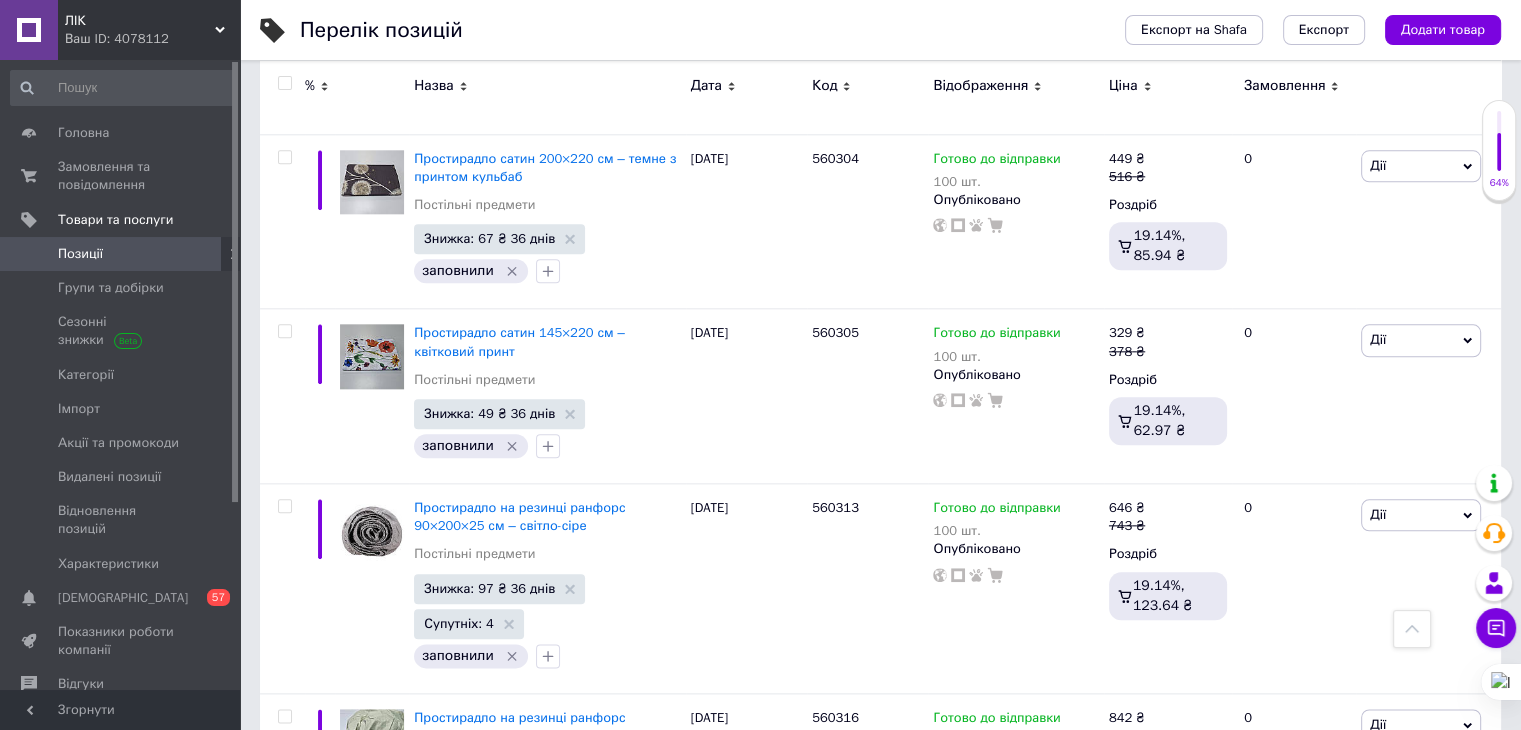 scroll, scrollTop: 17471, scrollLeft: 0, axis: vertical 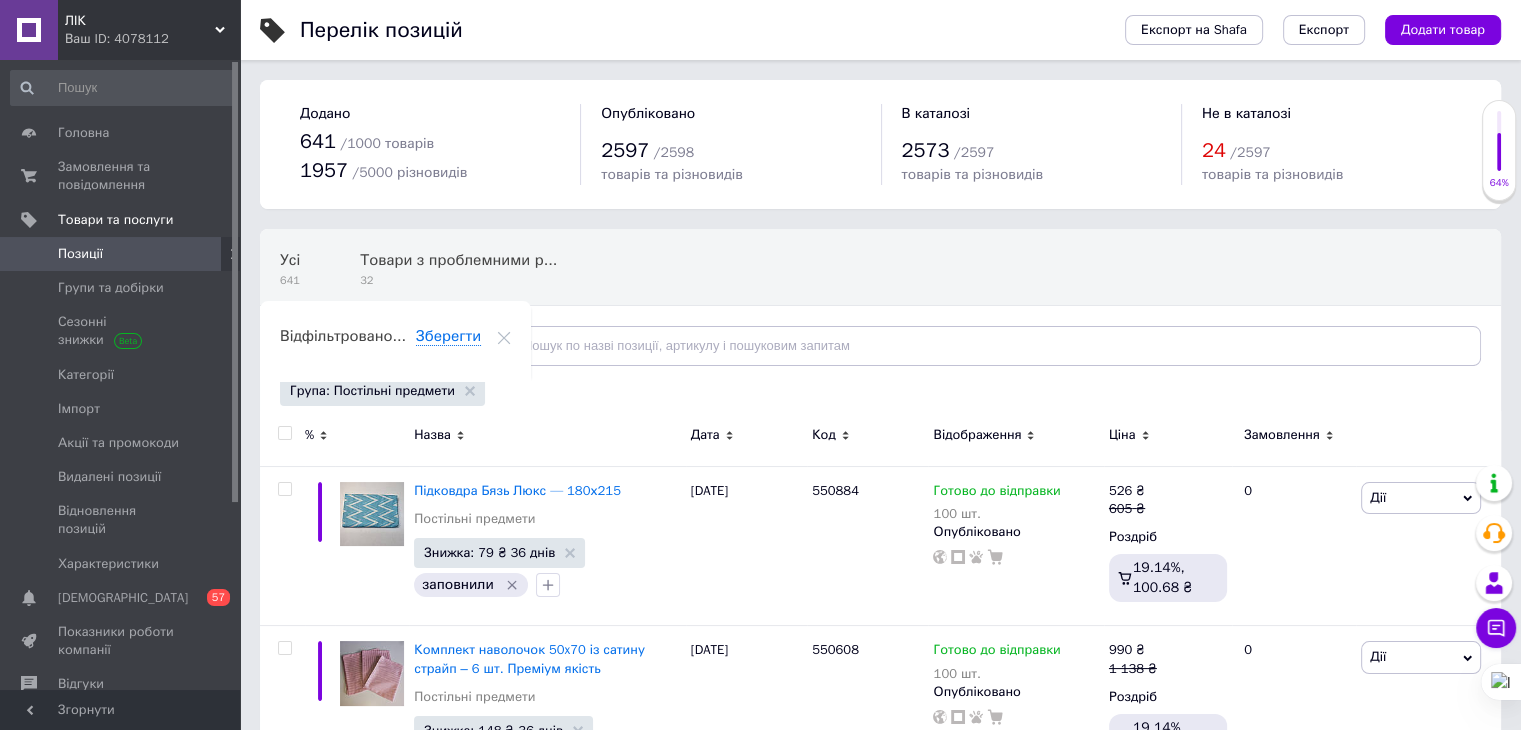 click at bounding box center [284, 433] 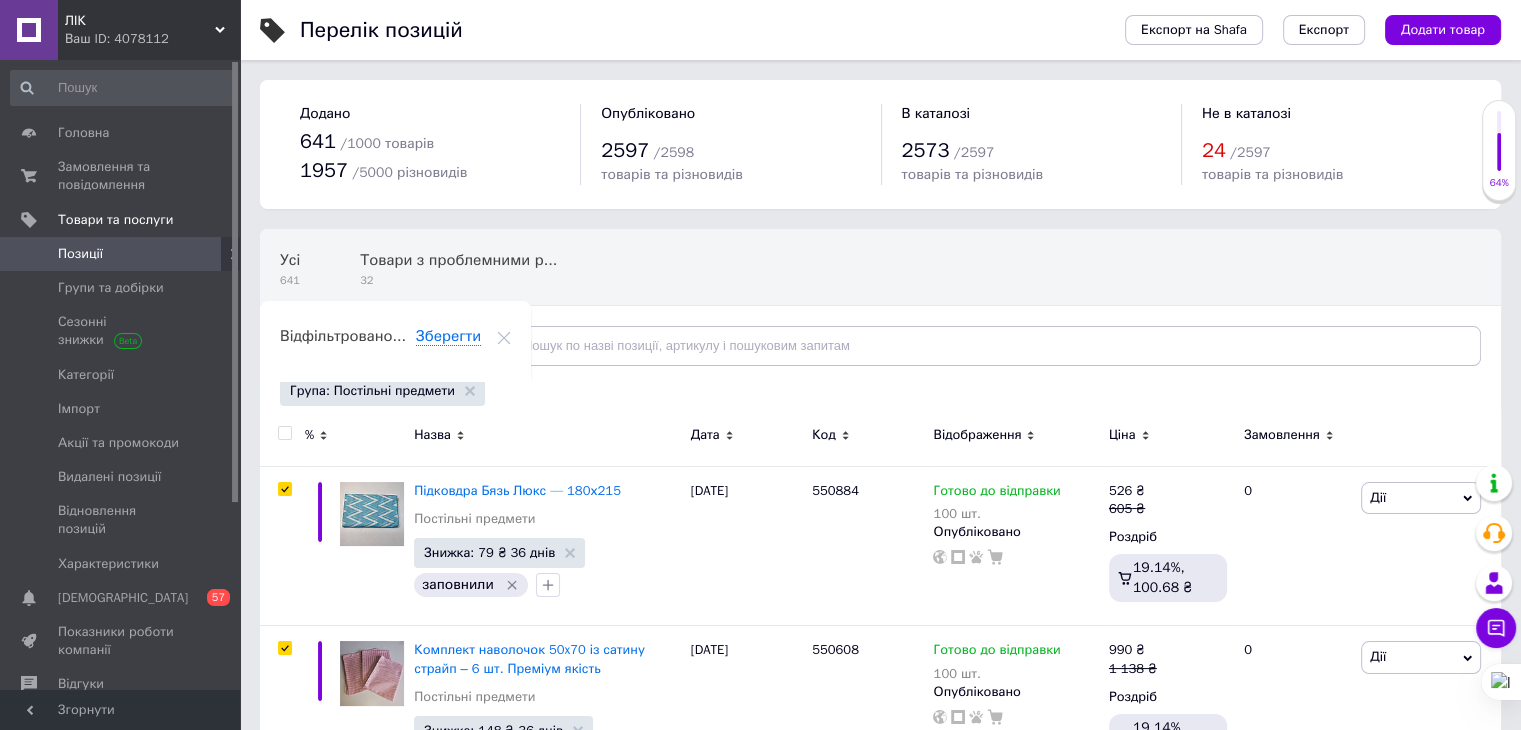 checkbox on "true" 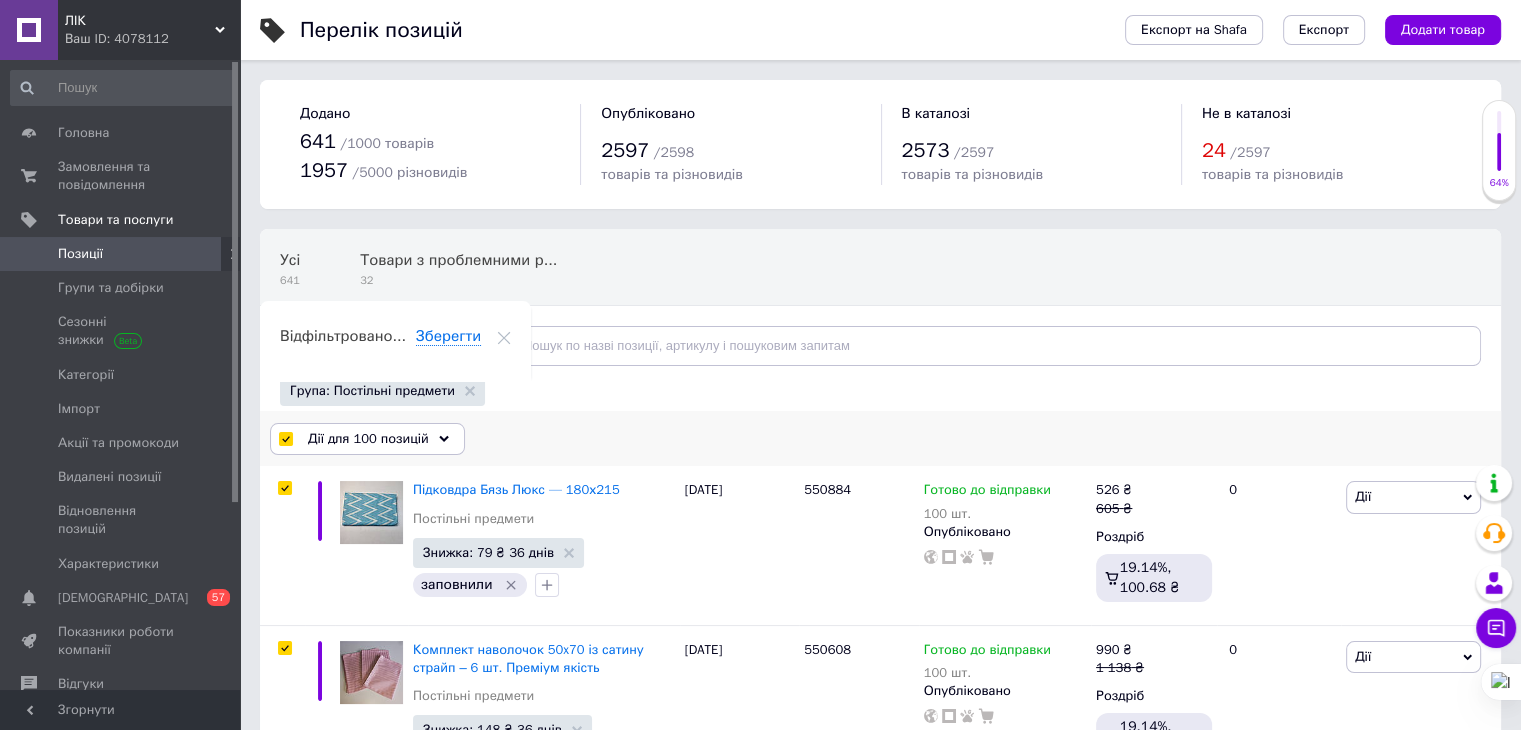 click on "Дії для 100 позицій" at bounding box center (368, 439) 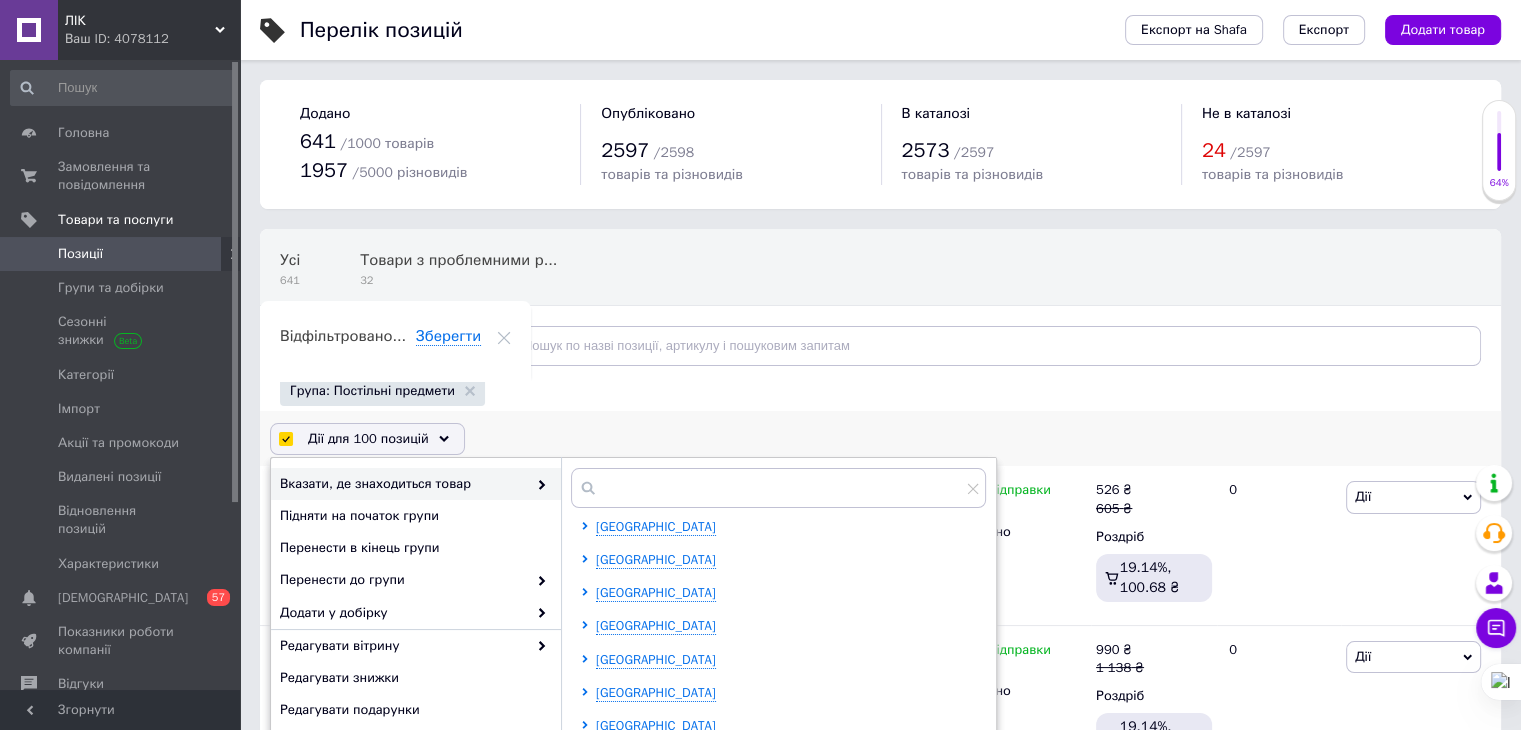click on "Дії для 100 позицій Вибрати усі 314 позицій [GEOGRAPHIC_DATA] всі 314 позицій Скасувати обрані Вказати, де знаходиться товар [GEOGRAPHIC_DATA] [GEOGRAPHIC_DATA] [GEOGRAPHIC_DATA] [GEOGRAPHIC_DATA] [GEOGRAPHIC_DATA] [GEOGRAPHIC_DATA] [GEOGRAPHIC_DATA] [GEOGRAPHIC_DATA] [GEOGRAPHIC_DATA] [GEOGRAPHIC_DATA] [GEOGRAPHIC_DATA] [GEOGRAPHIC_DATA] [GEOGRAPHIC_DATA] [GEOGRAPHIC_DATA] [GEOGRAPHIC_DATA] [GEOGRAPHIC_DATA] [GEOGRAPHIC_DATA] [GEOGRAPHIC_DATA] [GEOGRAPHIC_DATA] [GEOGRAPHIC_DATA] [GEOGRAPHIC_DATA] [GEOGRAPHIC_DATA]" at bounding box center (880, 439) 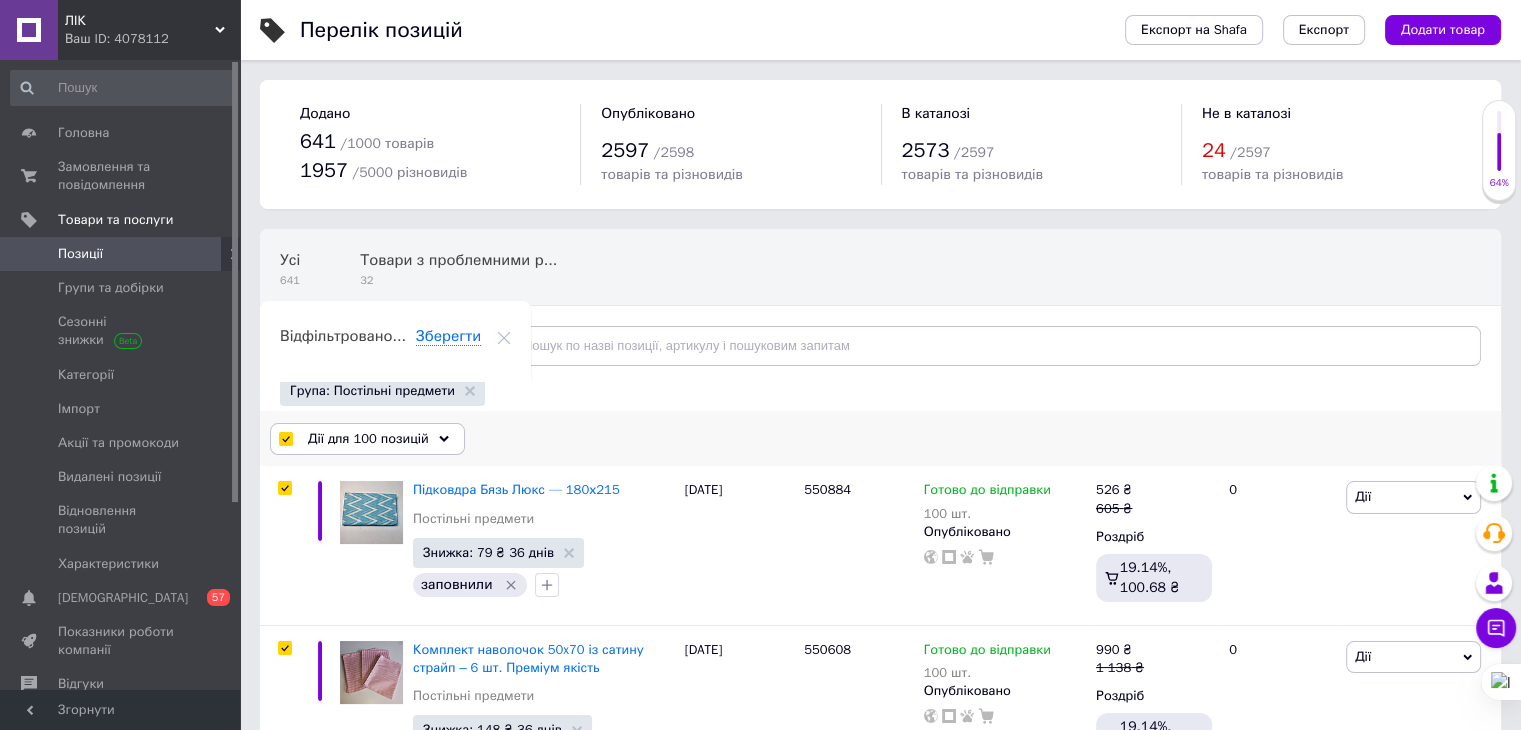 click at bounding box center [286, 439] 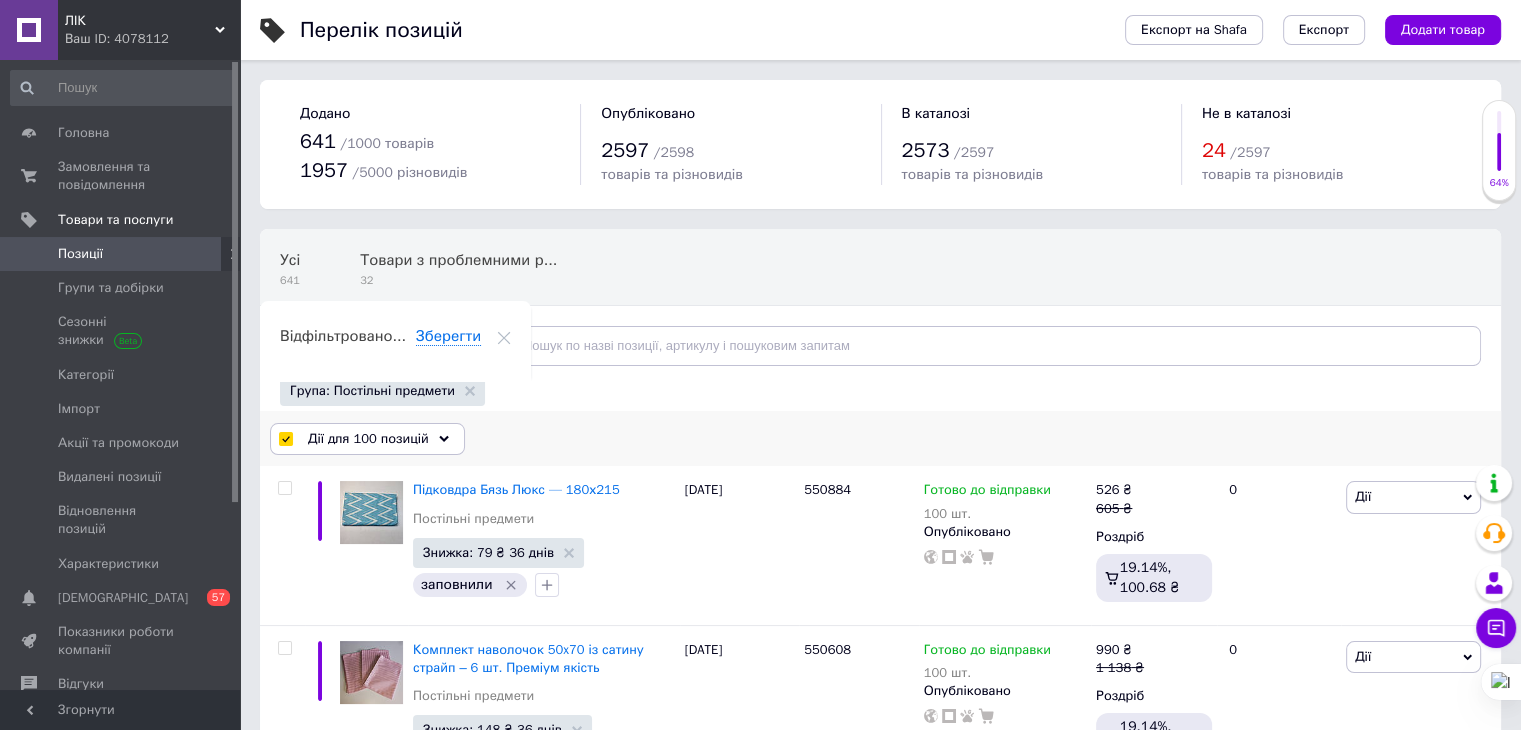 checkbox on "false" 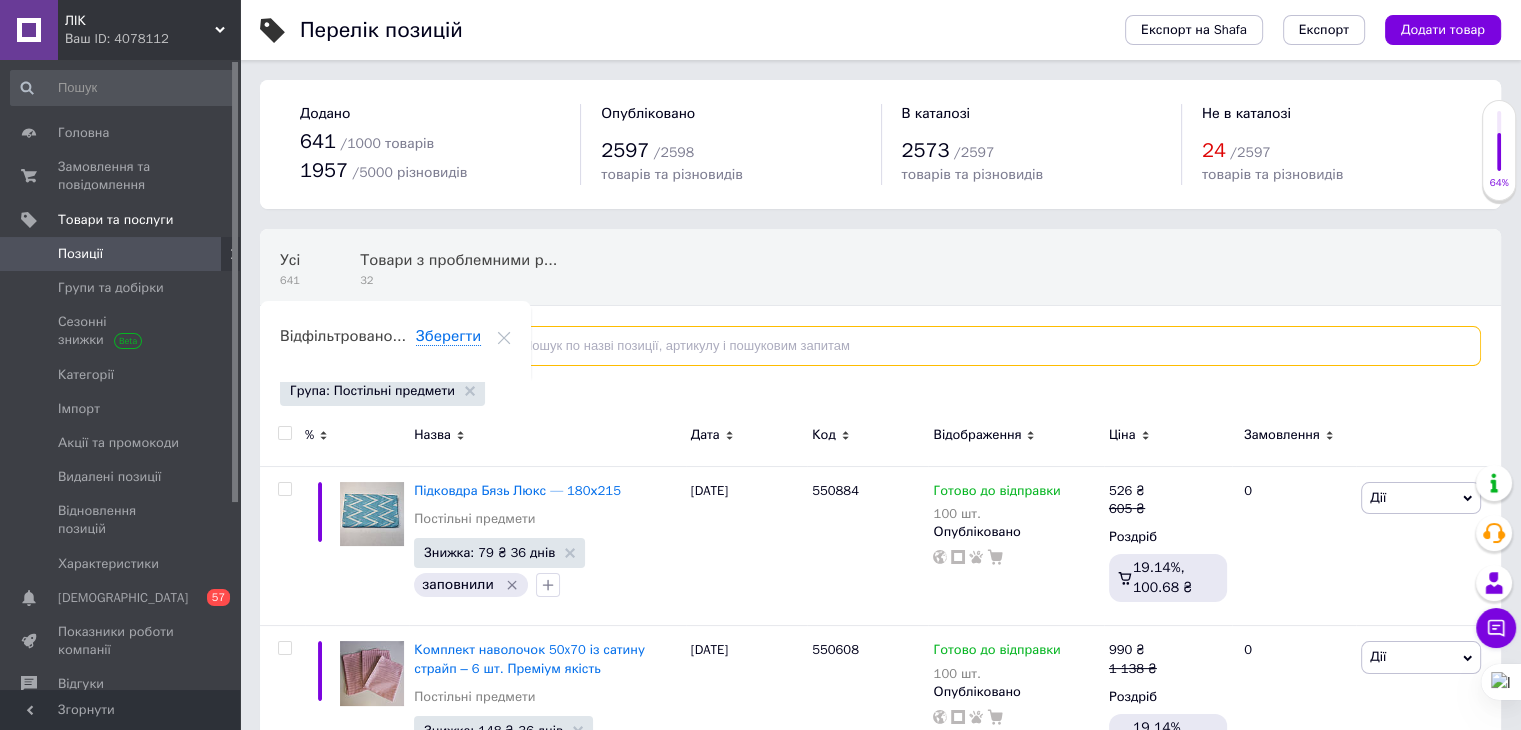 click at bounding box center (984, 346) 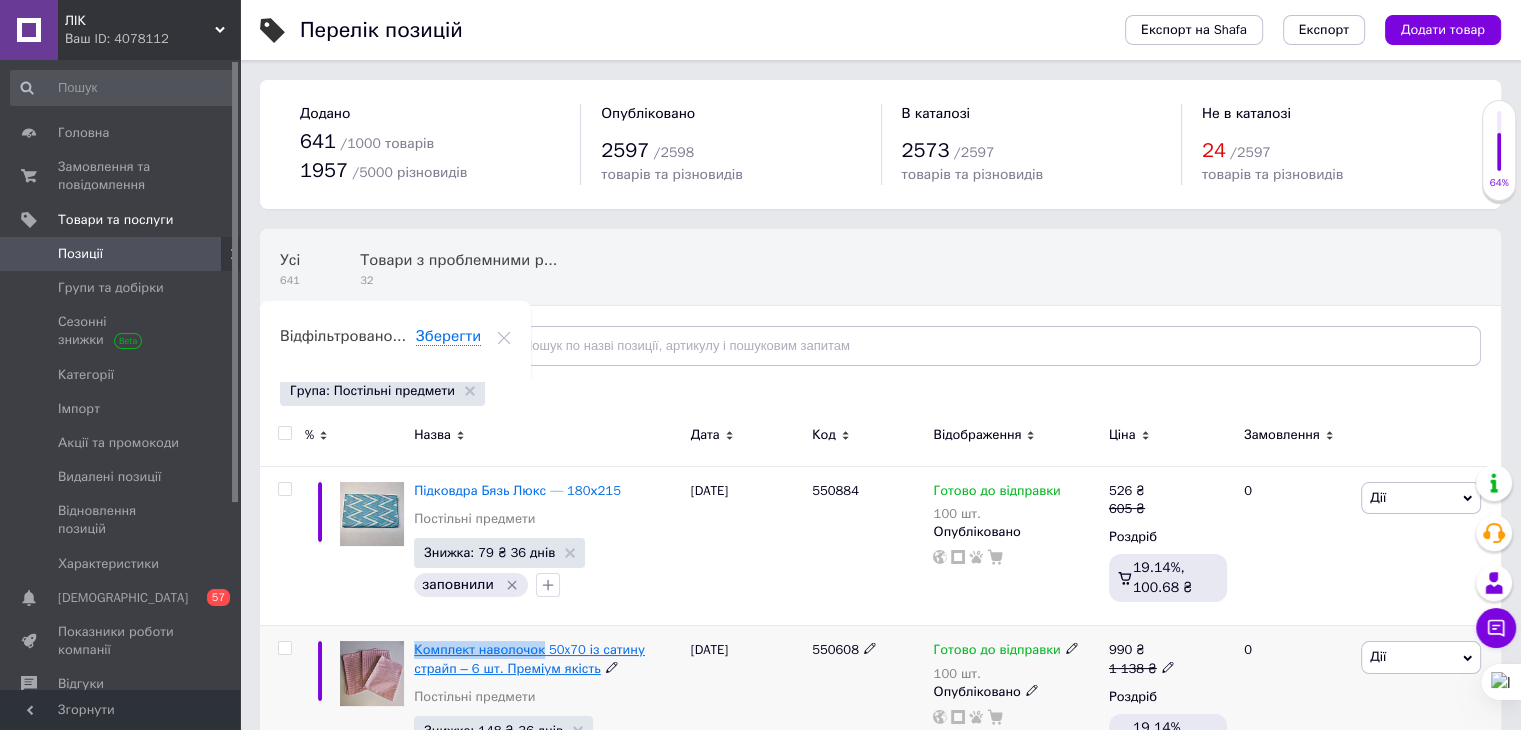 drag, startPoint x: 408, startPoint y: 649, endPoint x: 540, endPoint y: 649, distance: 132 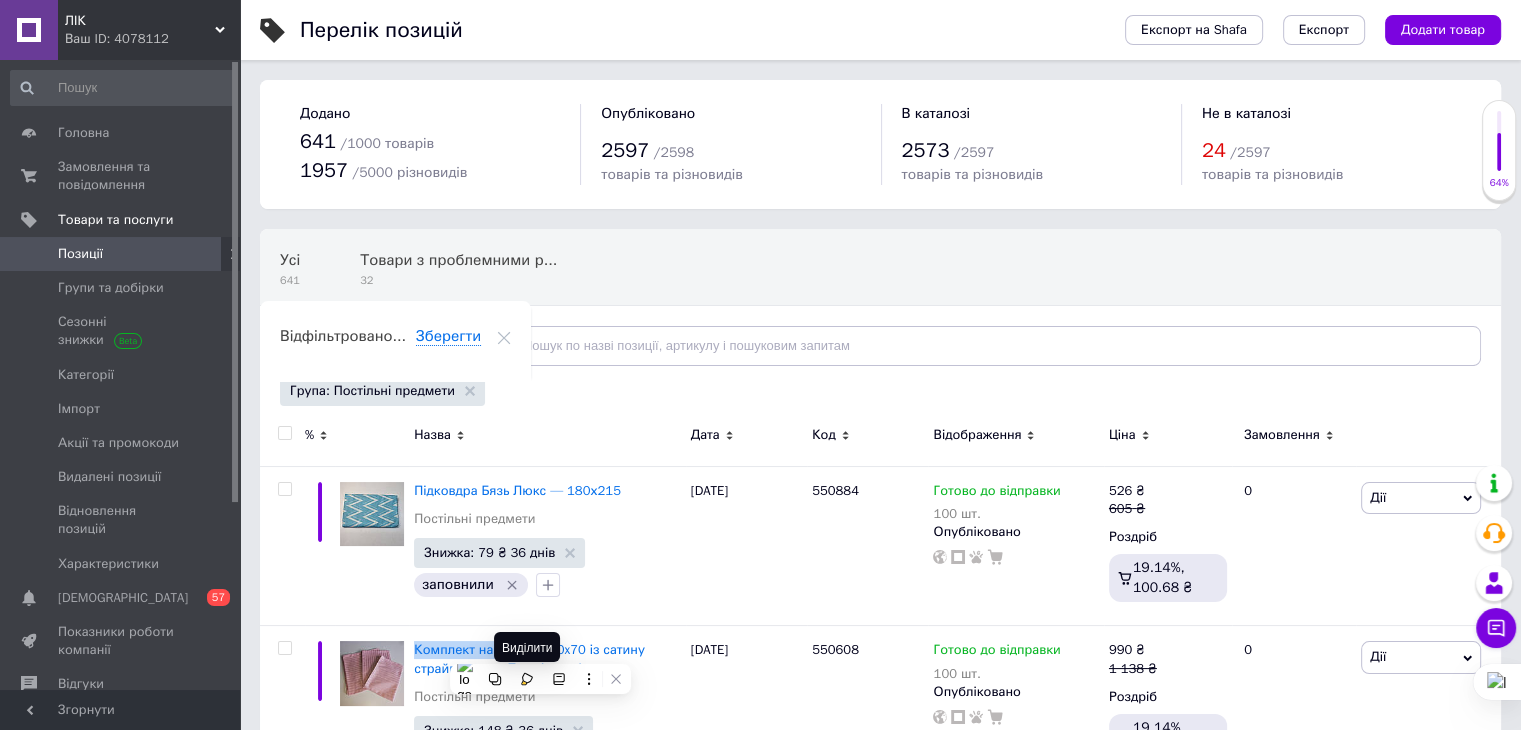 copy on "Комплект наволочок" 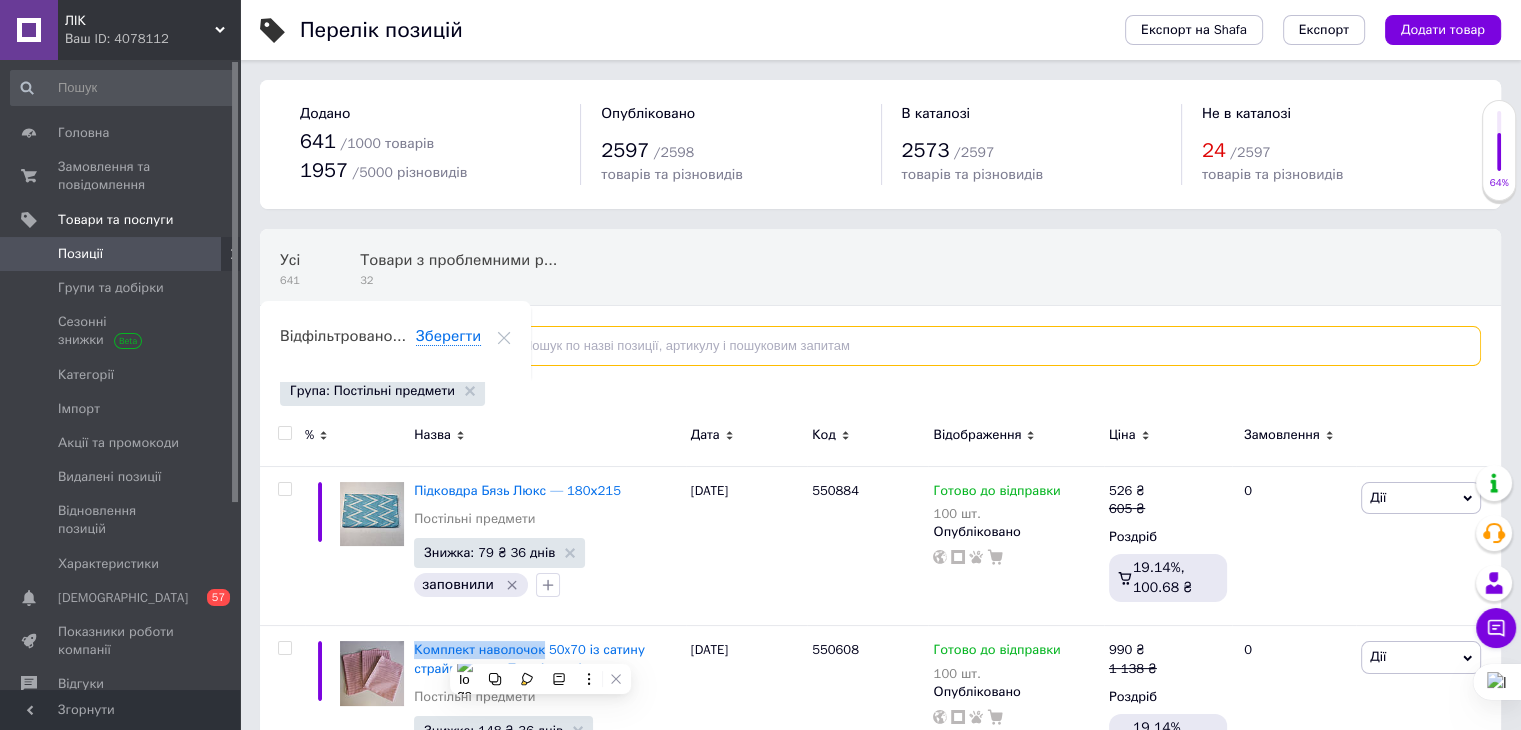 click at bounding box center [984, 346] 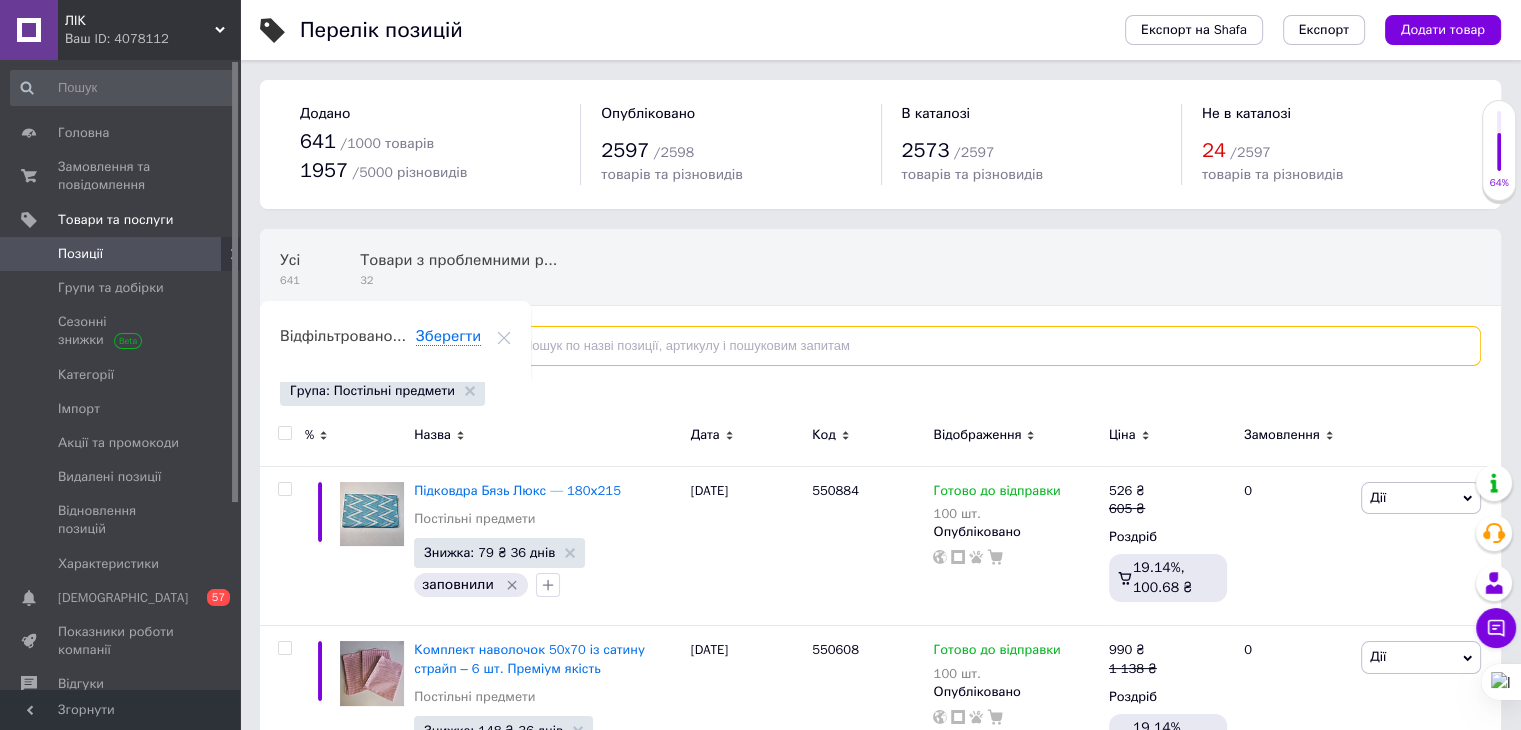 paste on "Комплект наволочок" 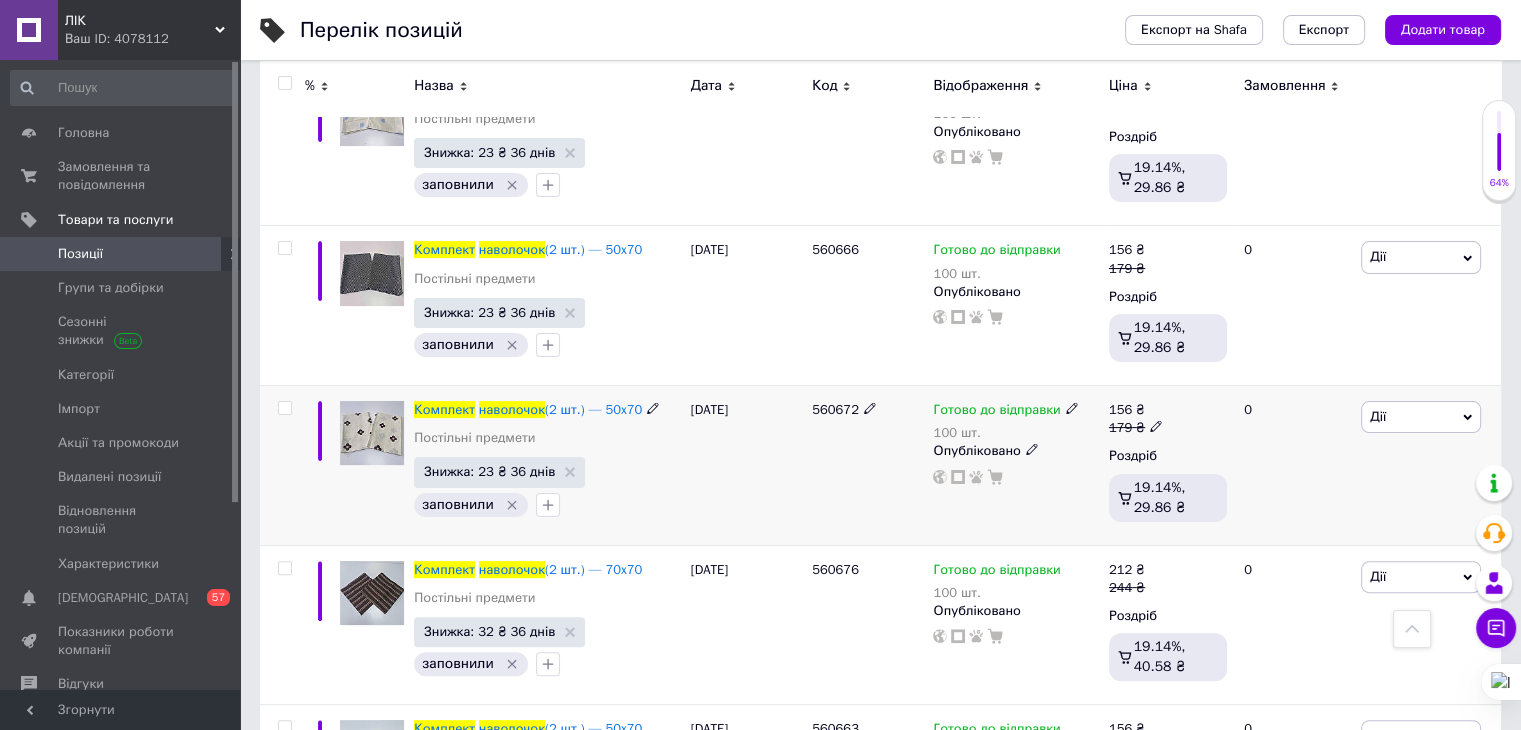scroll, scrollTop: 0, scrollLeft: 0, axis: both 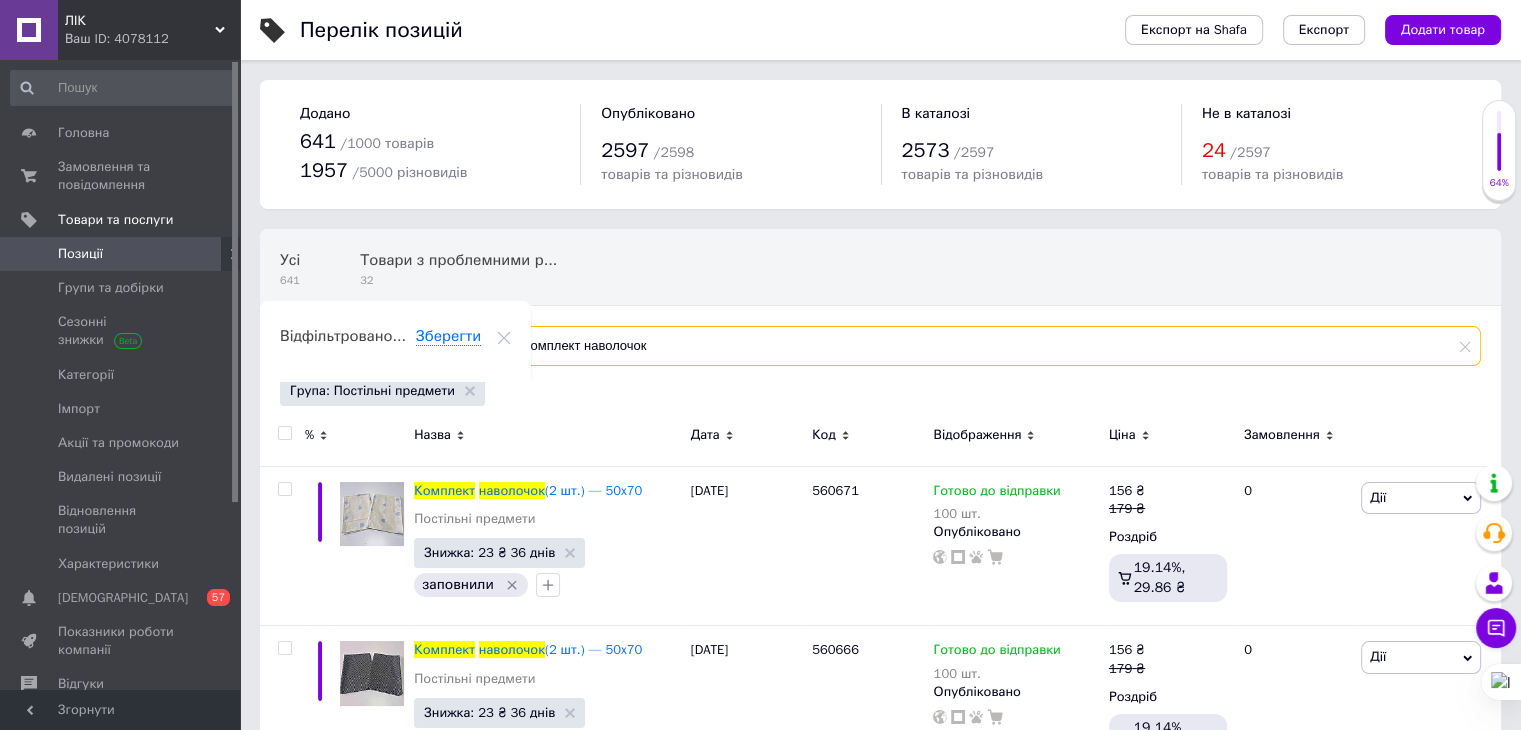 drag, startPoint x: 575, startPoint y: 346, endPoint x: 497, endPoint y: 353, distance: 78.31347 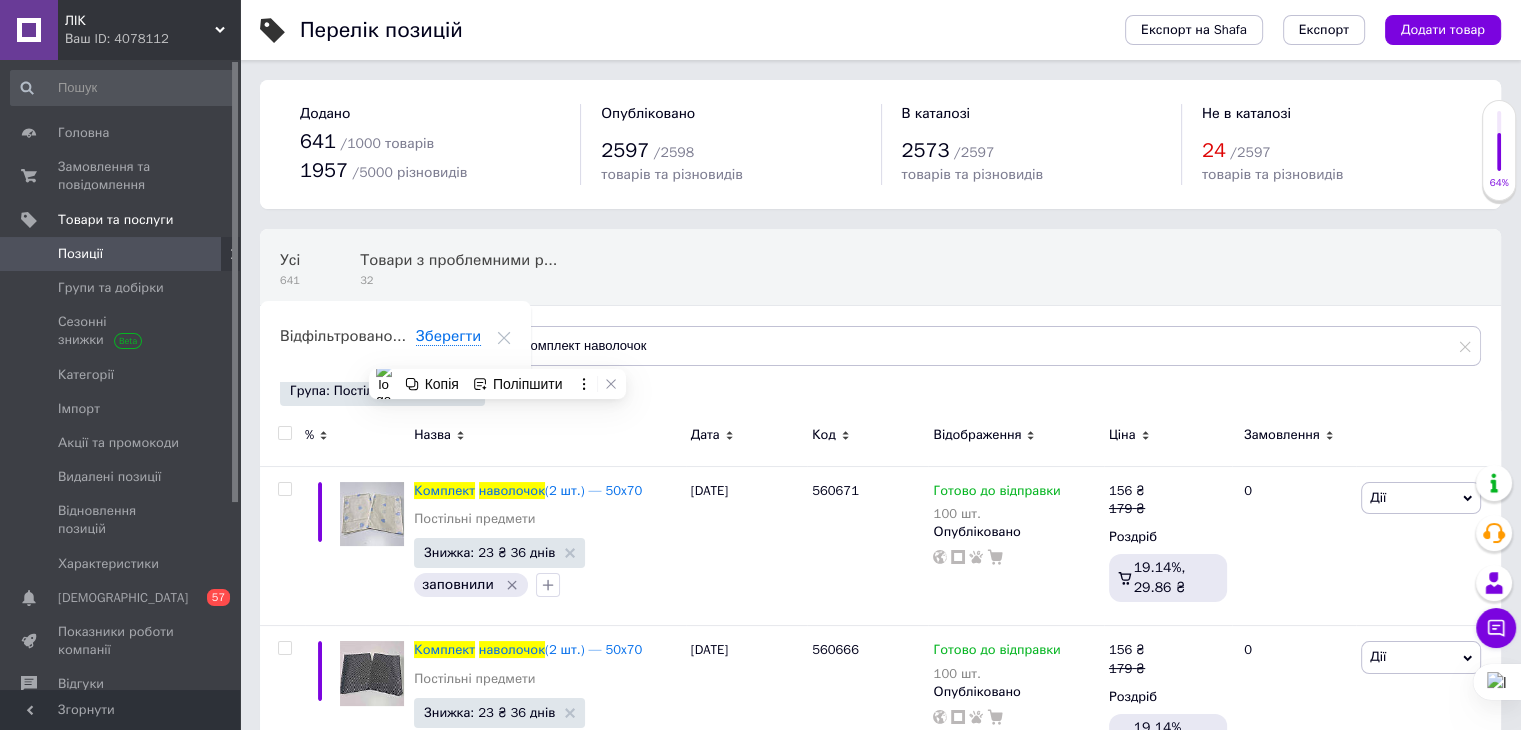 click at bounding box center (284, 433) 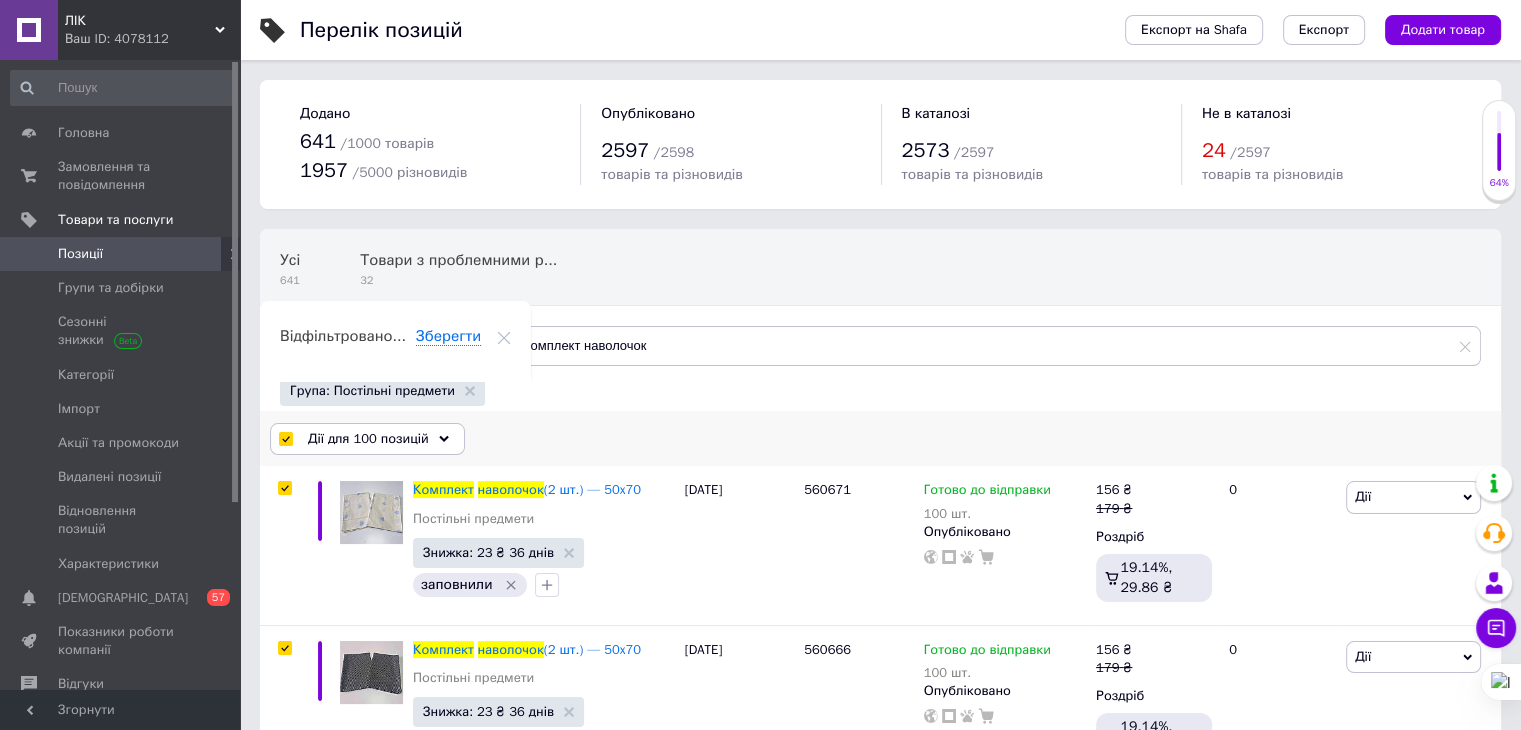 click at bounding box center (286, 439) 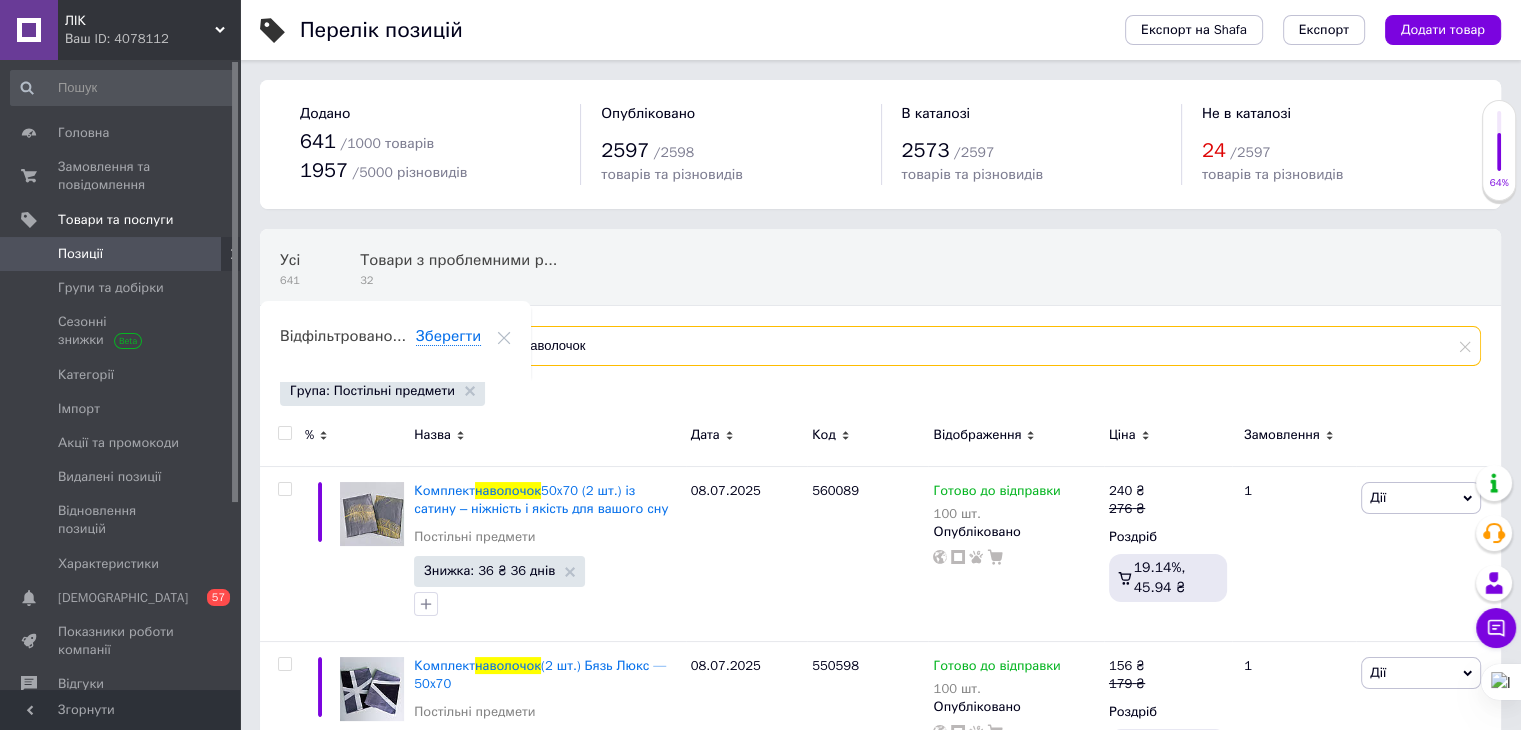 click on "наволочок" at bounding box center [984, 346] 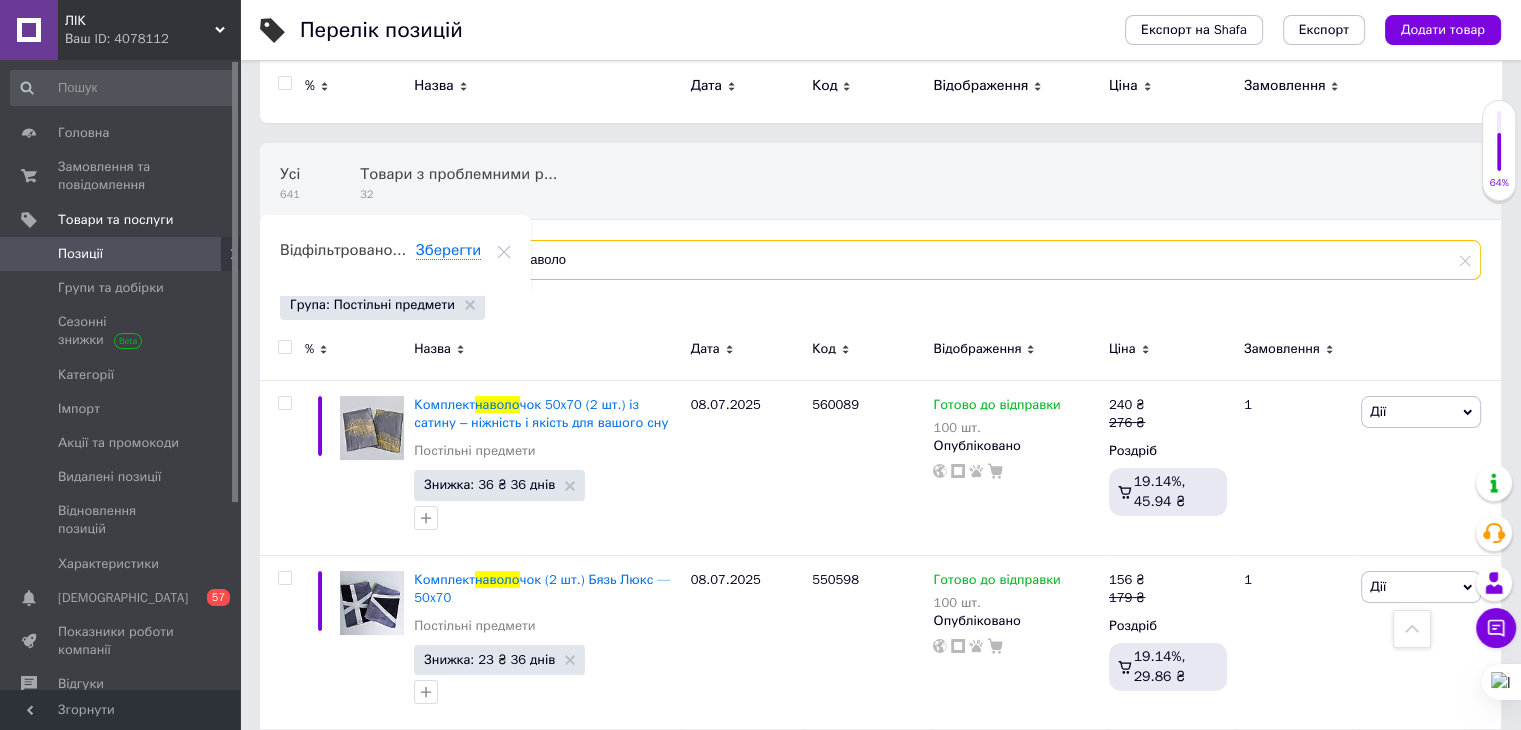 scroll, scrollTop: 0, scrollLeft: 0, axis: both 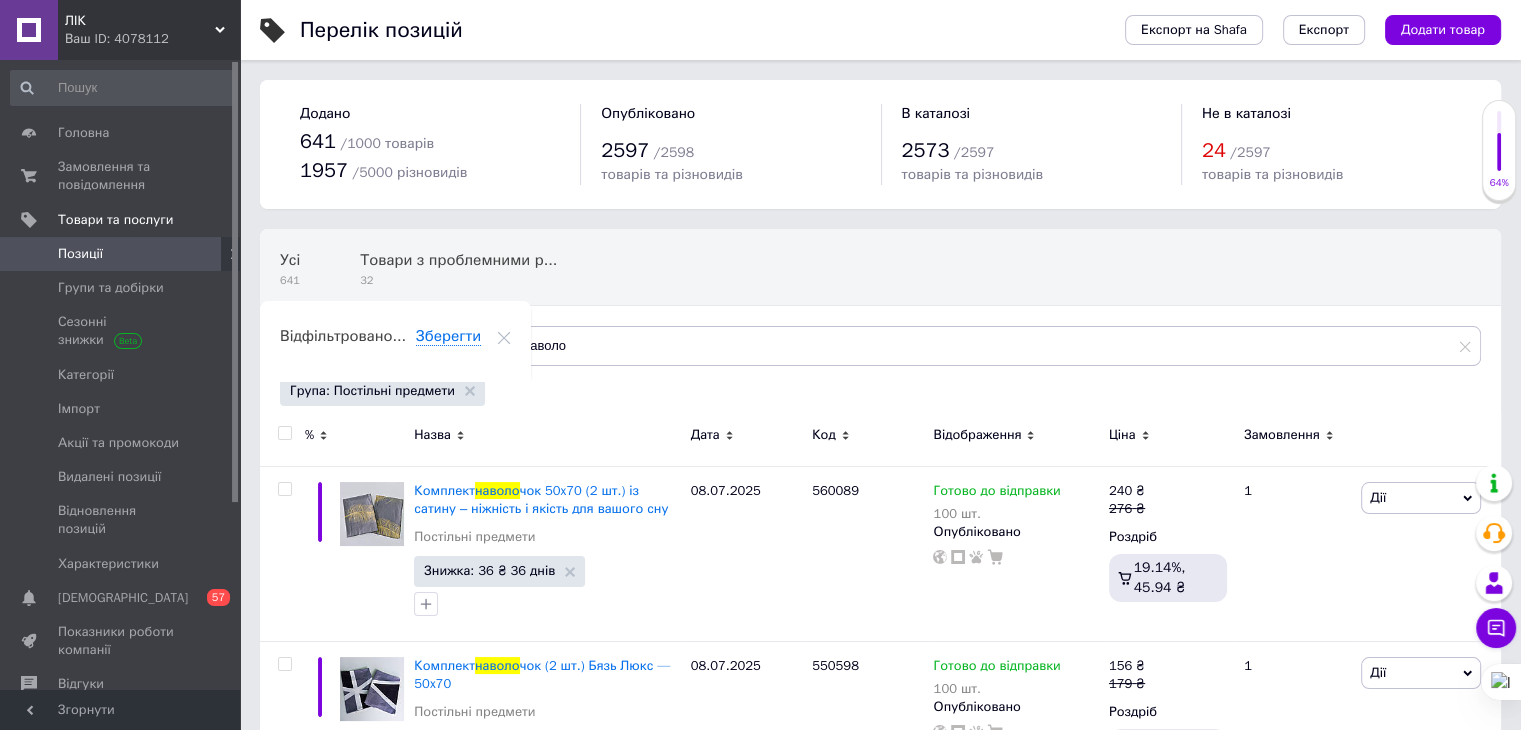 click at bounding box center (284, 433) 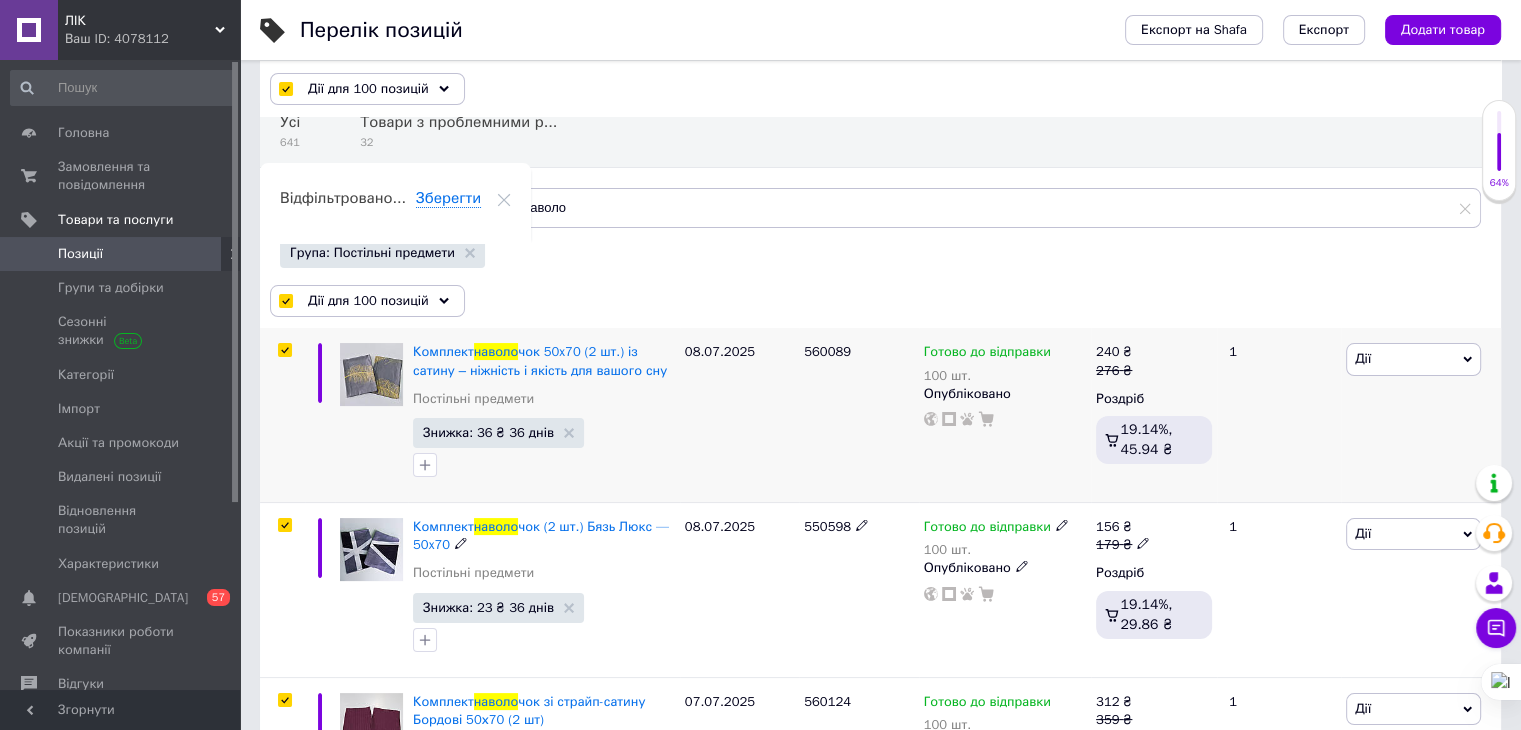 scroll, scrollTop: 0, scrollLeft: 0, axis: both 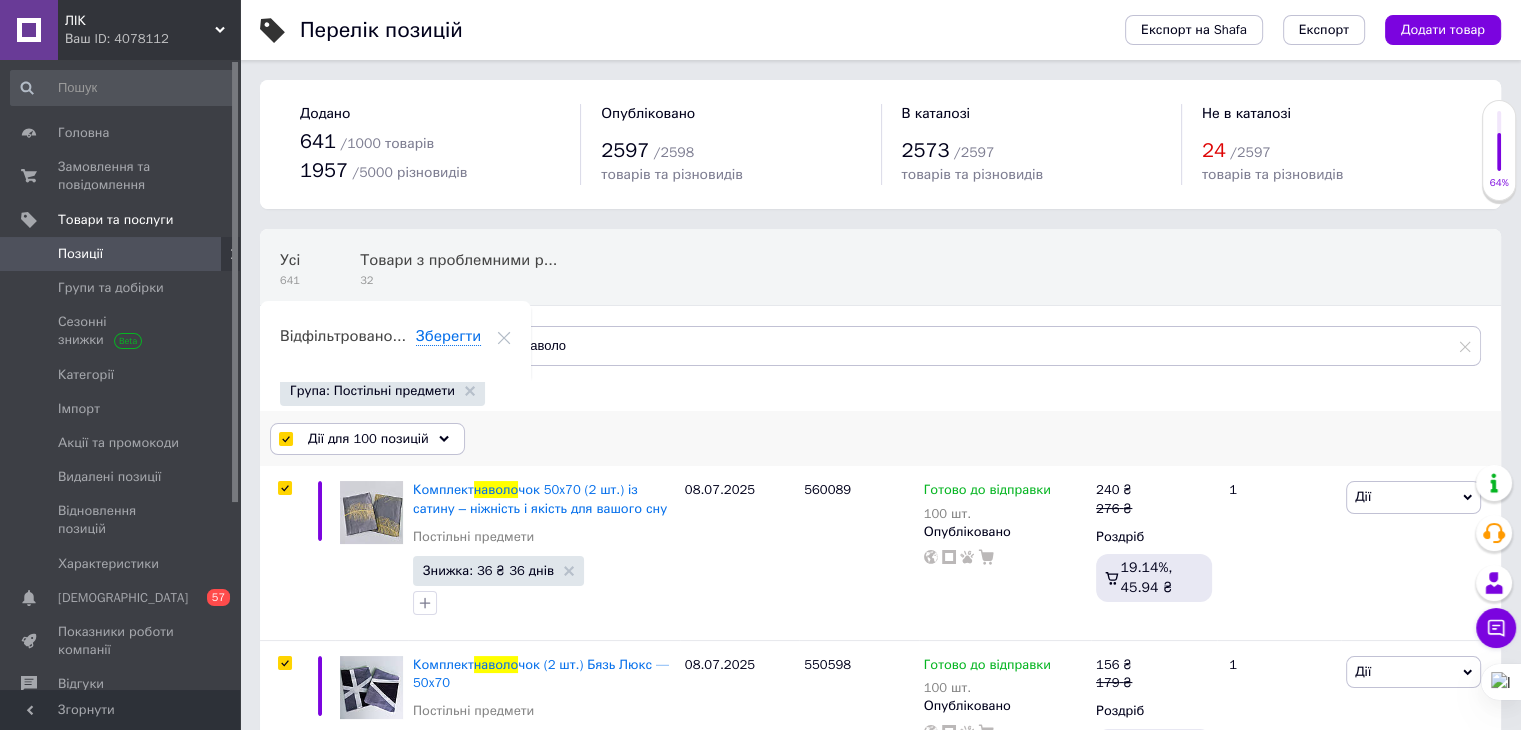 click on "Дії для 100 позицій" at bounding box center (367, 439) 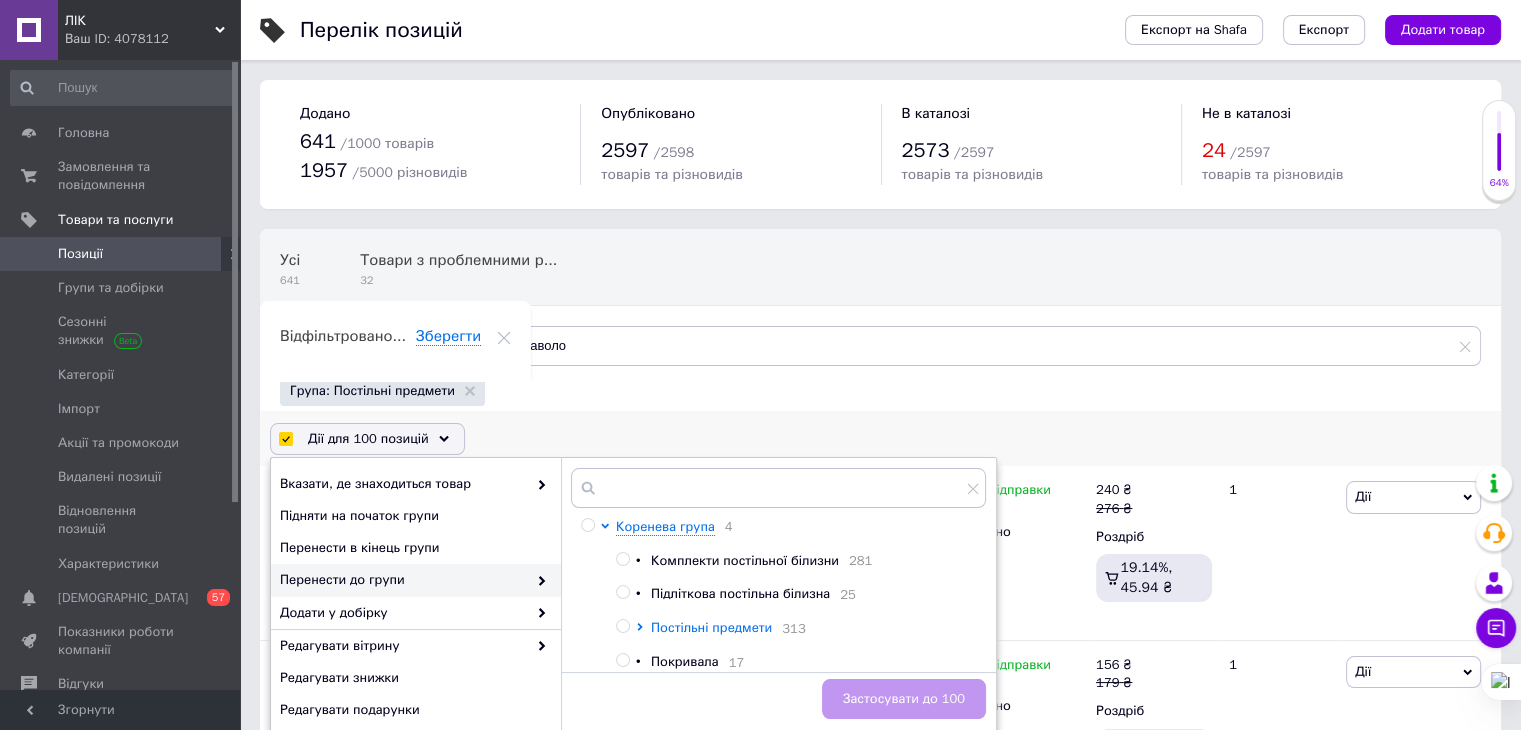 click on "Постільні предмети" at bounding box center (711, 627) 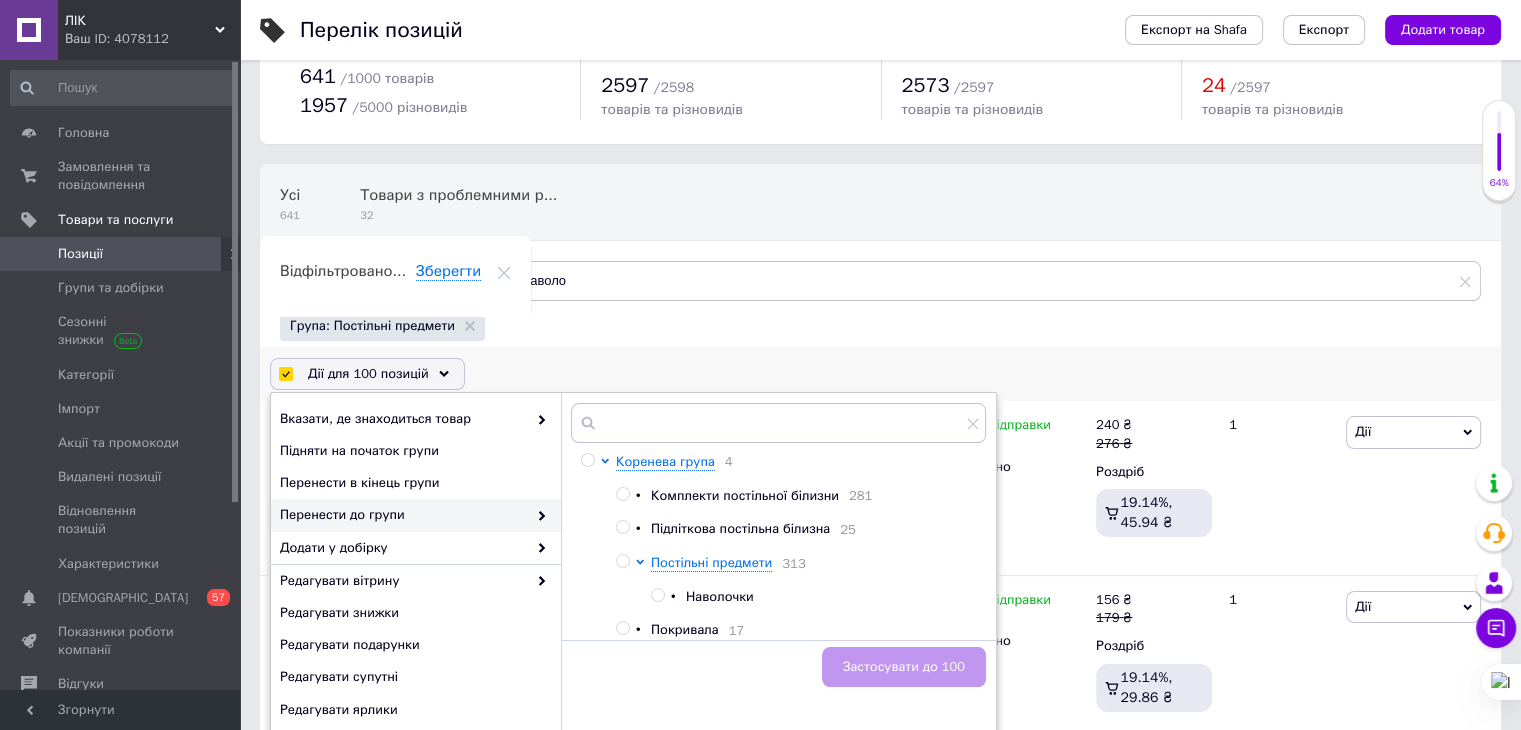 scroll, scrollTop: 100, scrollLeft: 0, axis: vertical 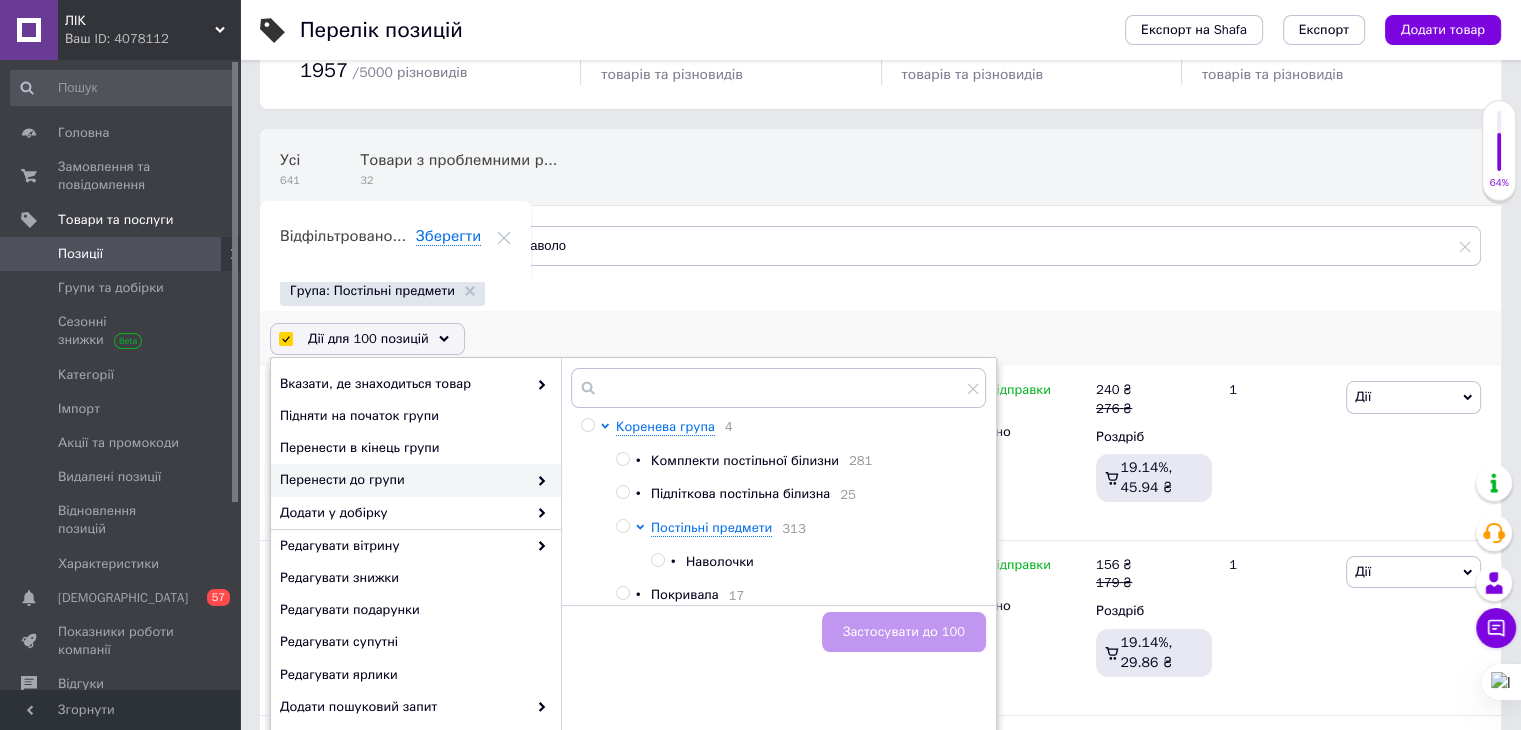 click at bounding box center [657, 560] 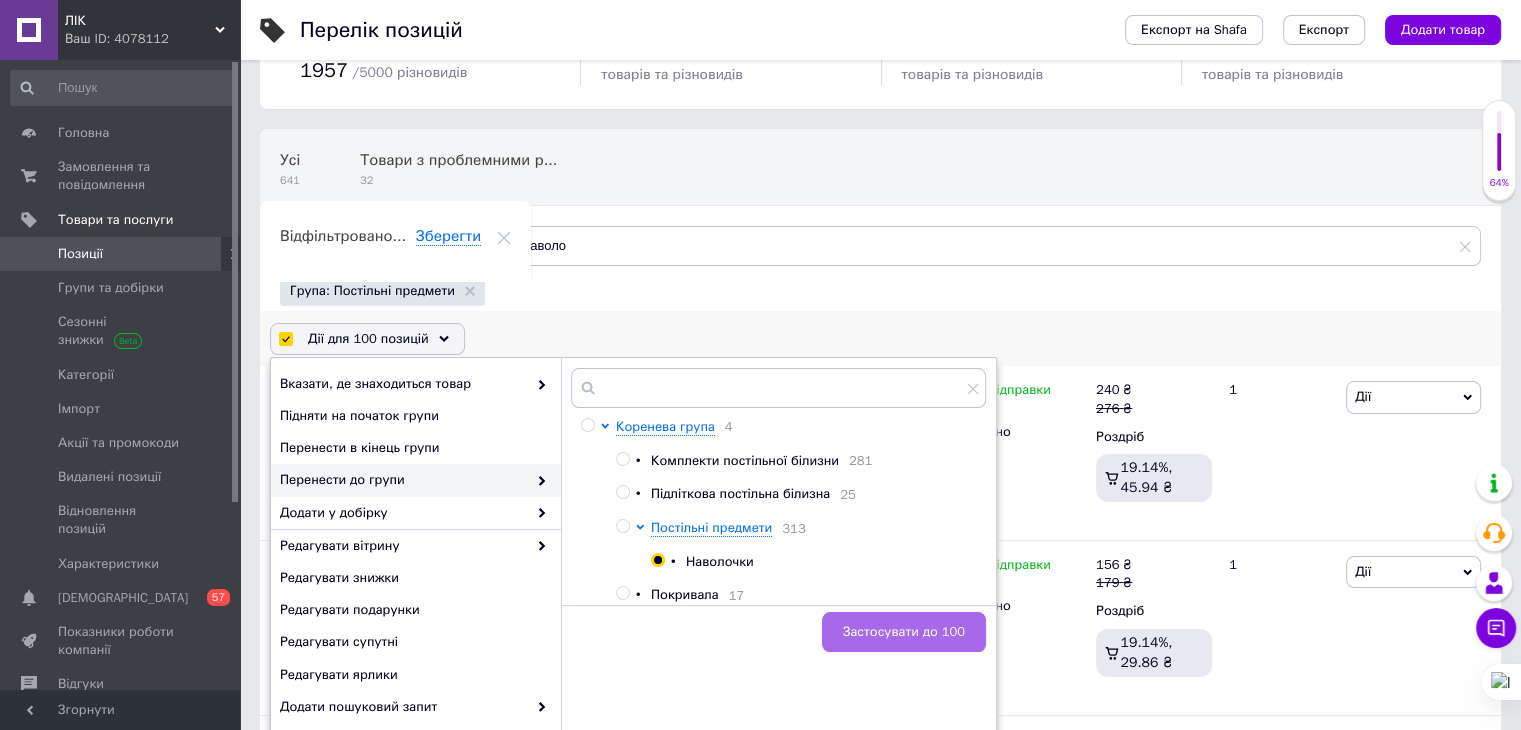 click on "Застосувати до 100" at bounding box center [904, 632] 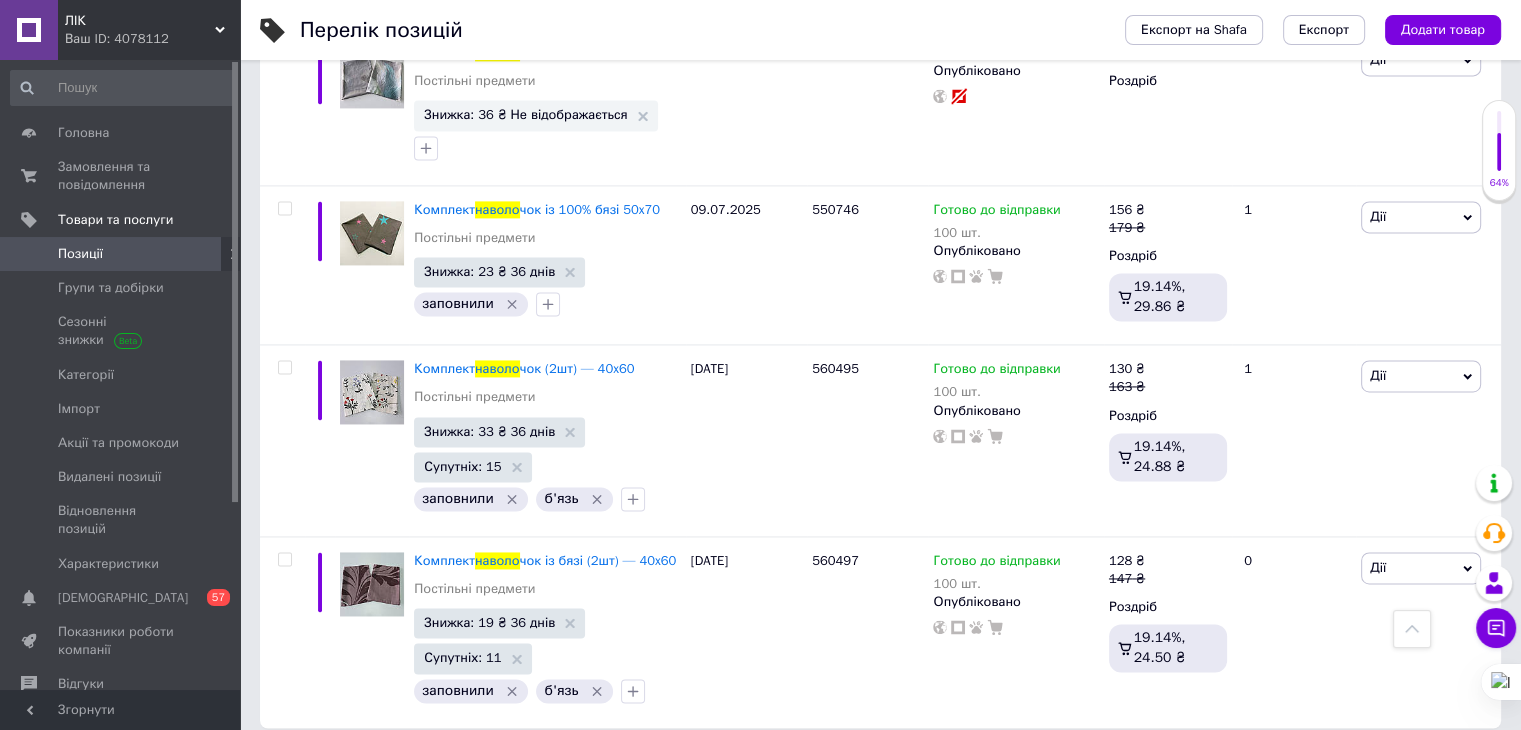 scroll, scrollTop: 2908, scrollLeft: 0, axis: vertical 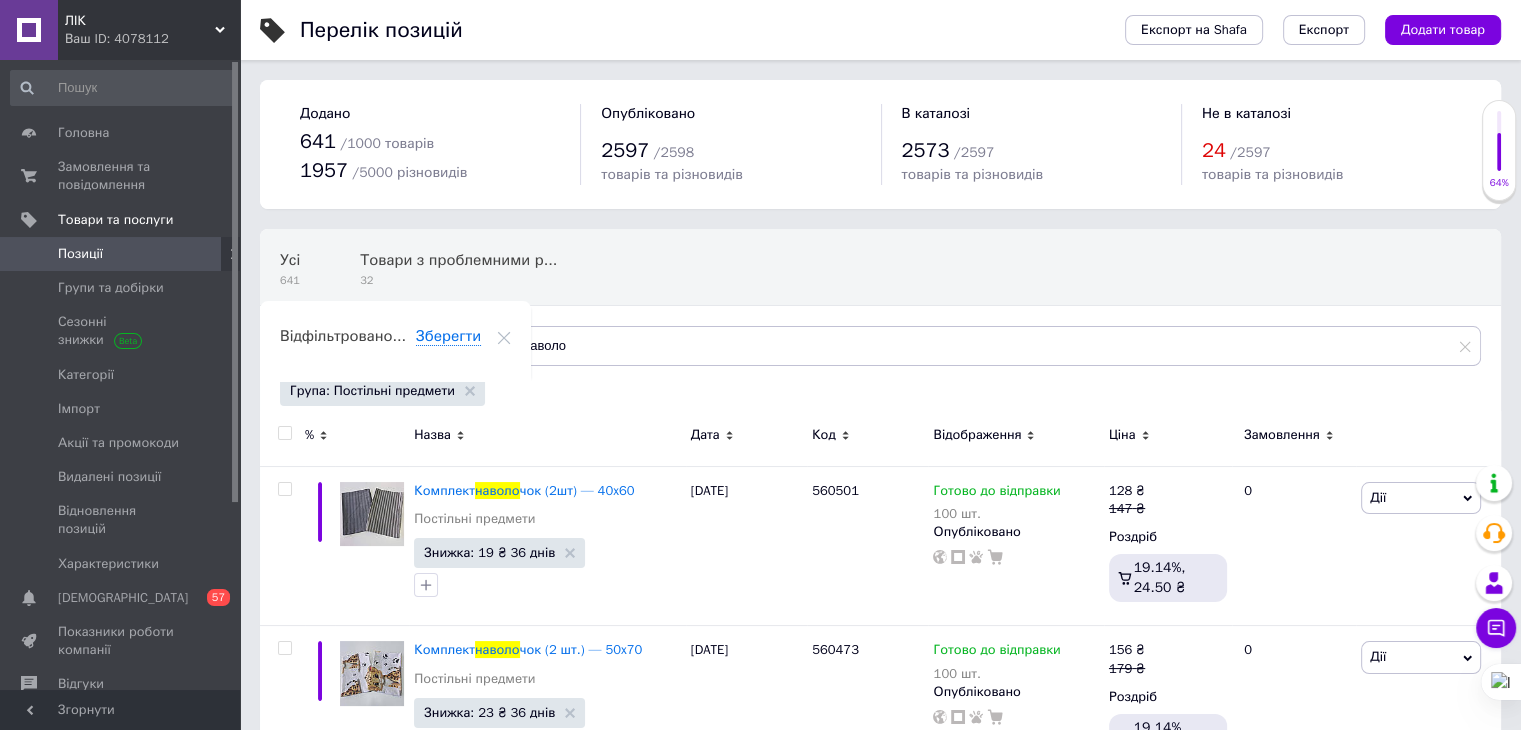 click at bounding box center (284, 433) 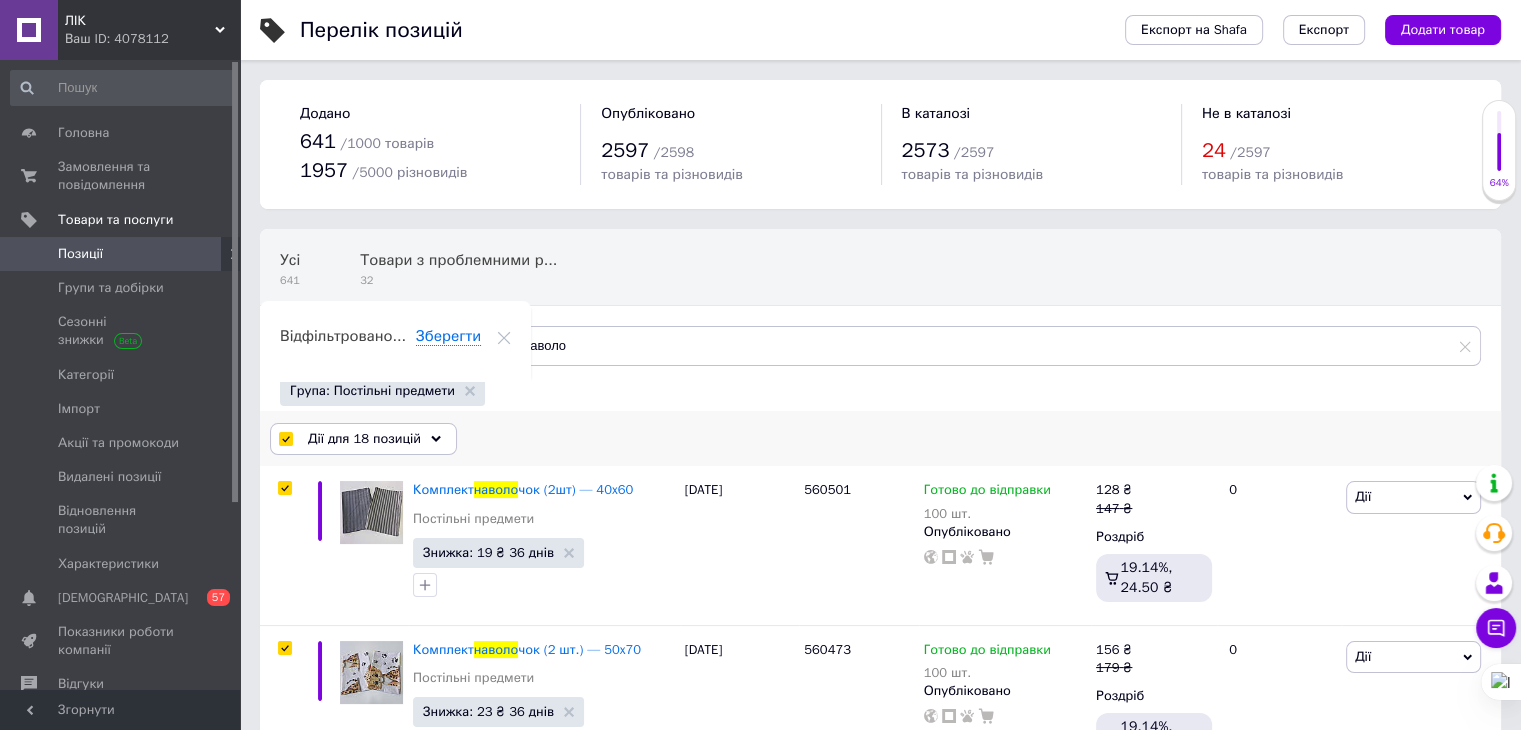 click on "Дії для 18 позицій" at bounding box center [363, 439] 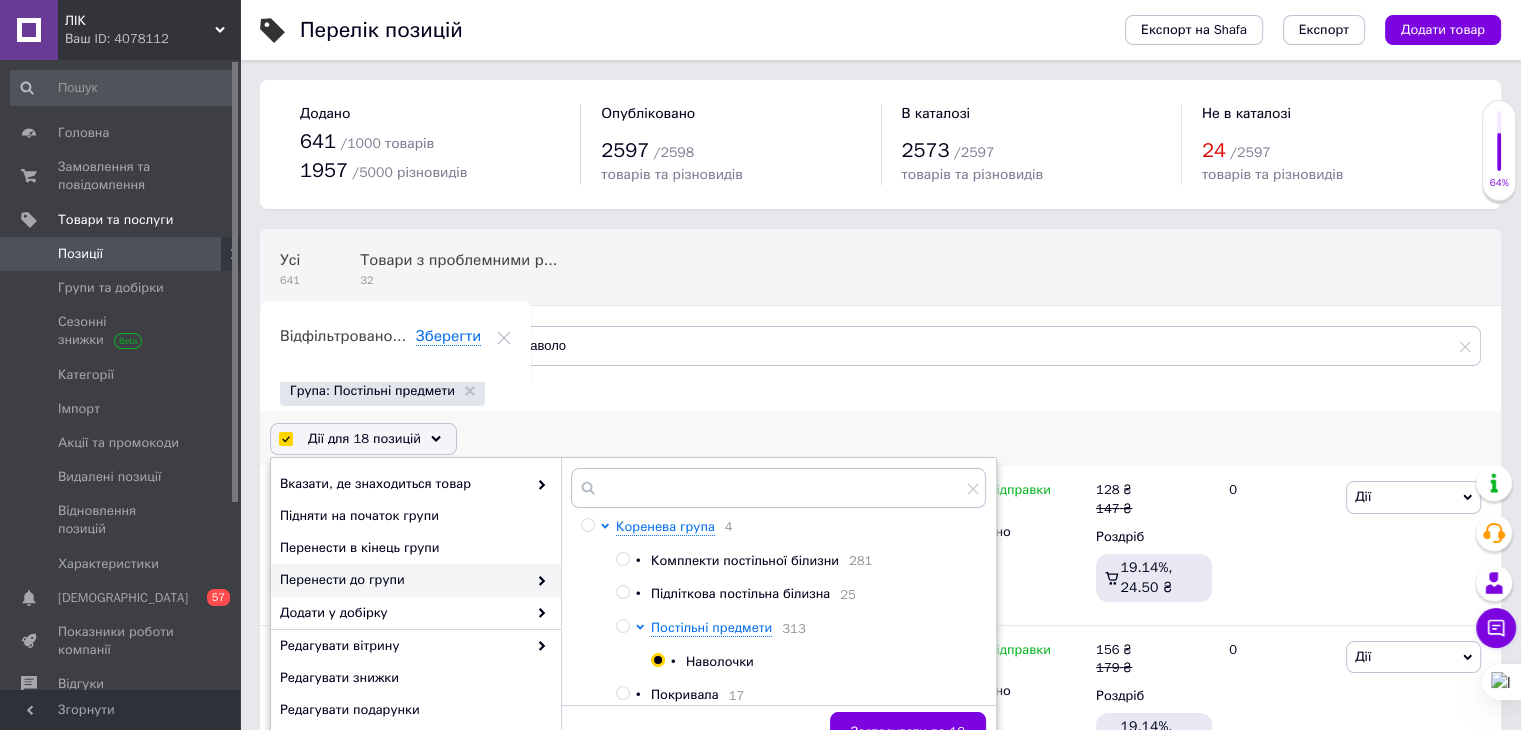 click at bounding box center [657, 660] 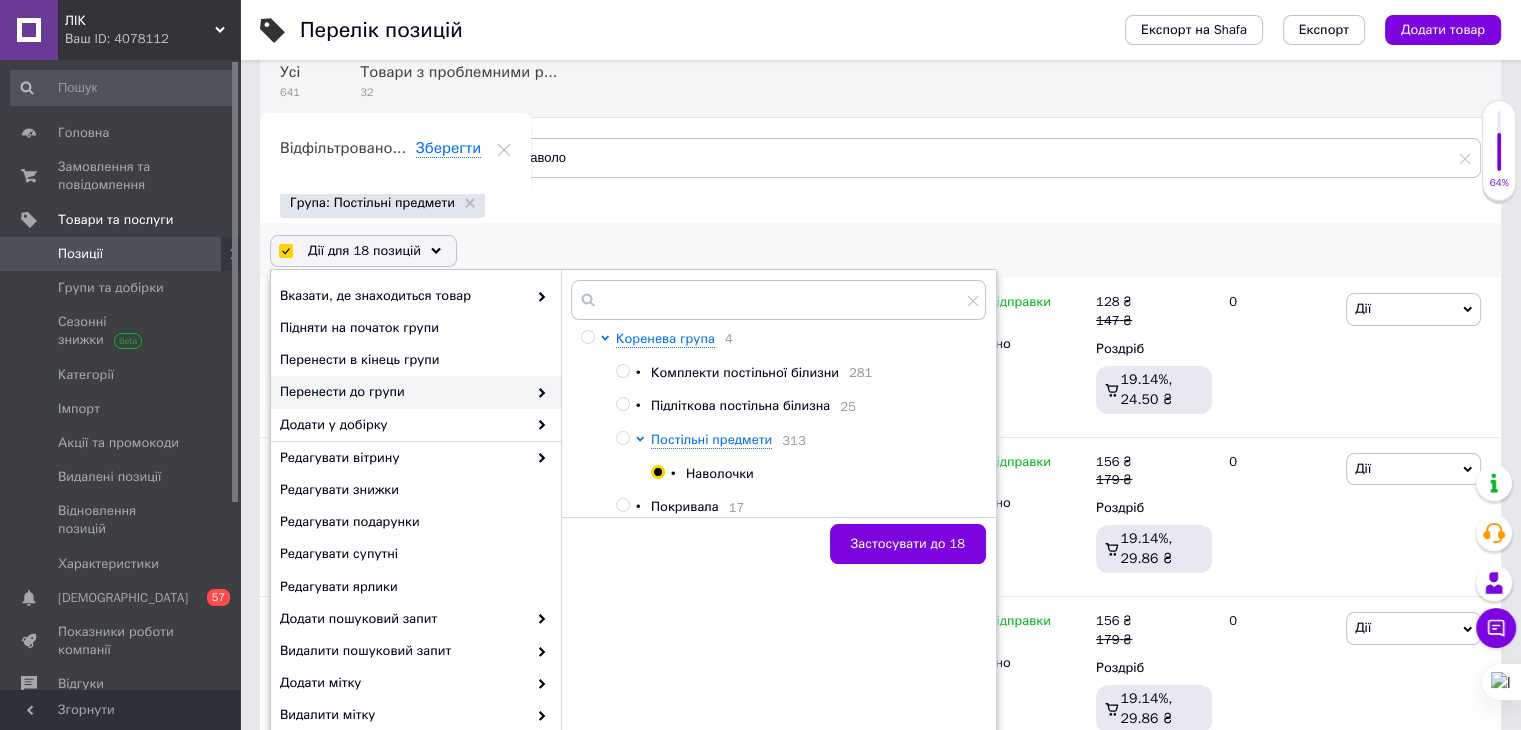 scroll, scrollTop: 200, scrollLeft: 0, axis: vertical 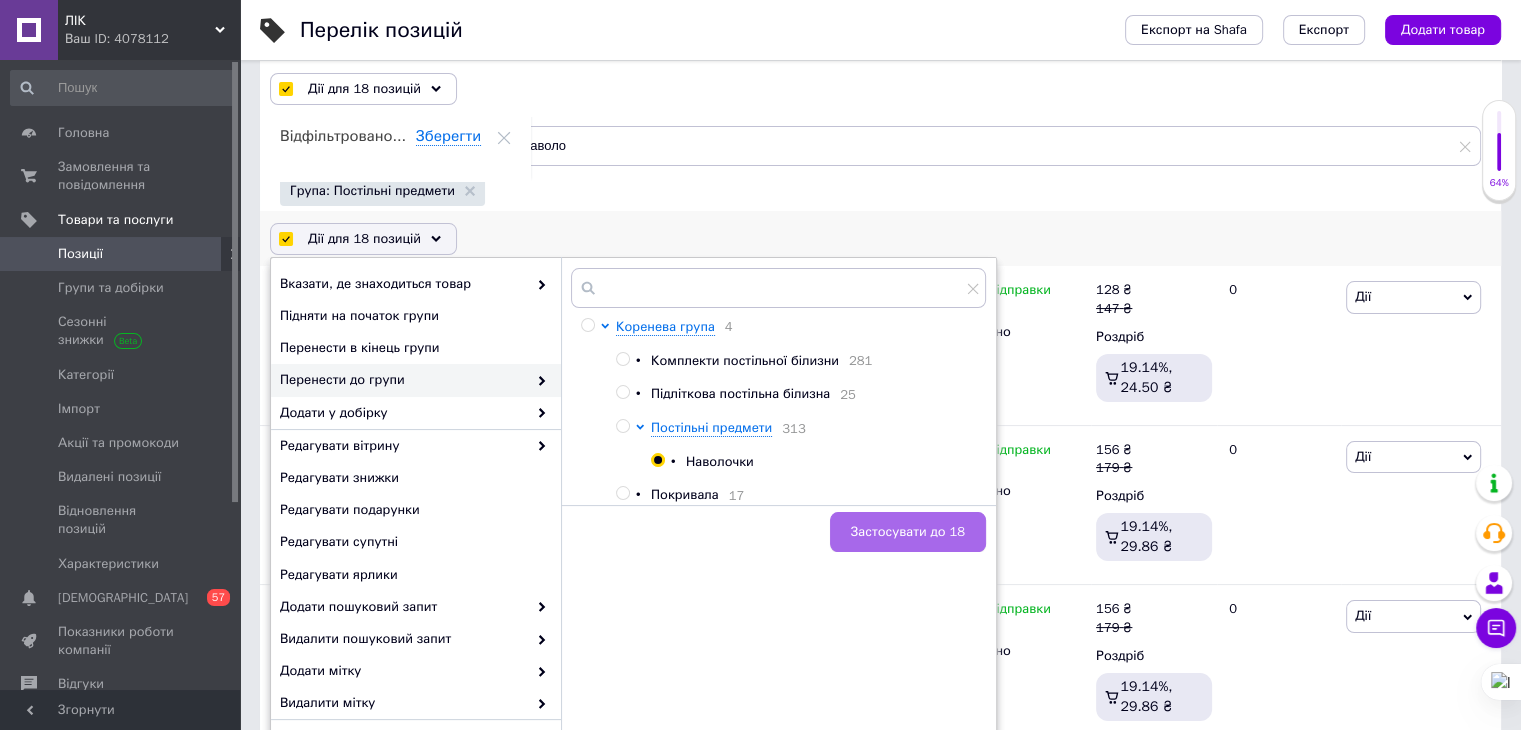 click on "Застосувати до 18" at bounding box center (908, 532) 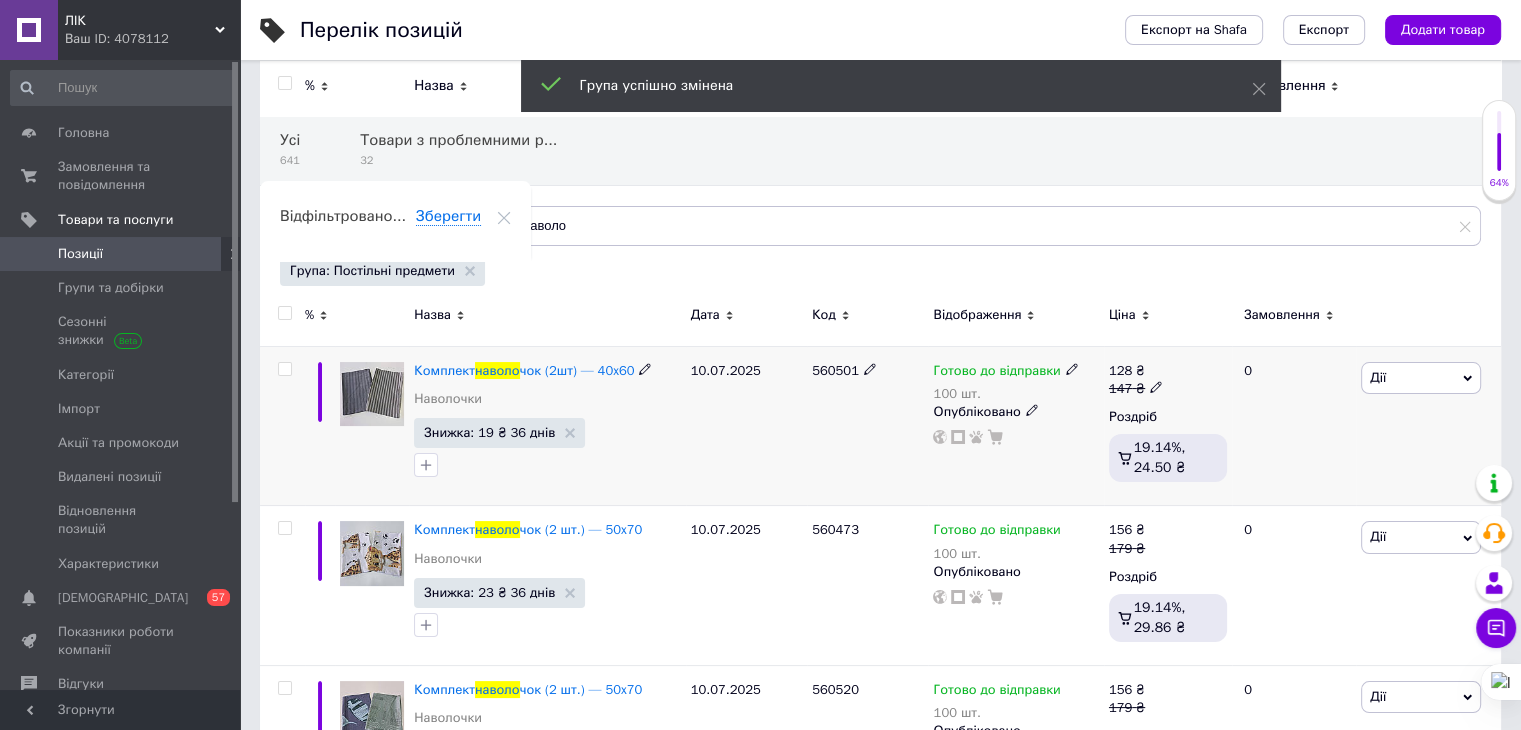 scroll, scrollTop: 0, scrollLeft: 0, axis: both 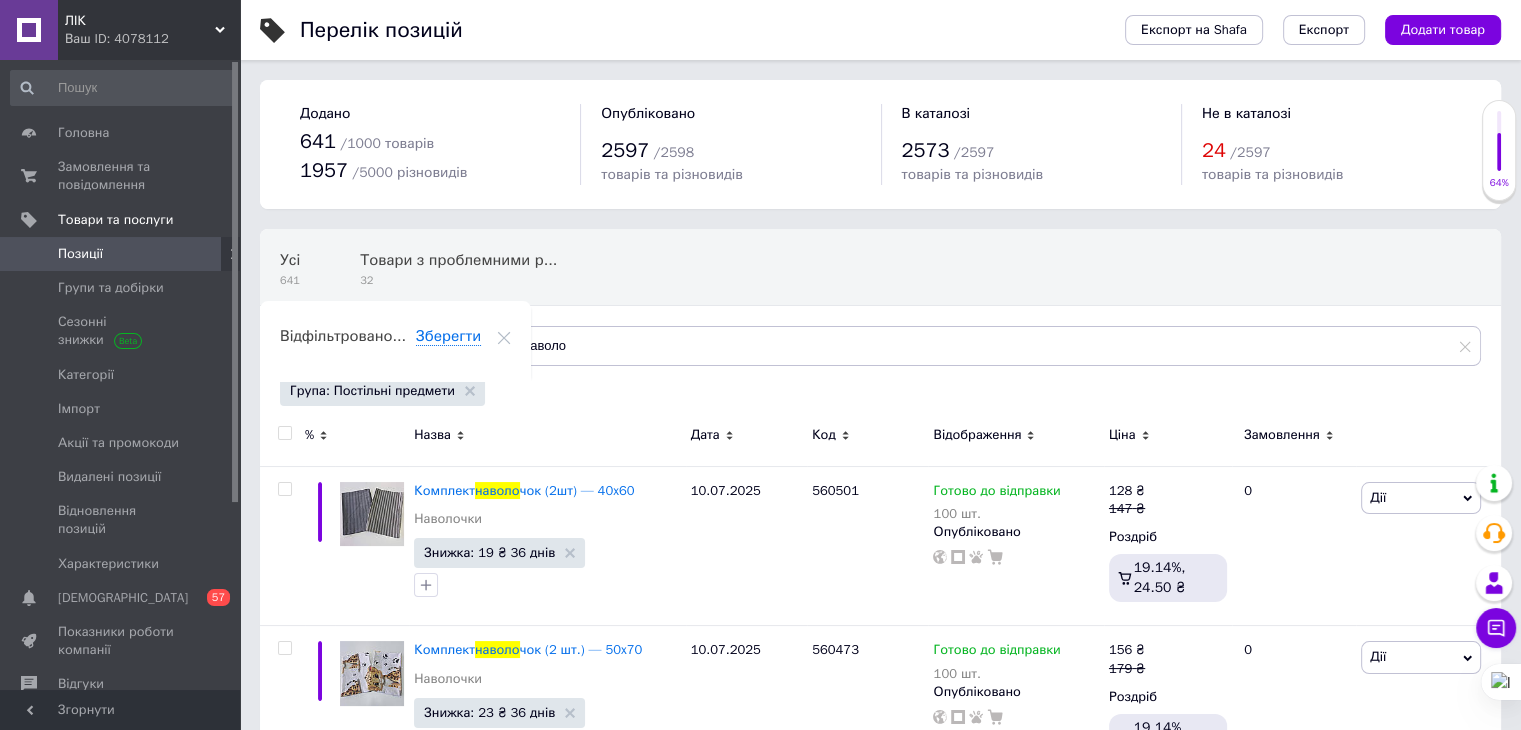 click on "Група: Постільні предмети" at bounding box center (878, 393) 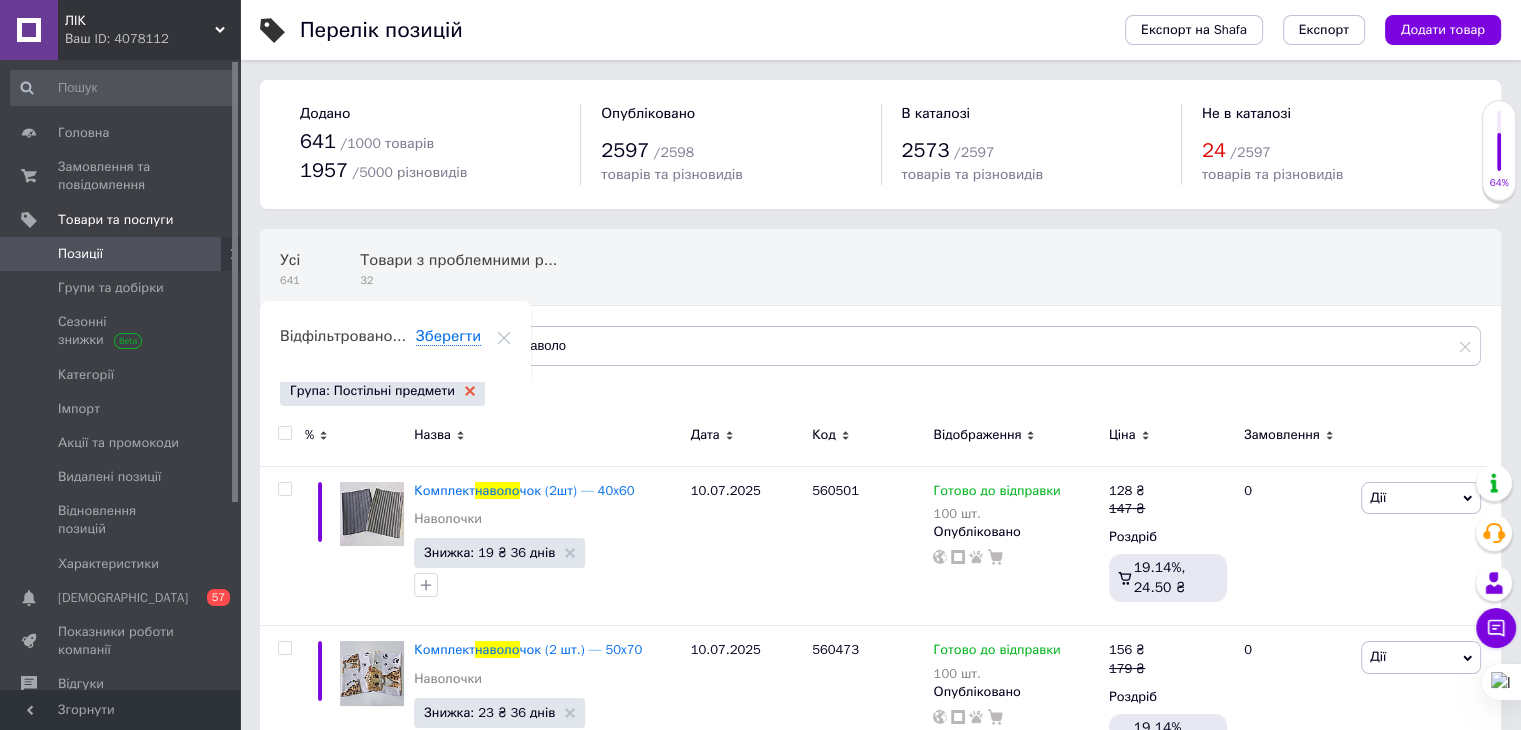 click 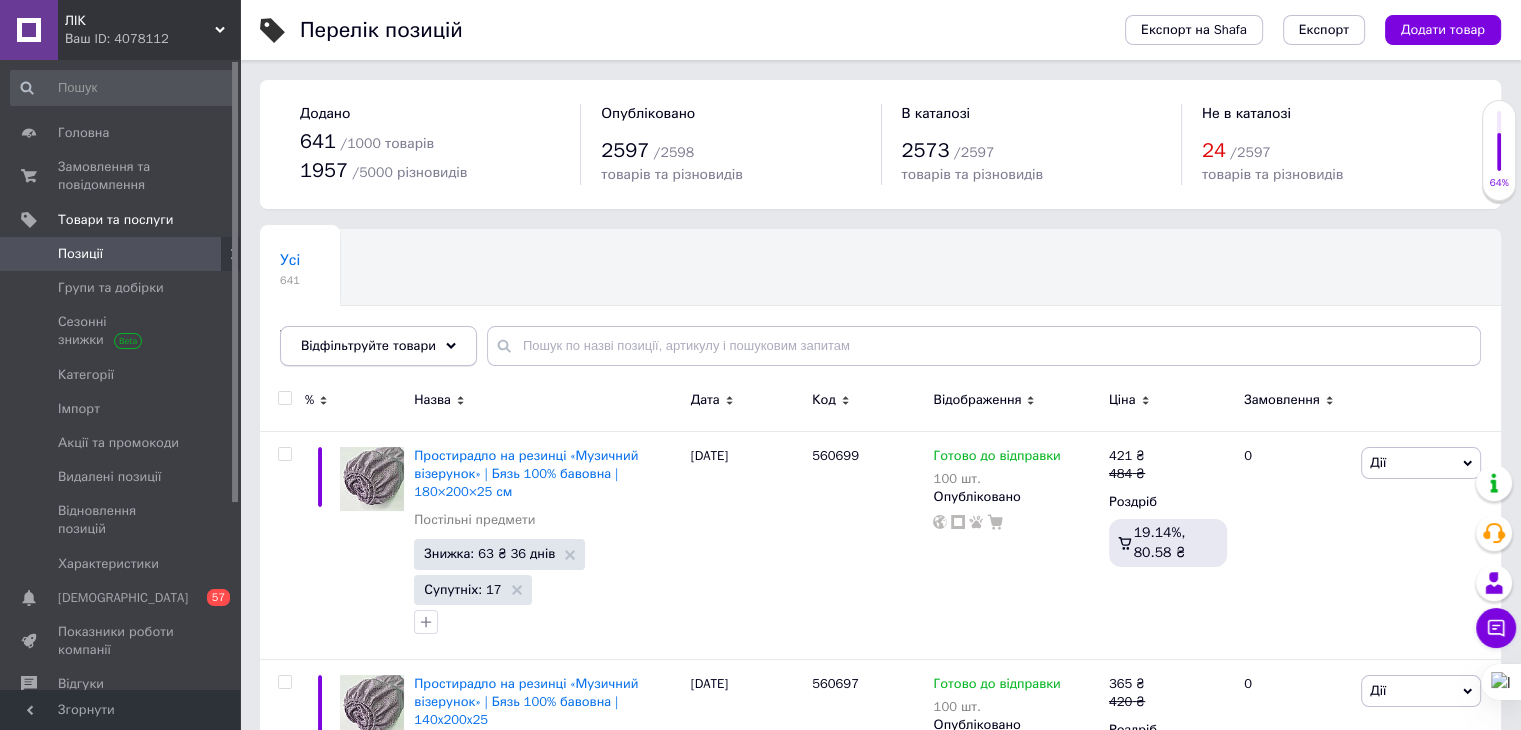 click on "Відфільтруйте товари" at bounding box center (368, 345) 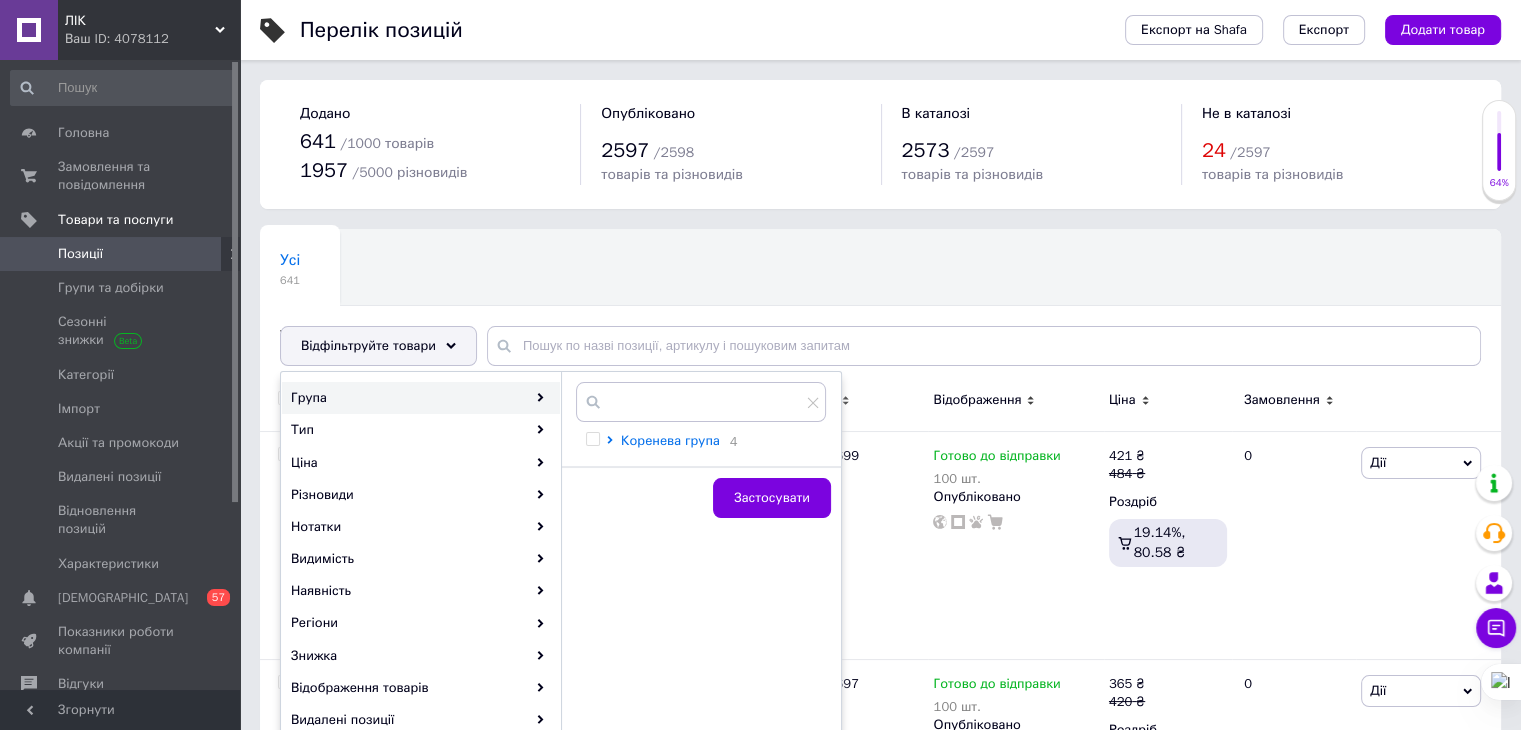 click on "Коренева група" at bounding box center [670, 440] 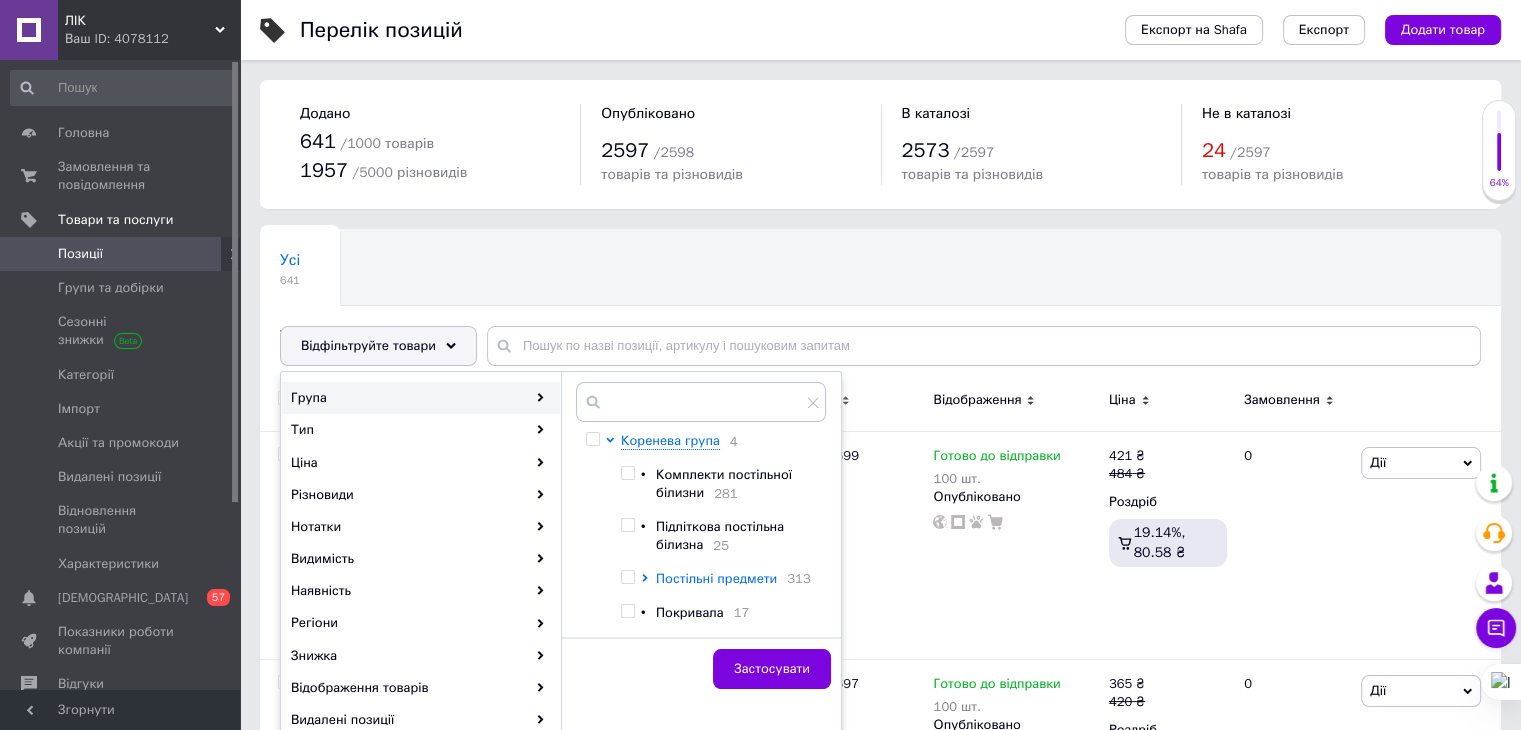 click on "Постільні предмети" at bounding box center [716, 578] 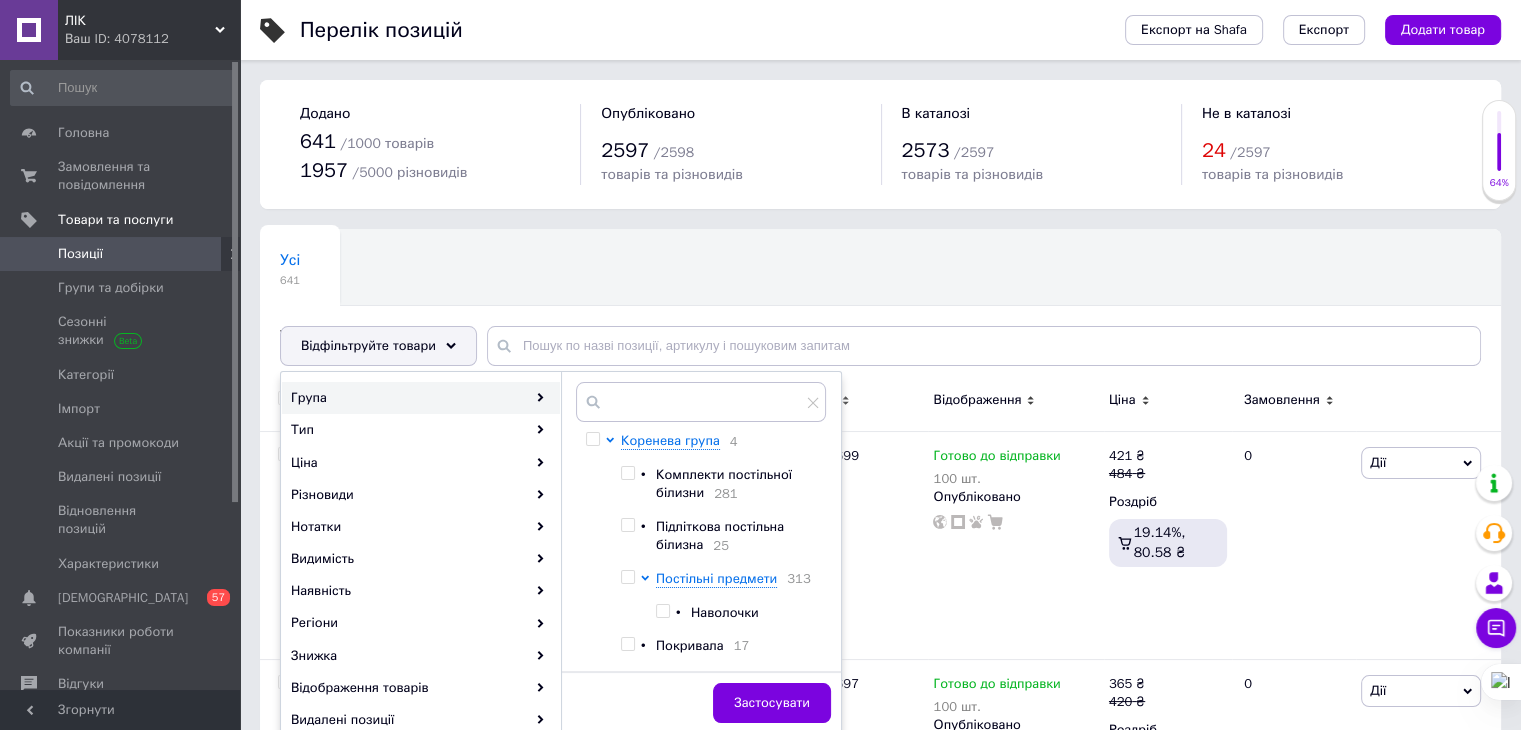 click at bounding box center [662, 611] 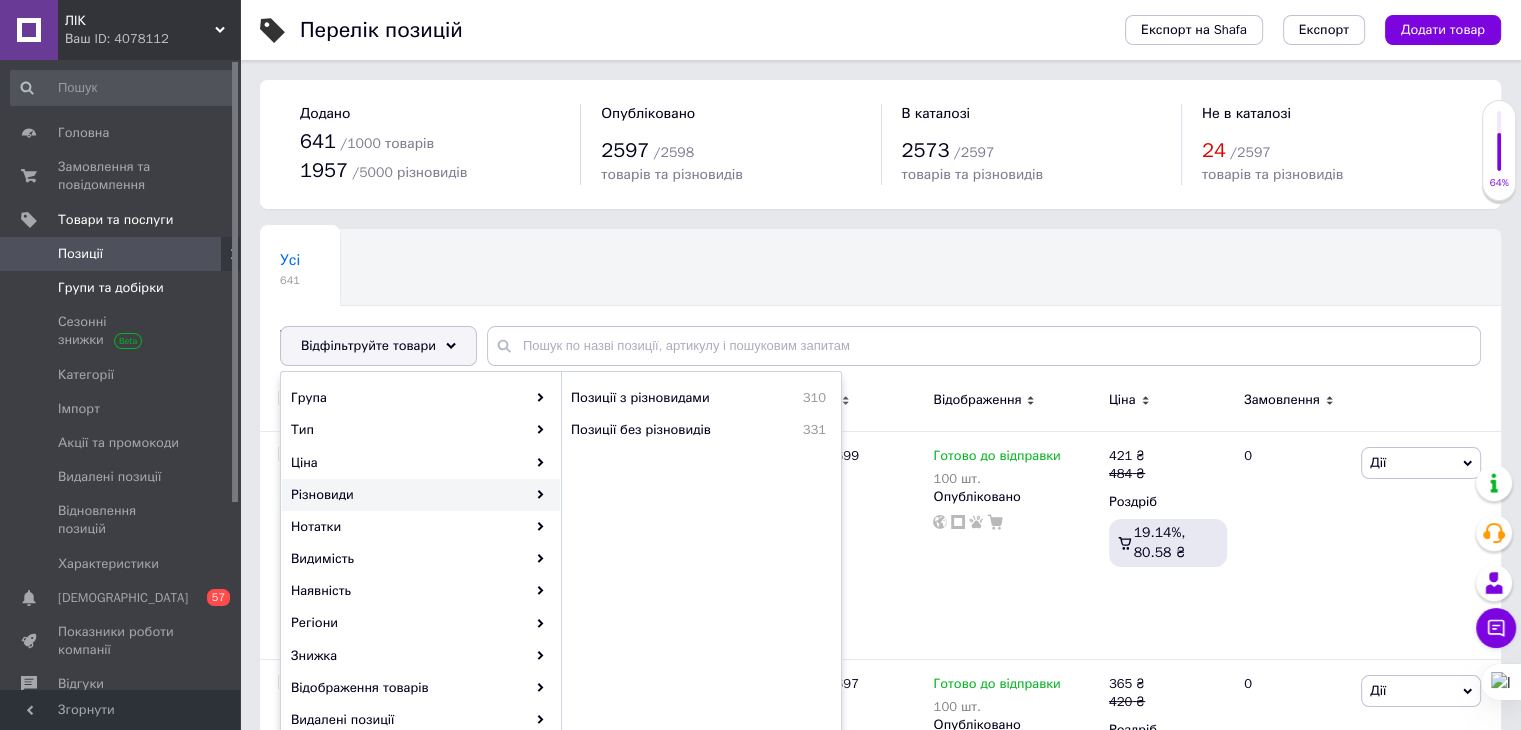 click on "Групи та добірки" at bounding box center (111, 288) 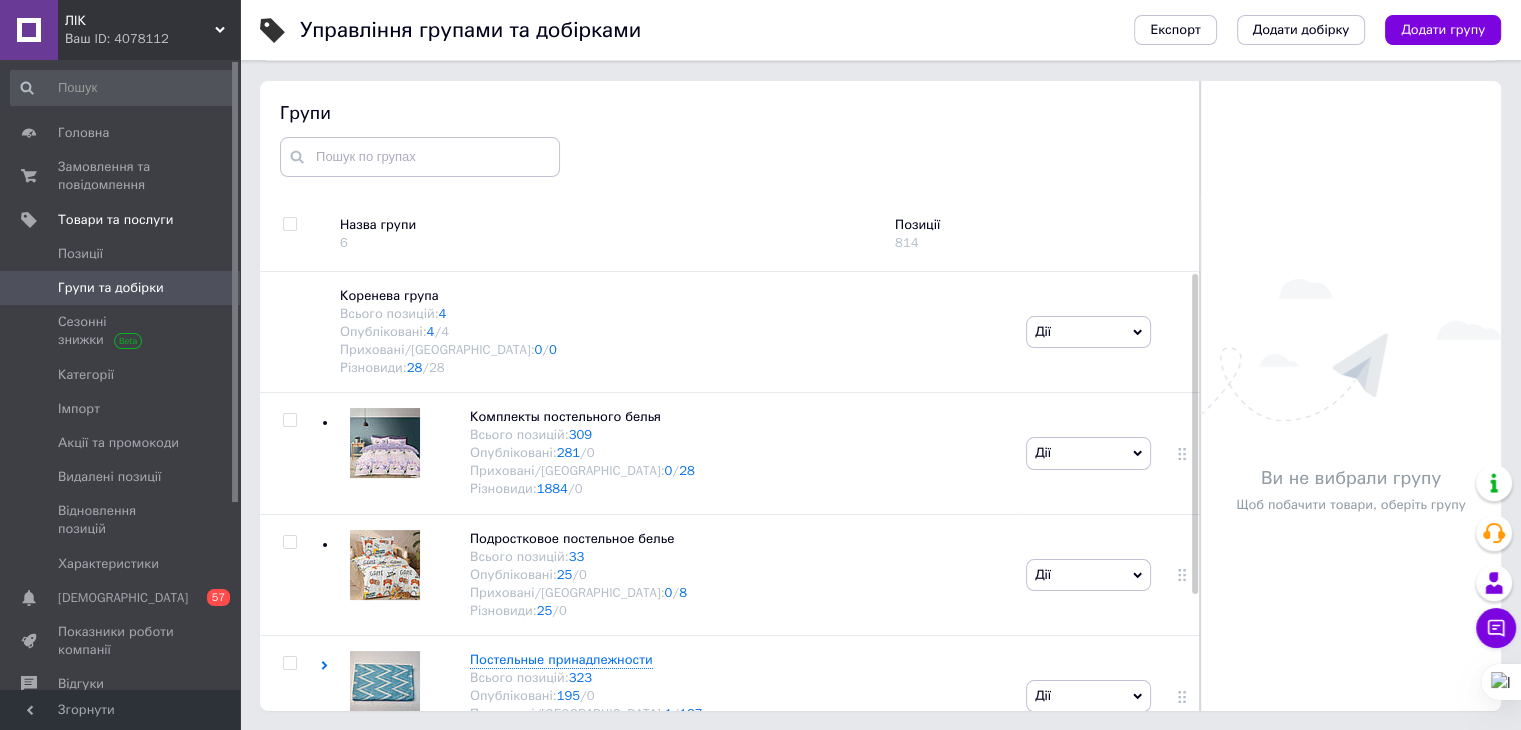 scroll, scrollTop: 113, scrollLeft: 0, axis: vertical 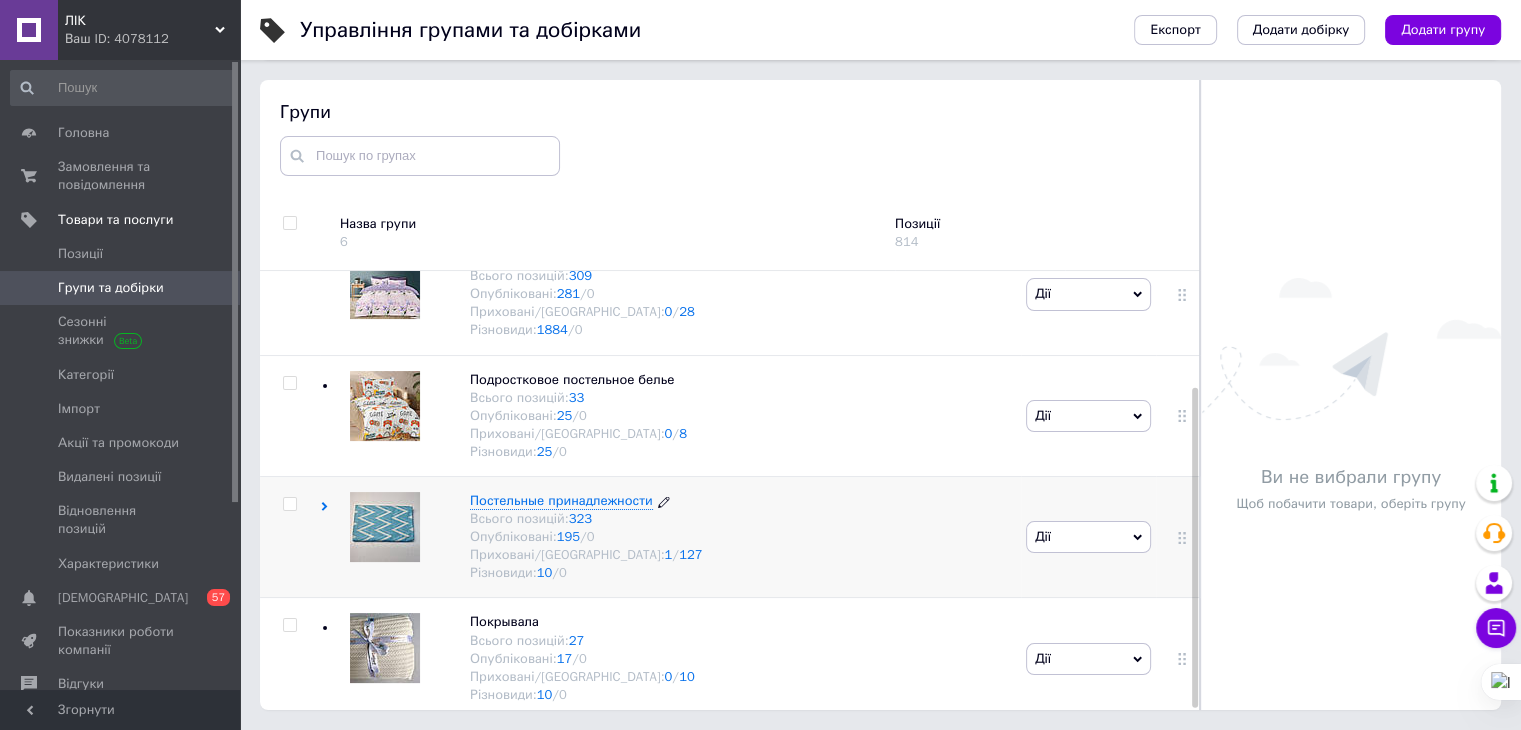 click on "Постельные принадлежности" at bounding box center (561, 500) 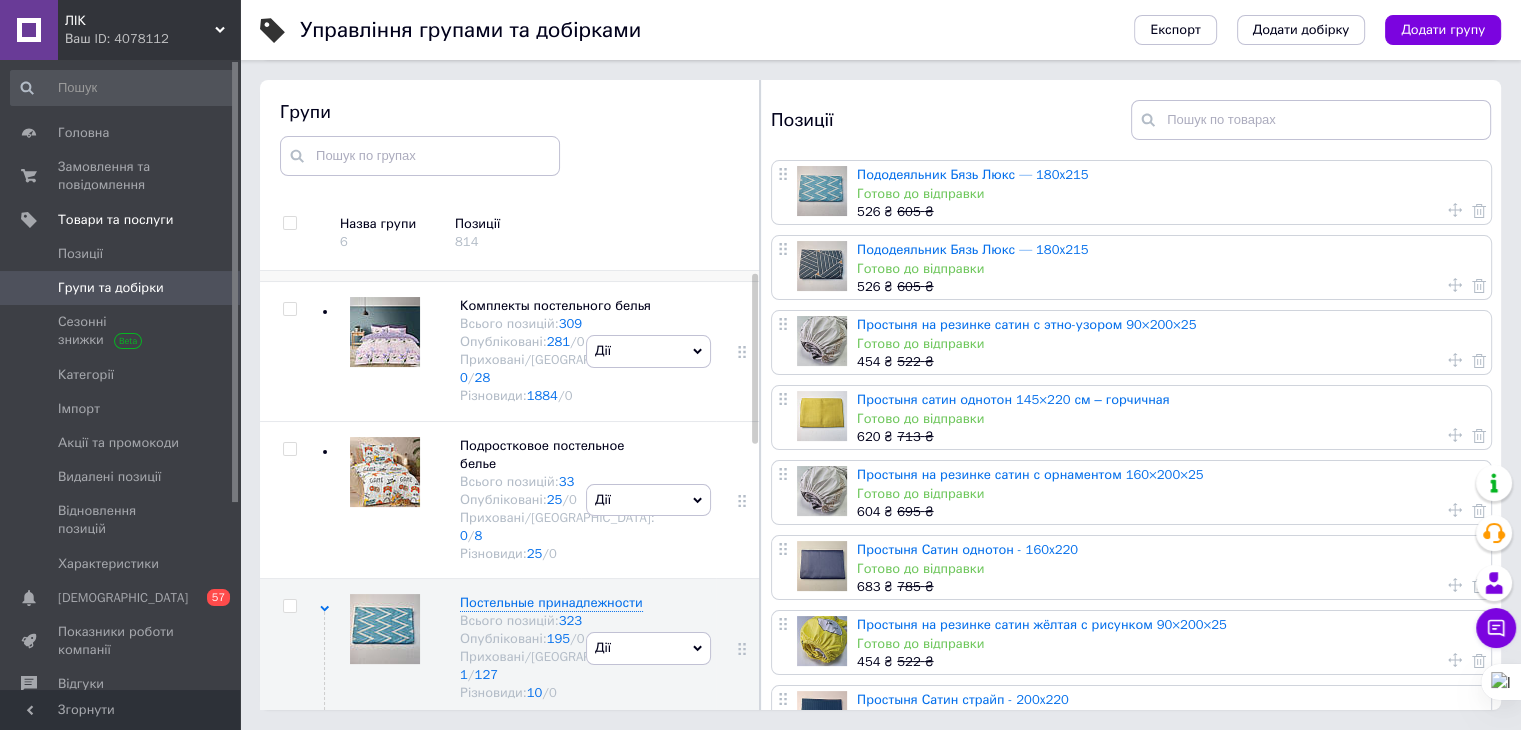 scroll, scrollTop: 0, scrollLeft: 0, axis: both 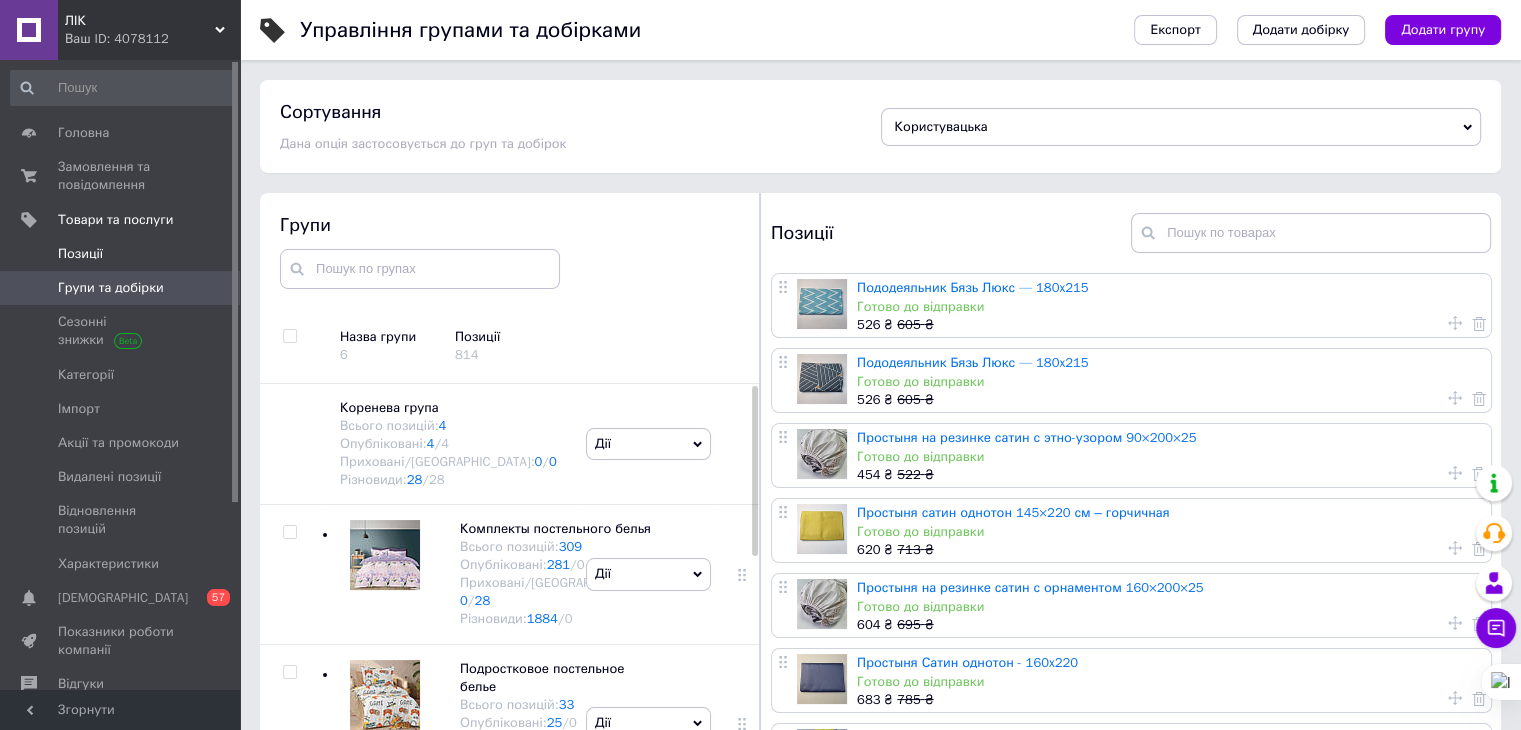 click on "Позиції" at bounding box center [80, 254] 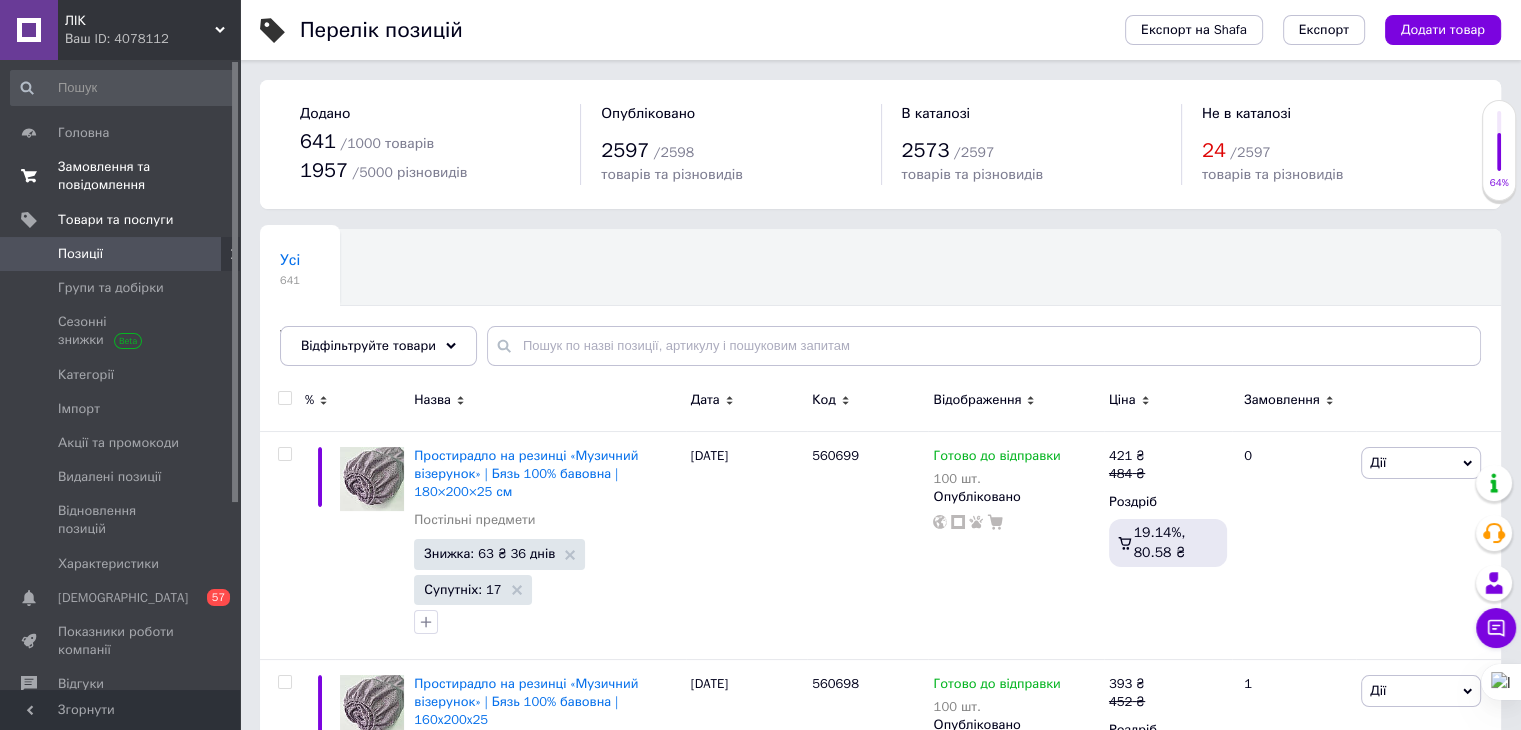 click on "Замовлення та повідомлення" at bounding box center [121, 176] 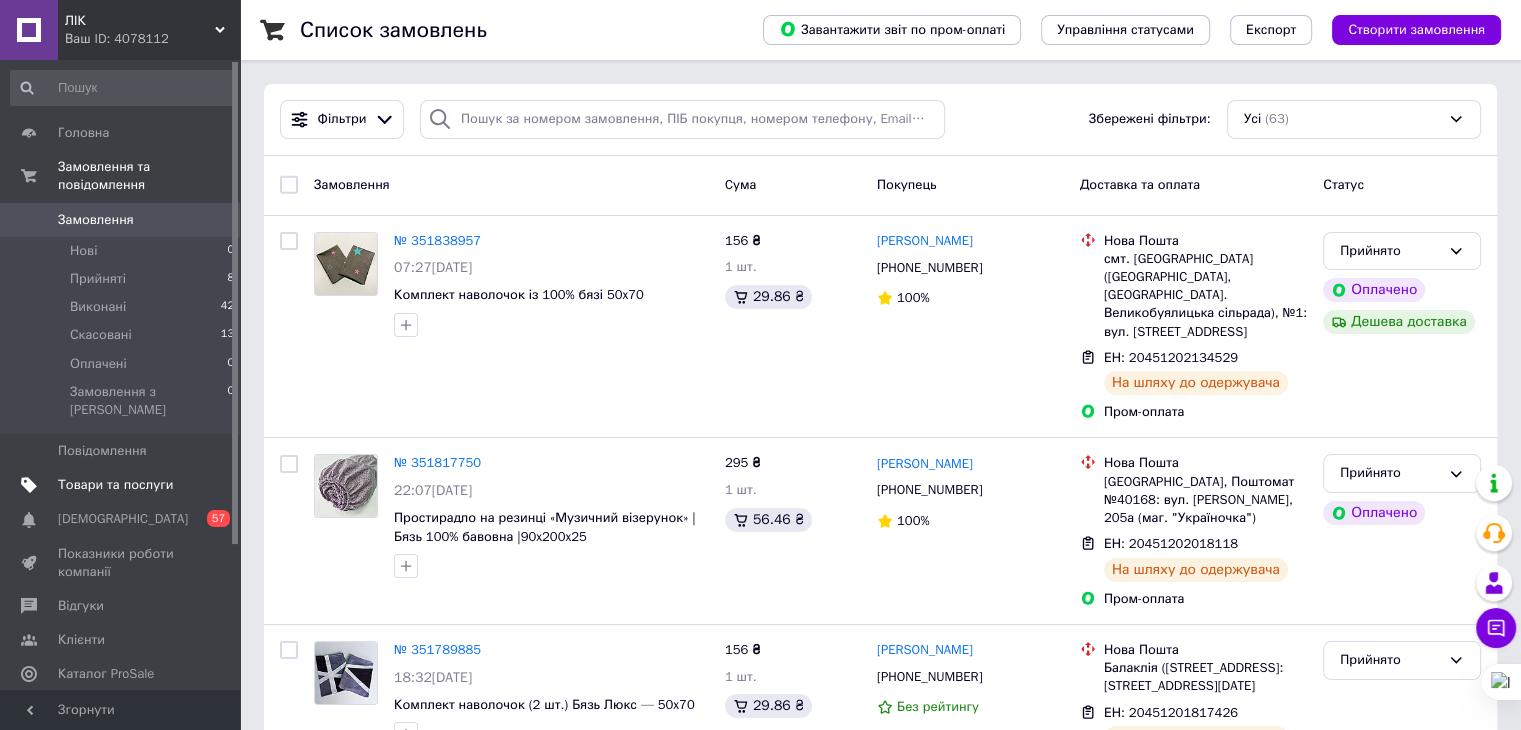 click on "Товари та послуги" at bounding box center [115, 485] 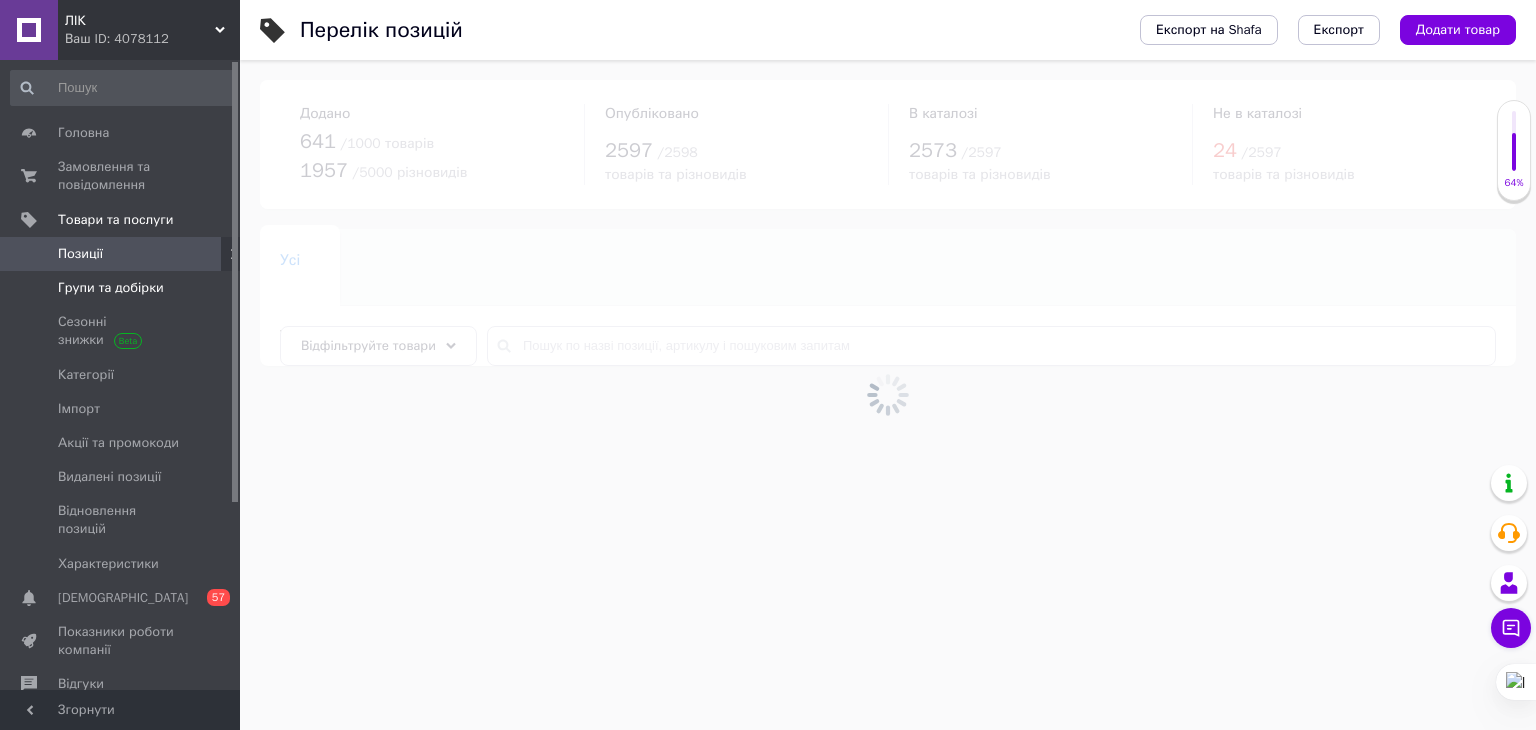 click on "Групи та добірки" at bounding box center [111, 288] 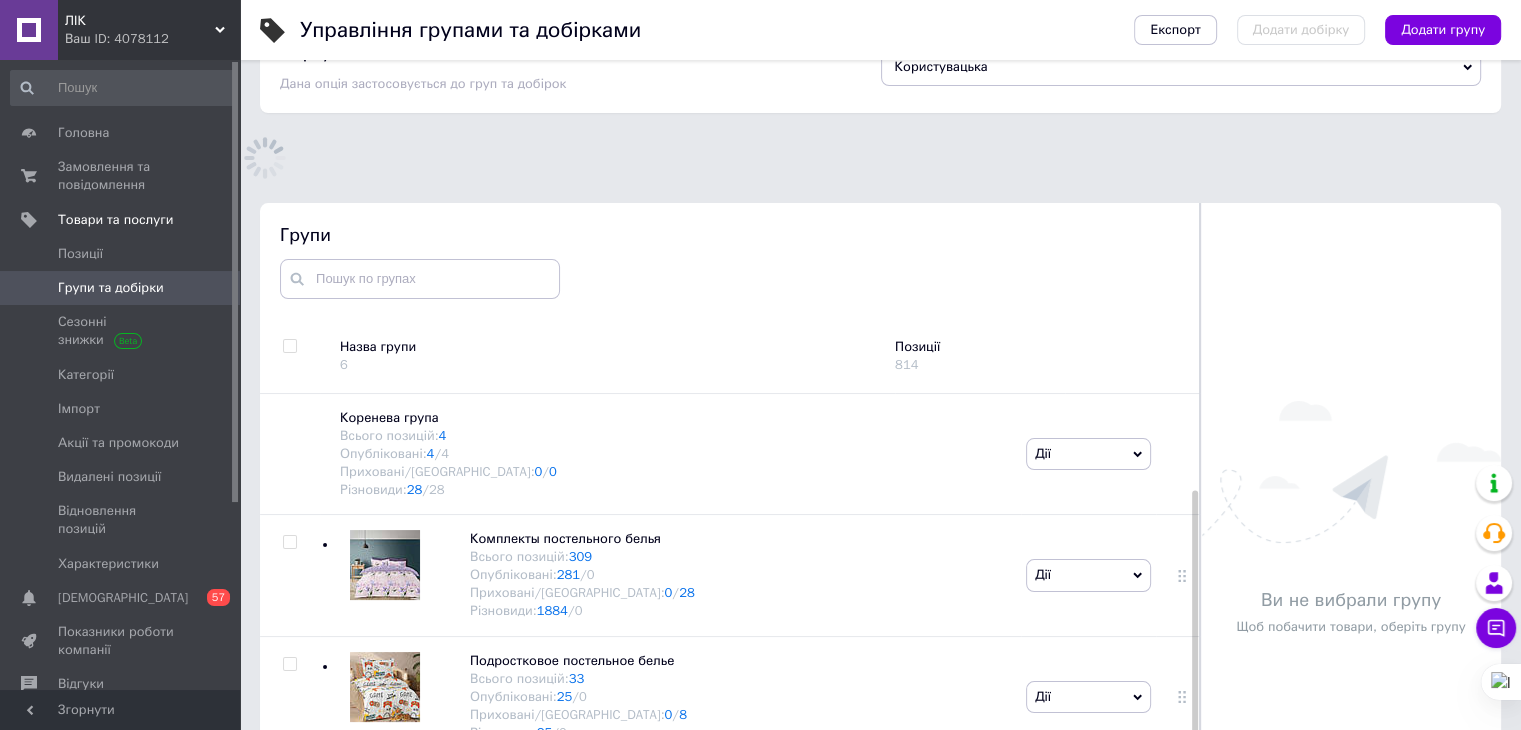 scroll, scrollTop: 113, scrollLeft: 0, axis: vertical 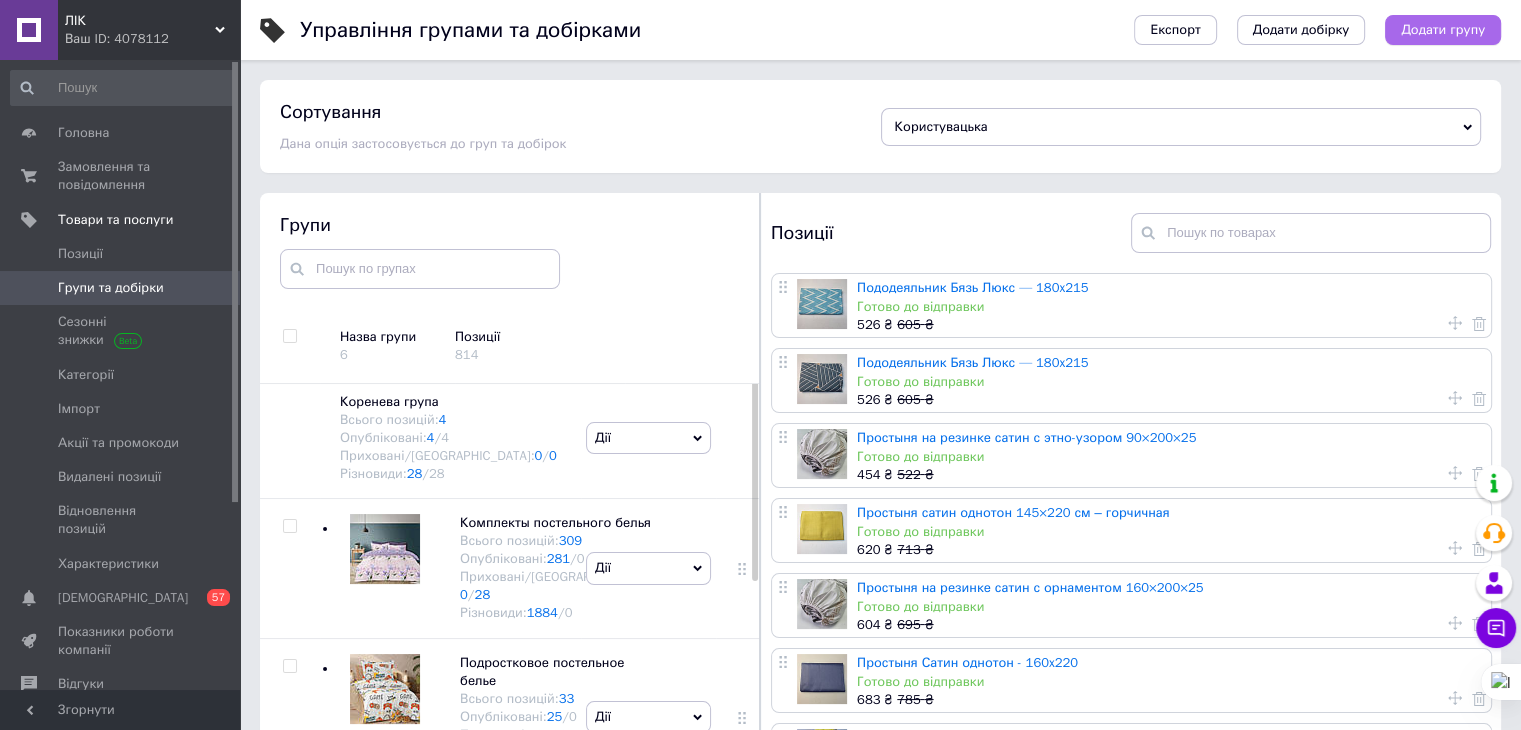 click on "Додати групу" at bounding box center (1443, 30) 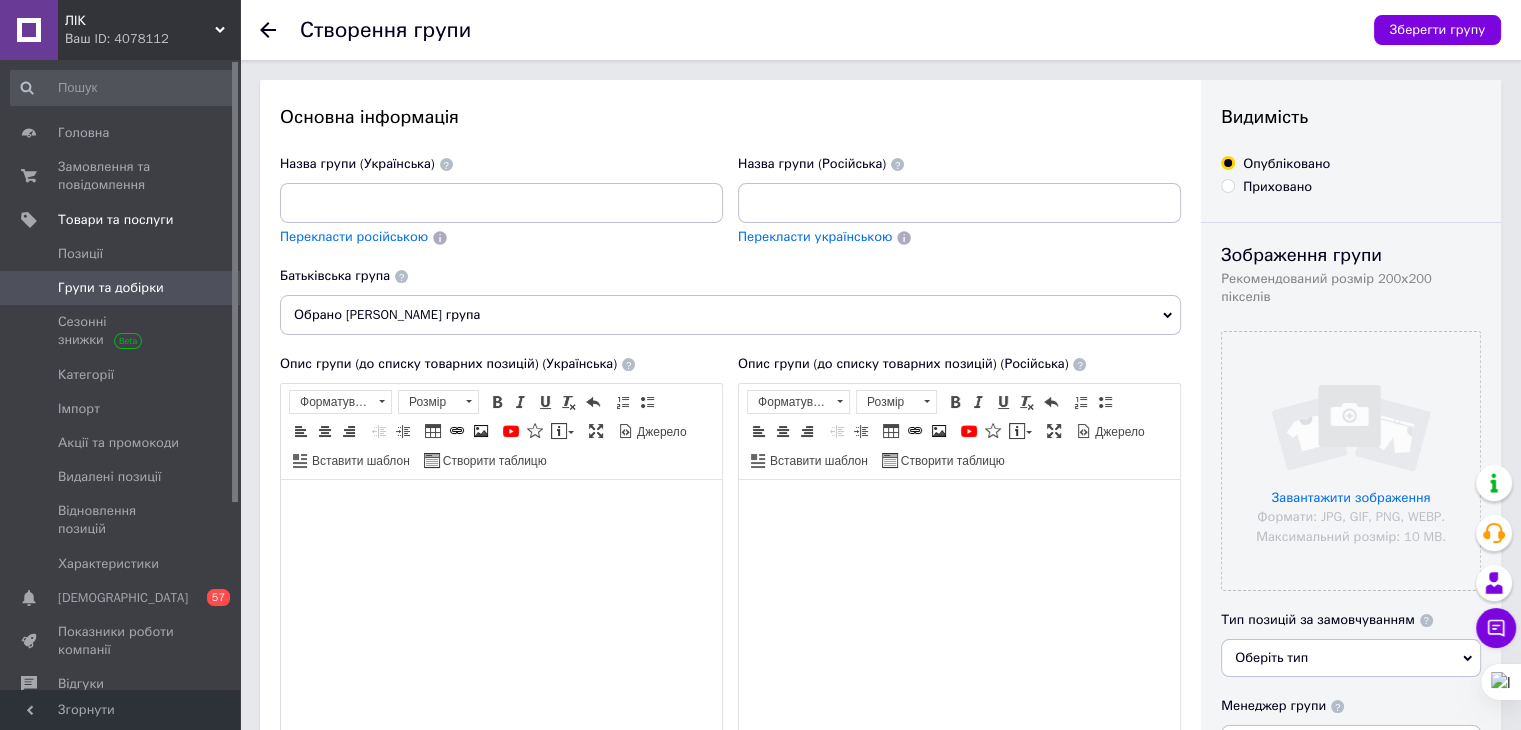 scroll, scrollTop: 0, scrollLeft: 0, axis: both 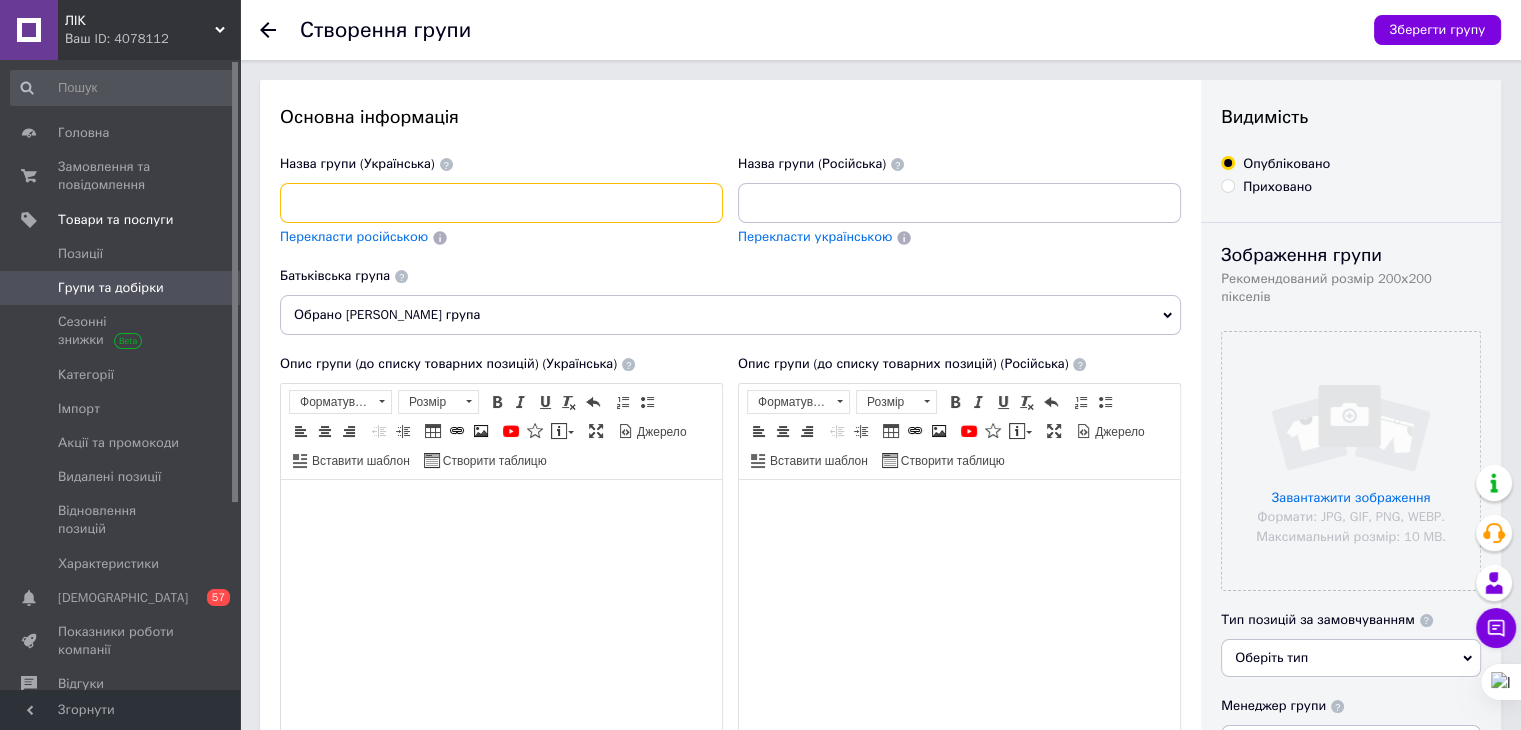 click at bounding box center (501, 203) 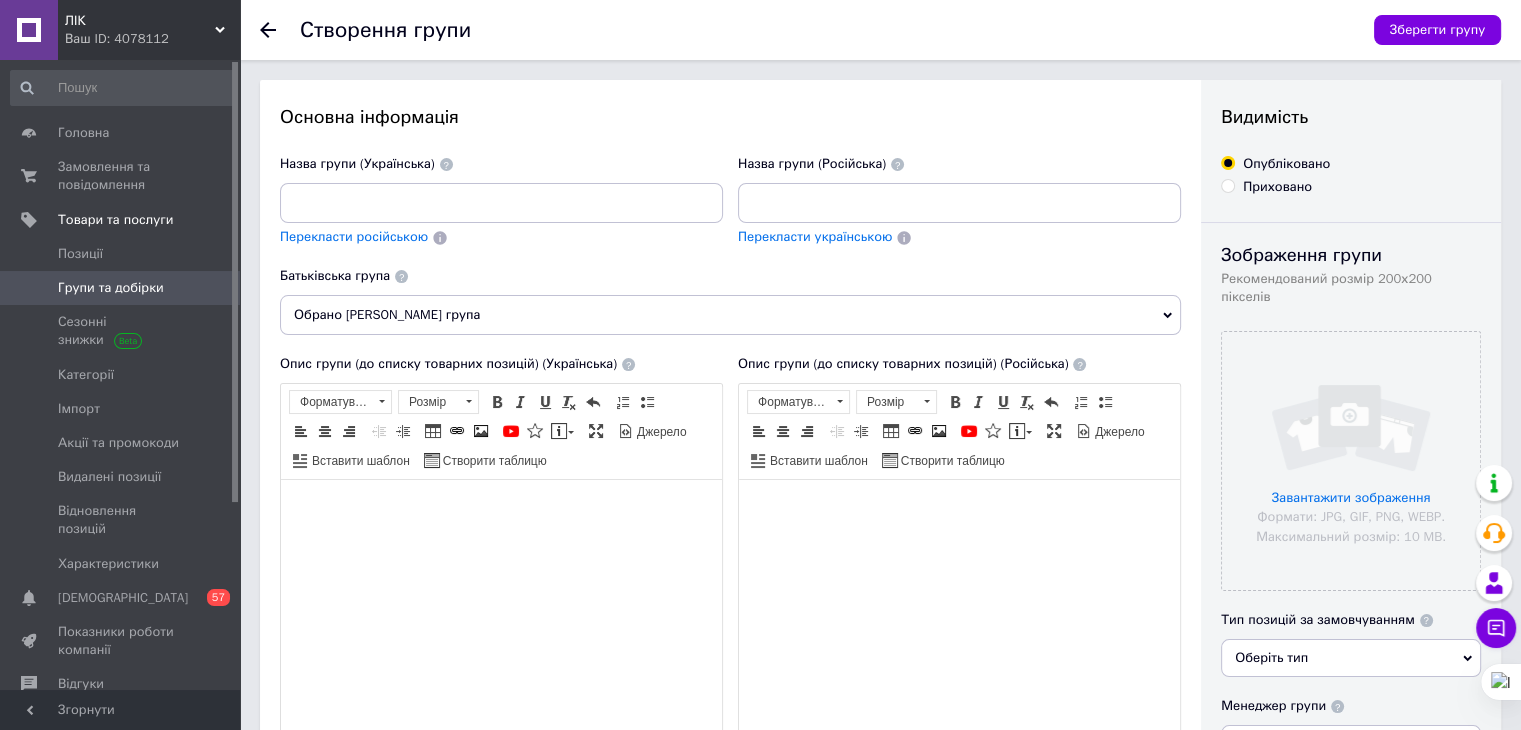 click on "Обрано [PERSON_NAME] група" at bounding box center [730, 315] 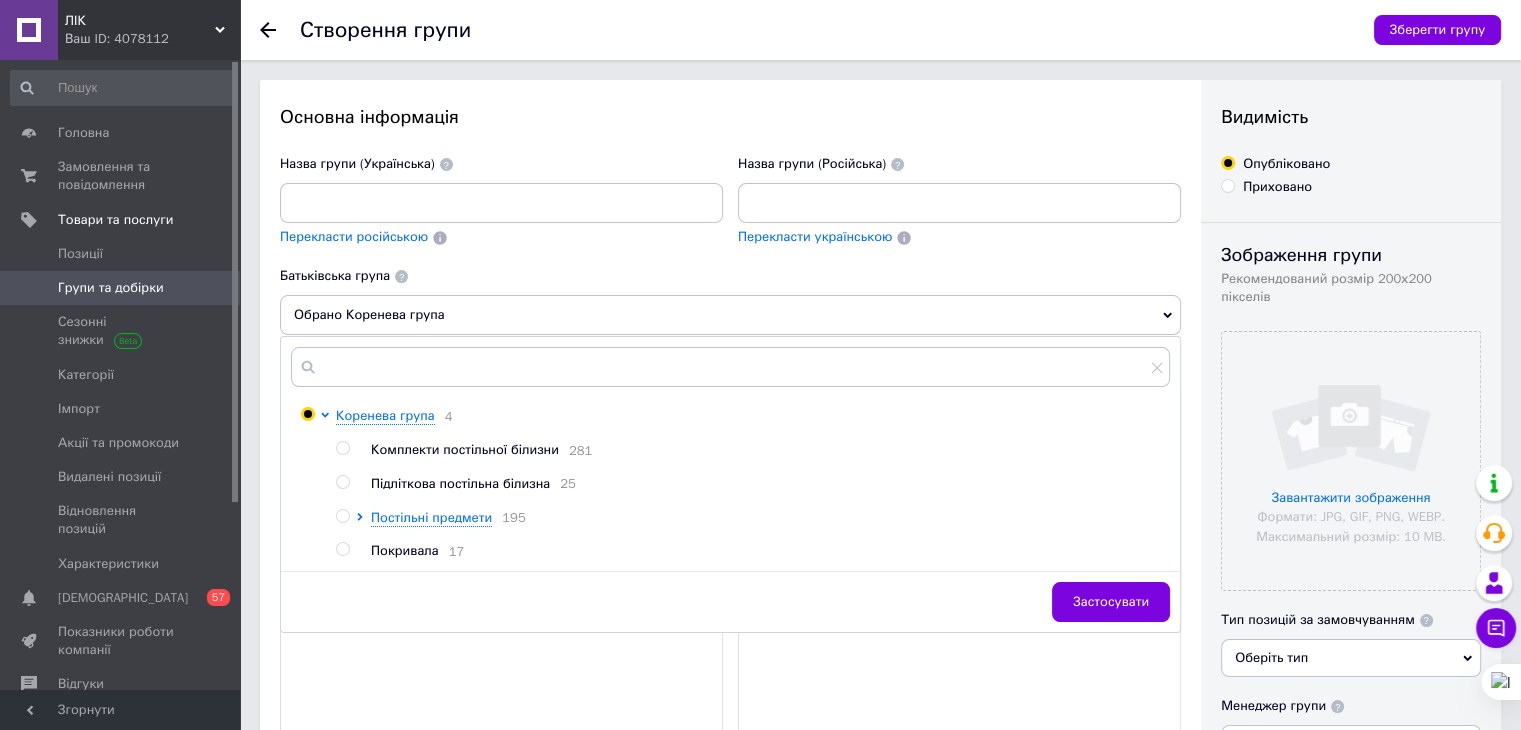 click at bounding box center (342, 516) 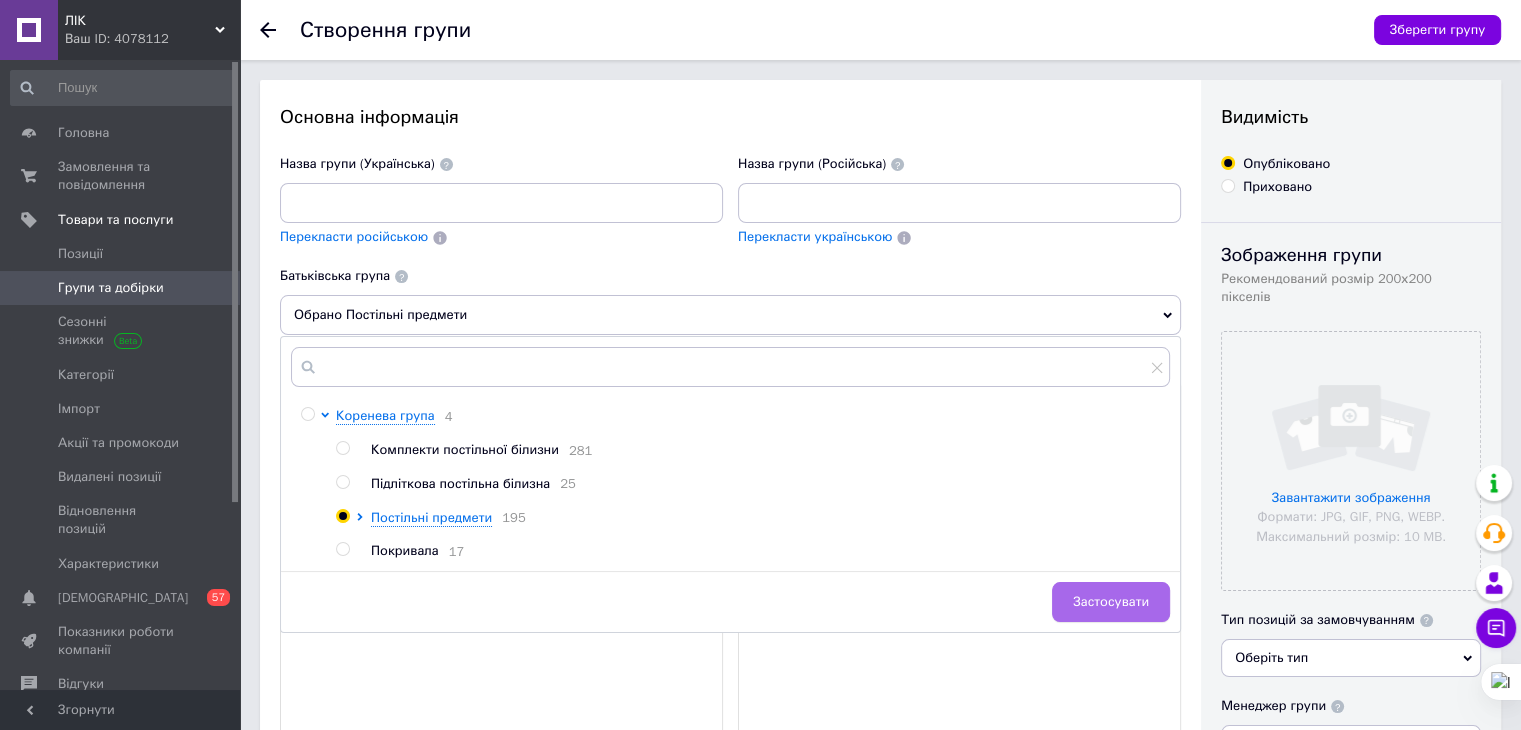 click on "Застосувати" at bounding box center [1111, 602] 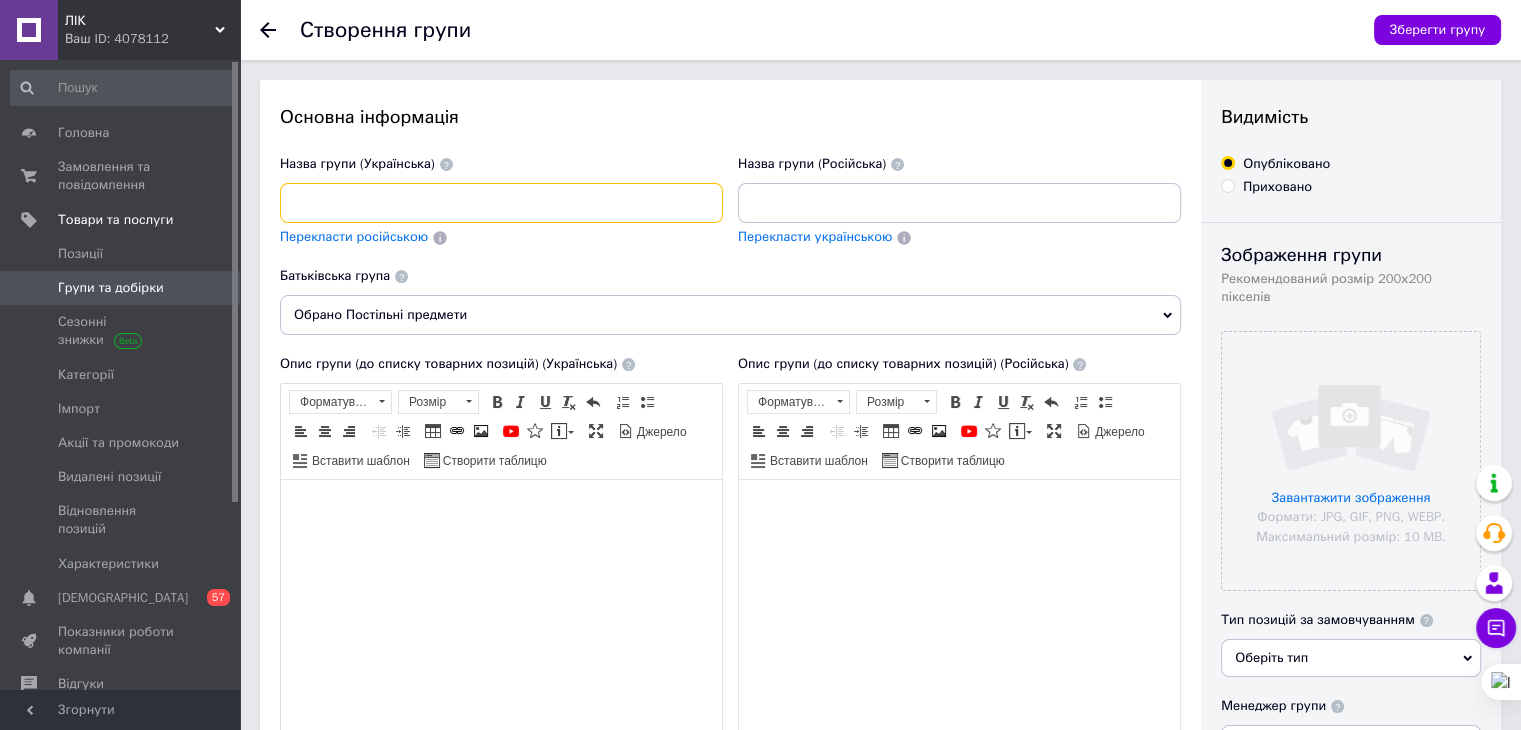 click at bounding box center [501, 203] 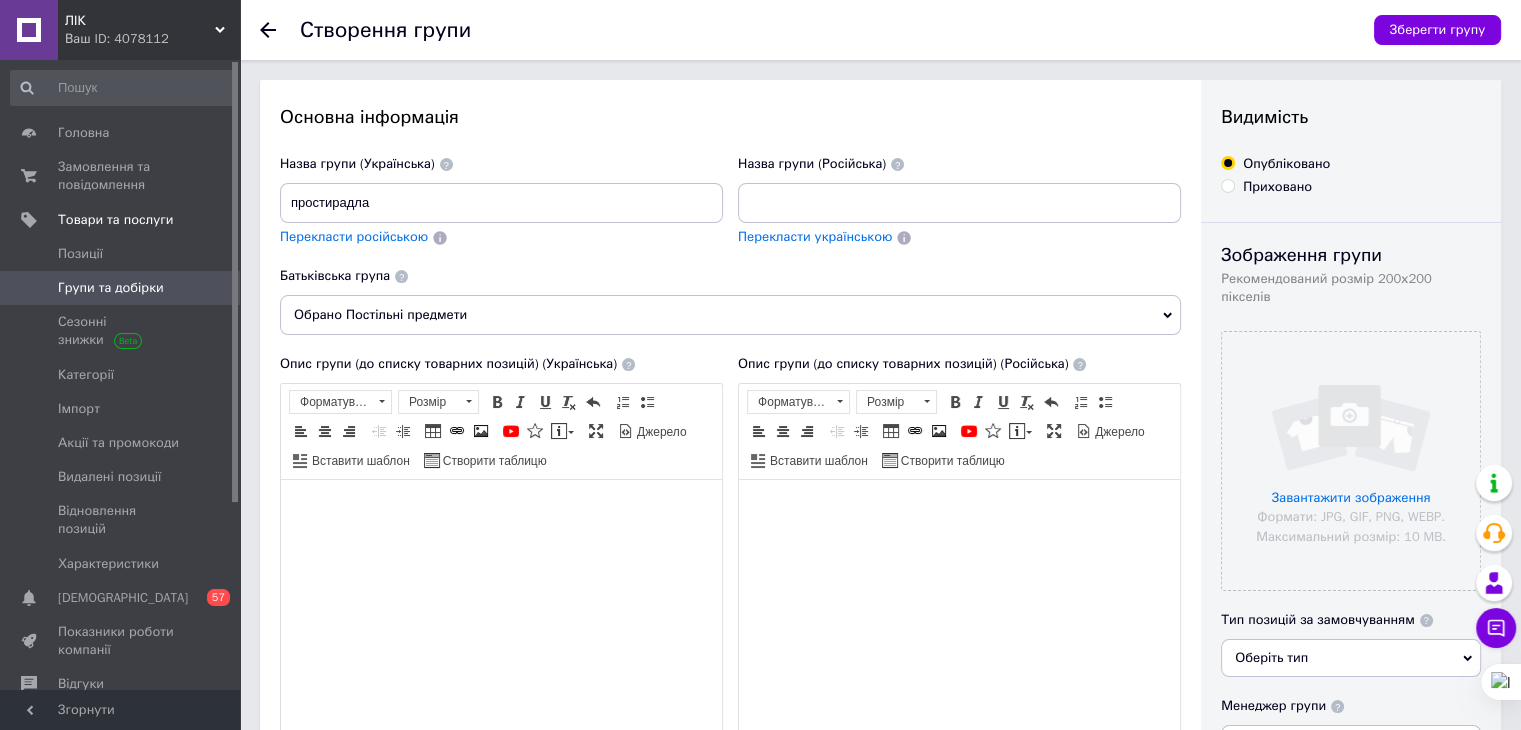 drag, startPoint x: 380, startPoint y: 238, endPoint x: 428, endPoint y: 302, distance: 80 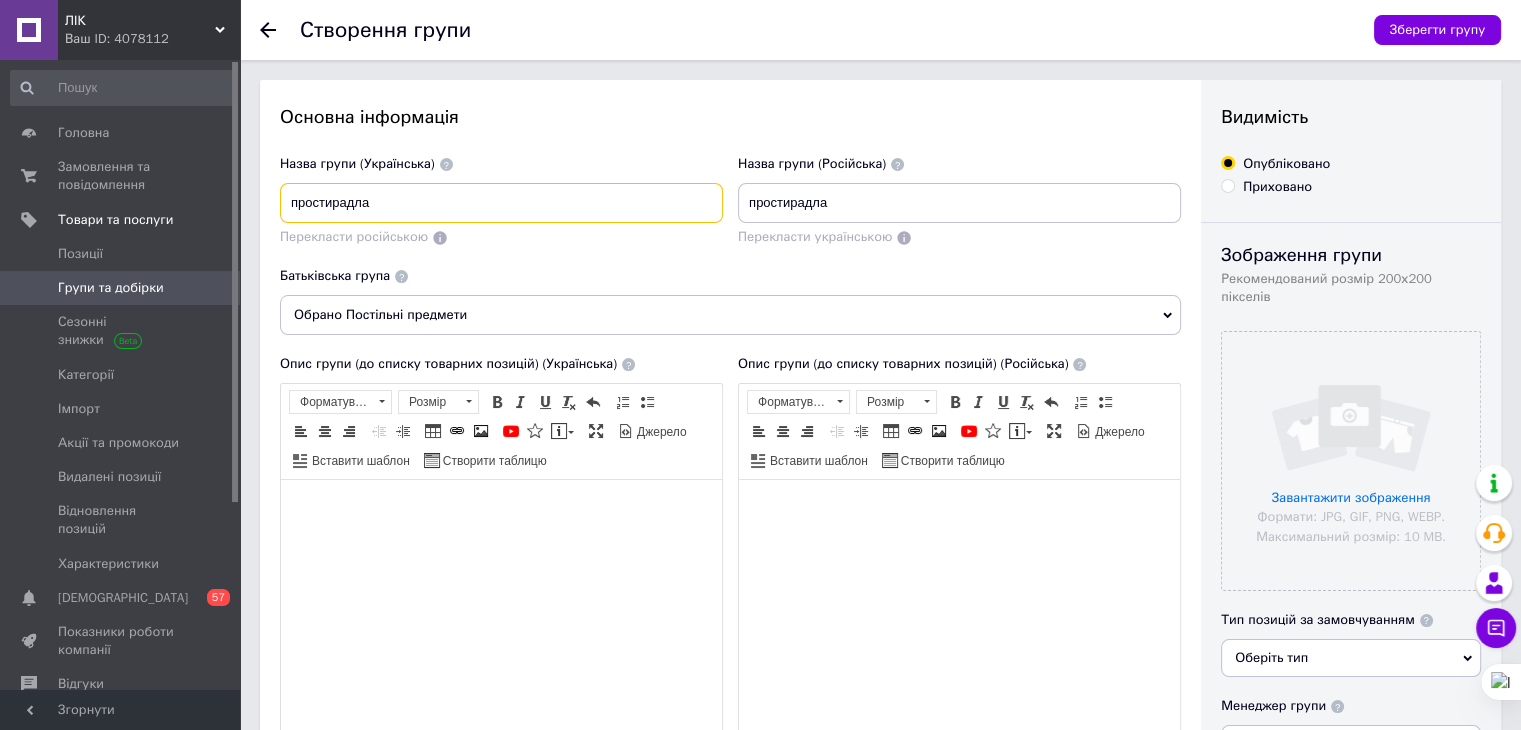 click on "простирадла" at bounding box center (501, 203) 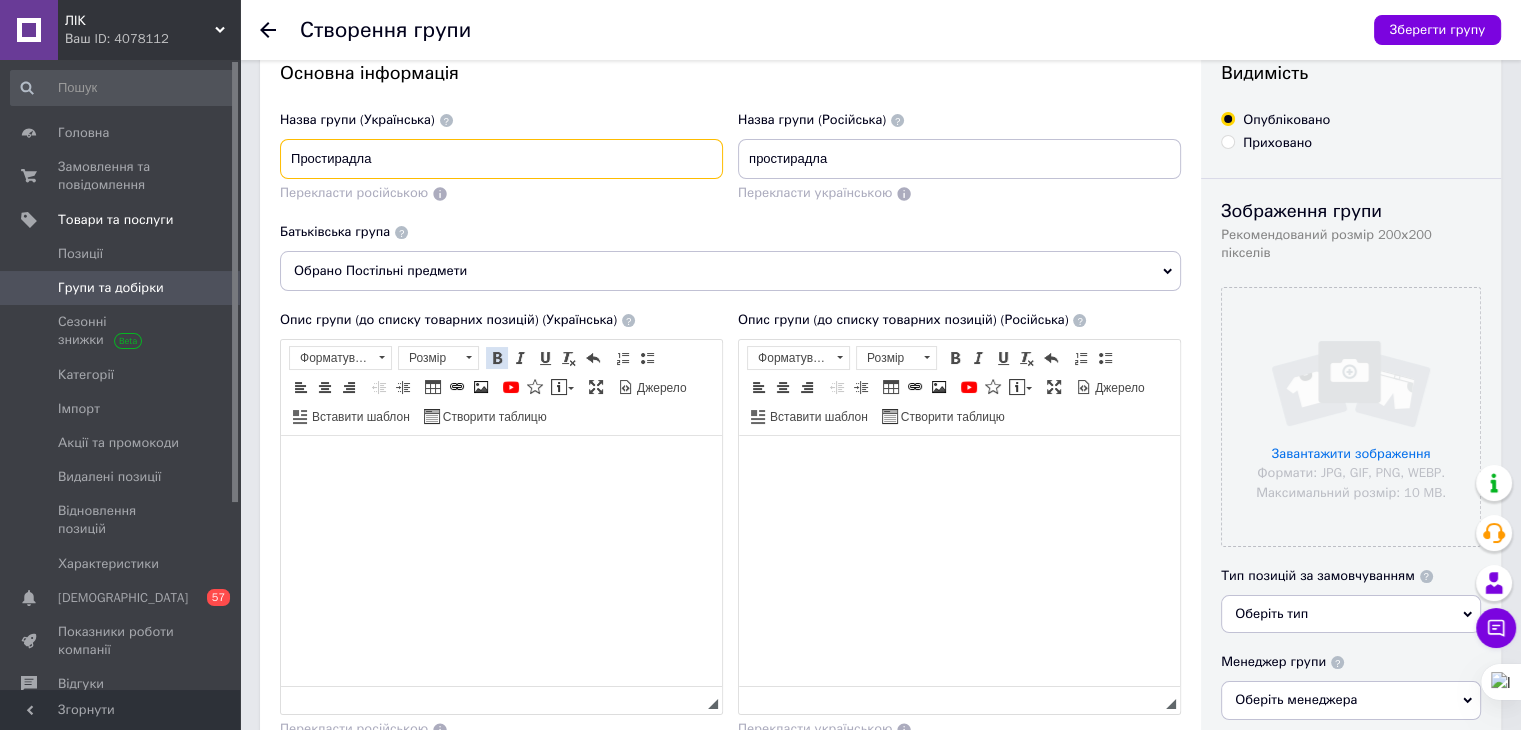 scroll, scrollTop: 0, scrollLeft: 0, axis: both 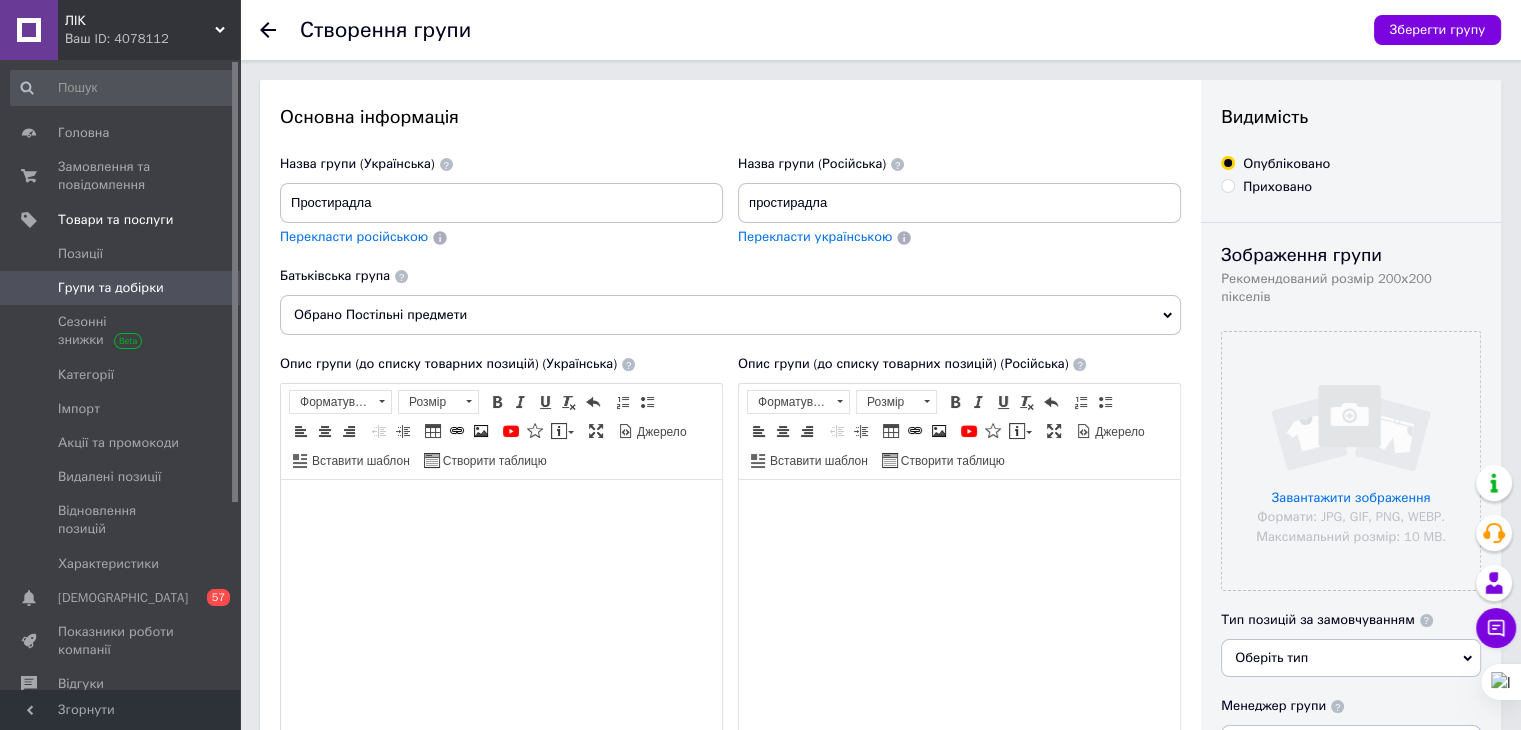drag, startPoint x: 369, startPoint y: 238, endPoint x: 384, endPoint y: 242, distance: 15.524175 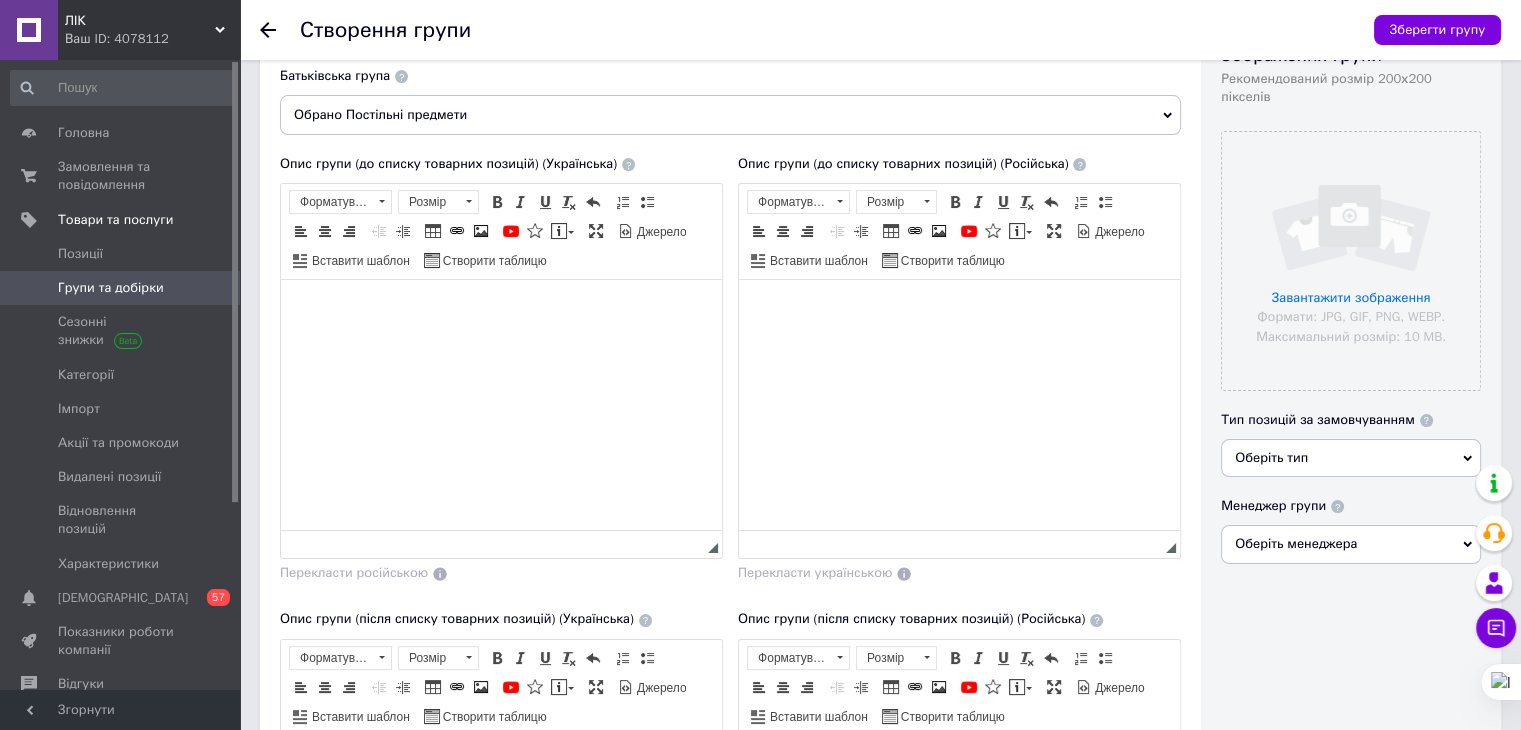 scroll, scrollTop: 200, scrollLeft: 0, axis: vertical 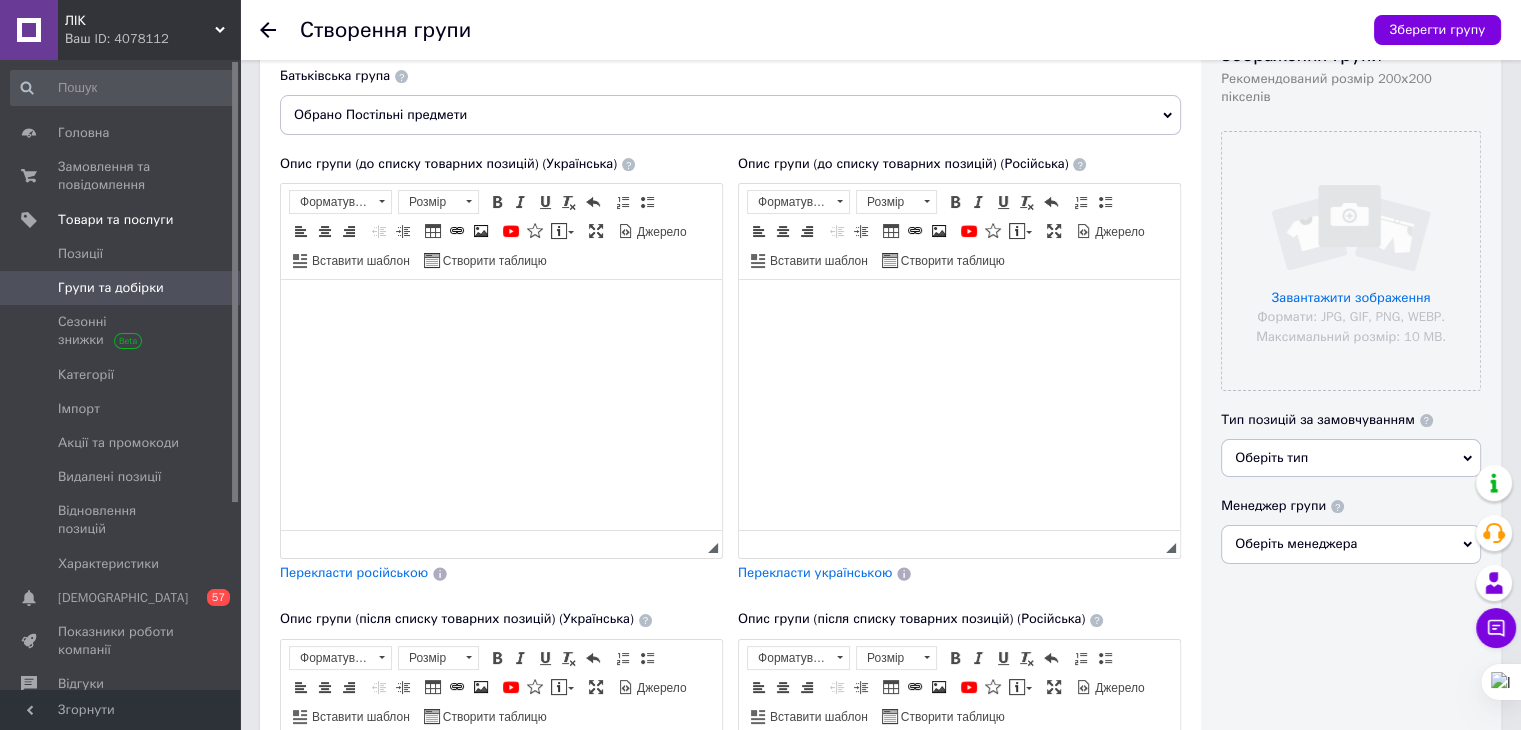 click at bounding box center [959, 310] 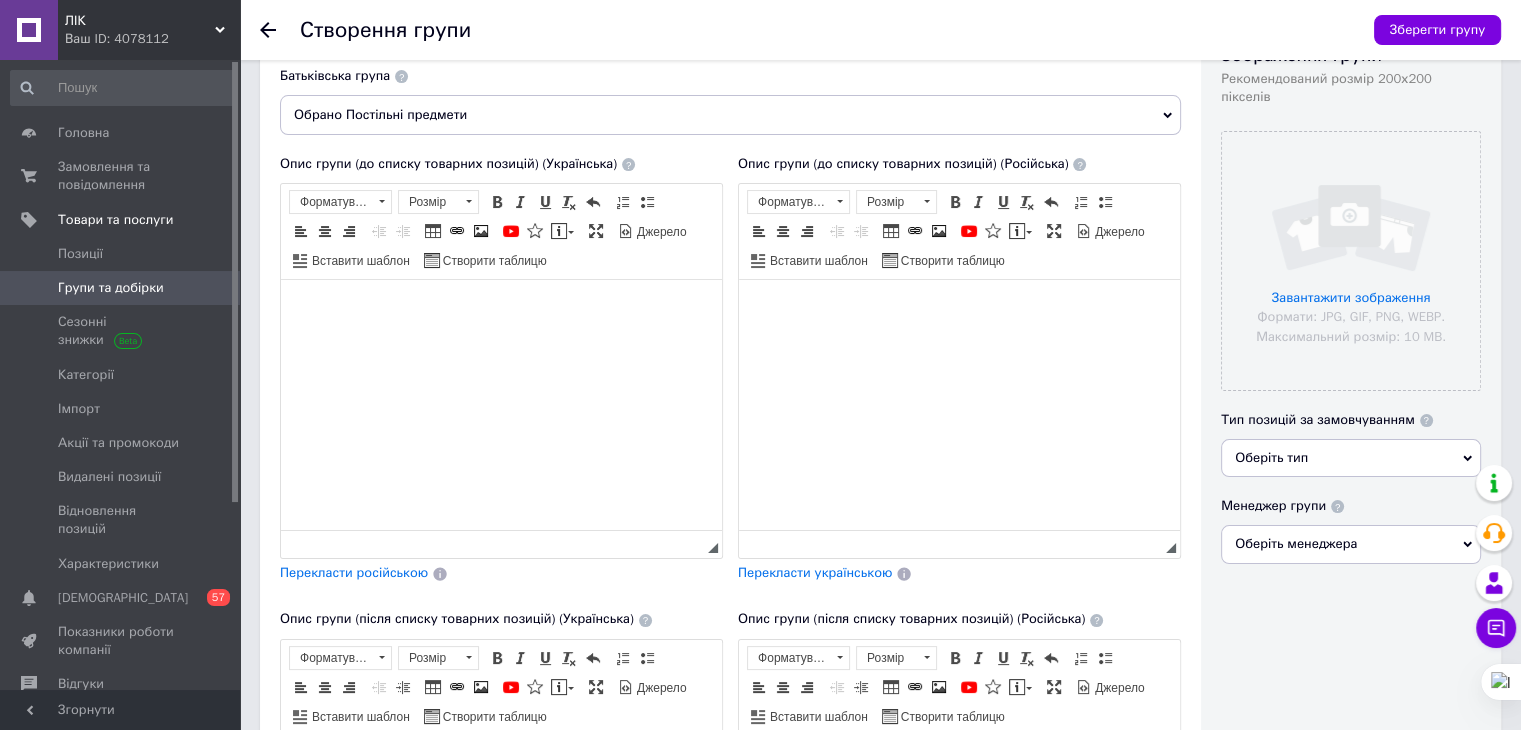 click at bounding box center [501, 310] 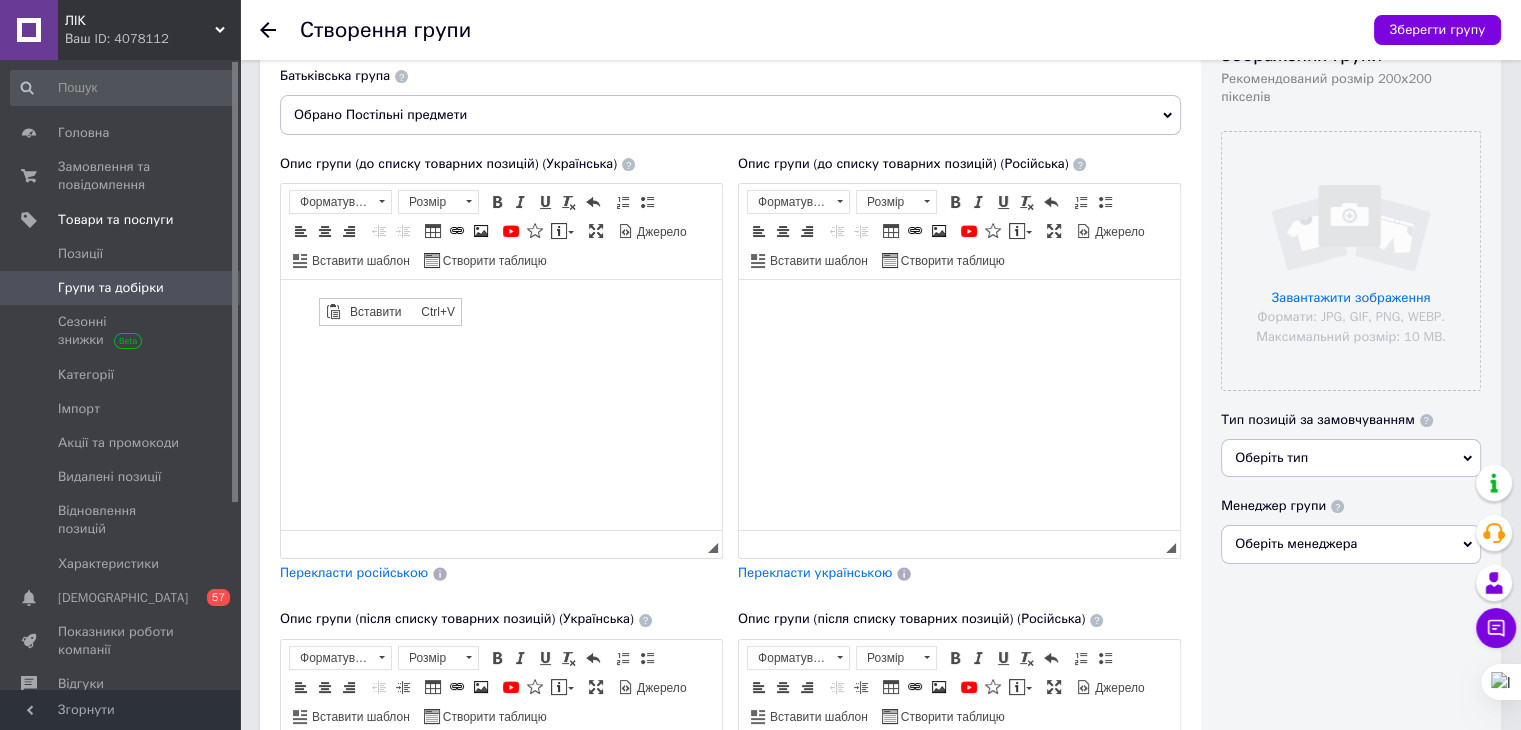 scroll, scrollTop: 0, scrollLeft: 0, axis: both 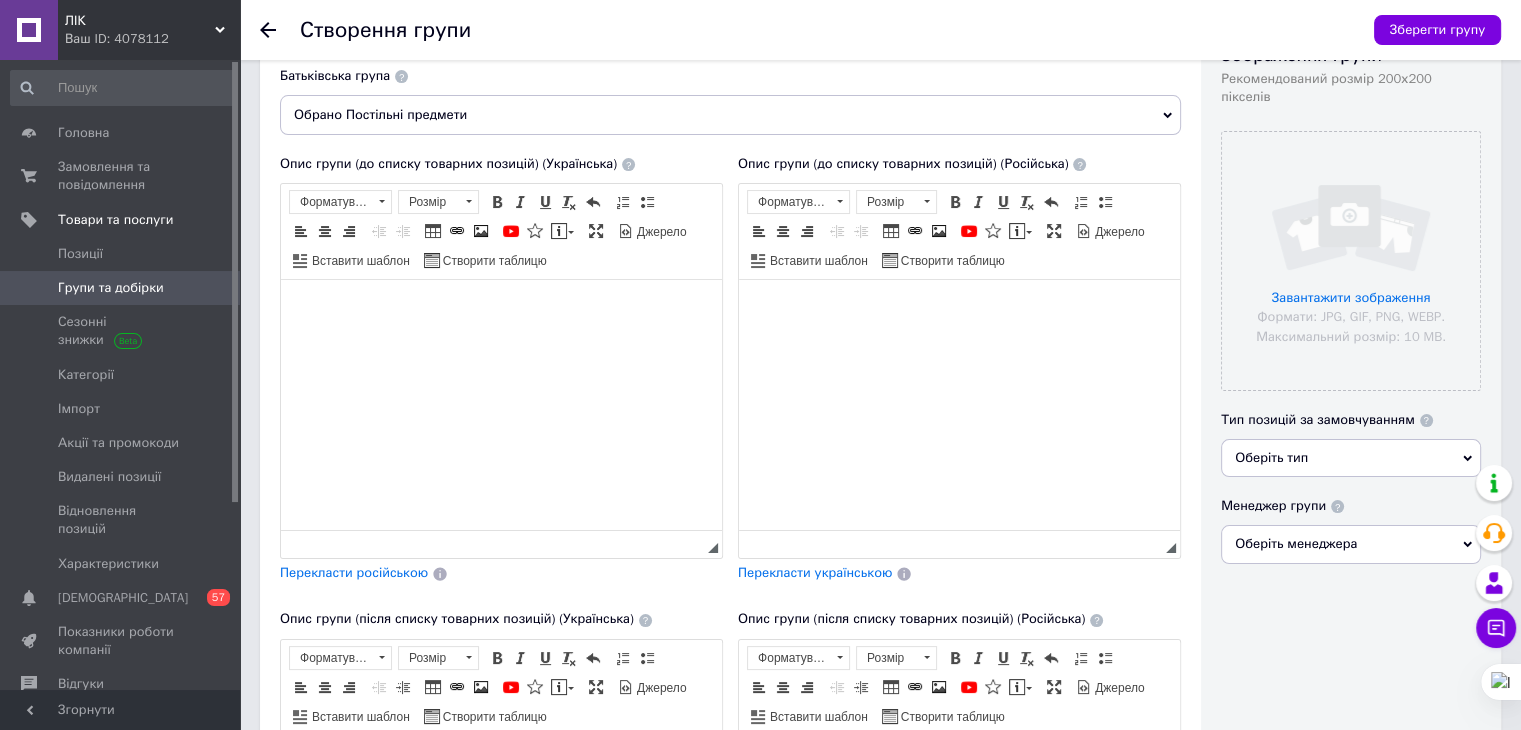 drag, startPoint x: 810, startPoint y: 326, endPoint x: 781, endPoint y: 323, distance: 29.15476 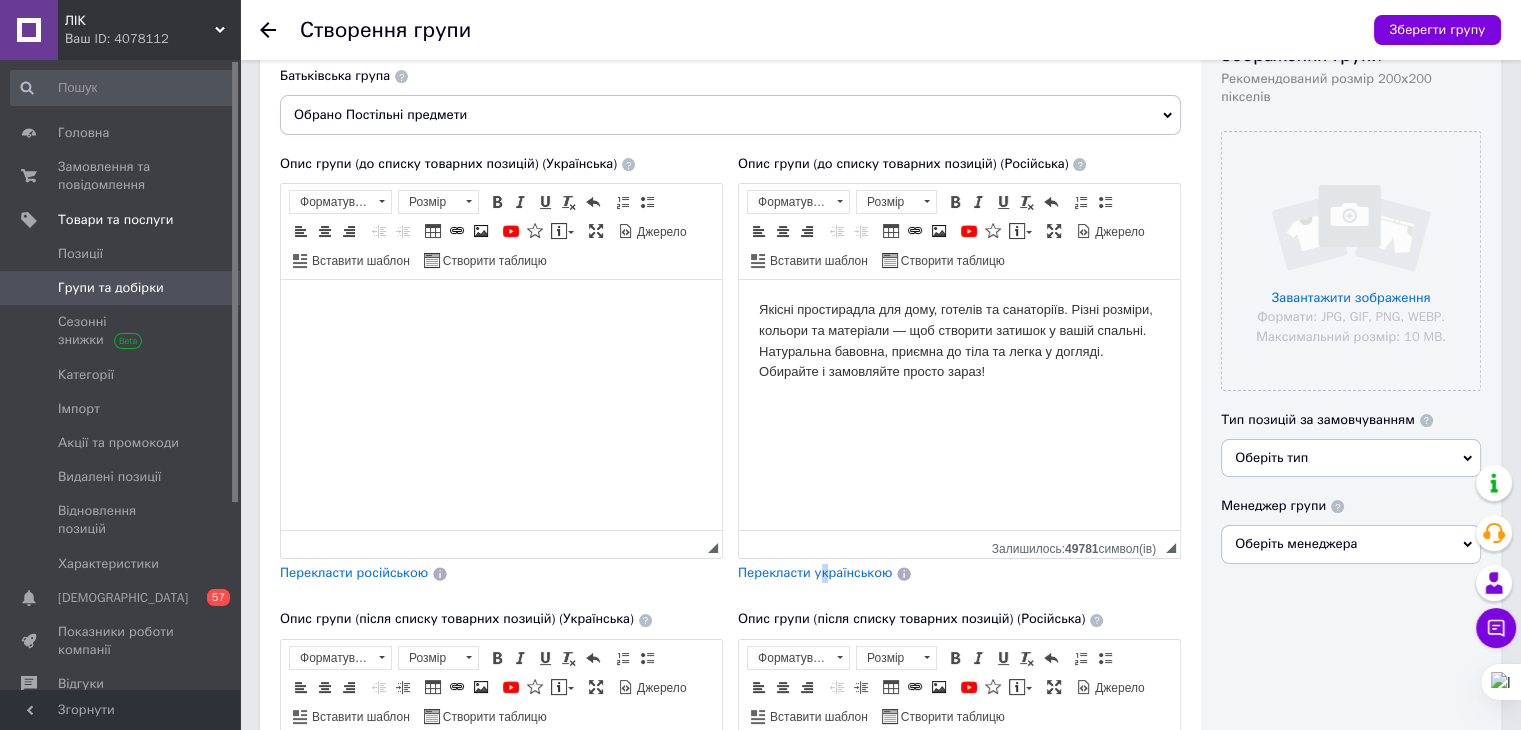 click on "Перекласти українською" at bounding box center (815, 572) 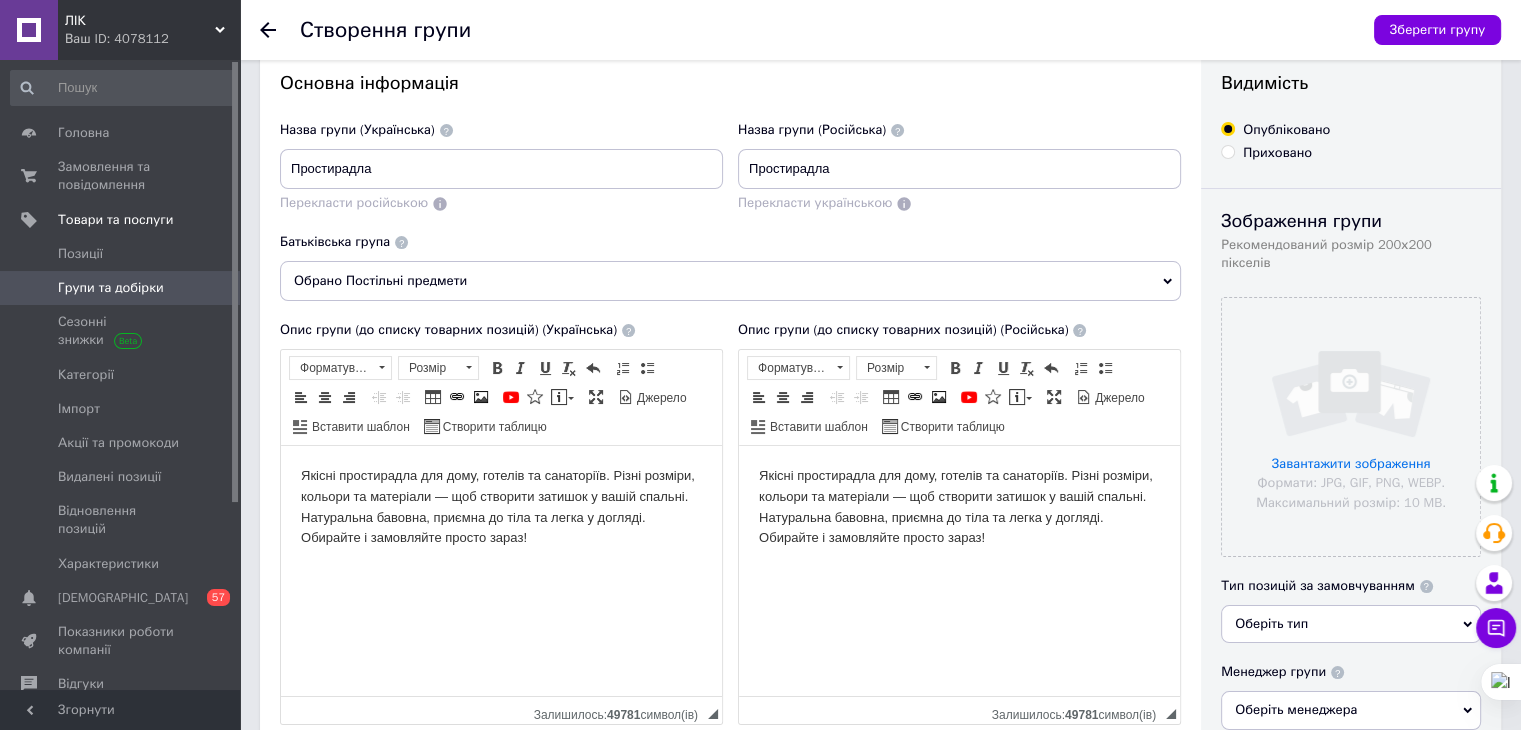 scroll, scrollTop: 0, scrollLeft: 0, axis: both 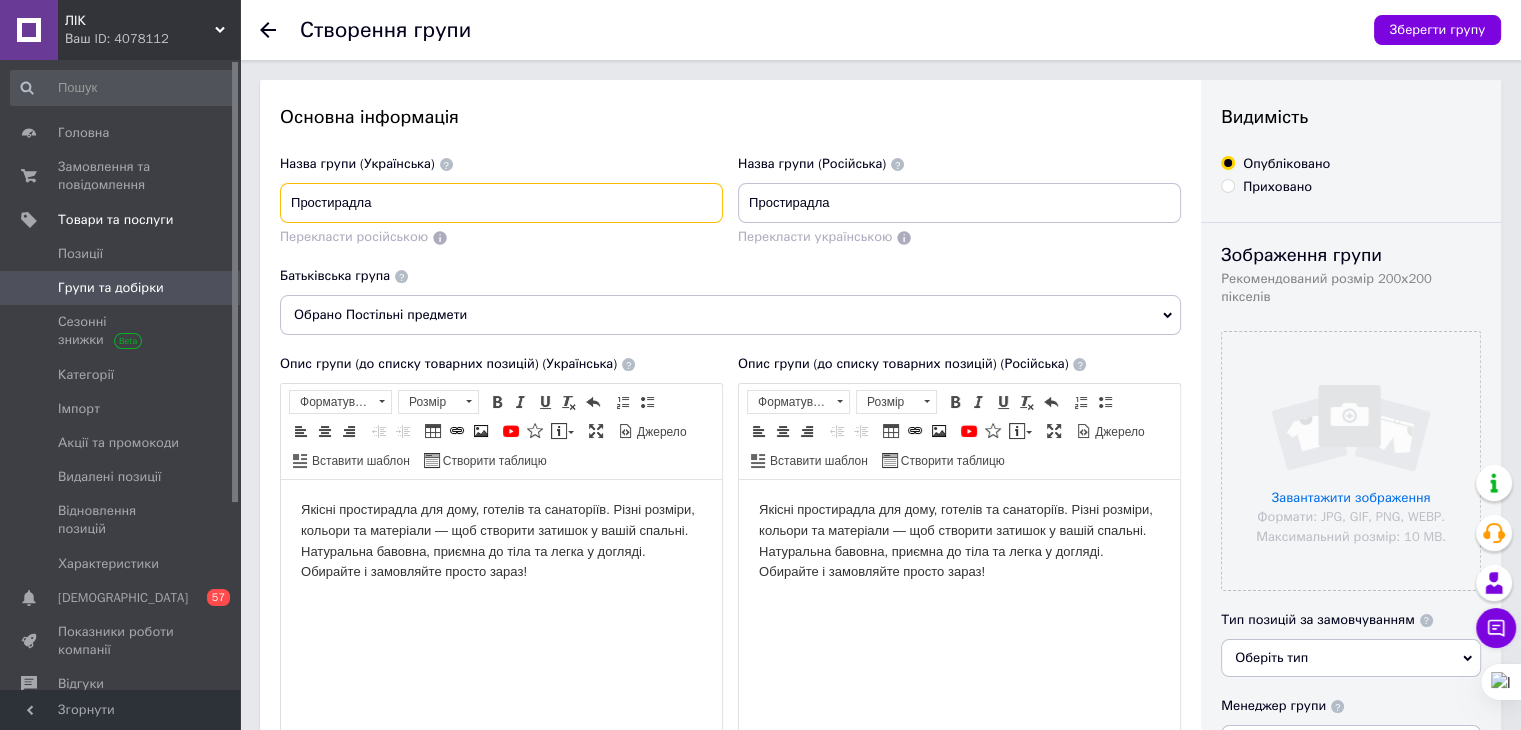 click on "Простирадла" at bounding box center (501, 203) 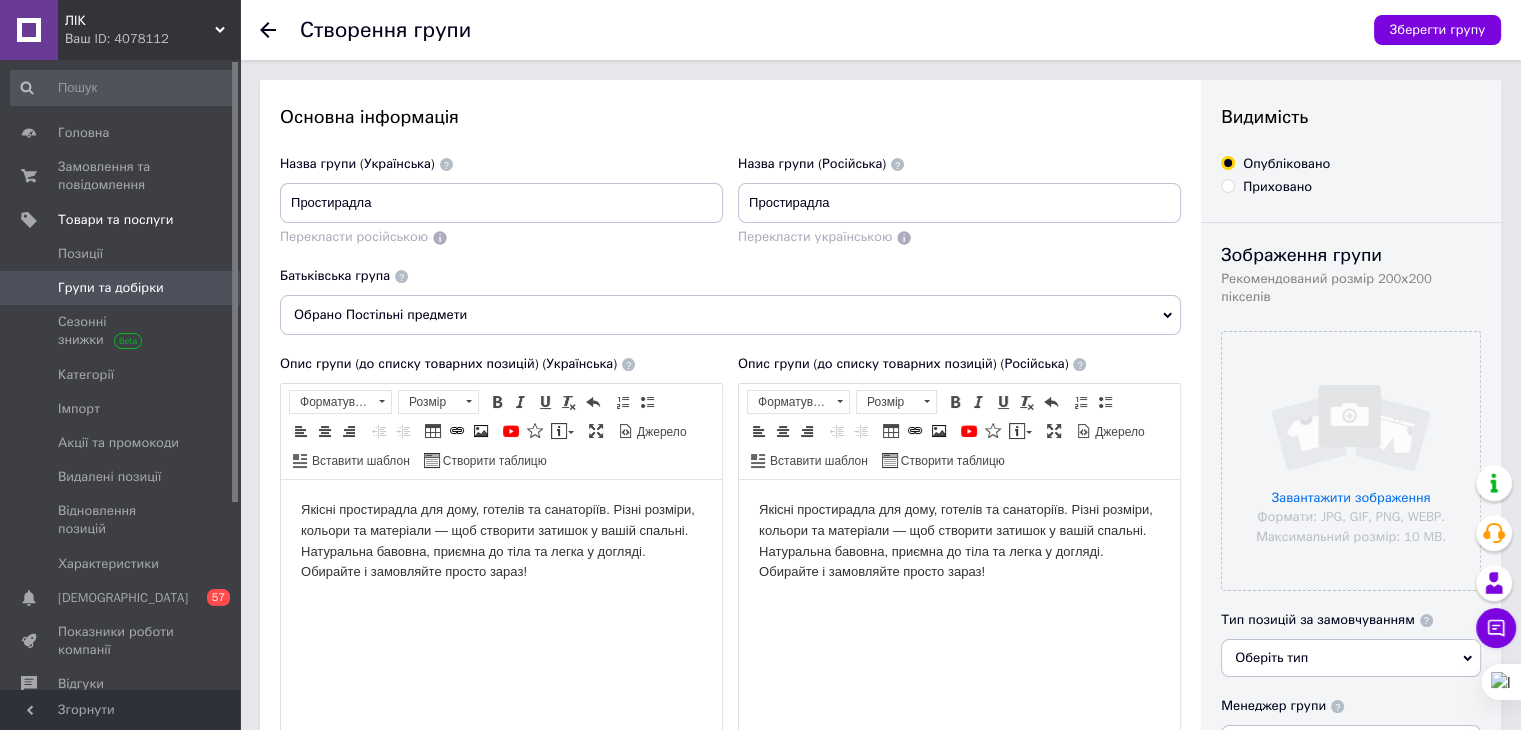 click on "Назва групи (Російська) Простирадла Перекласти українською" at bounding box center (960, 211) 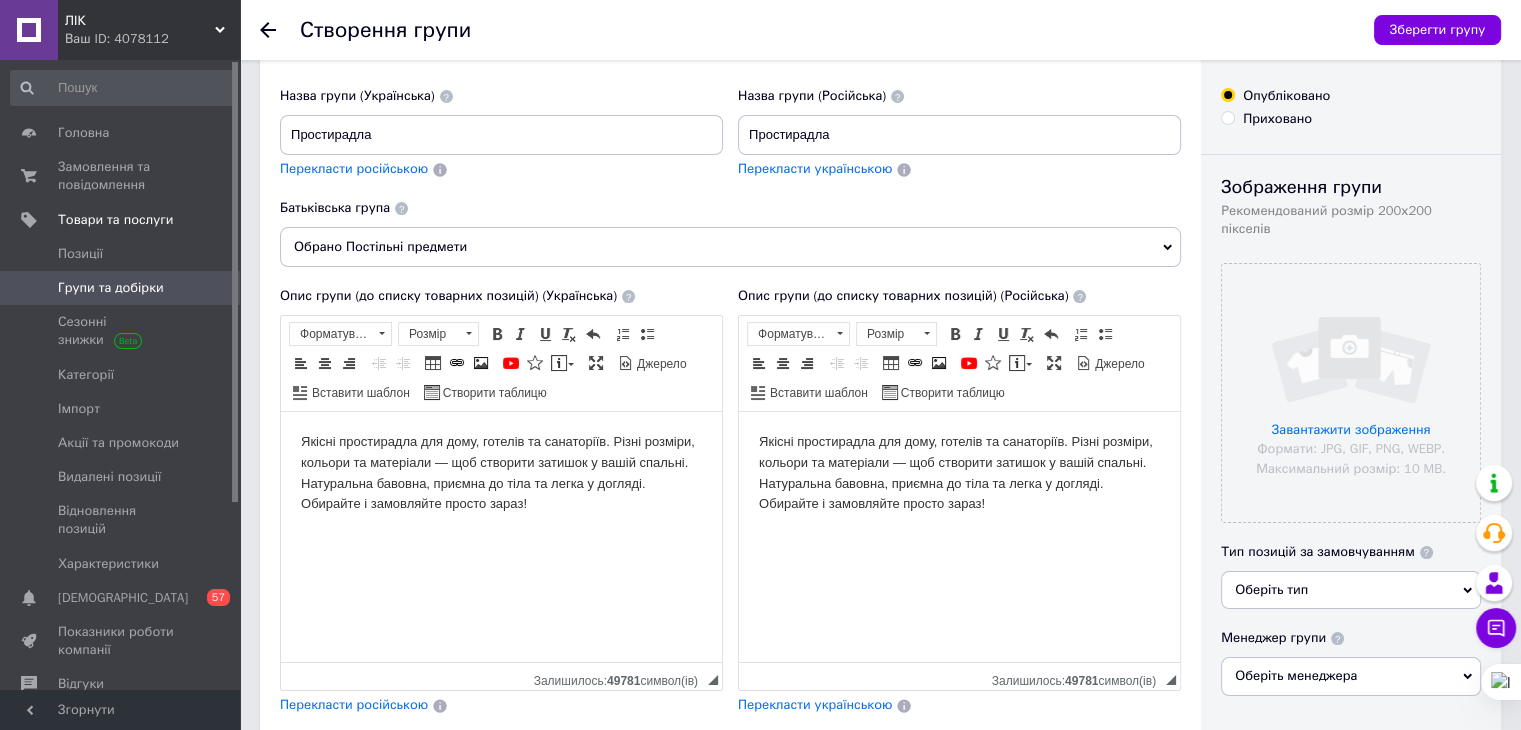 scroll, scrollTop: 300, scrollLeft: 0, axis: vertical 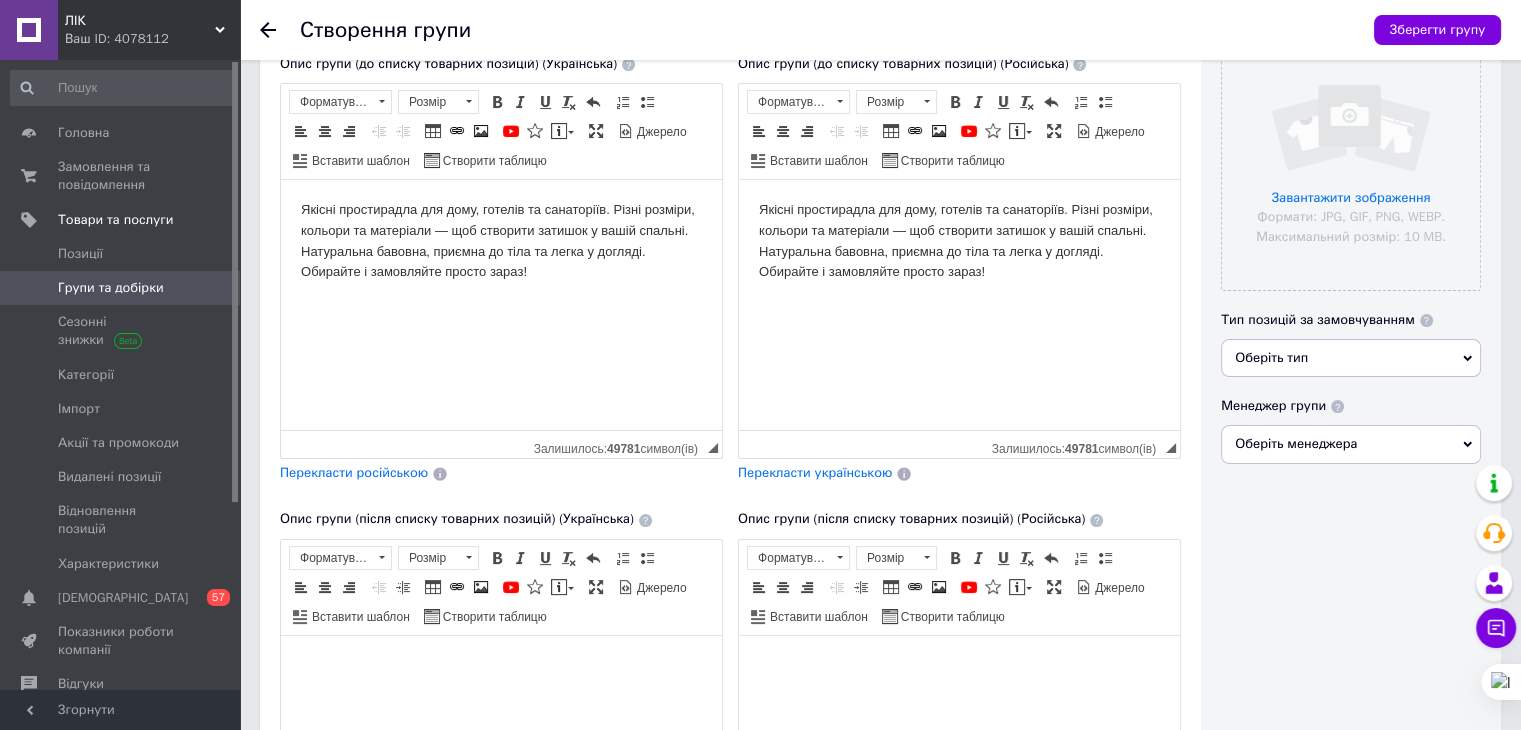 click on "Перекласти російською" at bounding box center [354, 472] 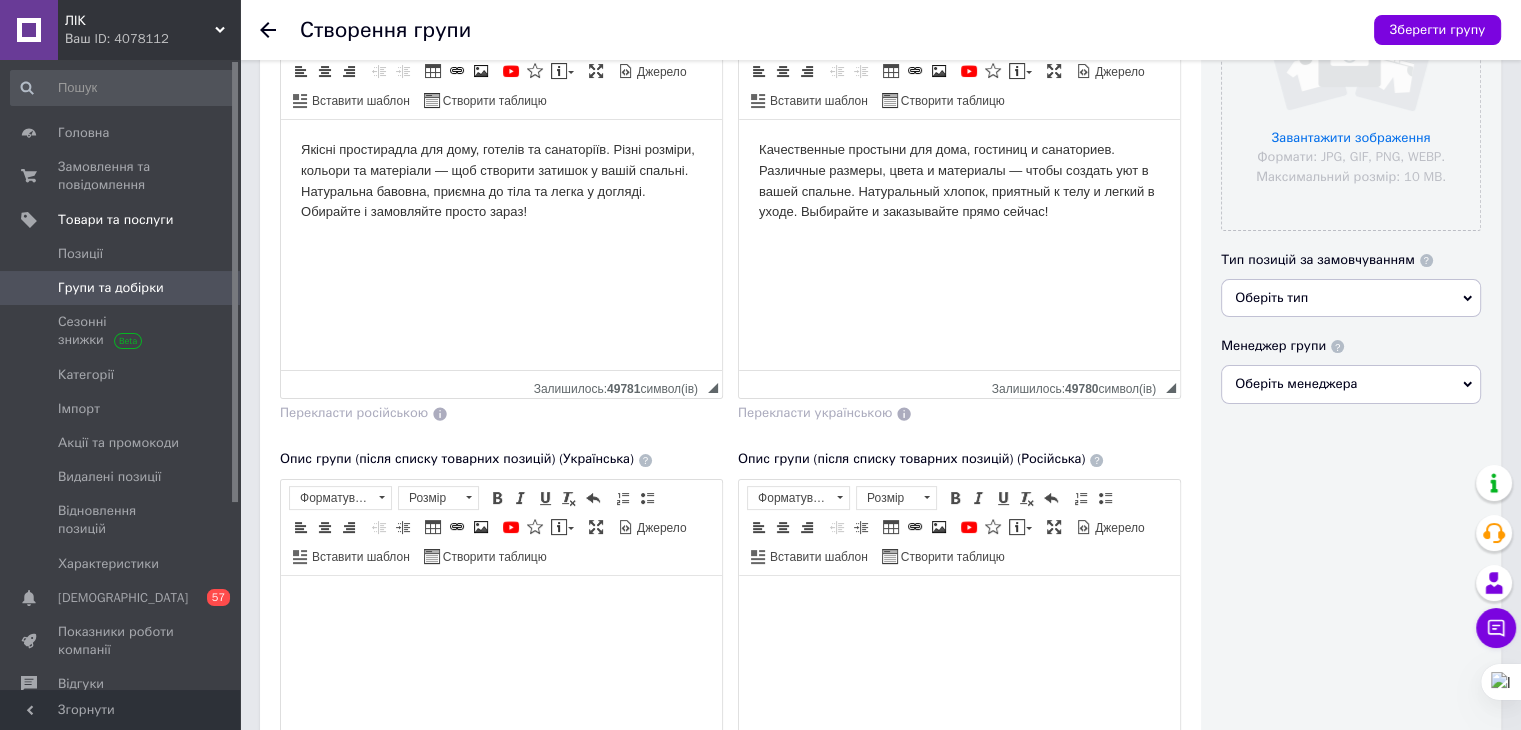 scroll, scrollTop: 328, scrollLeft: 0, axis: vertical 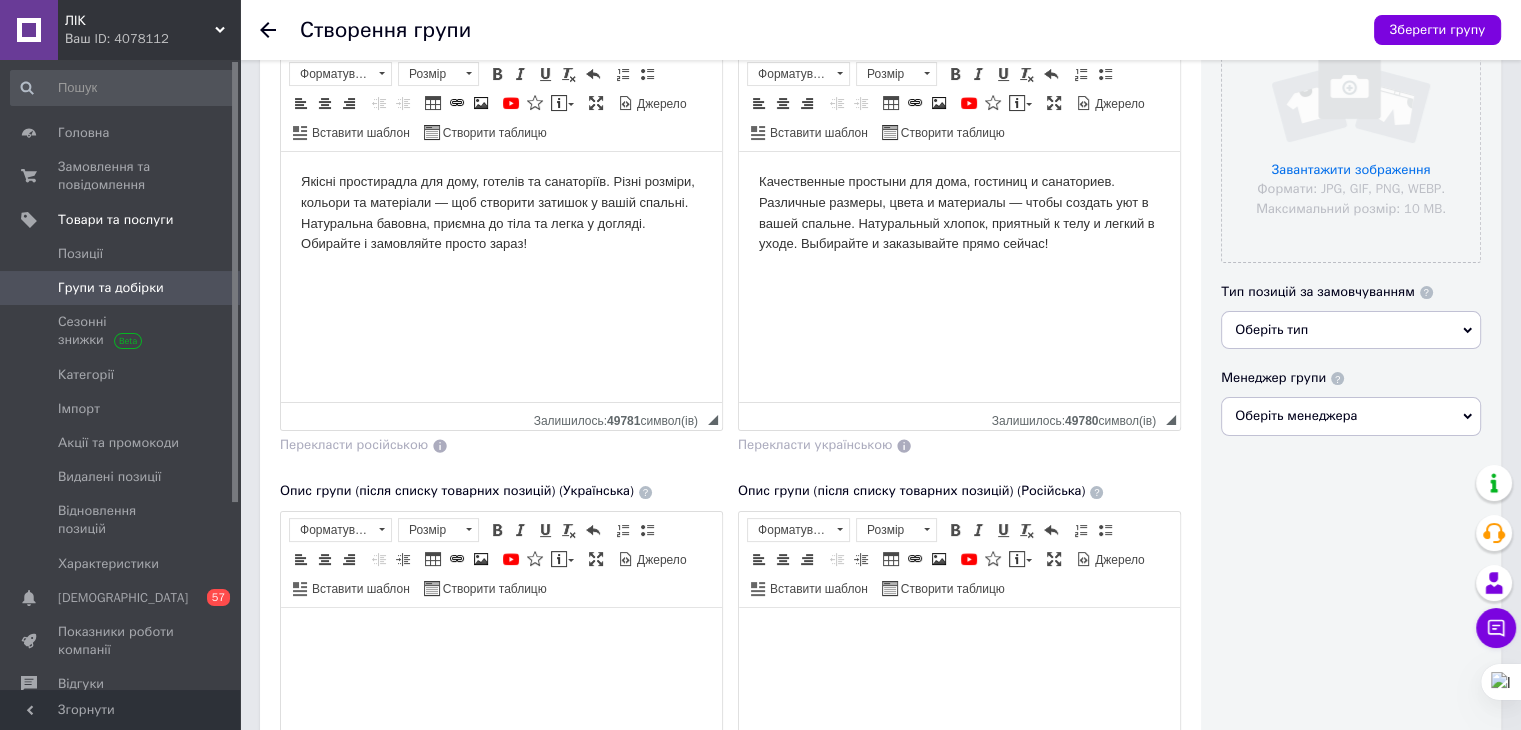 click on "Оберіть тип" at bounding box center [1351, 330] 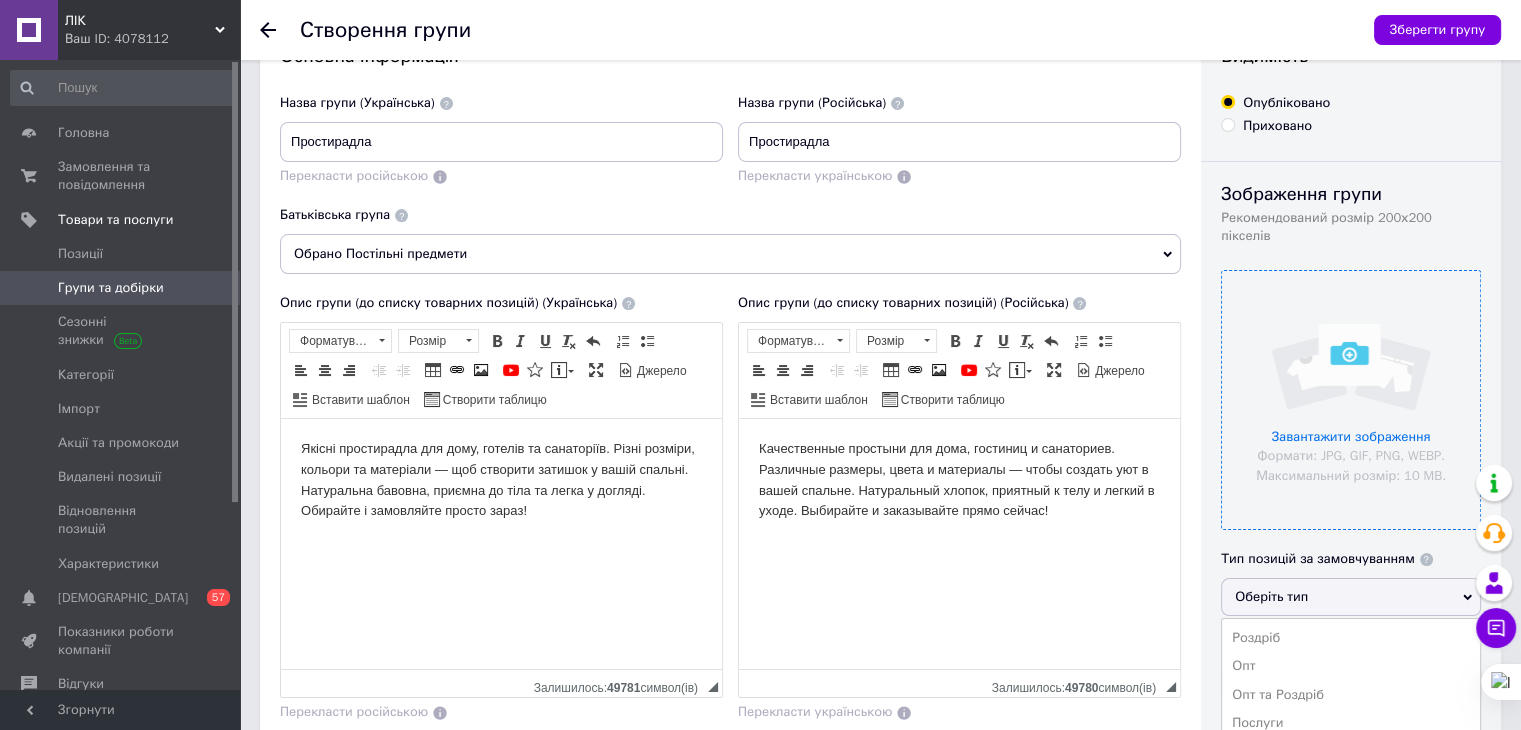 scroll, scrollTop: 28, scrollLeft: 0, axis: vertical 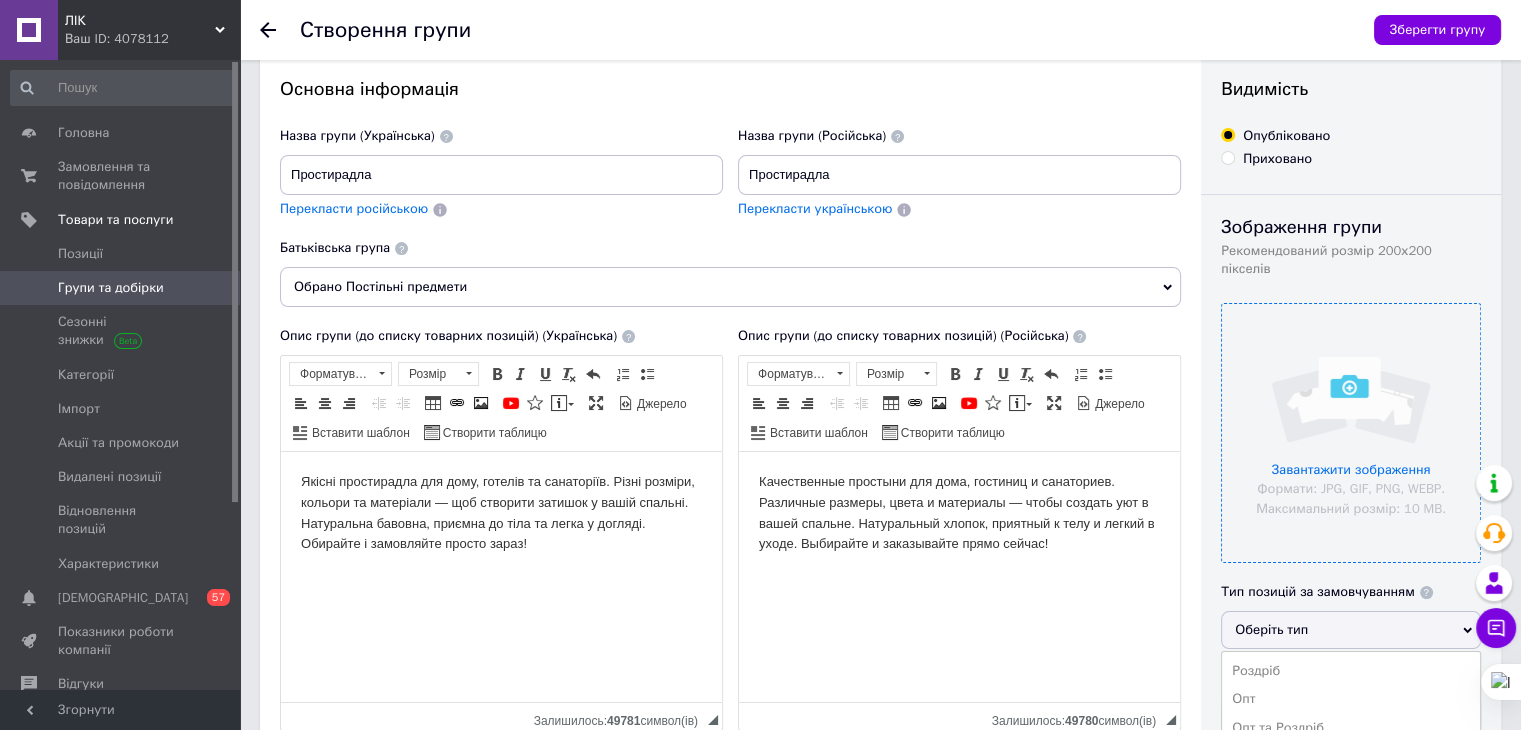 click at bounding box center (1351, 433) 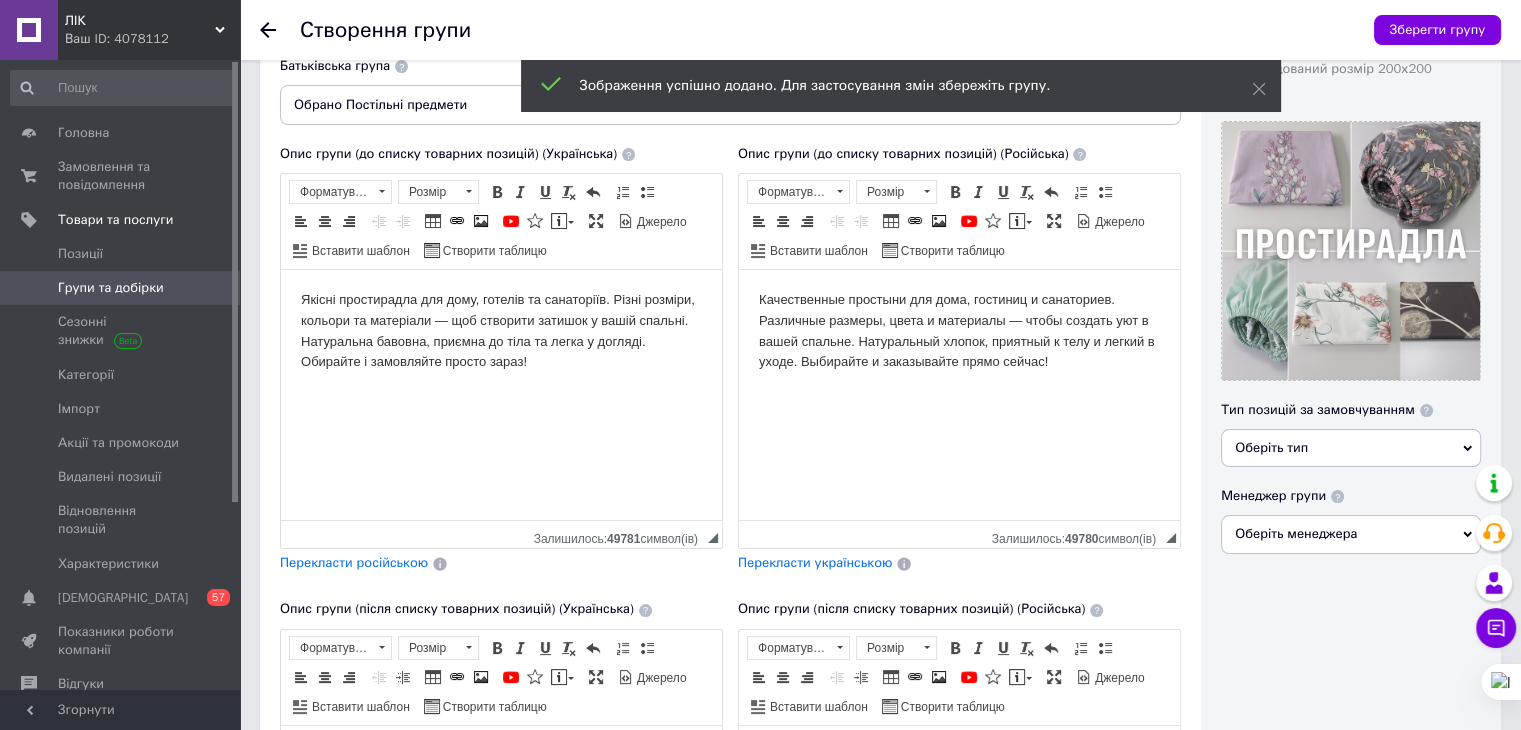 scroll, scrollTop: 228, scrollLeft: 0, axis: vertical 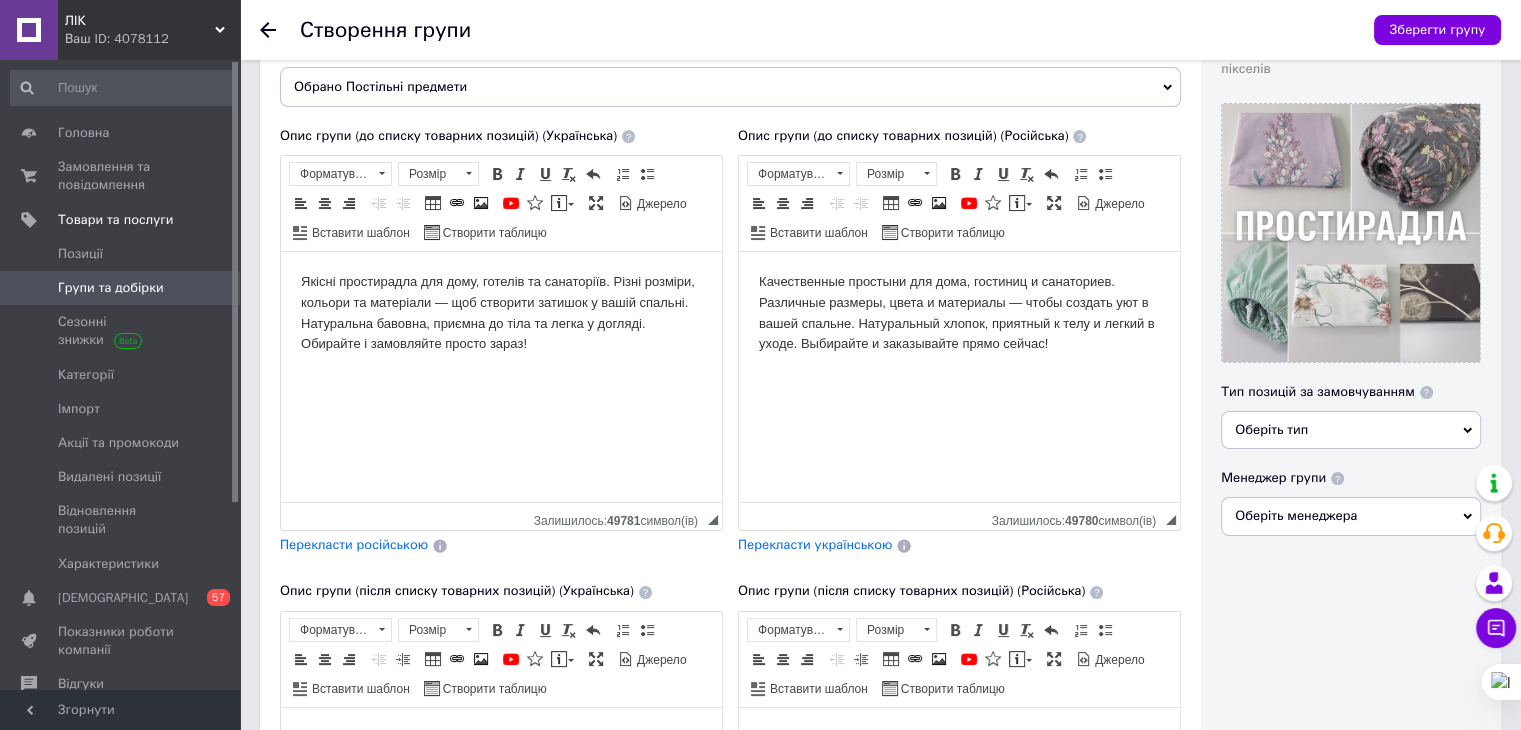 click on "Оберіть менеджера" at bounding box center (1351, 516) 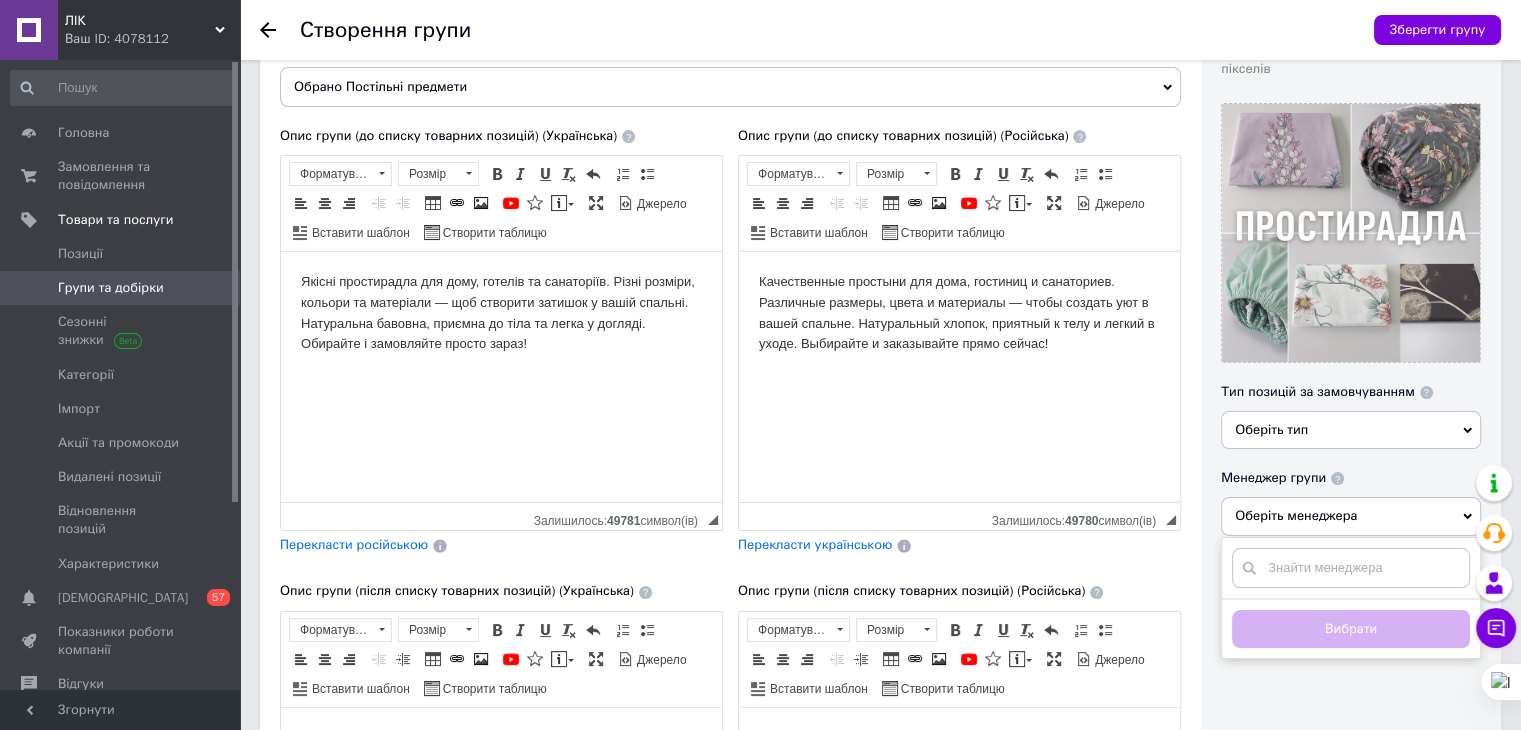 click on "Видимість Опубліковано Приховано Зображення групи Рекомендований розмір 200х200 пікселів Тип позицій за замовчуванням Оберіть тип Роздріб Опт Опт та [PERSON_NAME] Менеджер групи Оберіть менеджера Додати менеджера   Вибрати" at bounding box center (1351, 453) 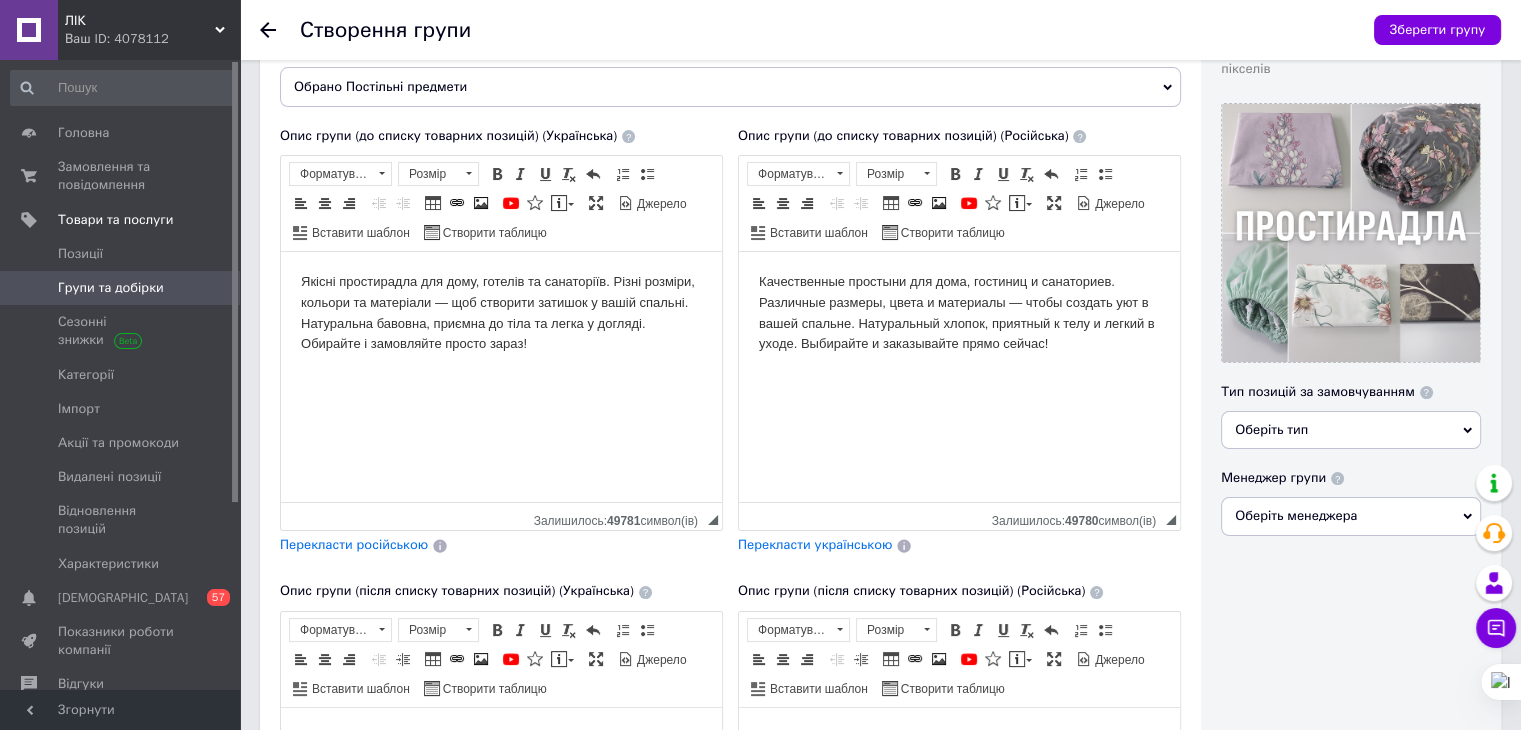 scroll, scrollTop: 0, scrollLeft: 0, axis: both 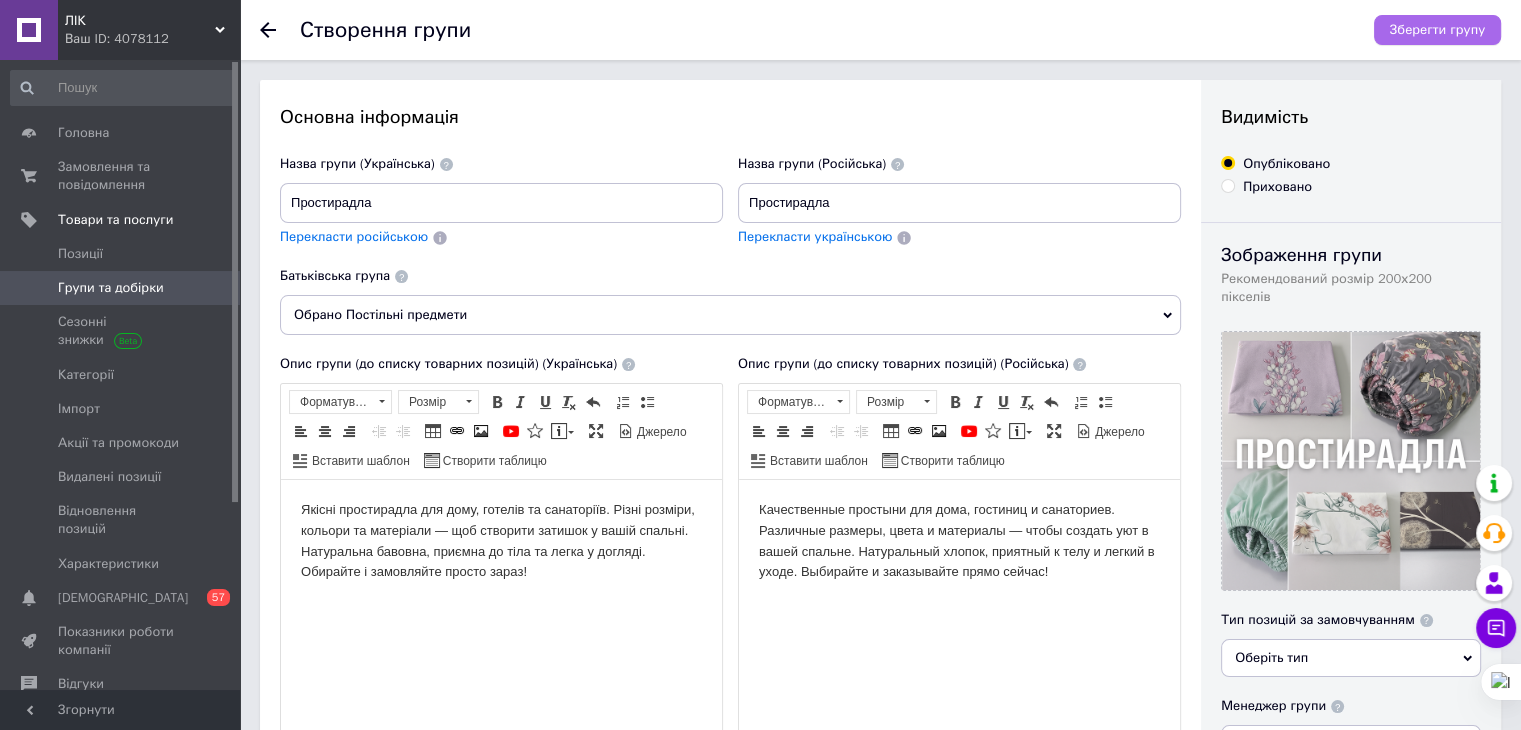 click on "Зберегти групу" at bounding box center [1437, 30] 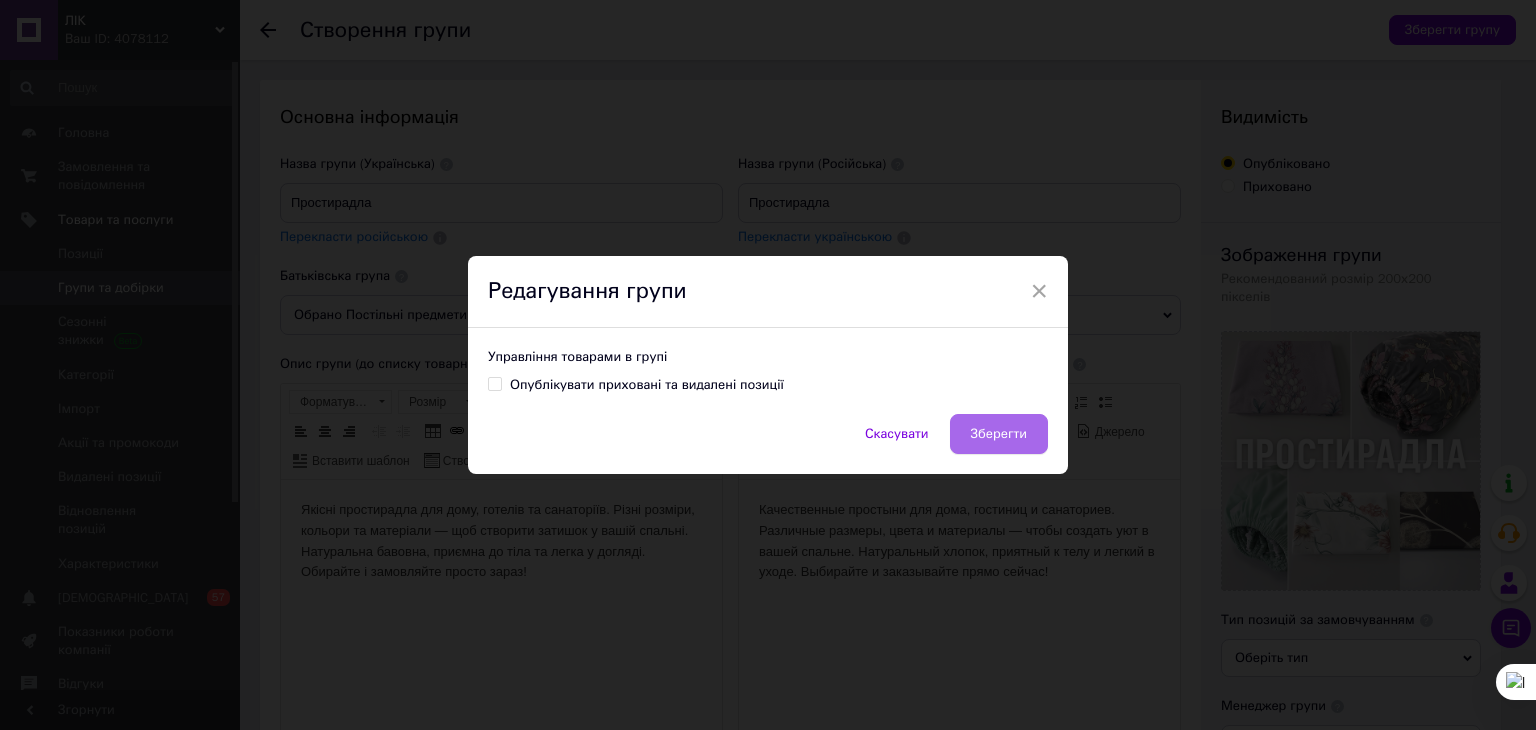 click on "Зберегти" at bounding box center (999, 434) 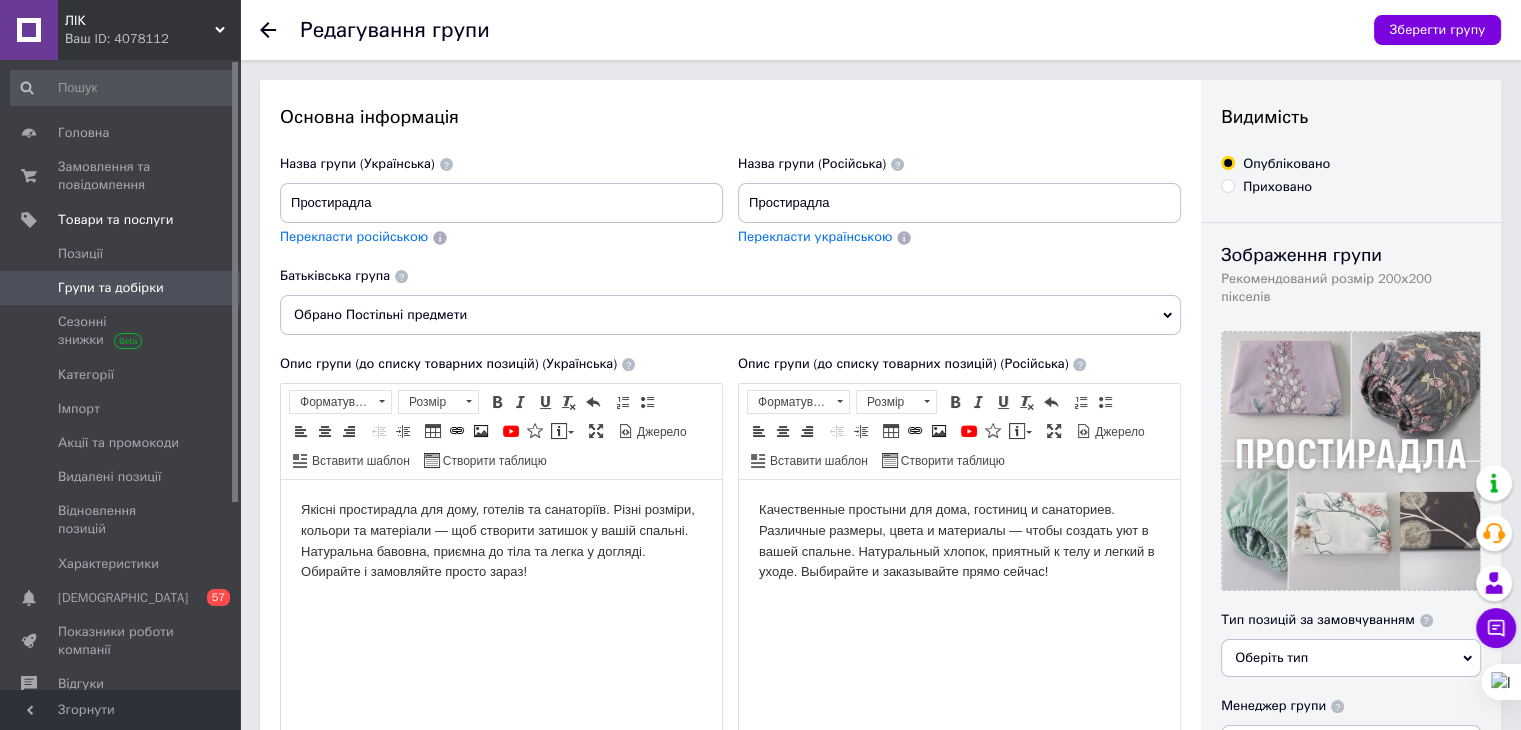 scroll, scrollTop: 0, scrollLeft: 0, axis: both 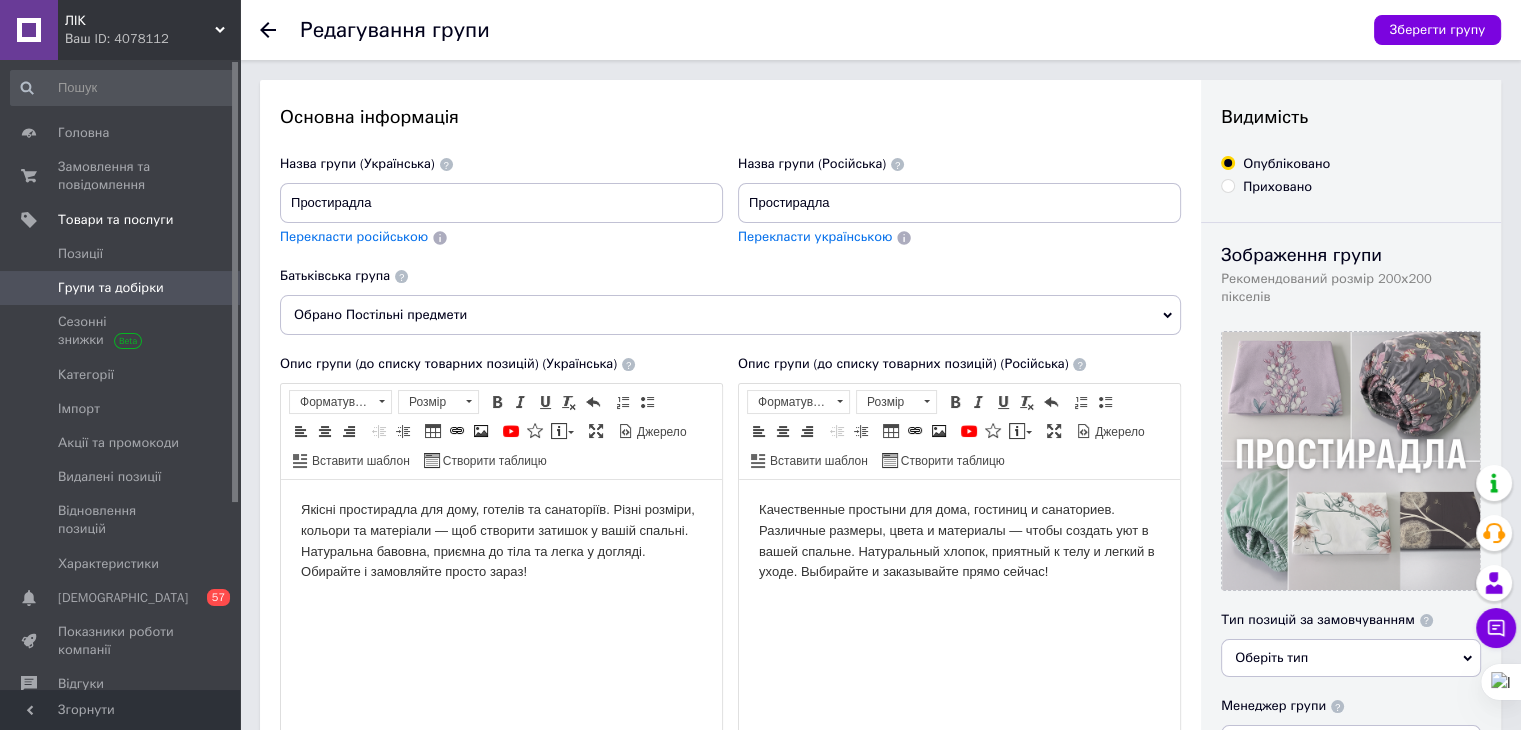 click 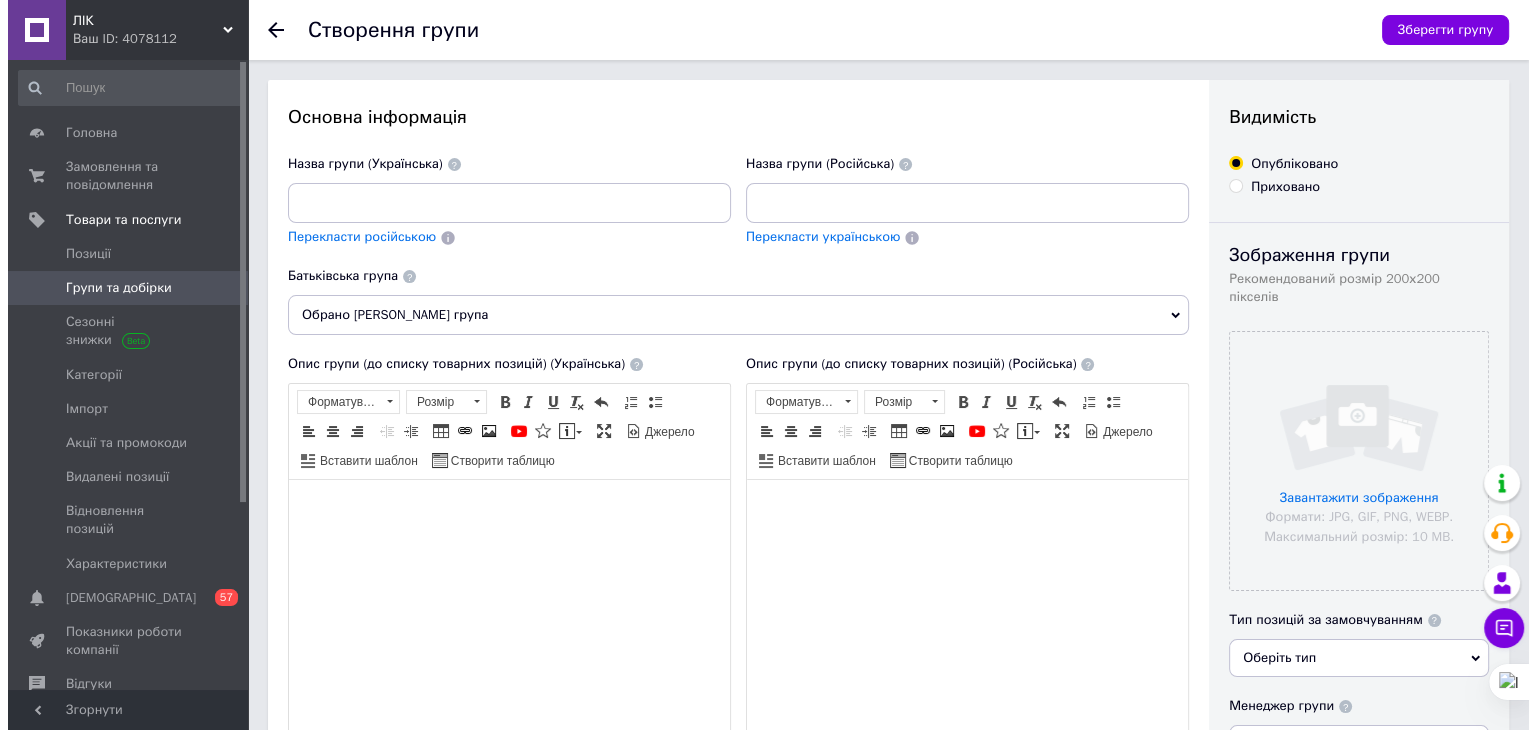 scroll, scrollTop: 0, scrollLeft: 0, axis: both 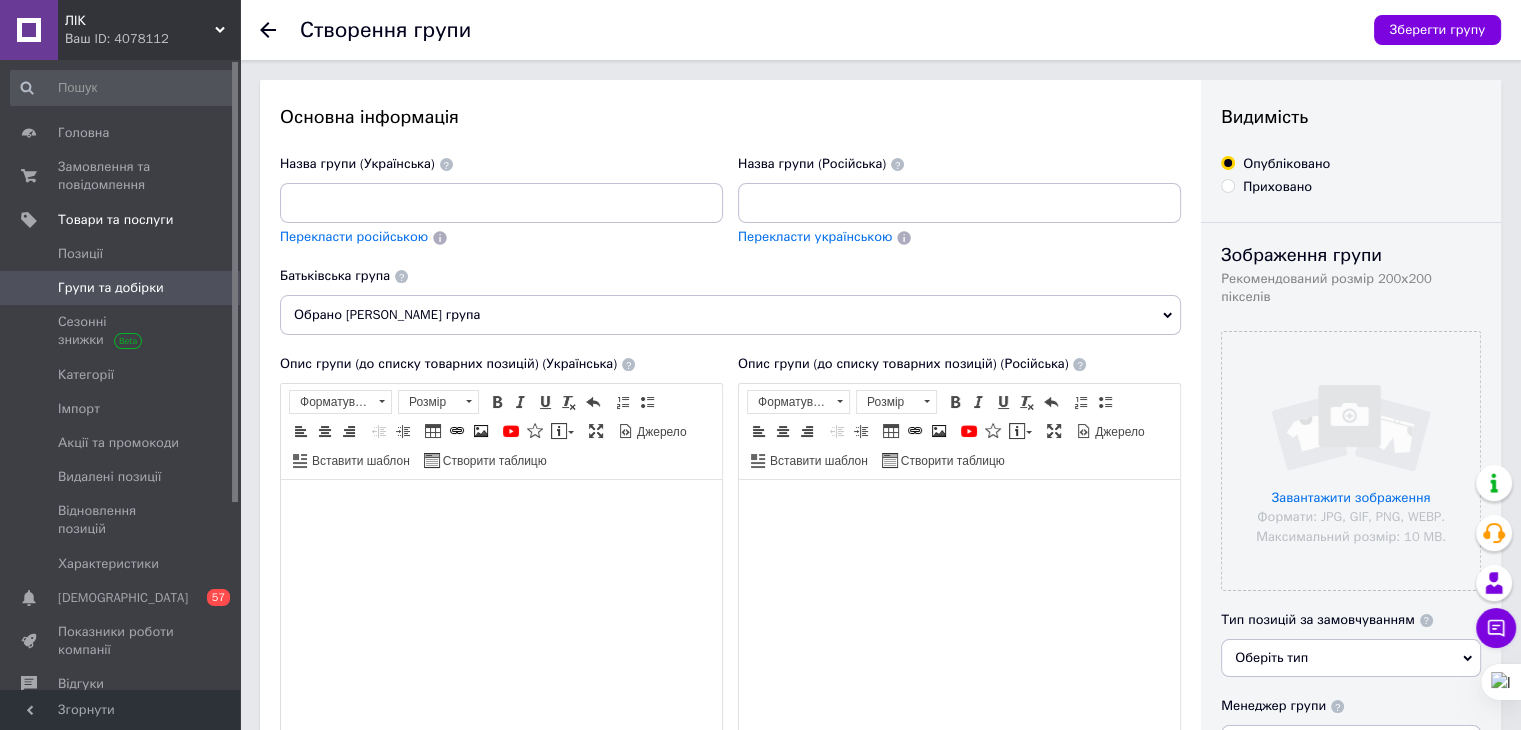 click 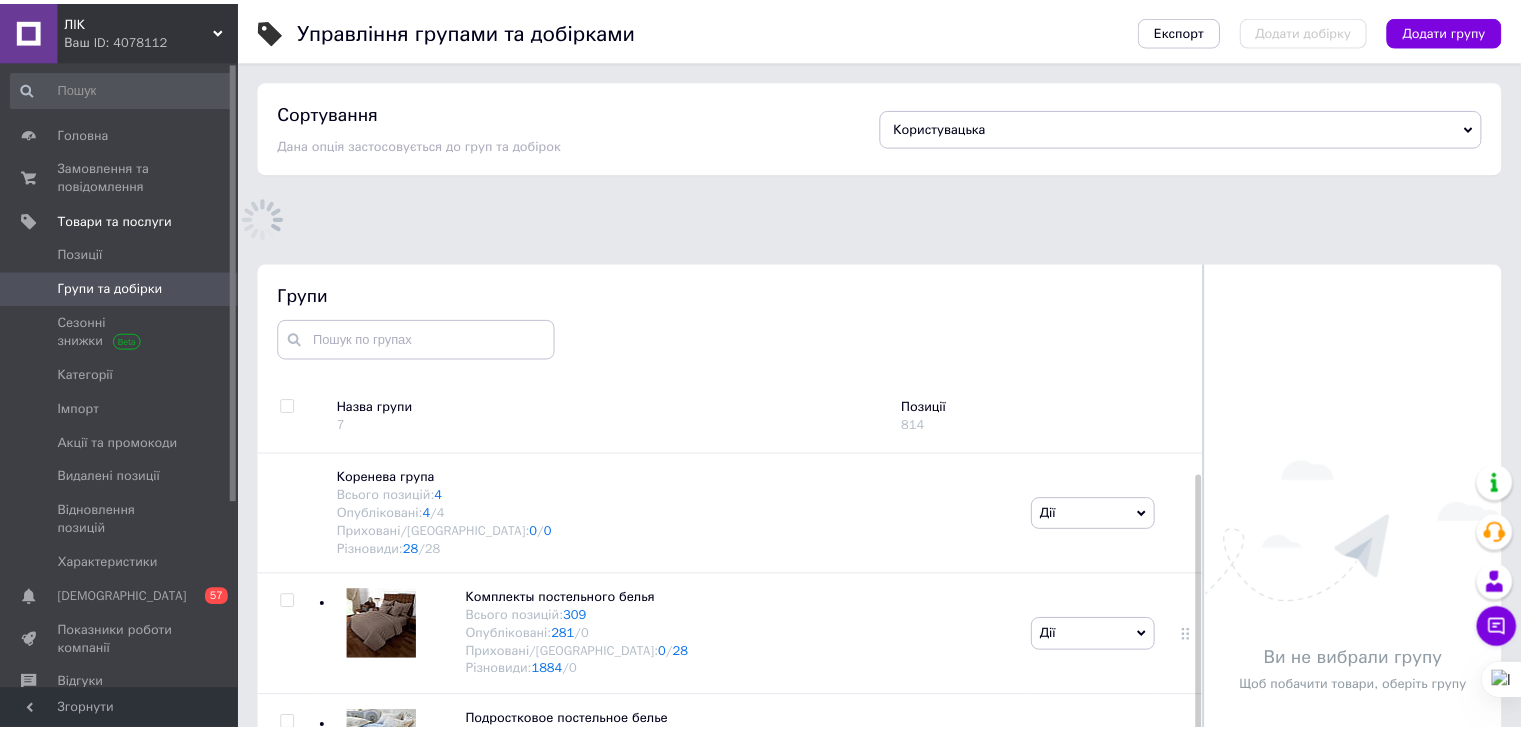 scroll, scrollTop: 155, scrollLeft: 0, axis: vertical 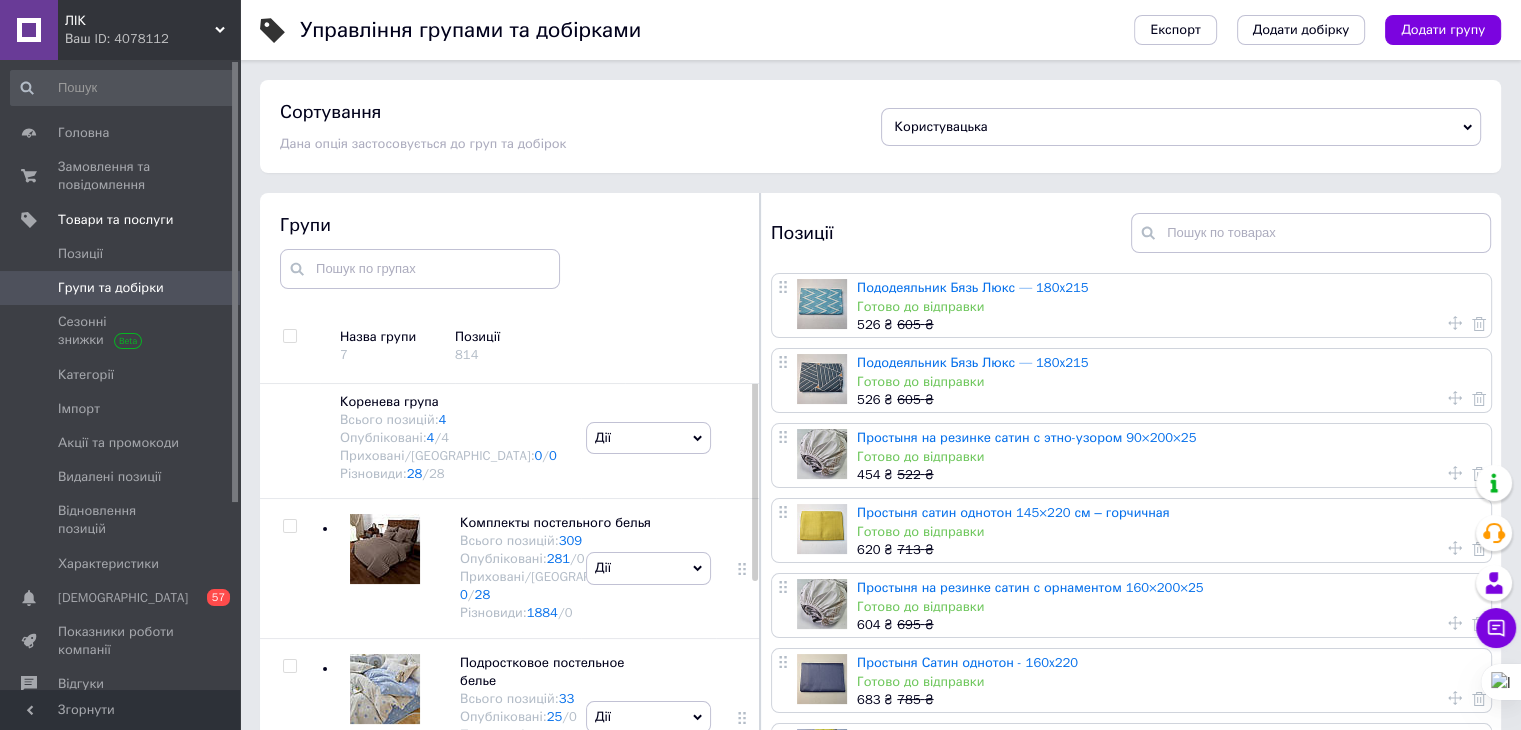 click on "Групи та добірки" at bounding box center [111, 288] 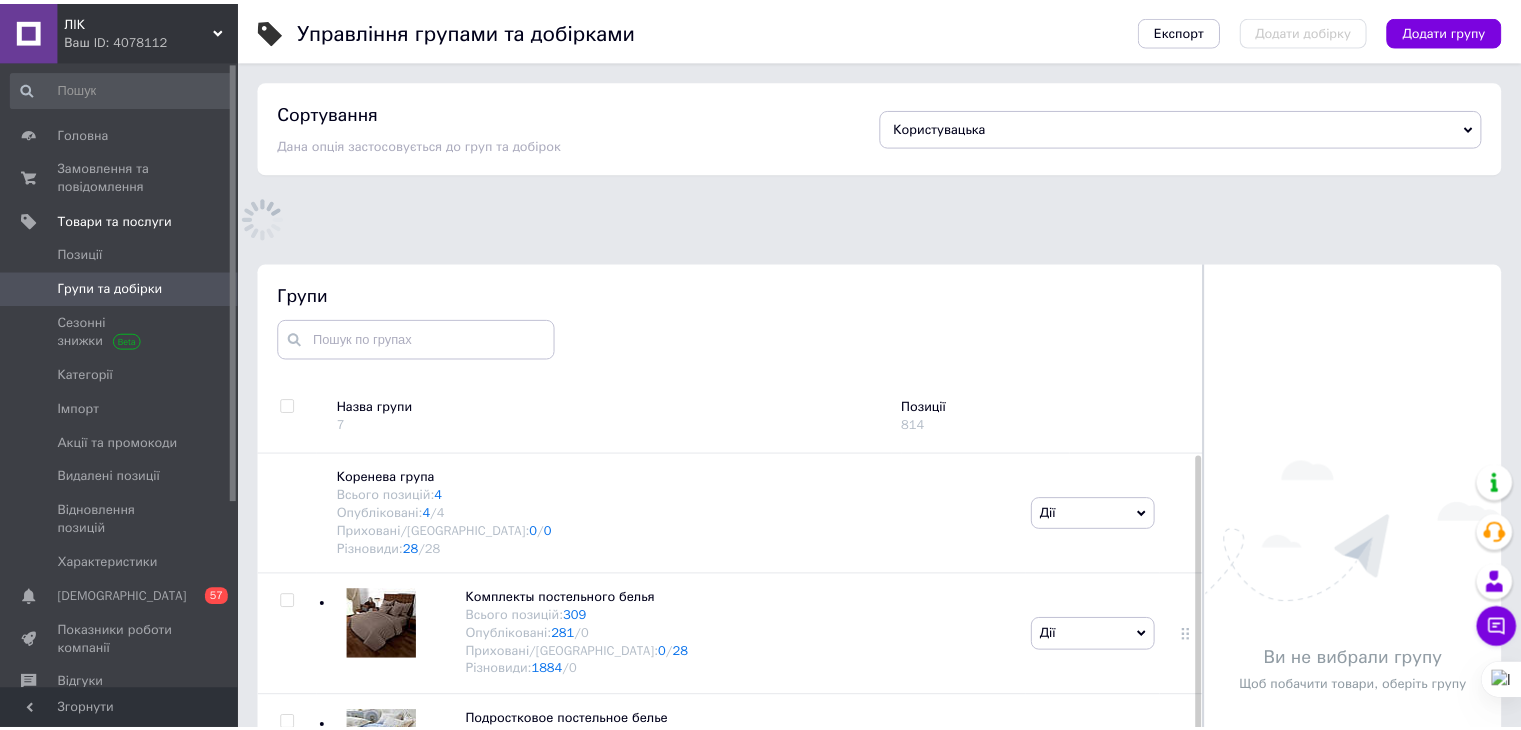 scroll, scrollTop: 60, scrollLeft: 0, axis: vertical 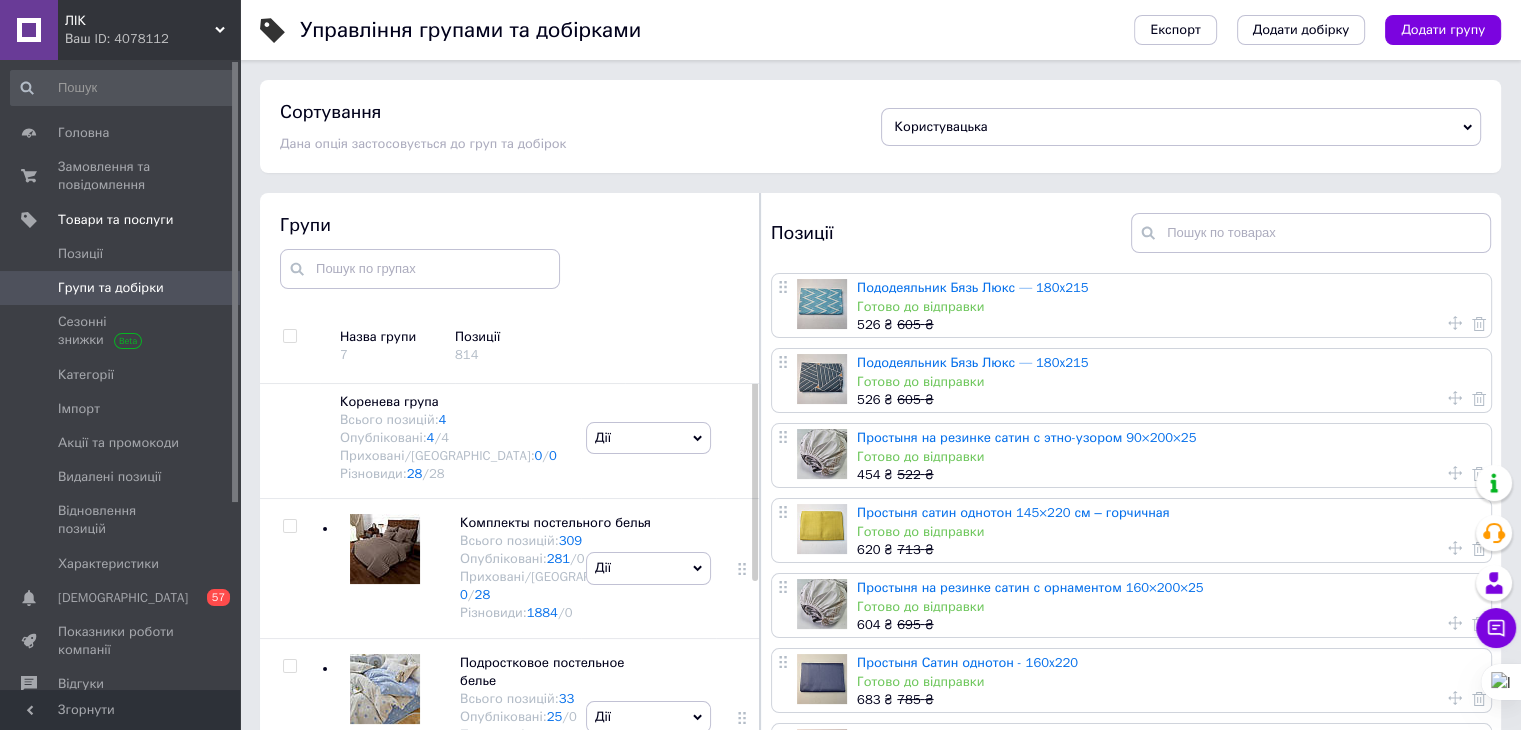 click on "Назва групи" at bounding box center [390, 337] 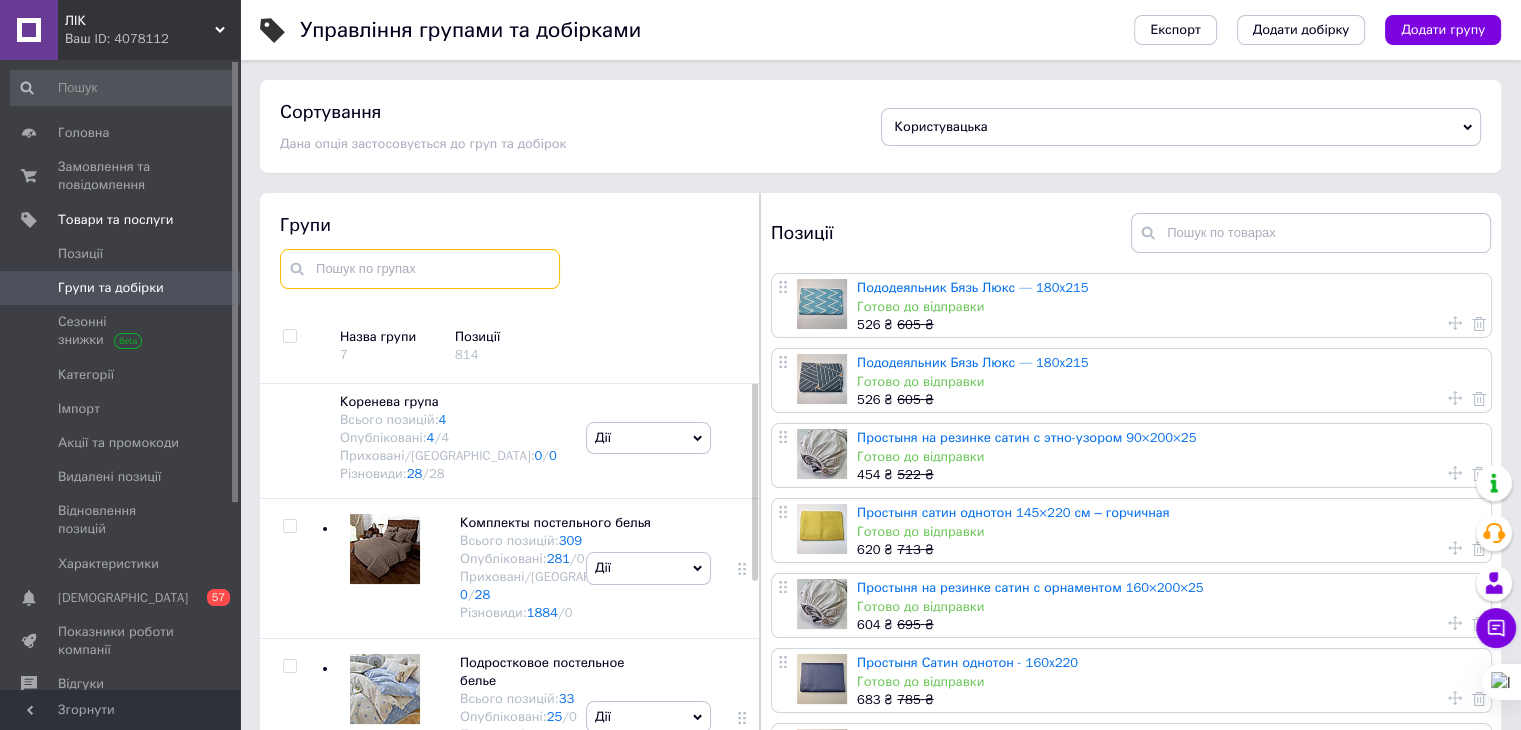 click at bounding box center (420, 269) 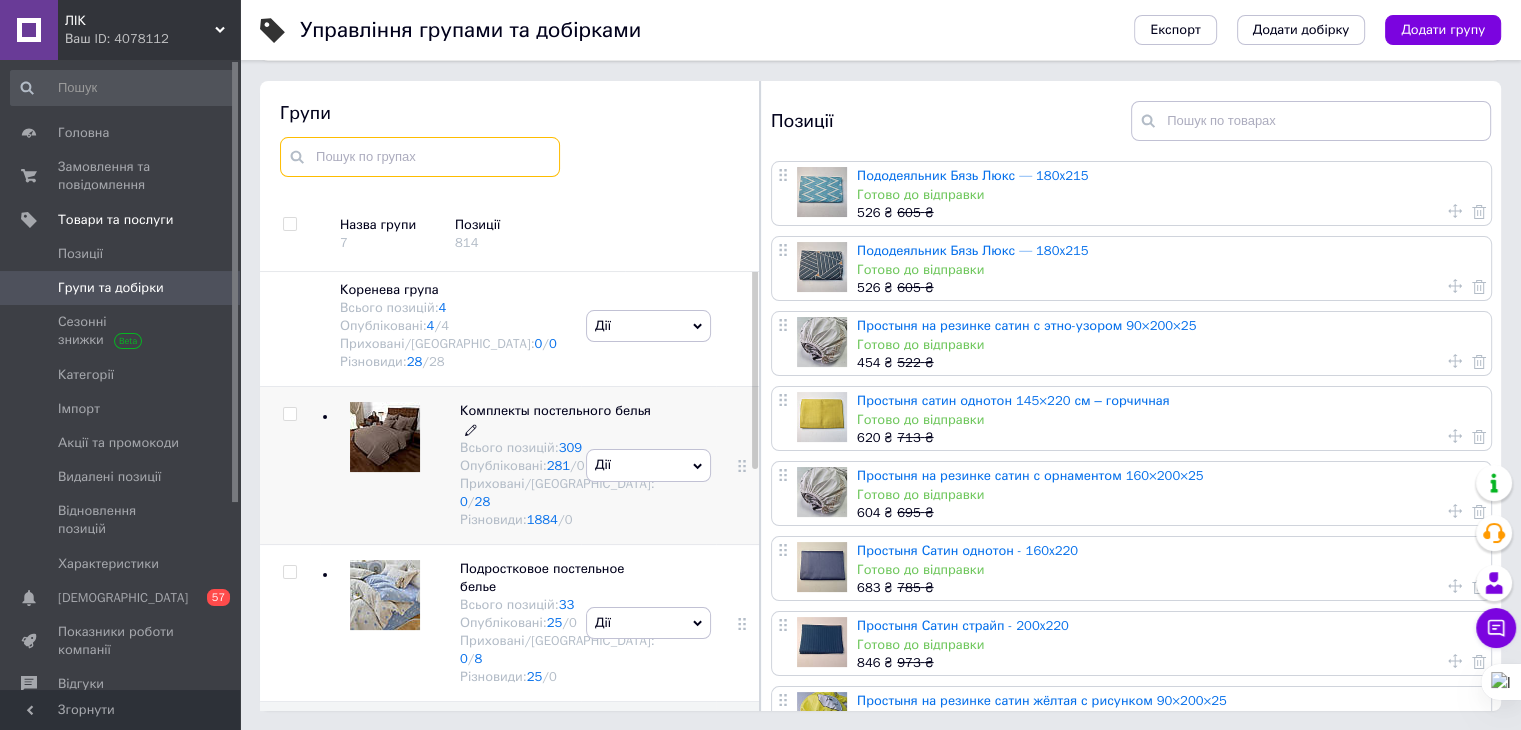 scroll, scrollTop: 113, scrollLeft: 0, axis: vertical 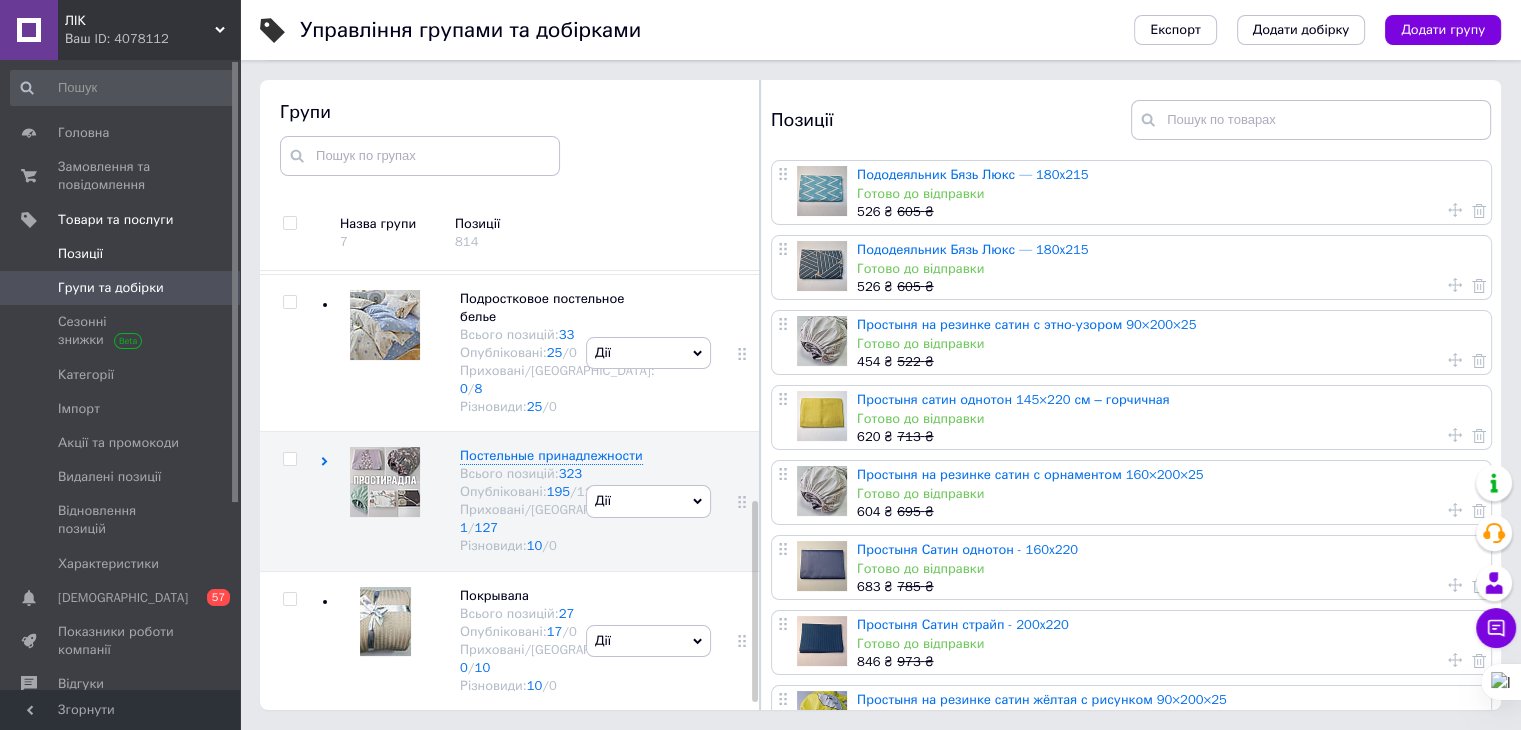 click on "Позиції" at bounding box center [121, 254] 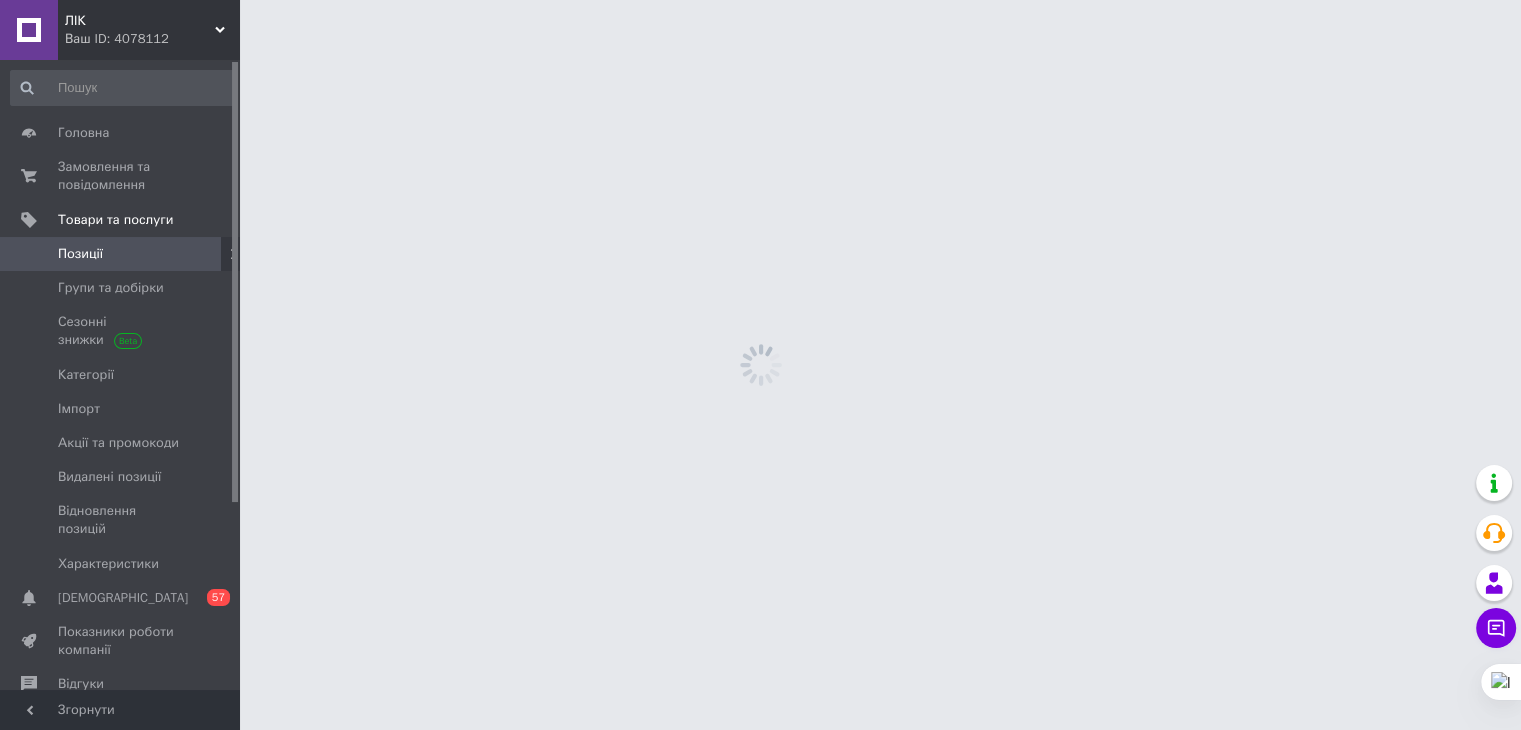 scroll, scrollTop: 0, scrollLeft: 0, axis: both 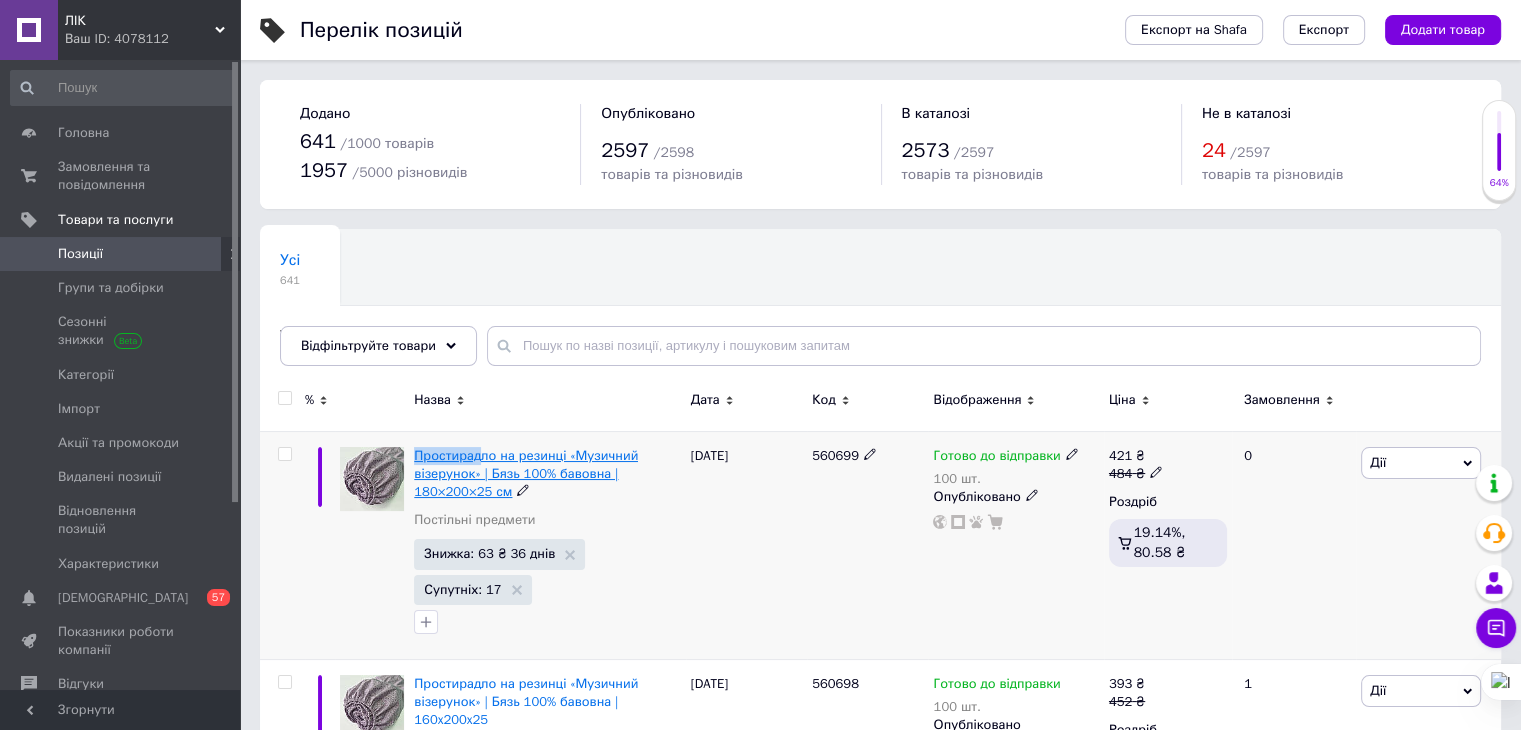 drag, startPoint x: 408, startPoint y: 457, endPoint x: 476, endPoint y: 460, distance: 68.06615 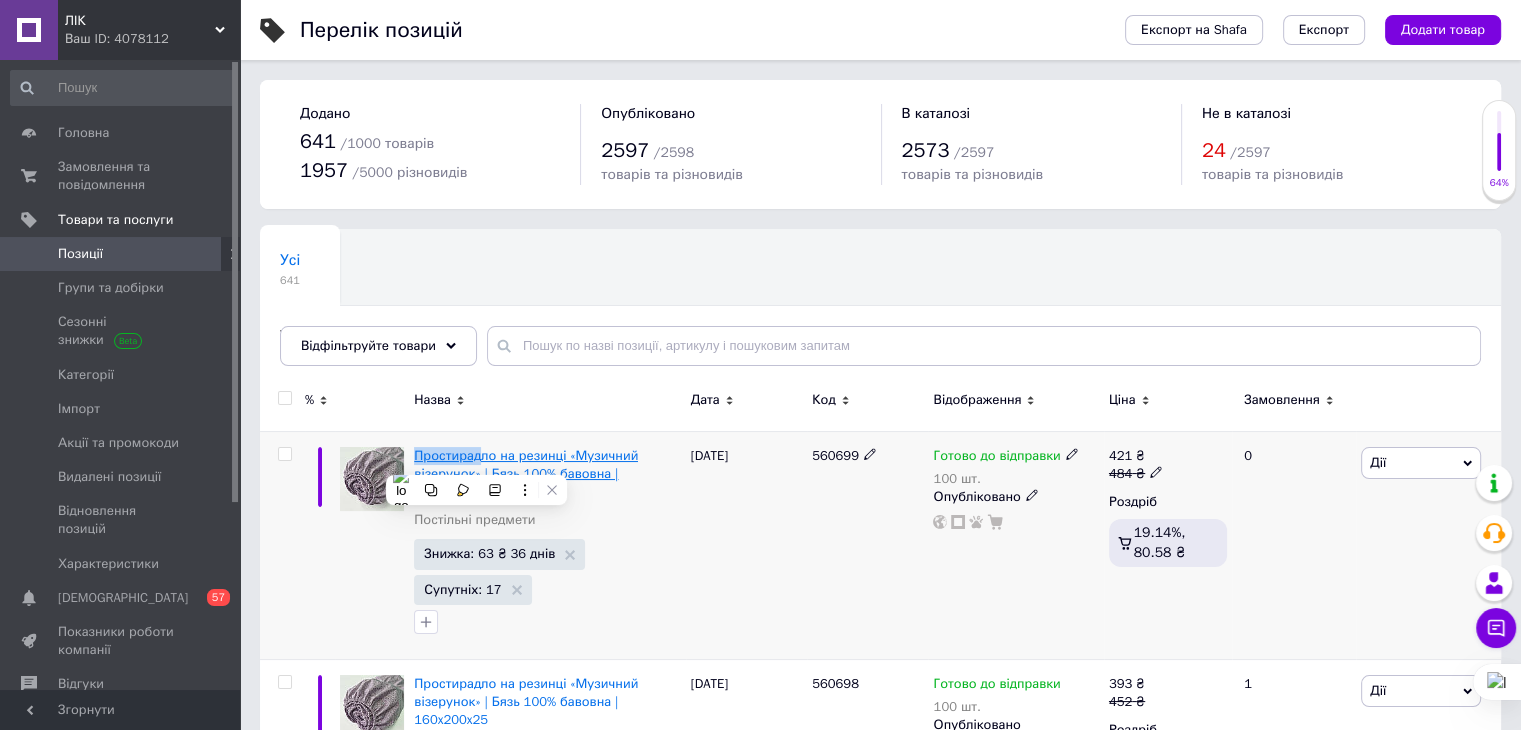 copy on "Простирад" 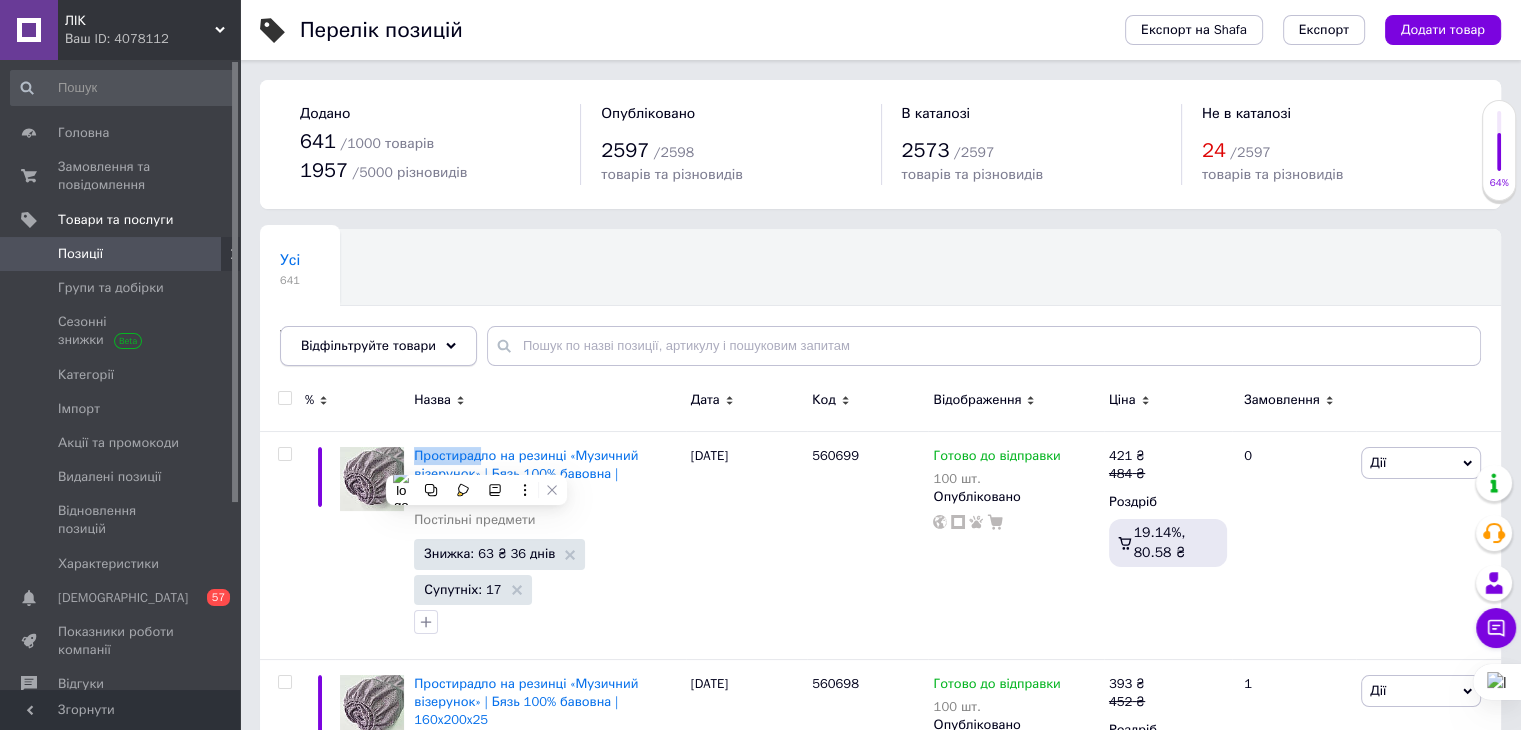 click on "Відфільтруйте товари" at bounding box center (378, 346) 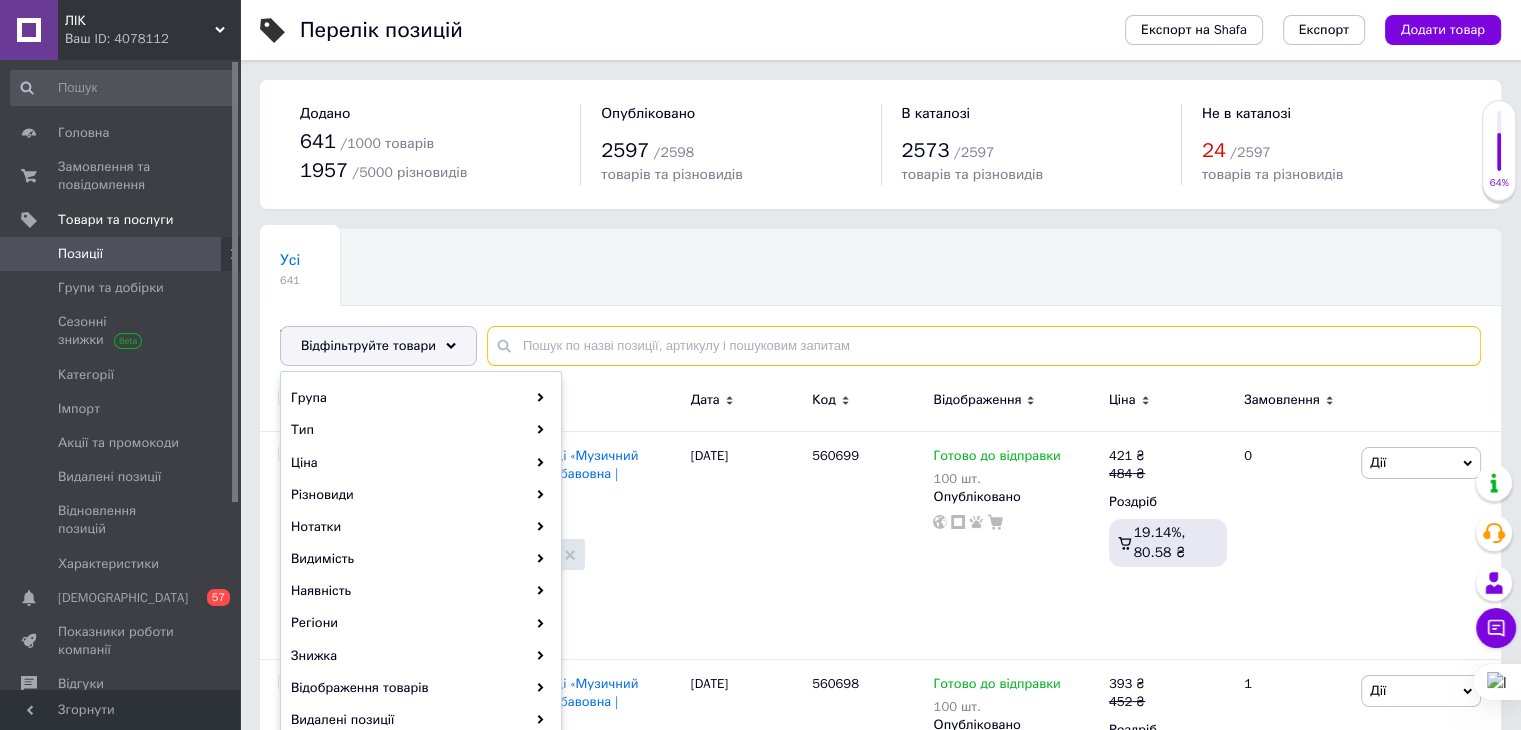 click at bounding box center (984, 346) 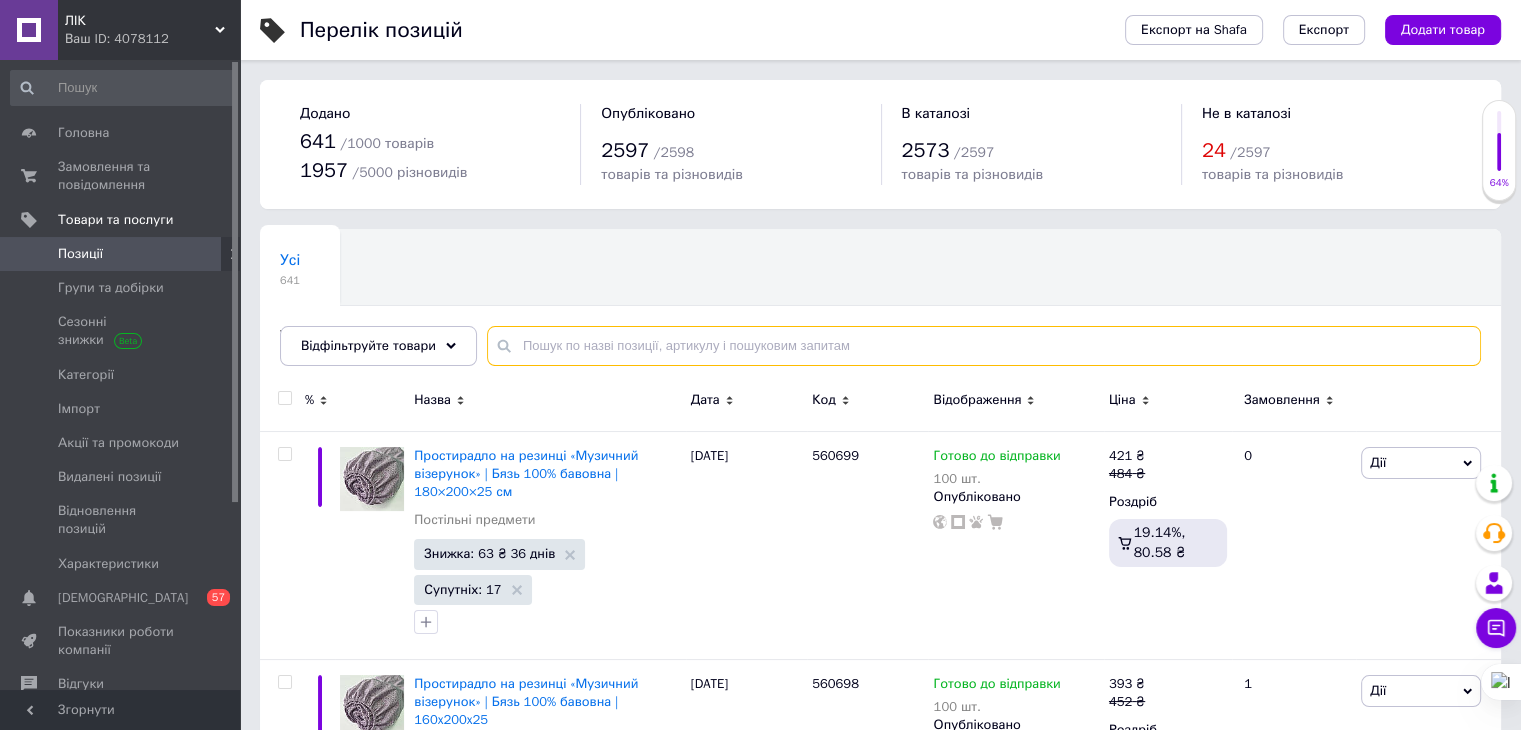 paste on "Простирад" 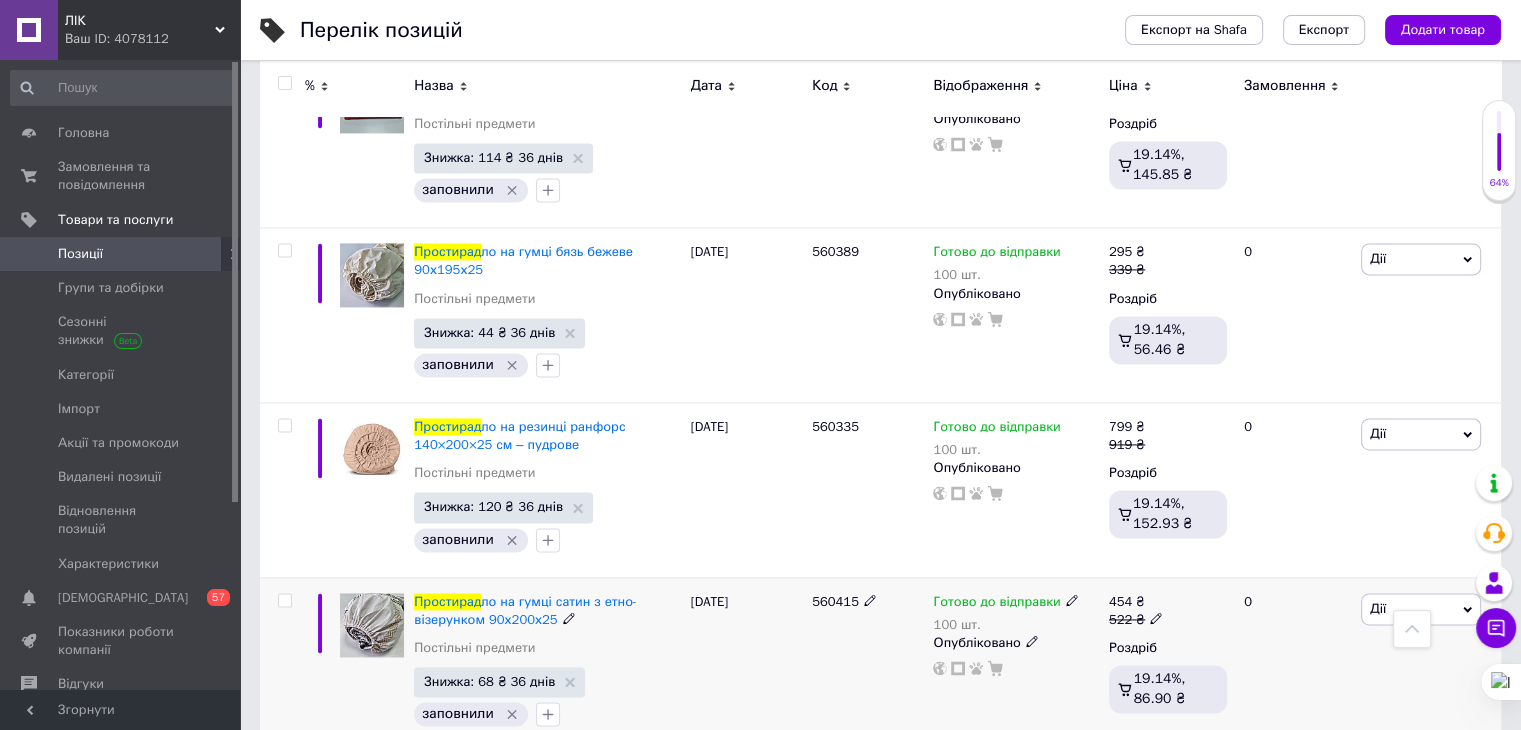 scroll, scrollTop: 18082, scrollLeft: 0, axis: vertical 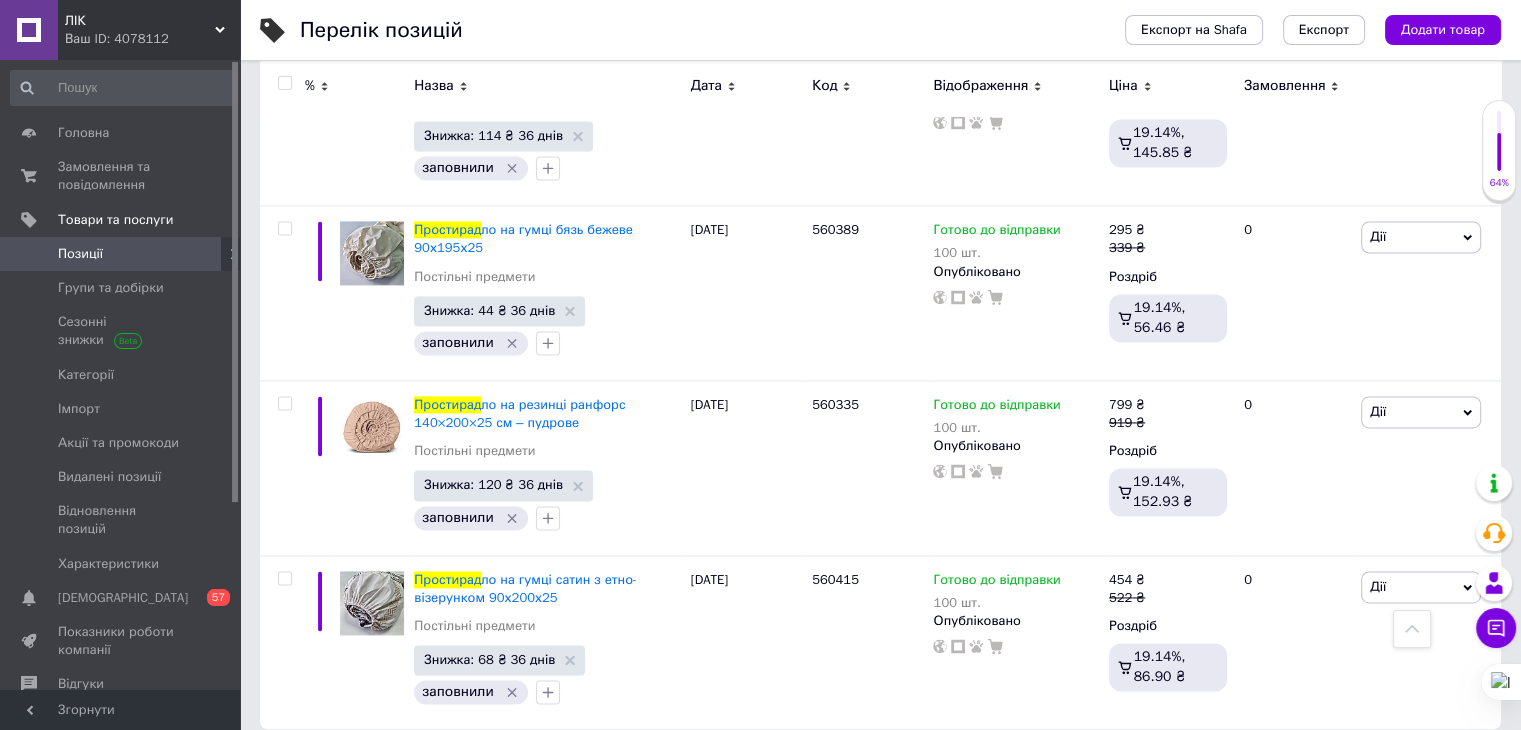 click on "2" at bounding box center [327, 770] 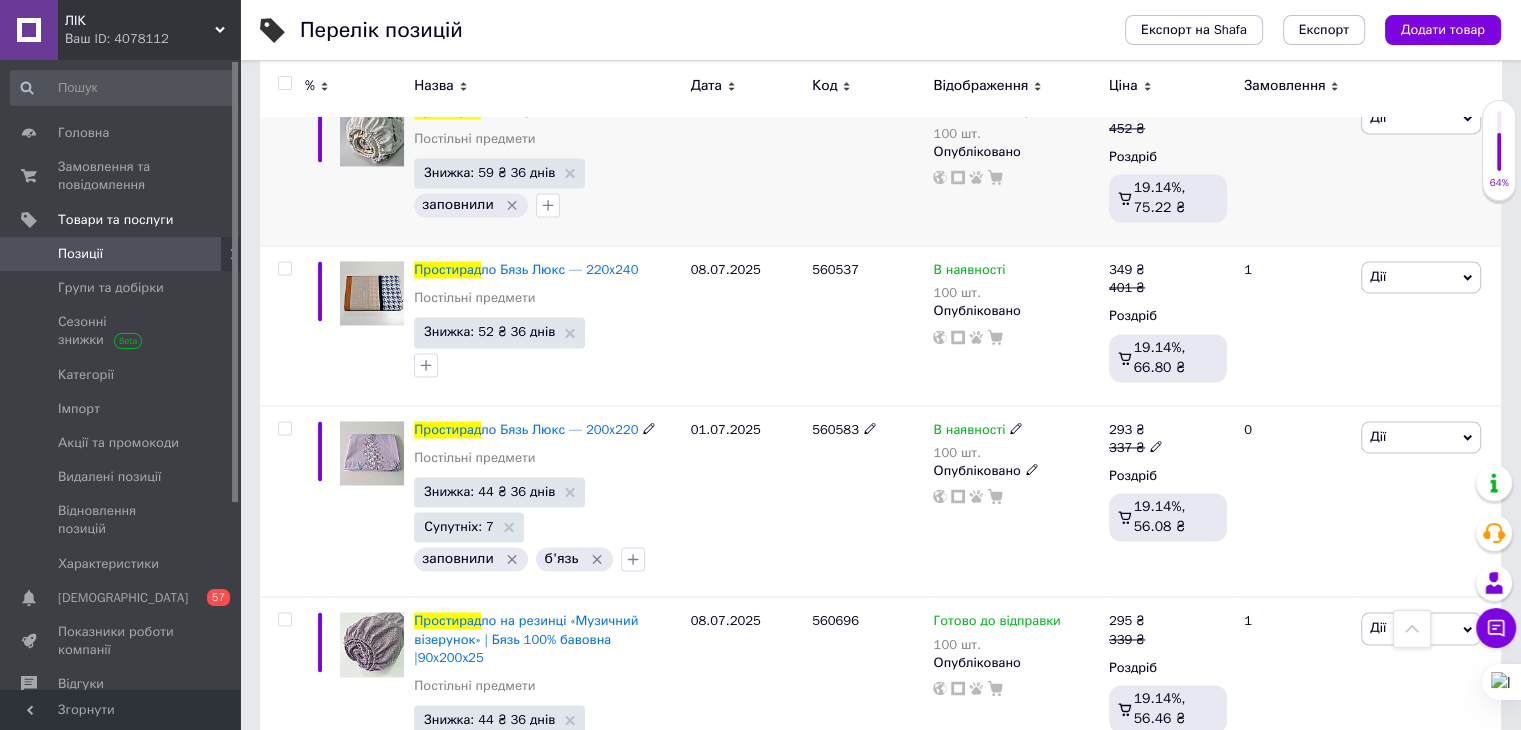 scroll, scrollTop: 10188, scrollLeft: 0, axis: vertical 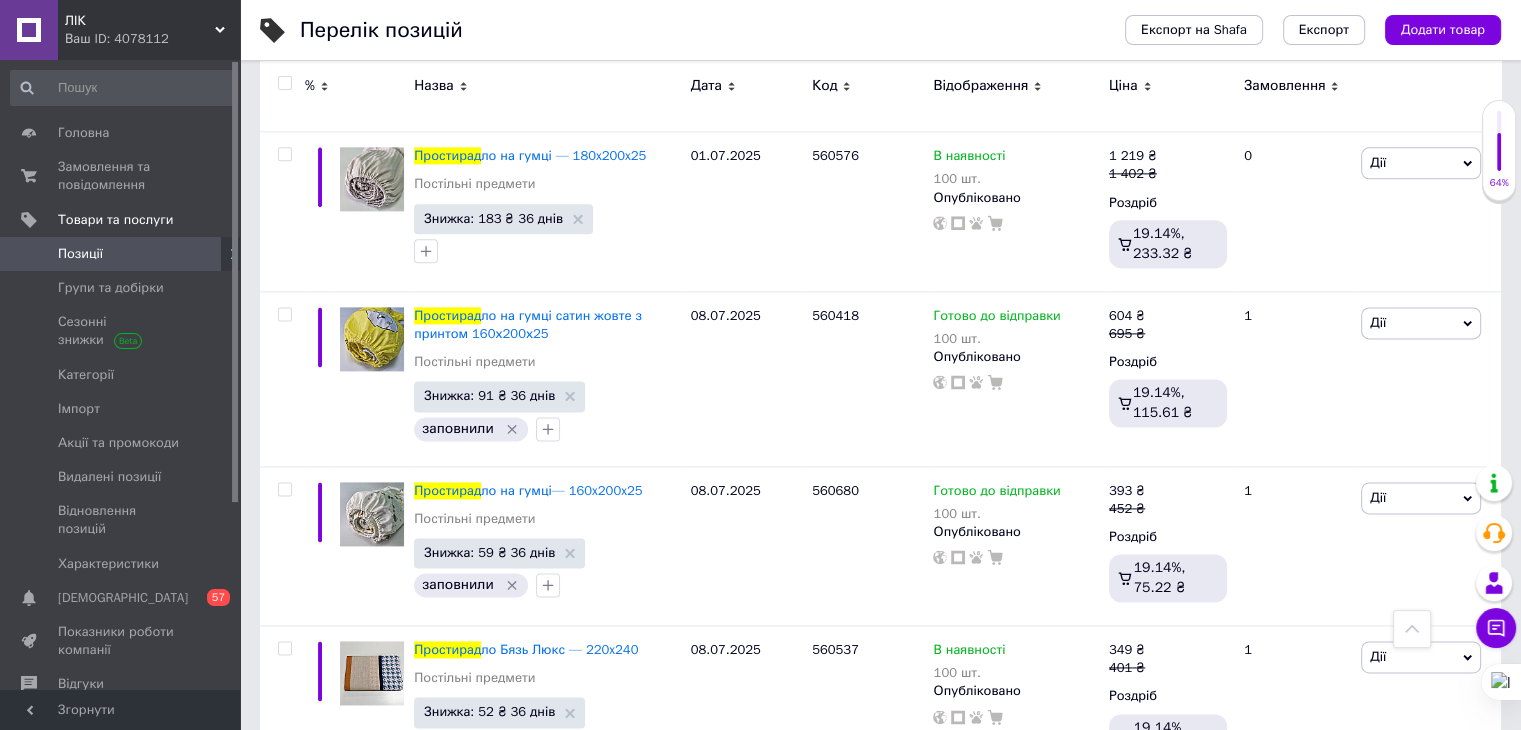 click at bounding box center (284, 83) 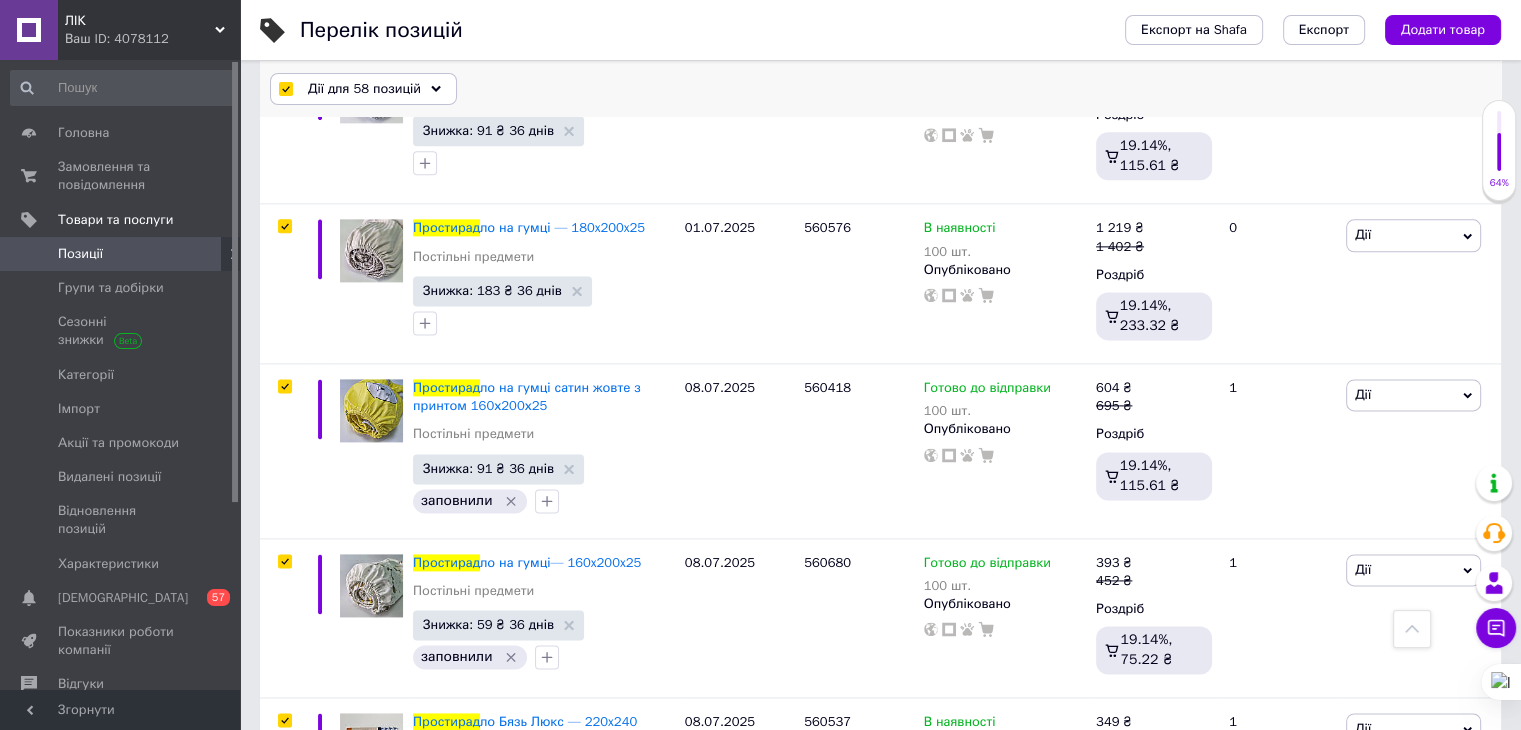 scroll, scrollTop: 10187, scrollLeft: 0, axis: vertical 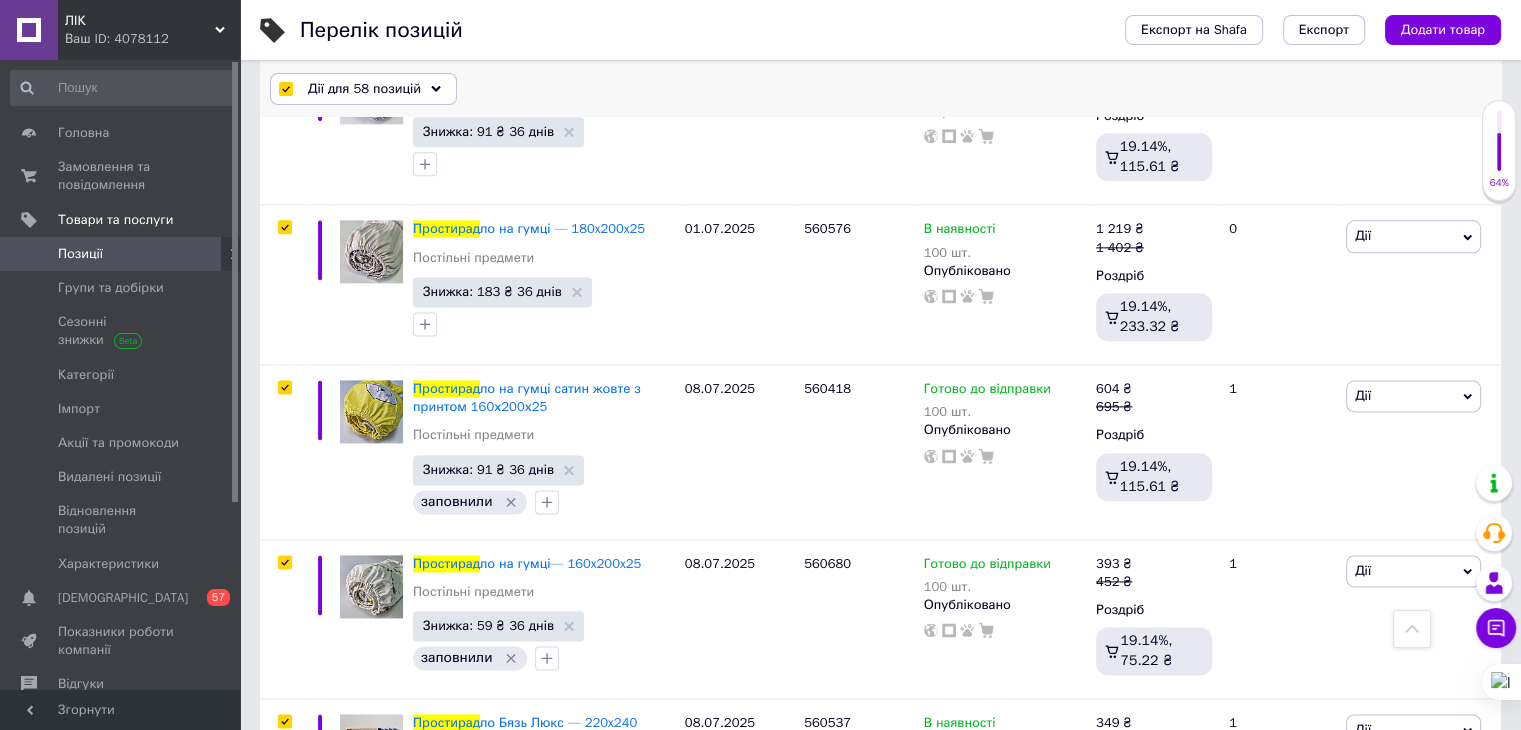 click on "Дії для 58 позицій" at bounding box center [364, 89] 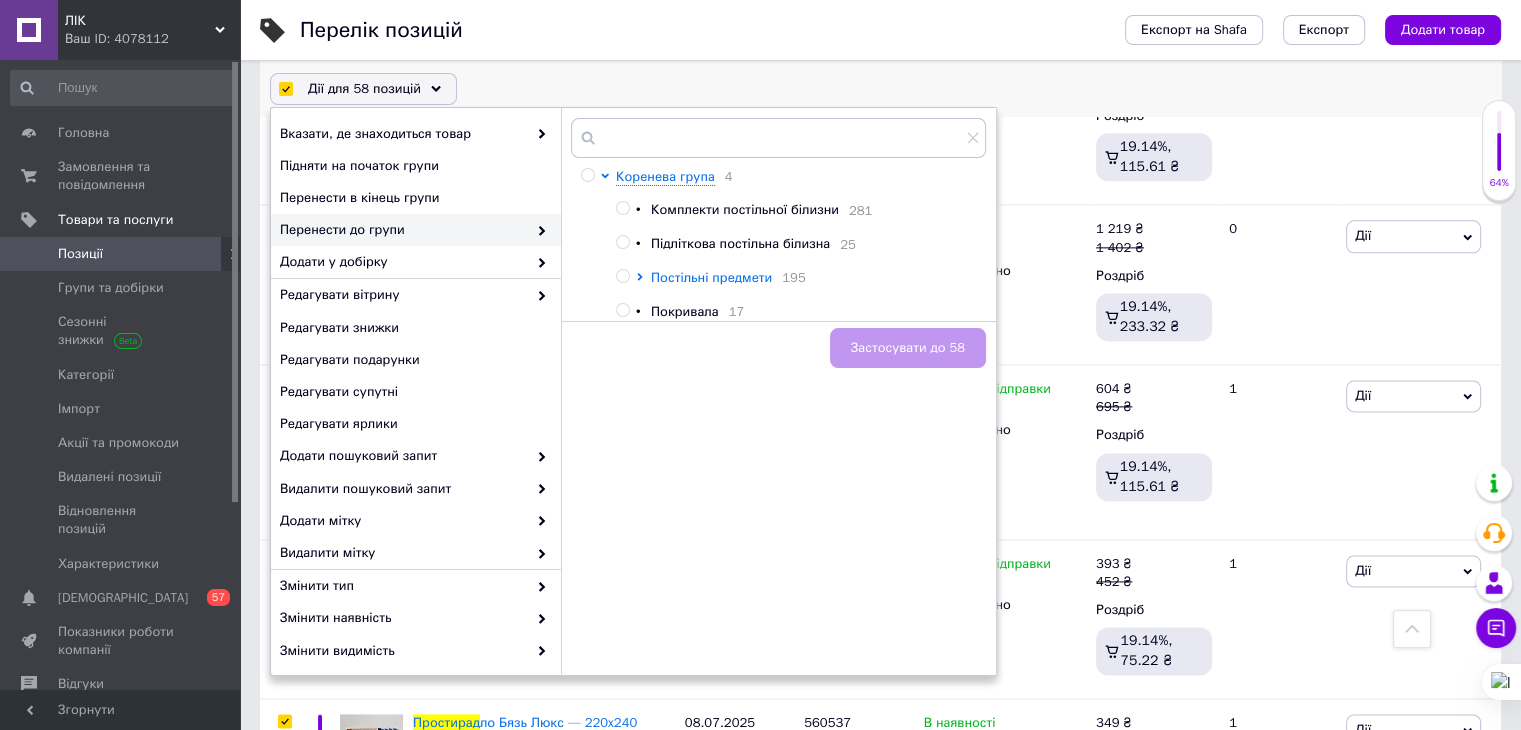 click on "Постільні предмети" at bounding box center [711, 277] 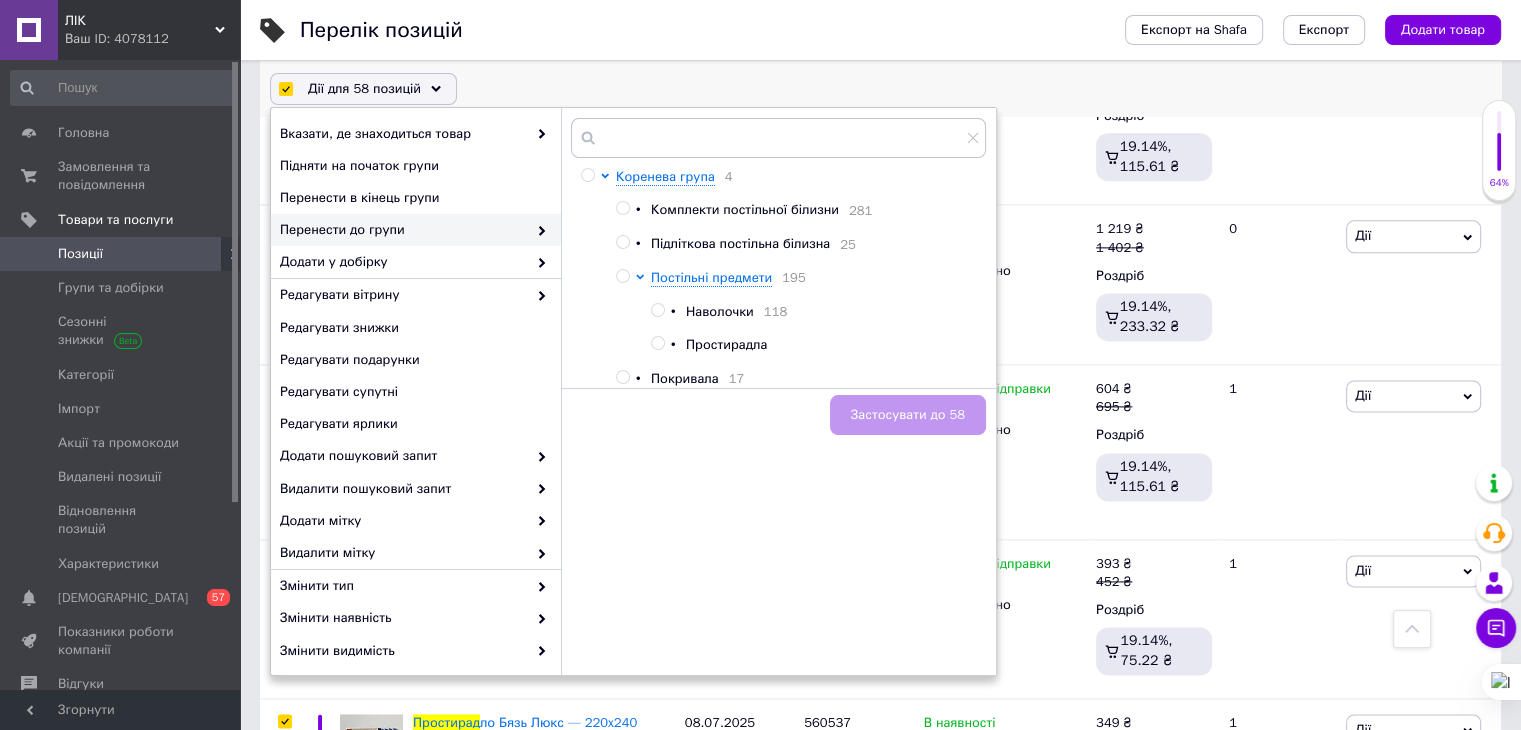 click at bounding box center [657, 343] 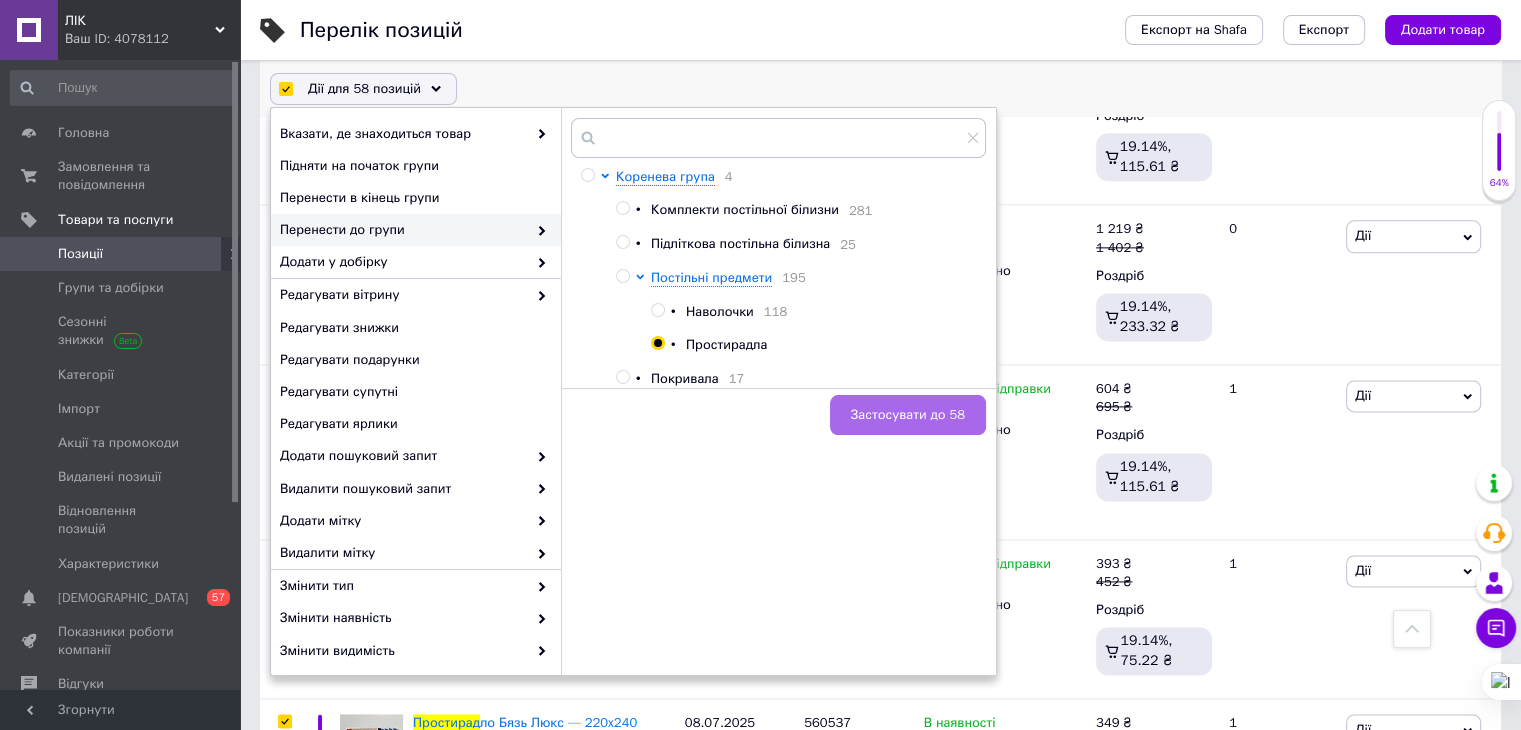 click on "Застосувати до 58" at bounding box center (908, 415) 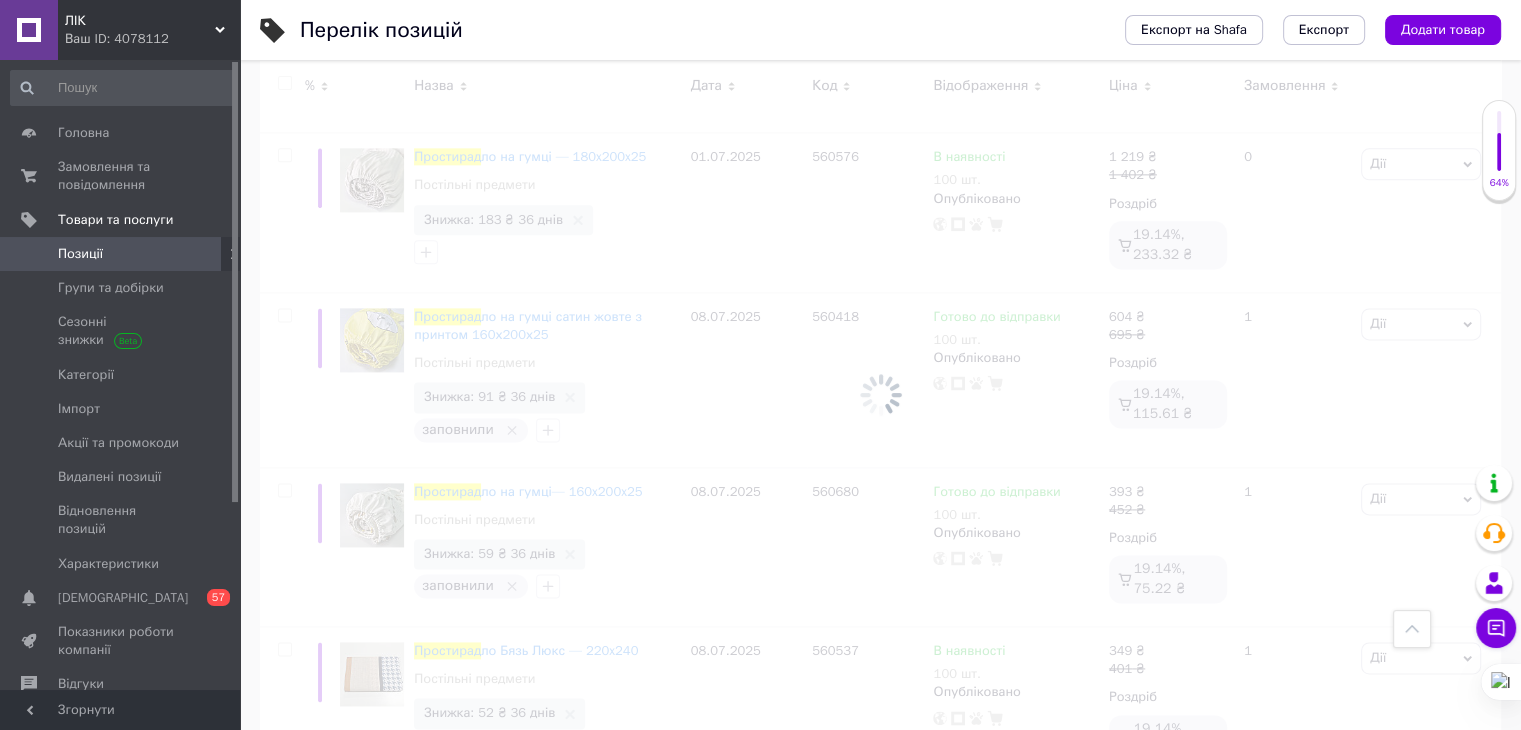 scroll, scrollTop: 10188, scrollLeft: 0, axis: vertical 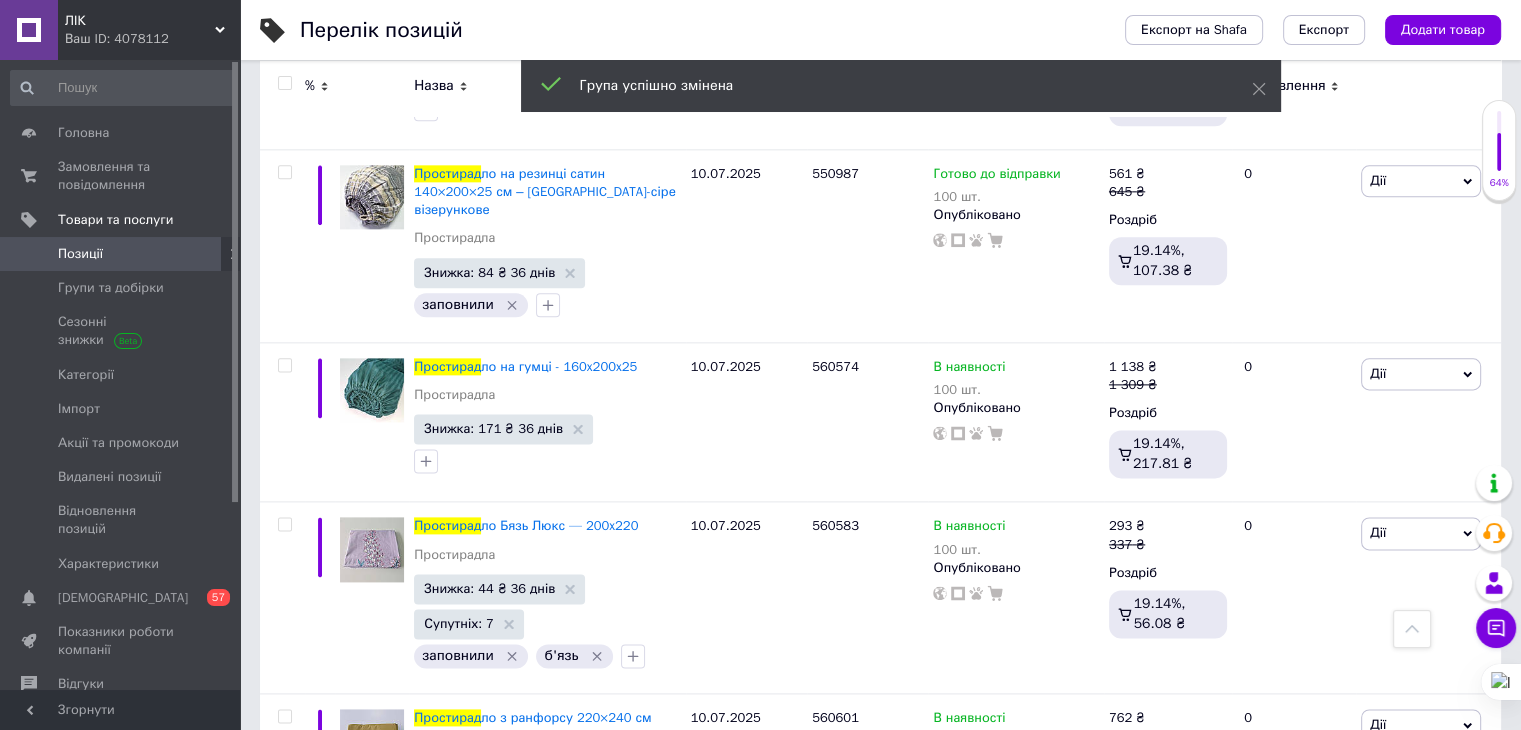 click at bounding box center (284, 83) 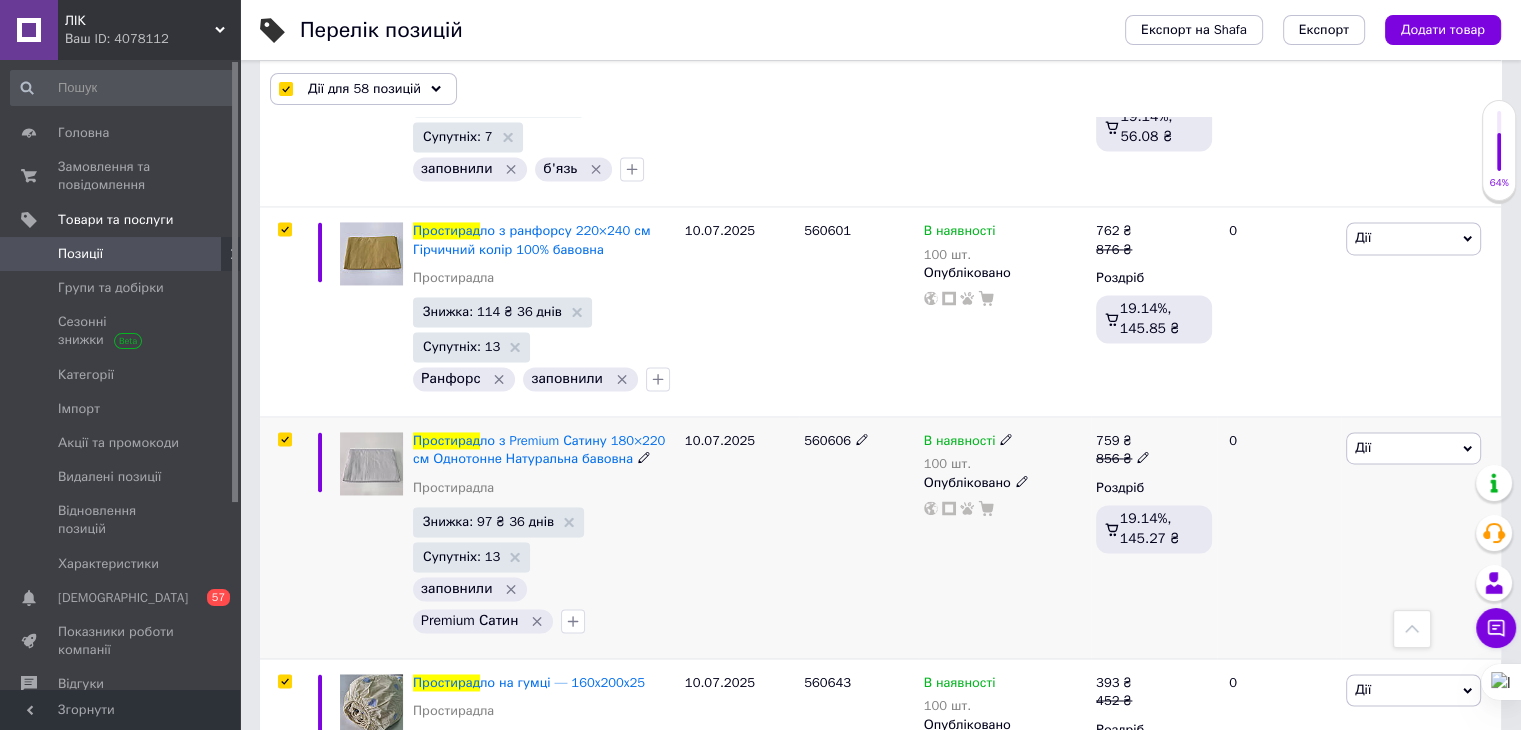 scroll, scrollTop: 10668, scrollLeft: 0, axis: vertical 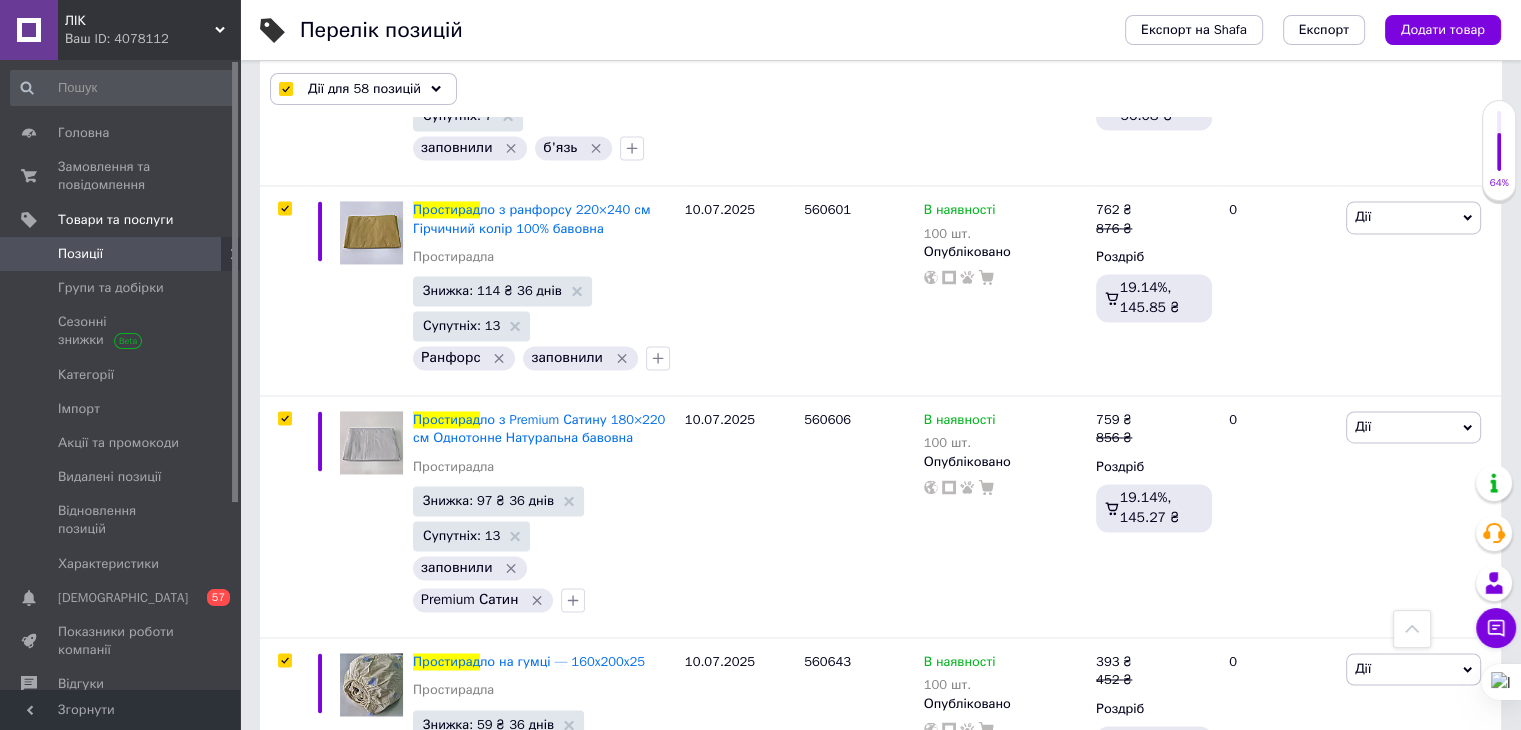 click on "1" at bounding box center [404, 838] 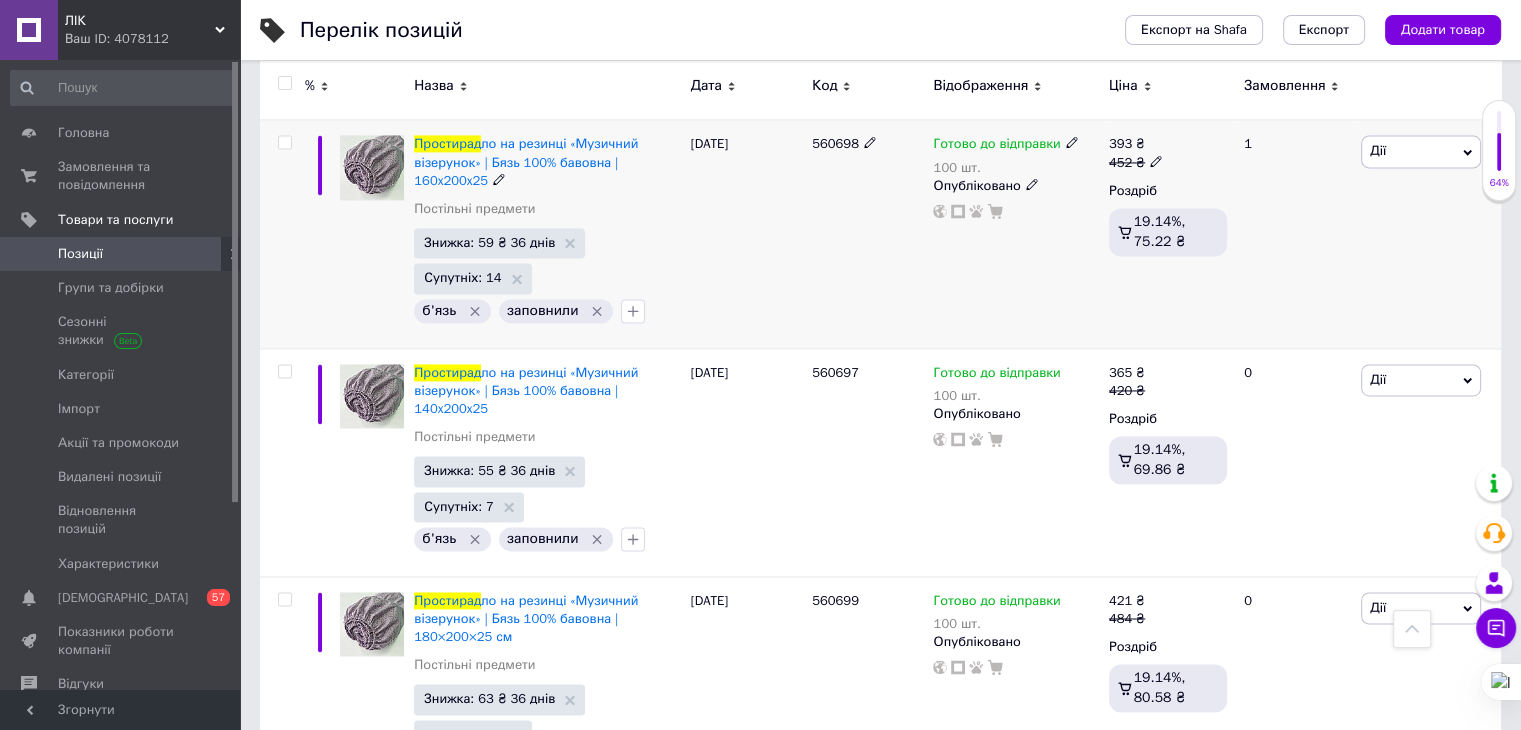 scroll, scrollTop: 10613, scrollLeft: 0, axis: vertical 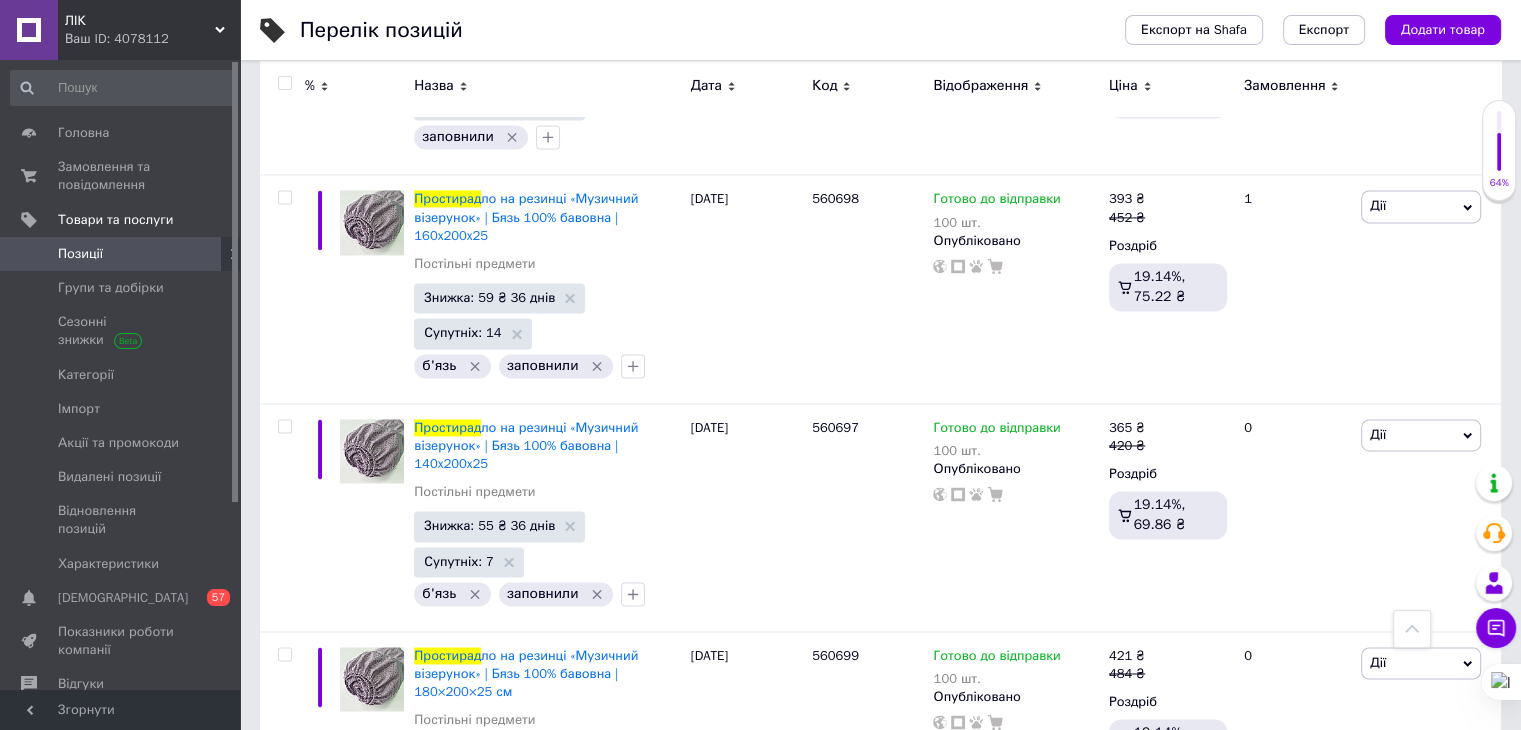 click at bounding box center (284, 83) 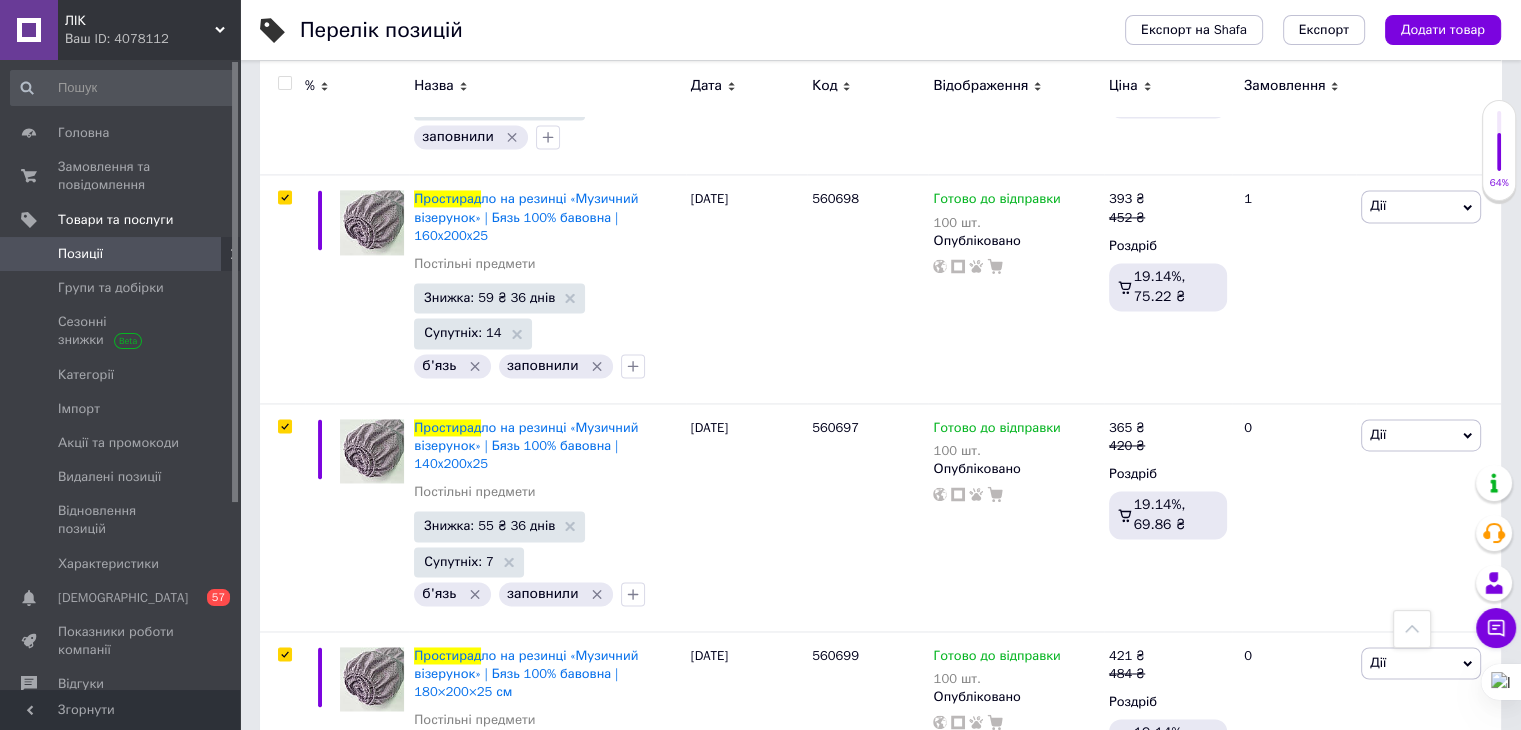 scroll, scrollTop: 10628, scrollLeft: 0, axis: vertical 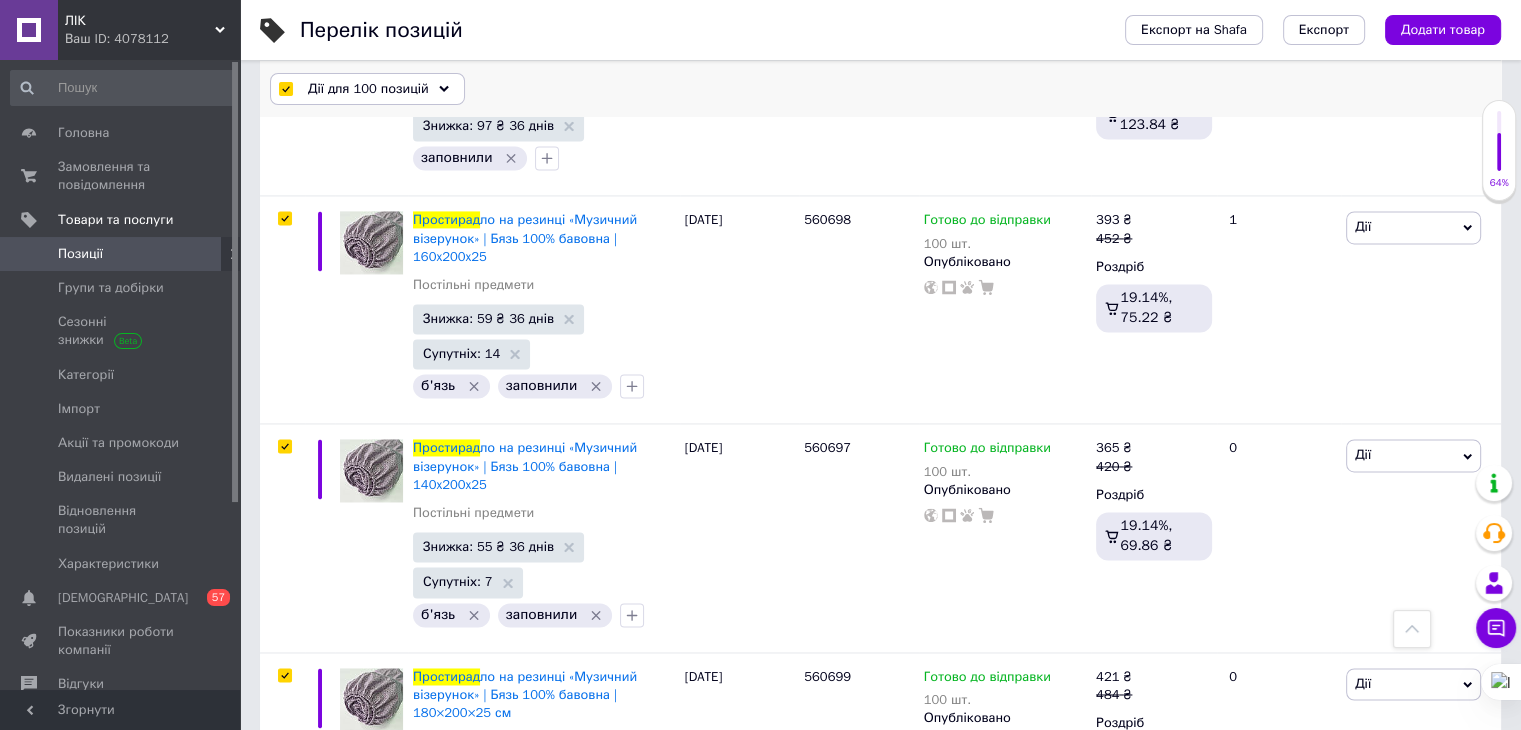 click on "Дії для 100 позицій" at bounding box center (368, 89) 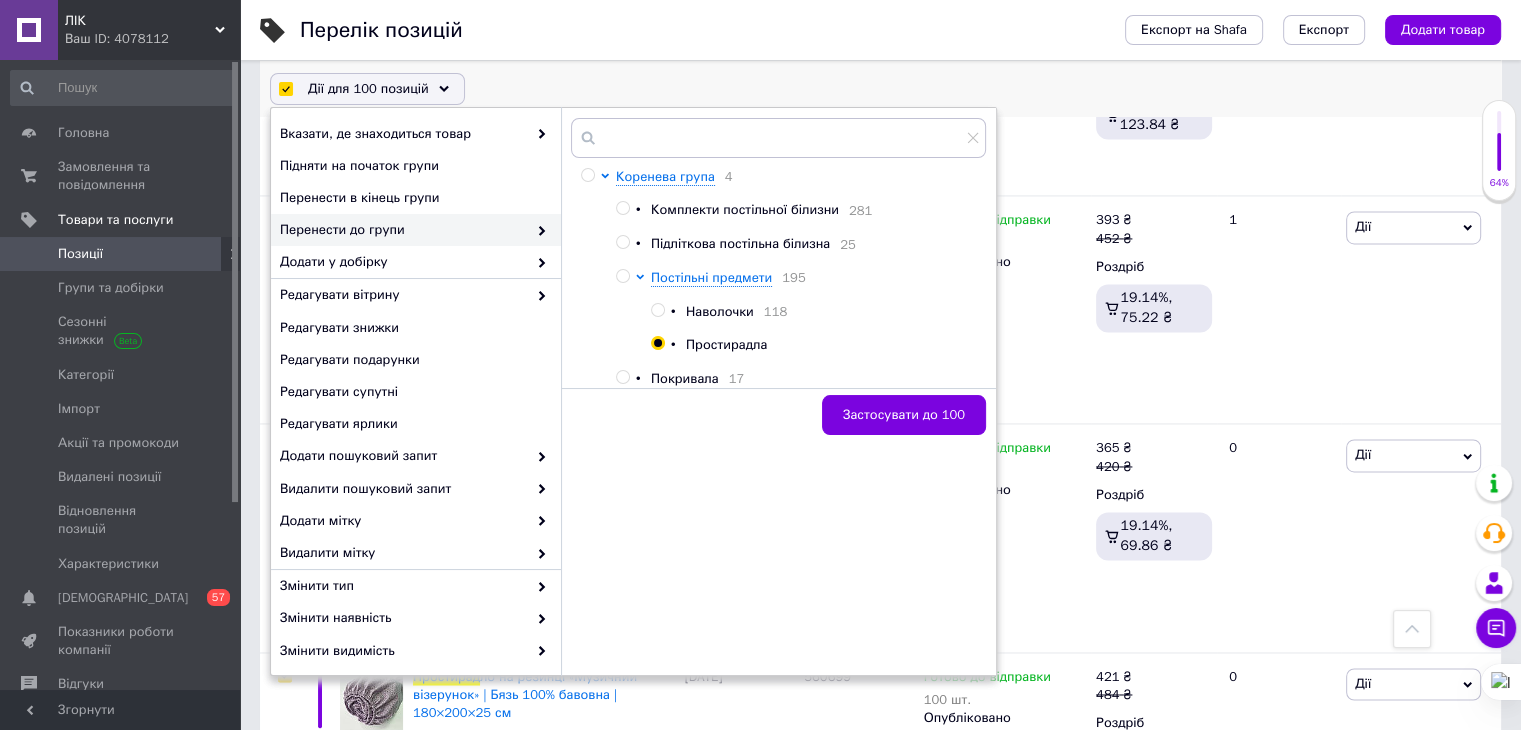 click 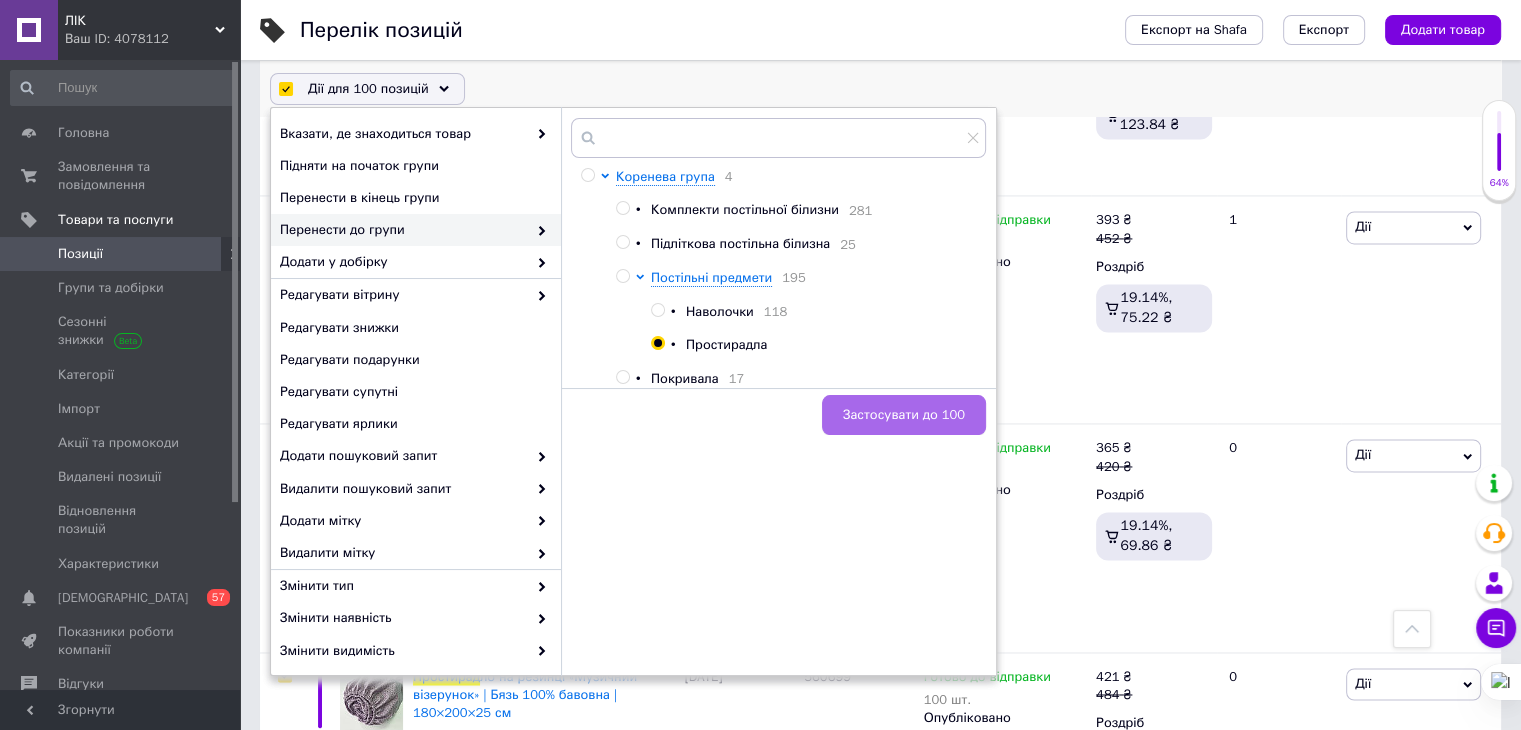 click on "Застосувати до 100" at bounding box center (904, 415) 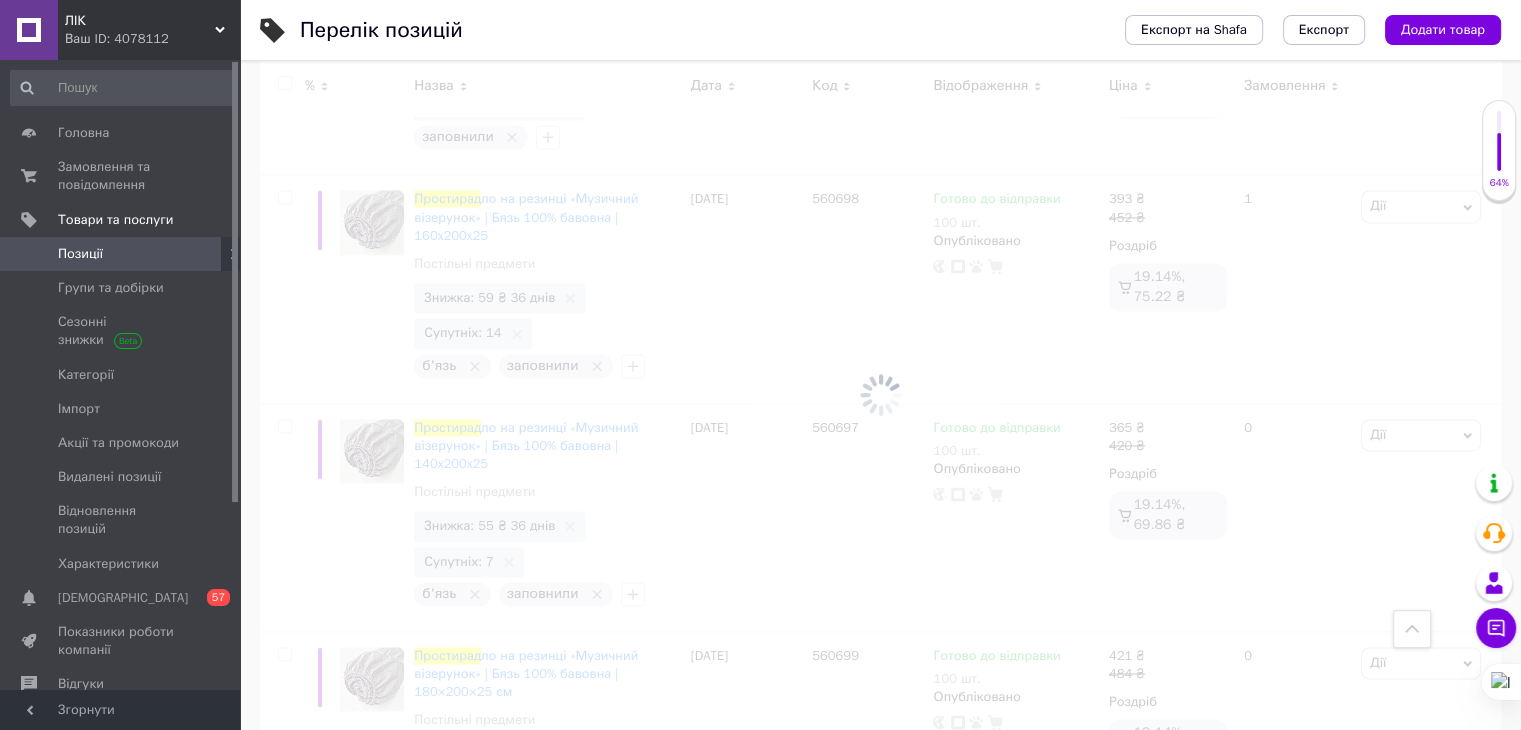 checkbox on "false" 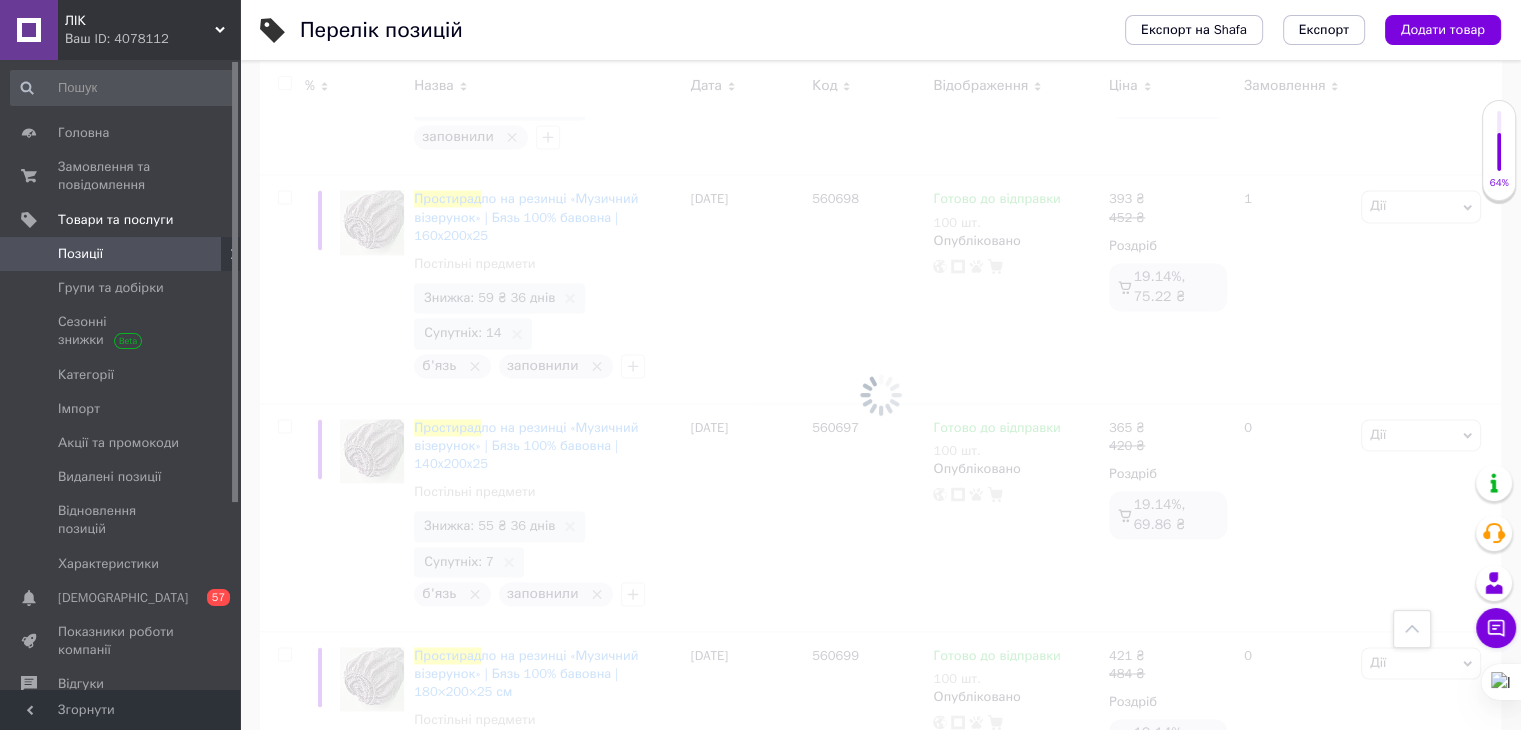 checkbox on "false" 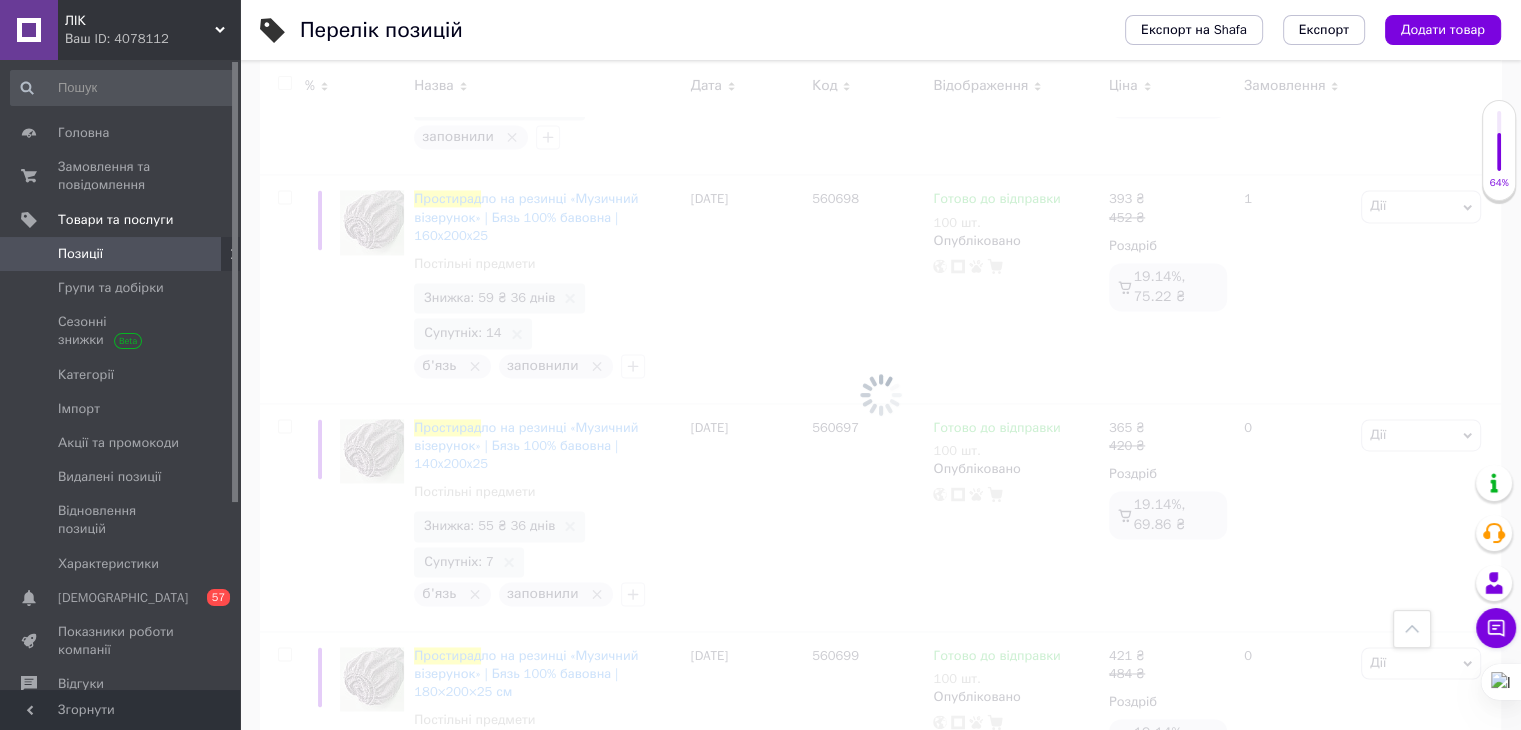 checkbox on "false" 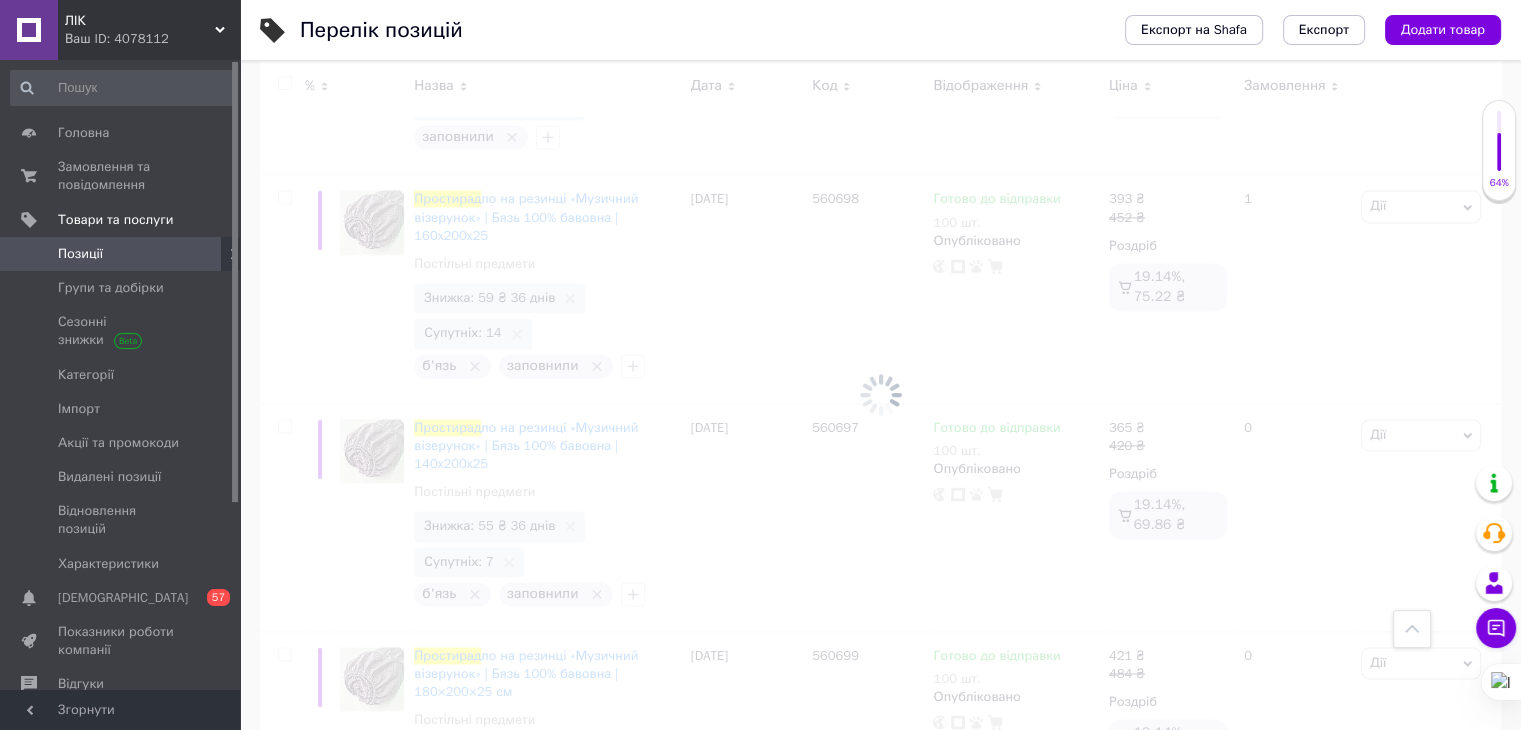 checkbox on "false" 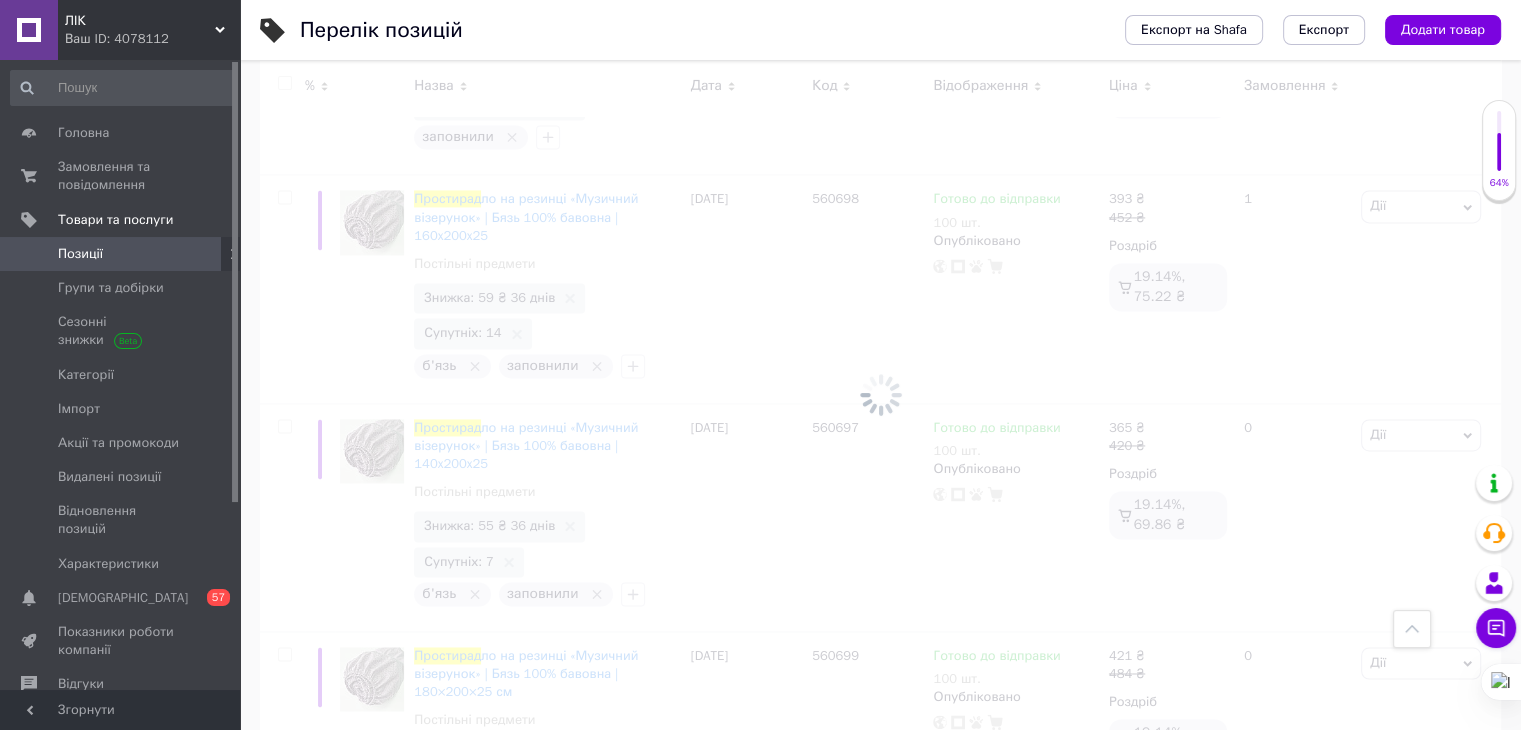 checkbox on "false" 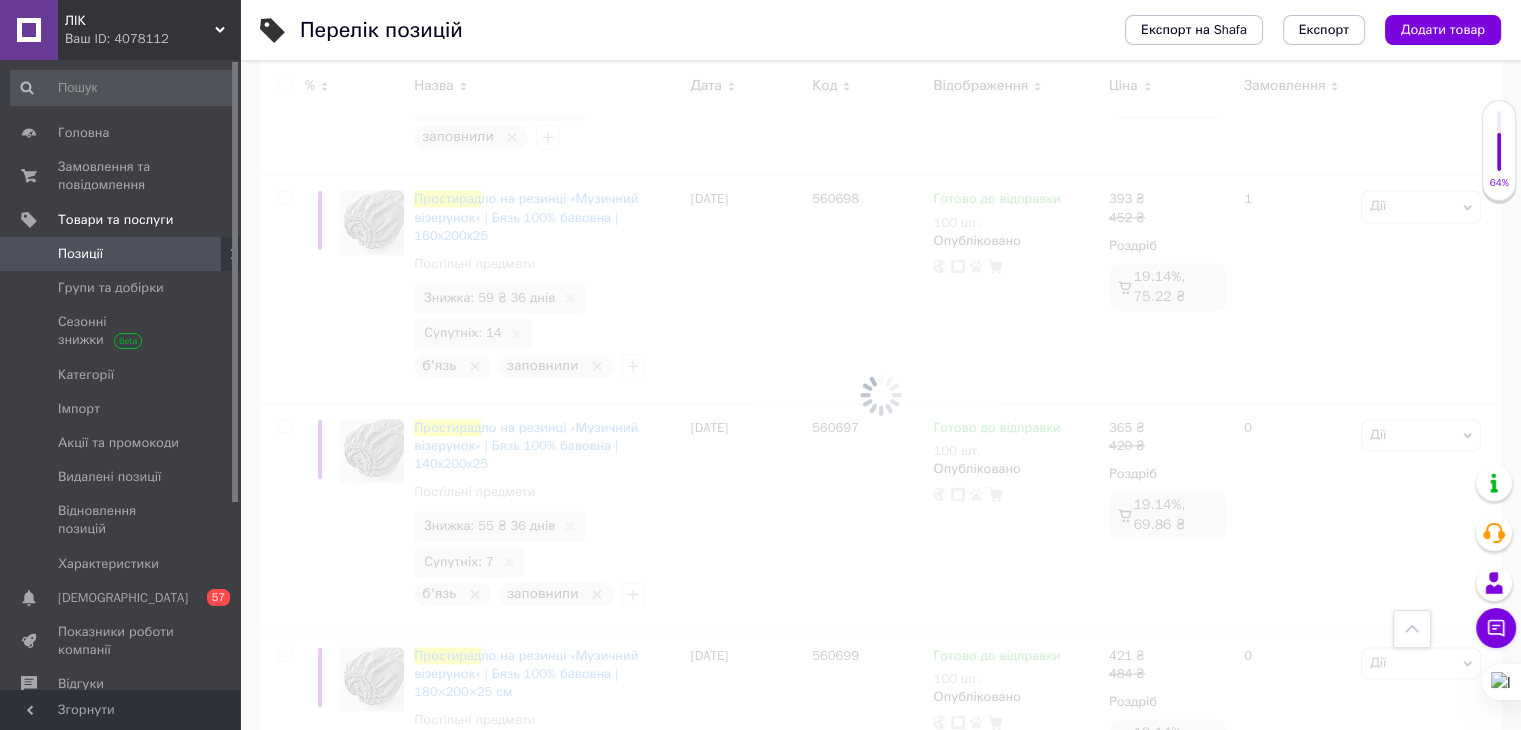 checkbox on "false" 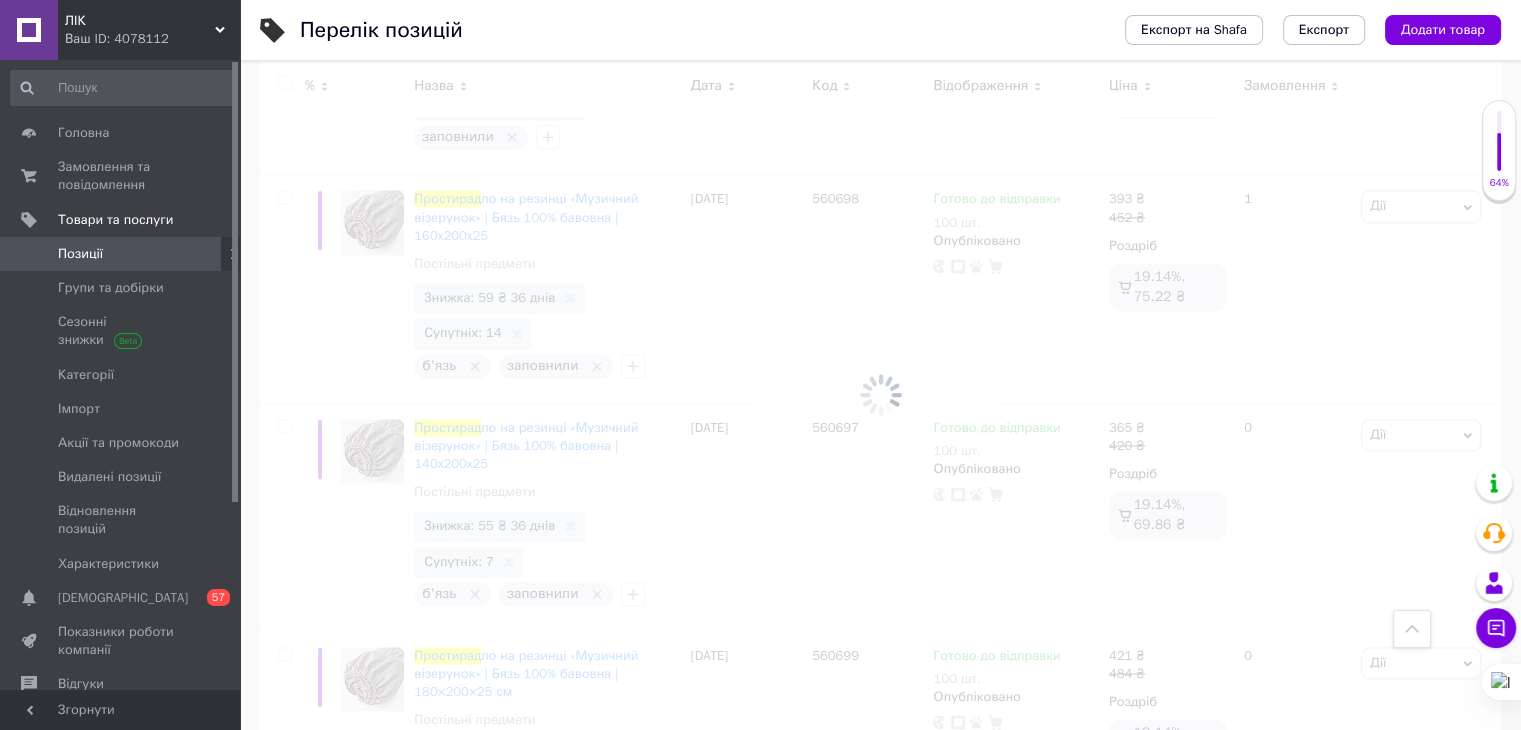 checkbox on "false" 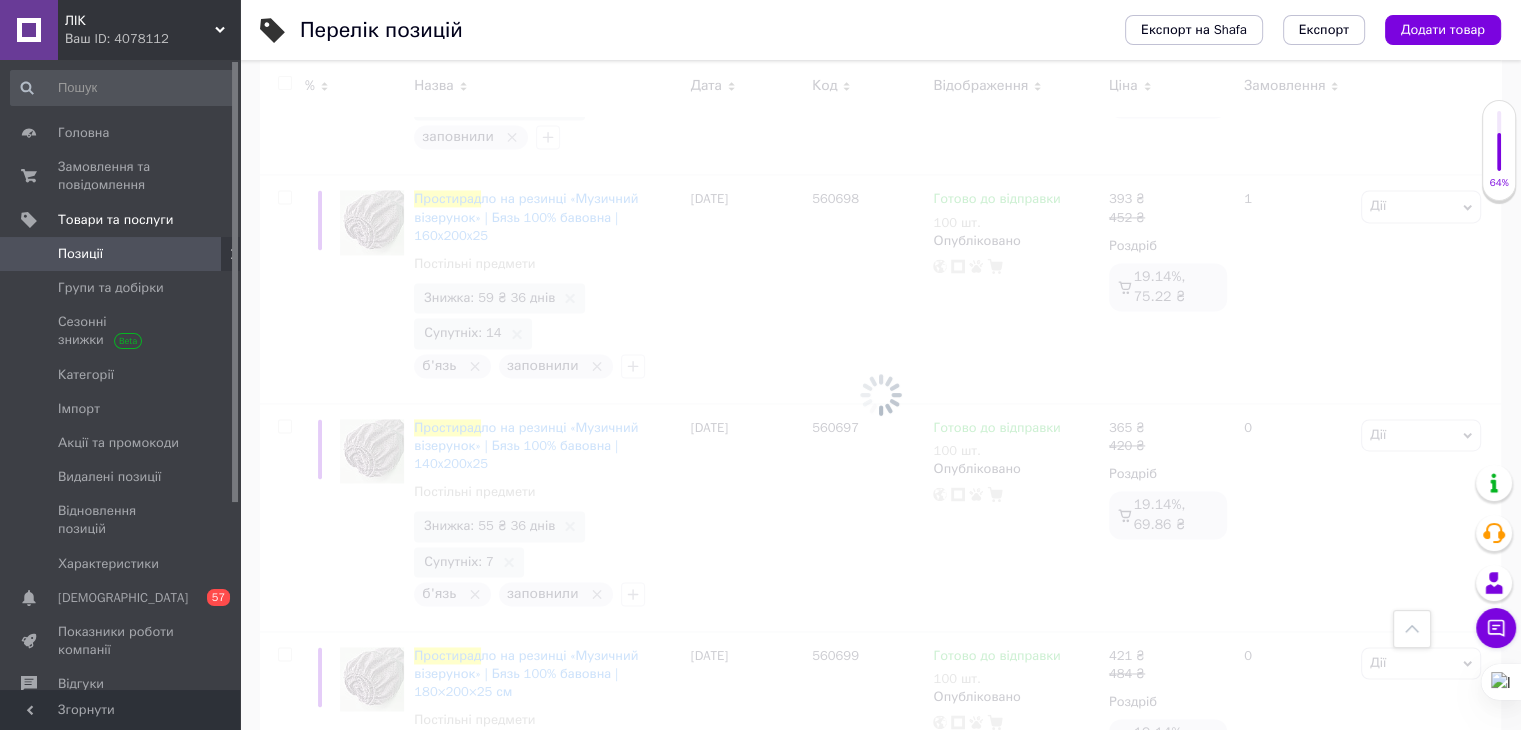checkbox on "false" 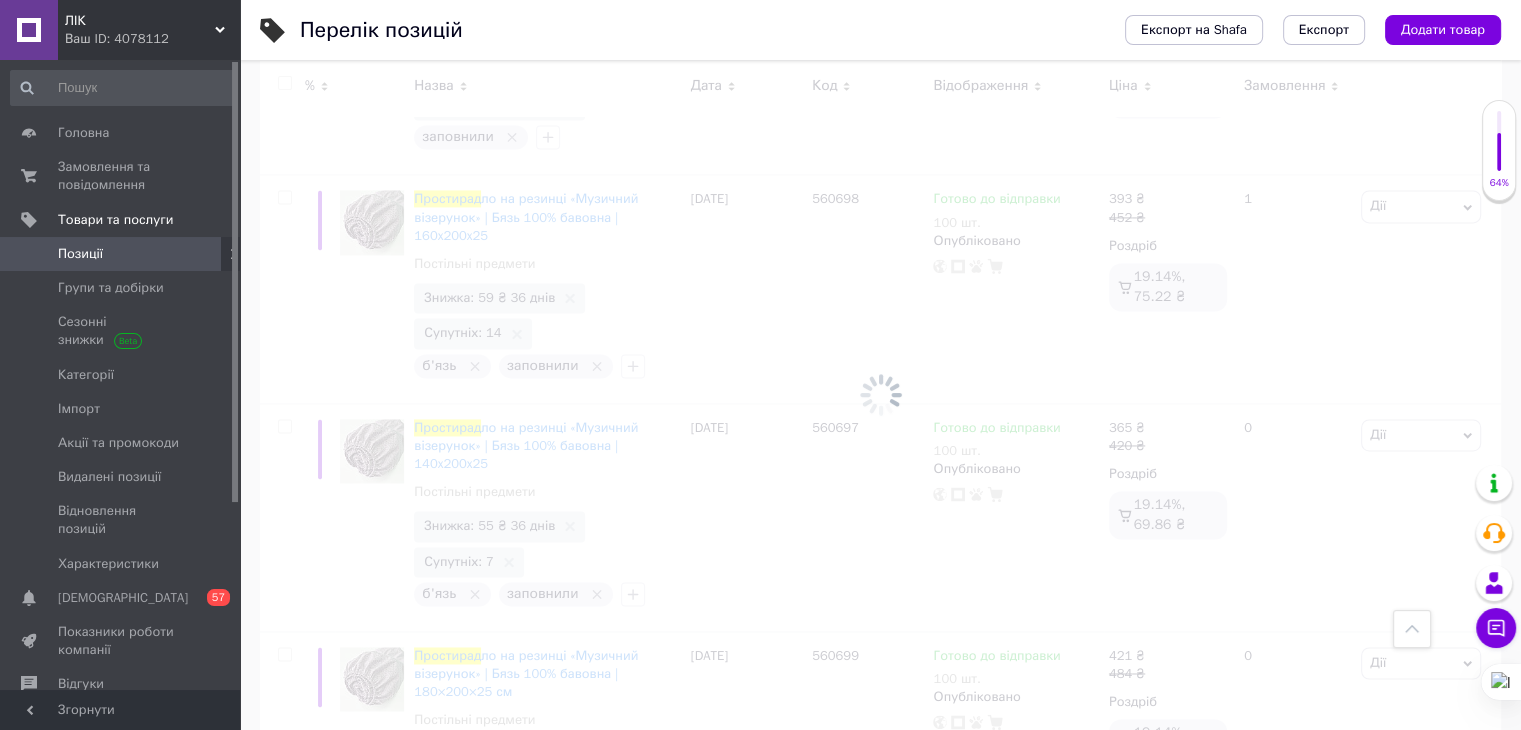 checkbox on "false" 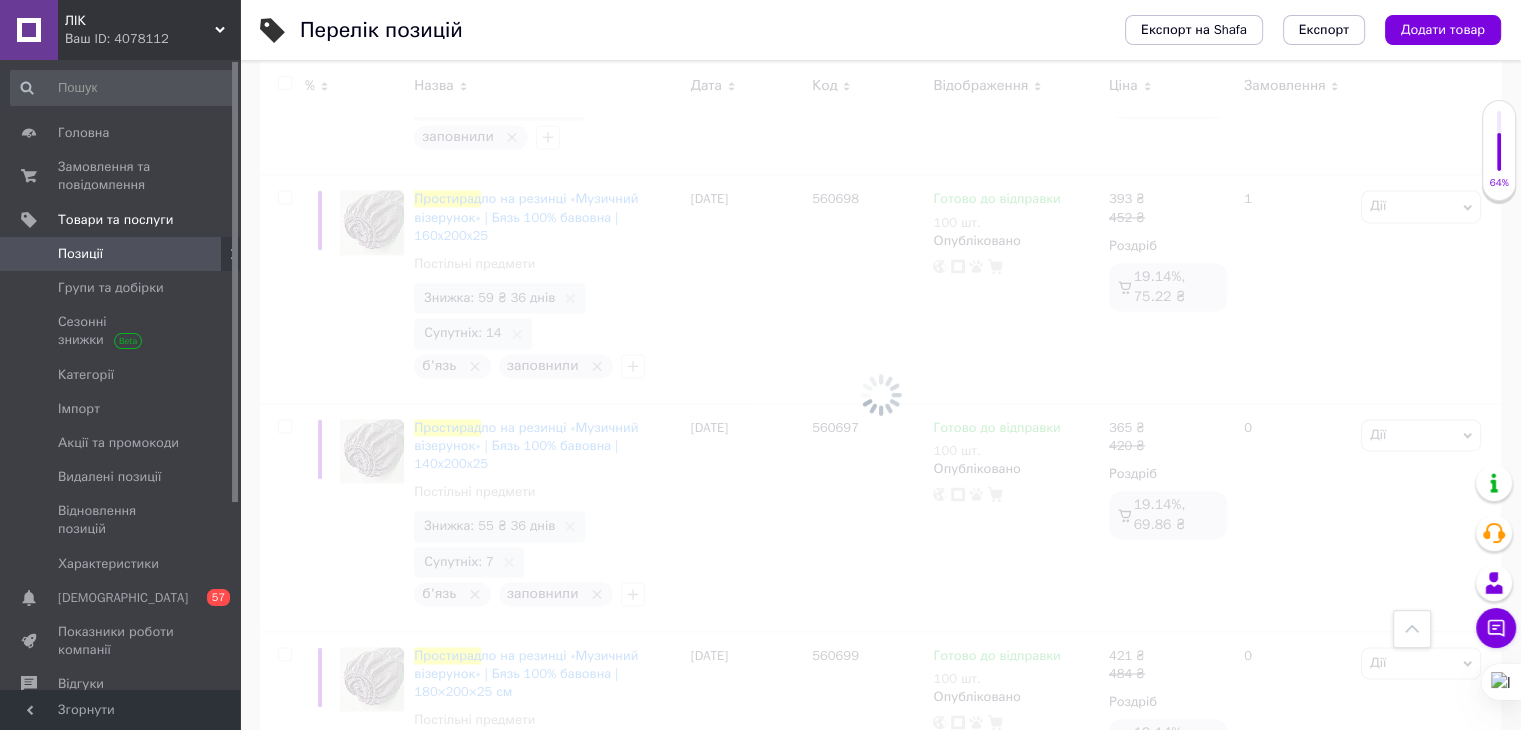 checkbox on "false" 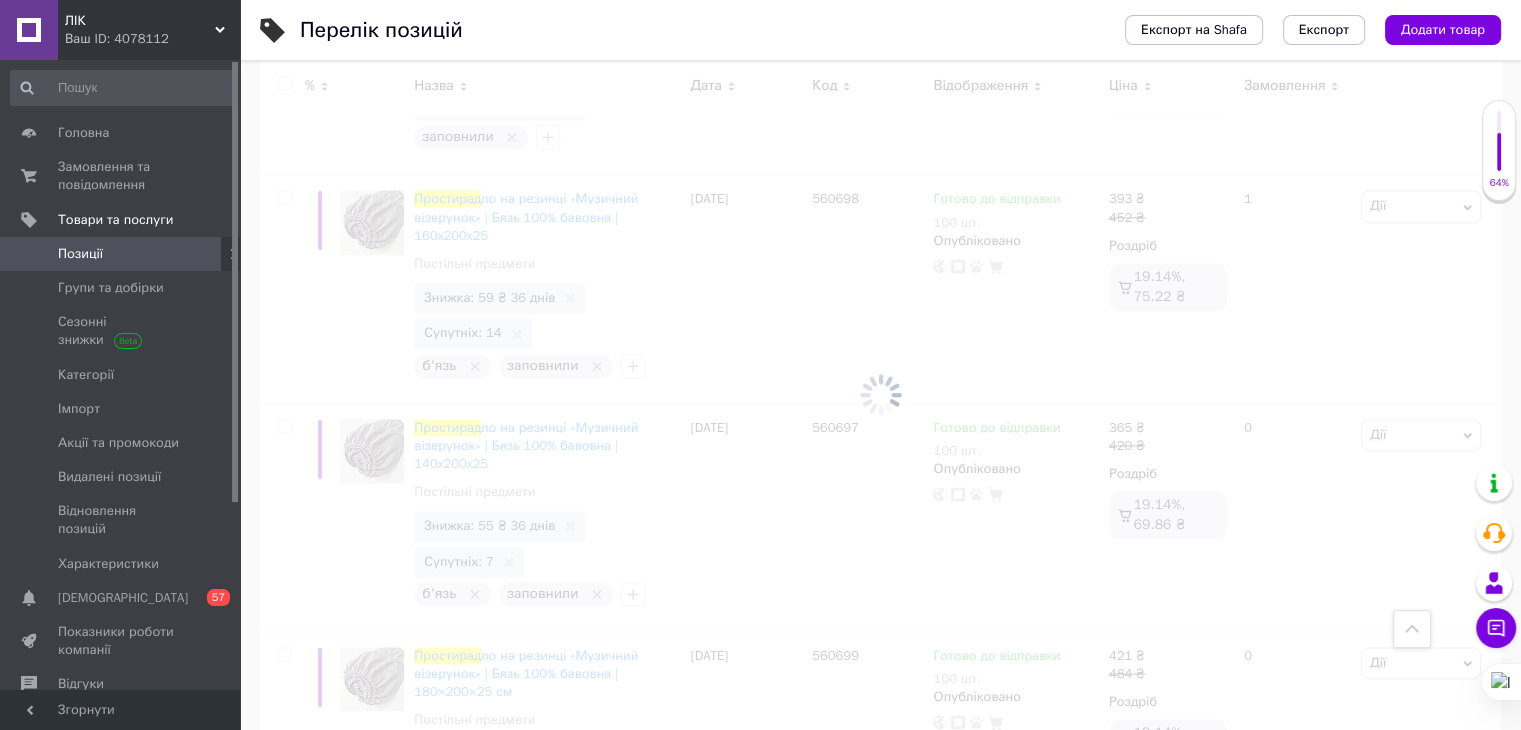 checkbox on "false" 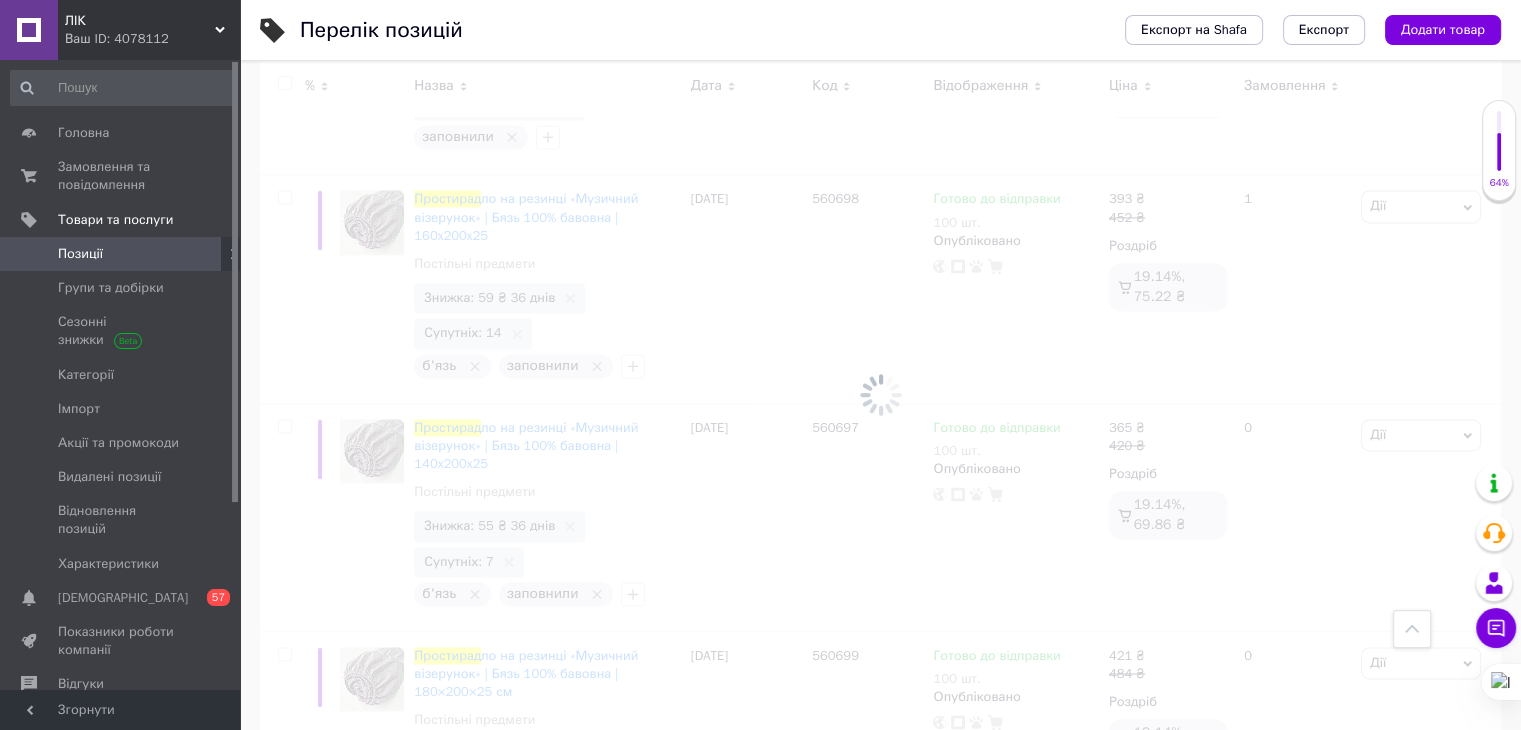 checkbox on "false" 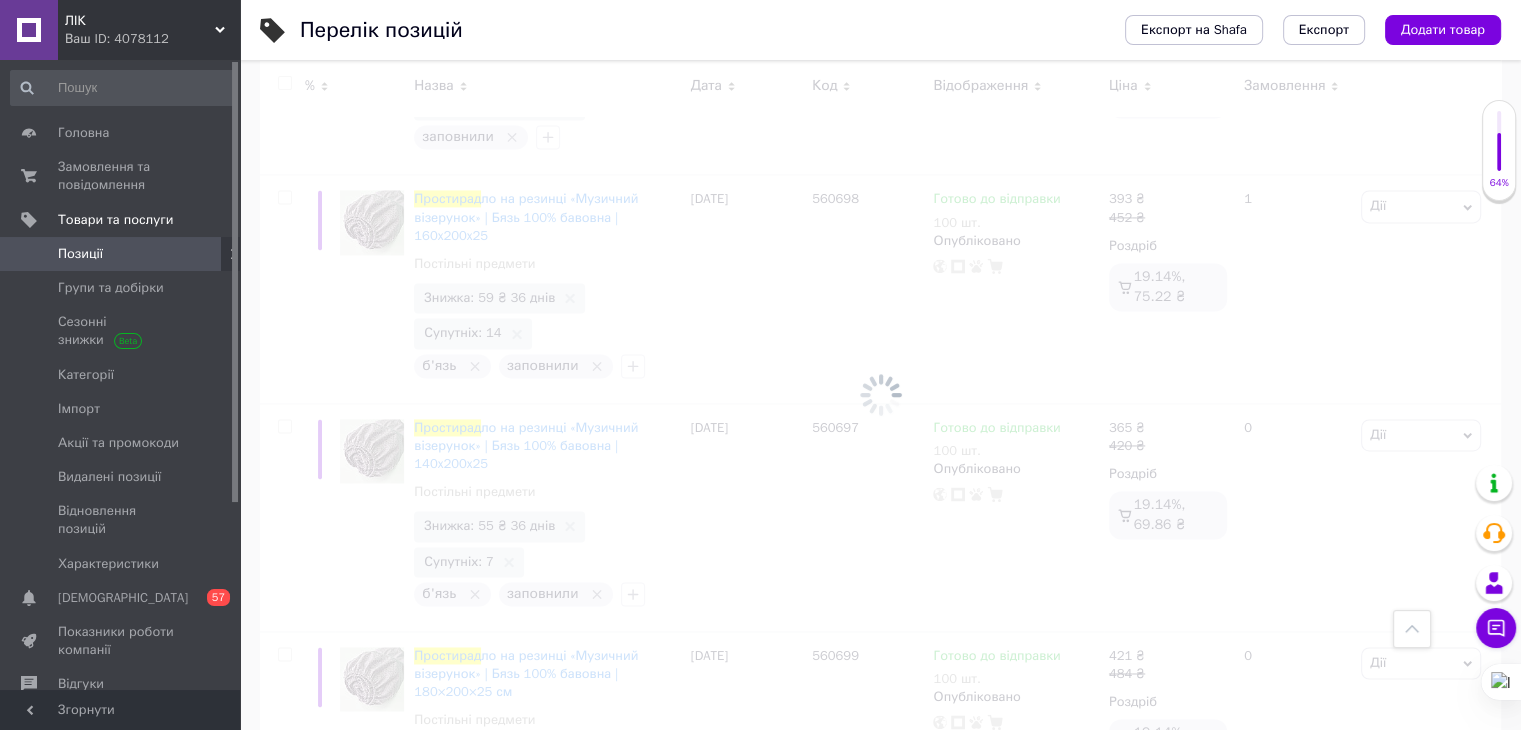 checkbox on "false" 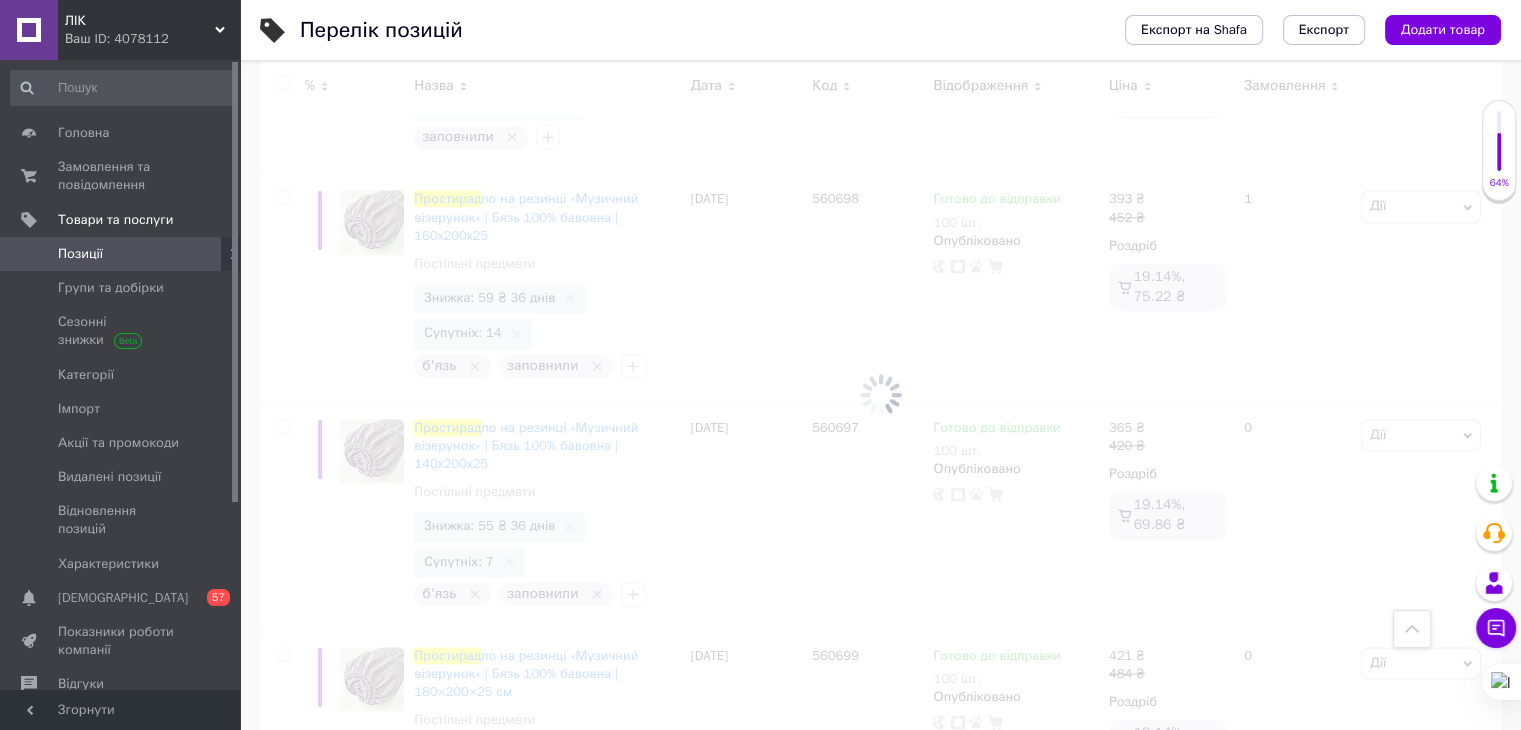 checkbox on "false" 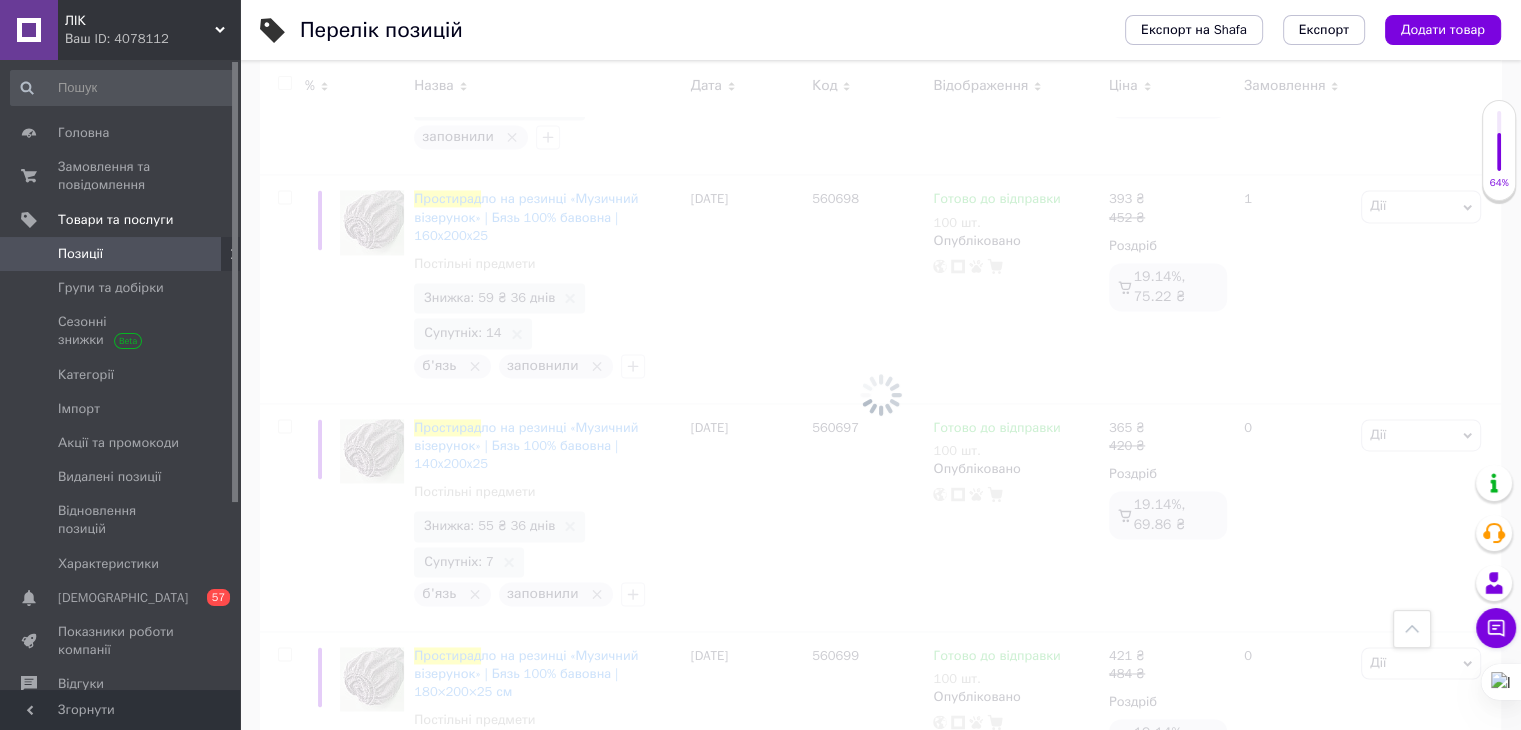 checkbox on "false" 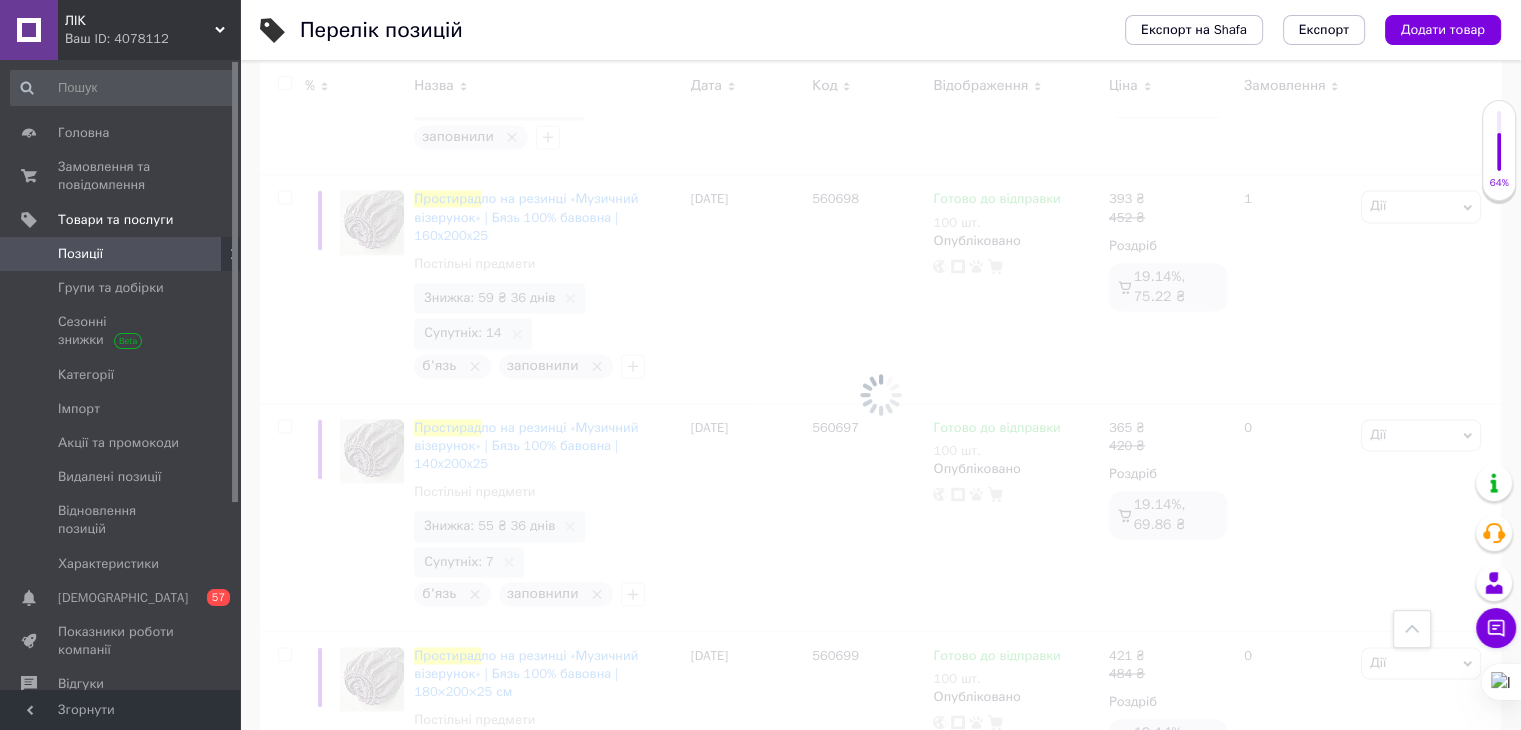 checkbox on "false" 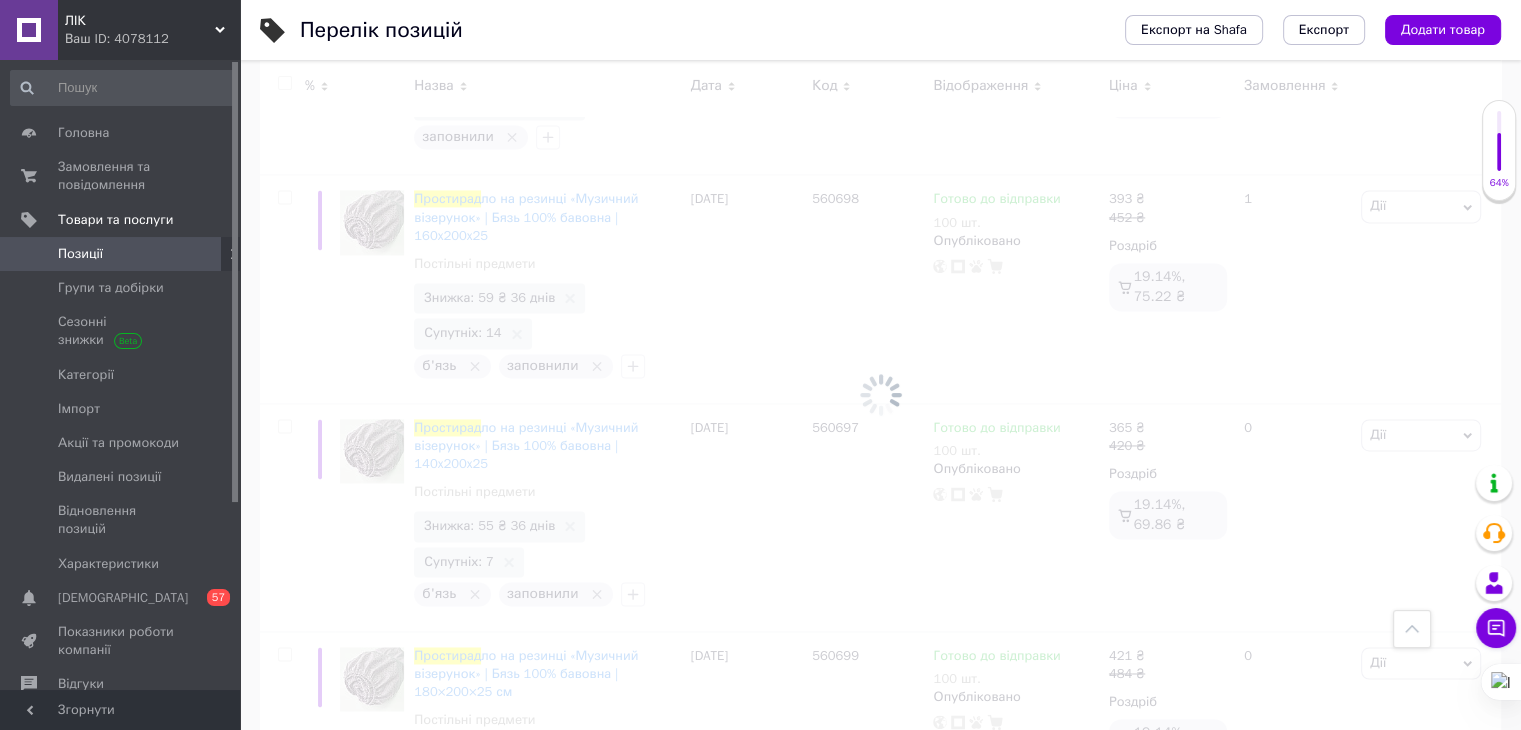 checkbox on "false" 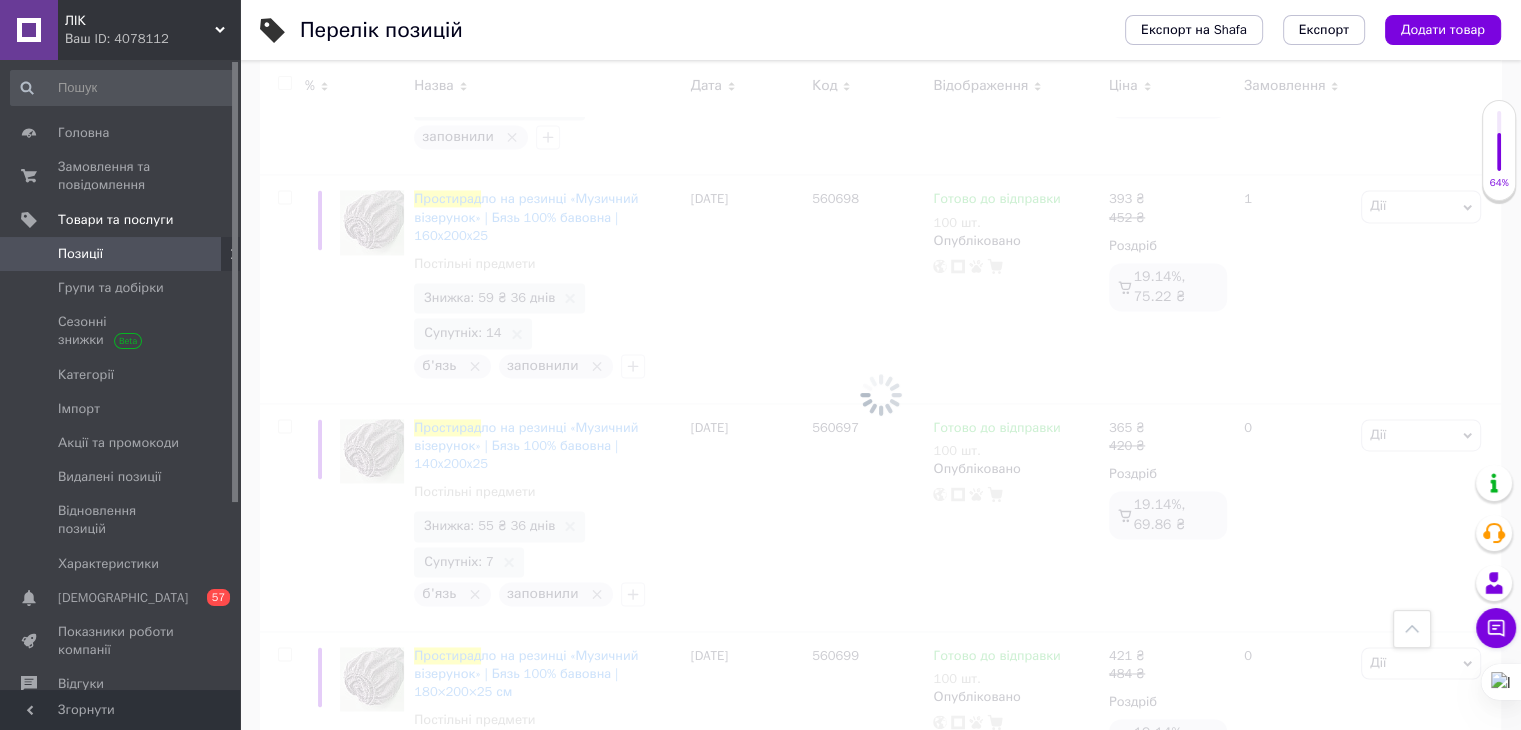 checkbox on "false" 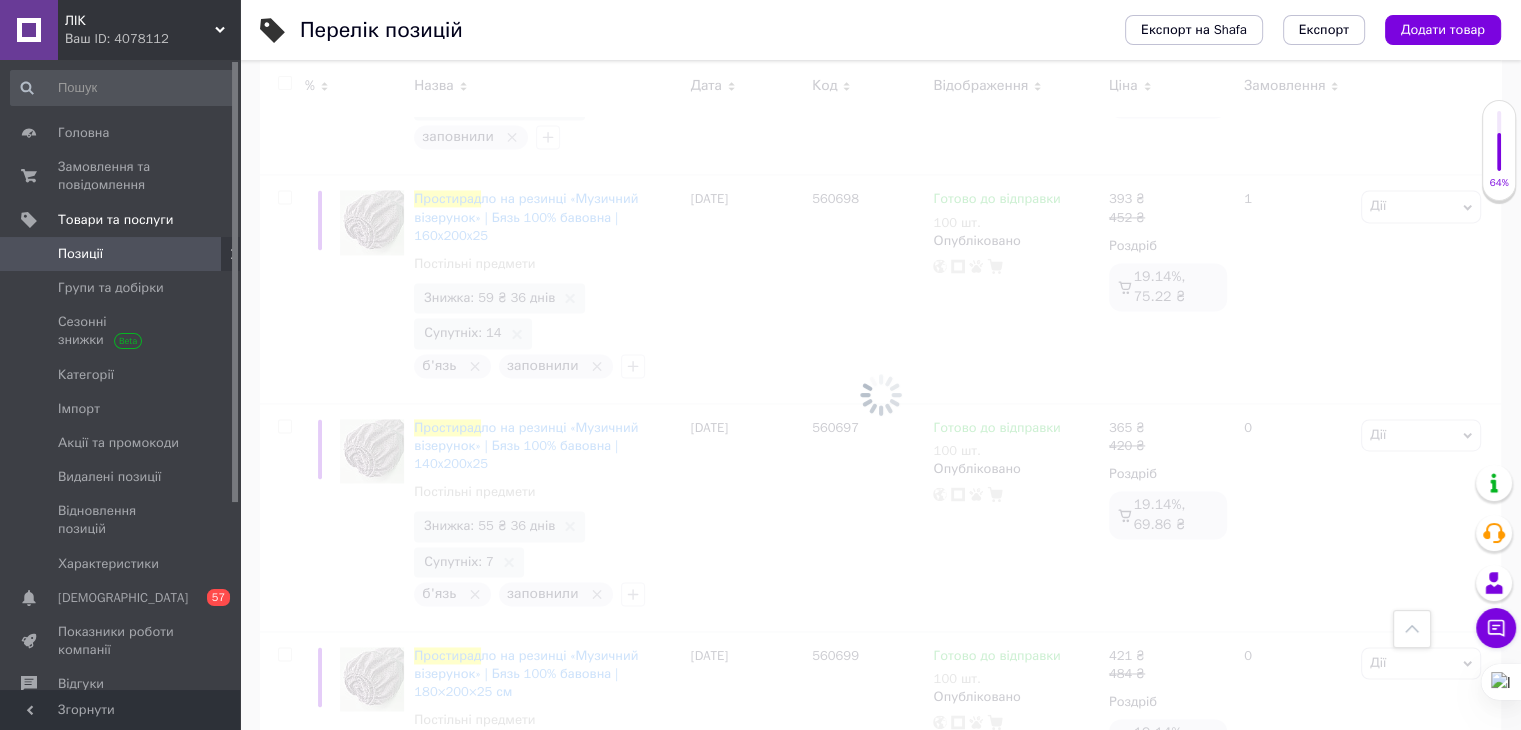 checkbox on "false" 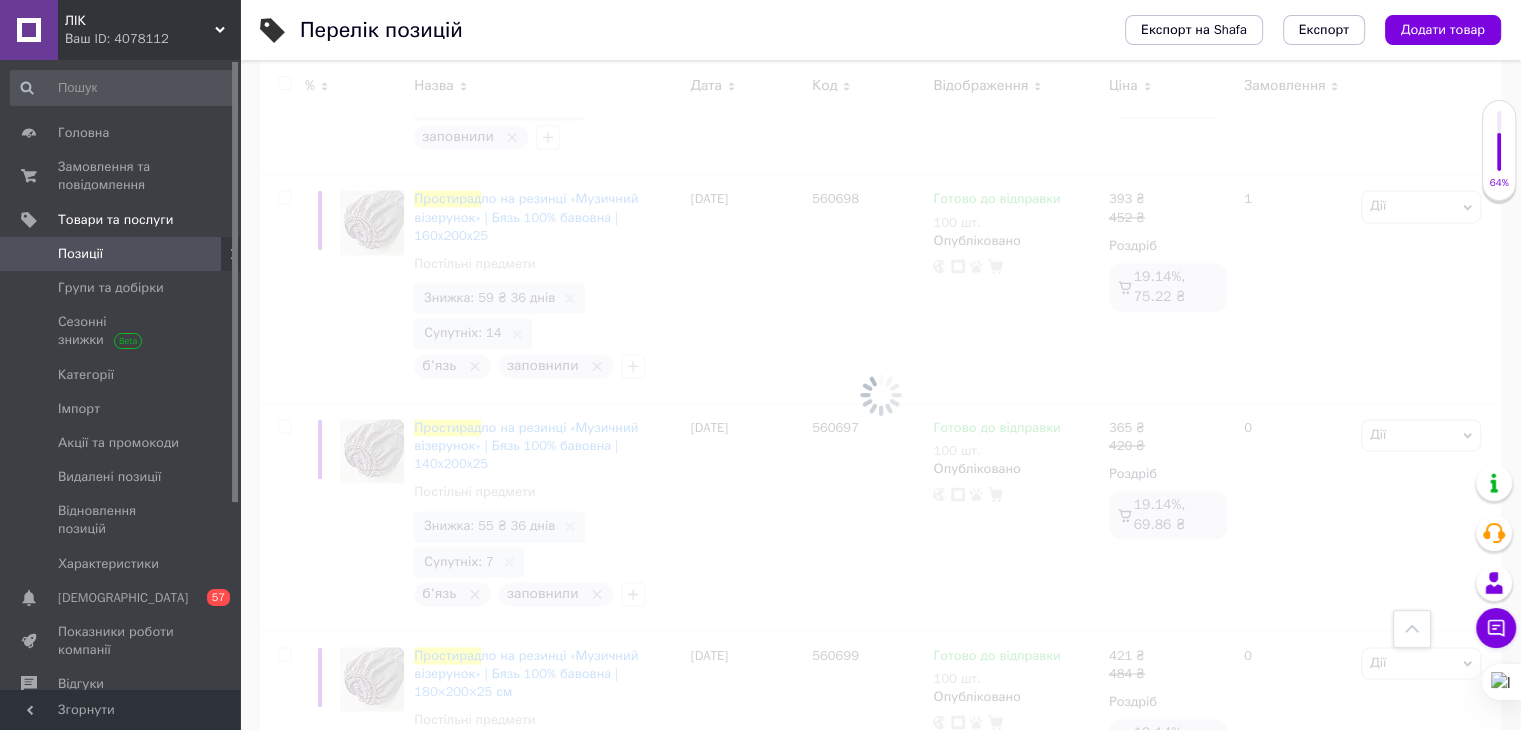 checkbox on "false" 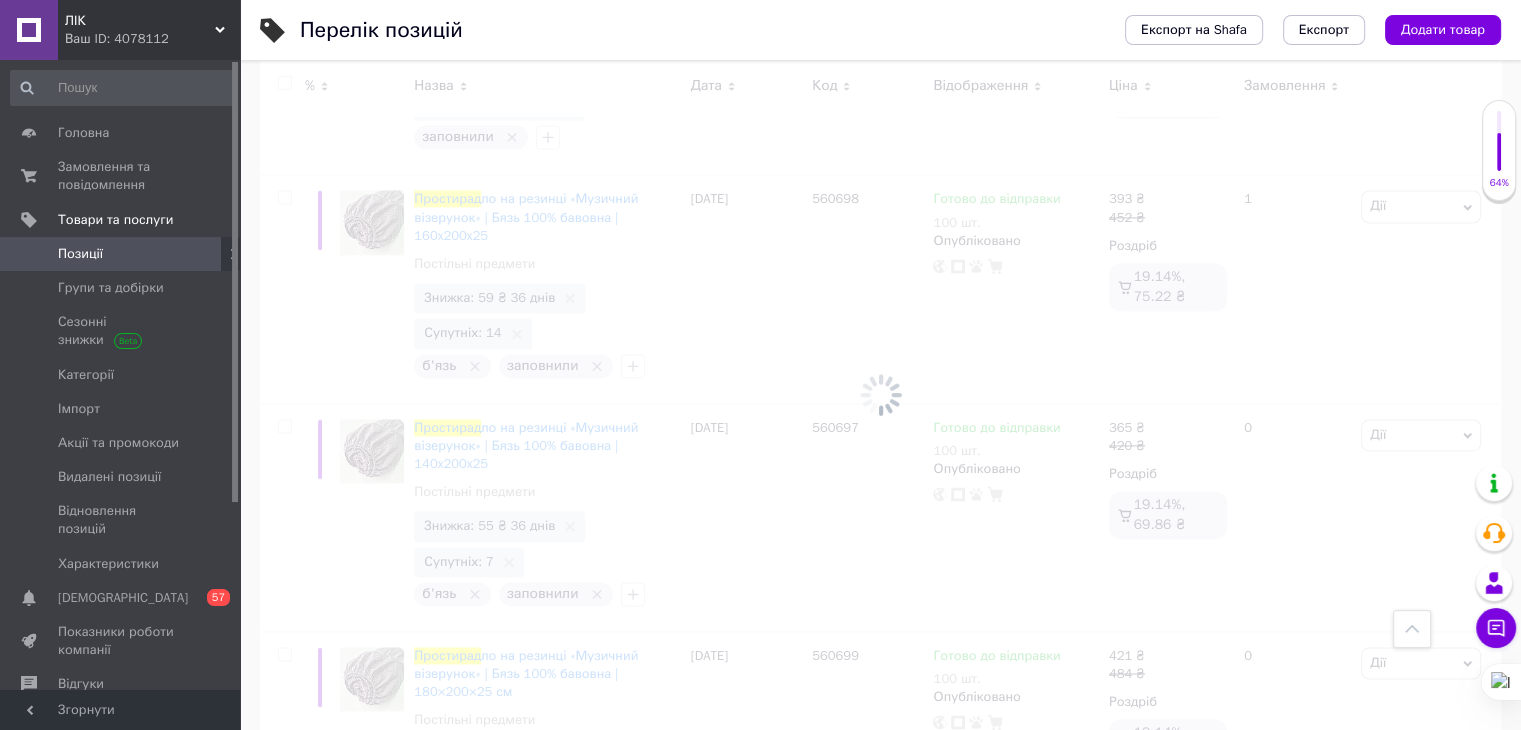 checkbox on "false" 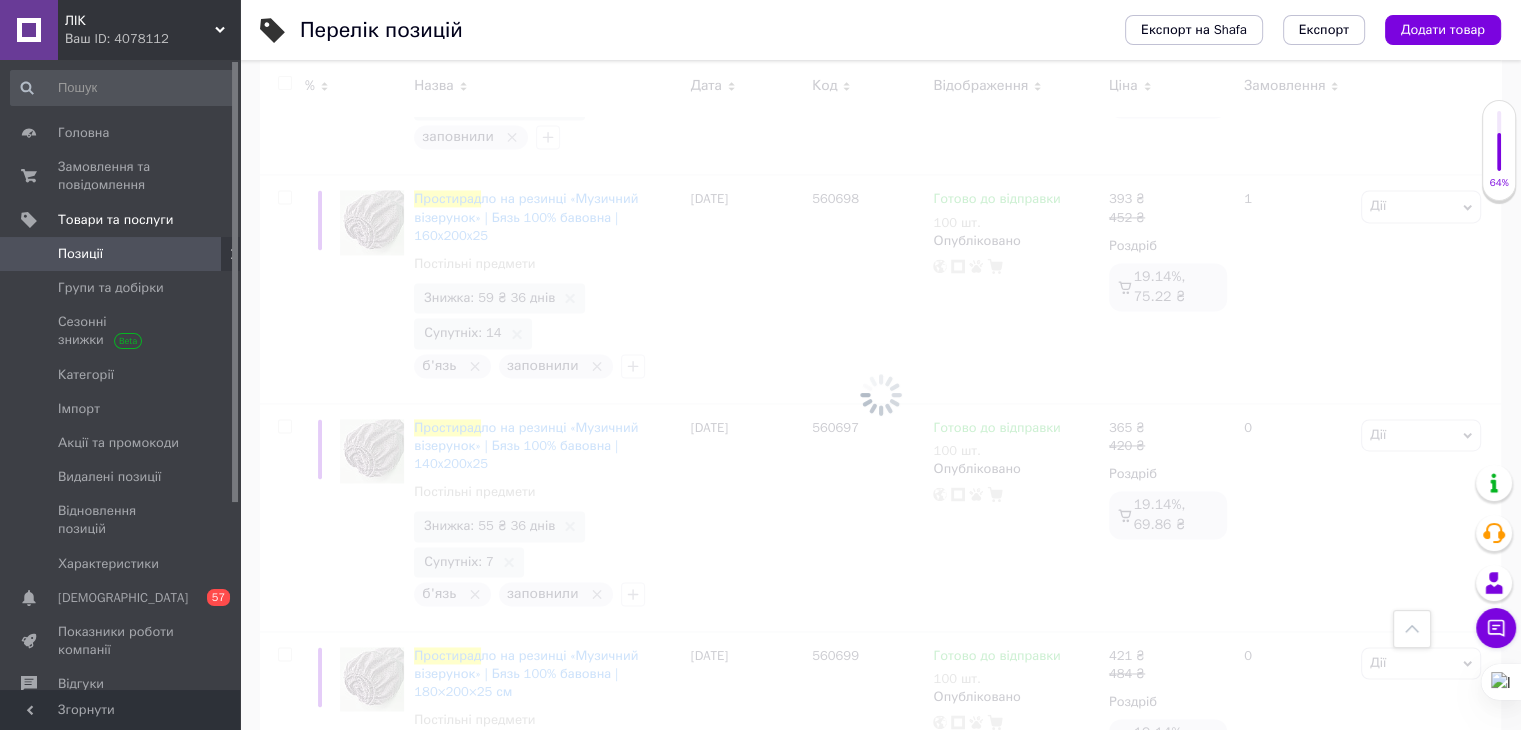 checkbox on "false" 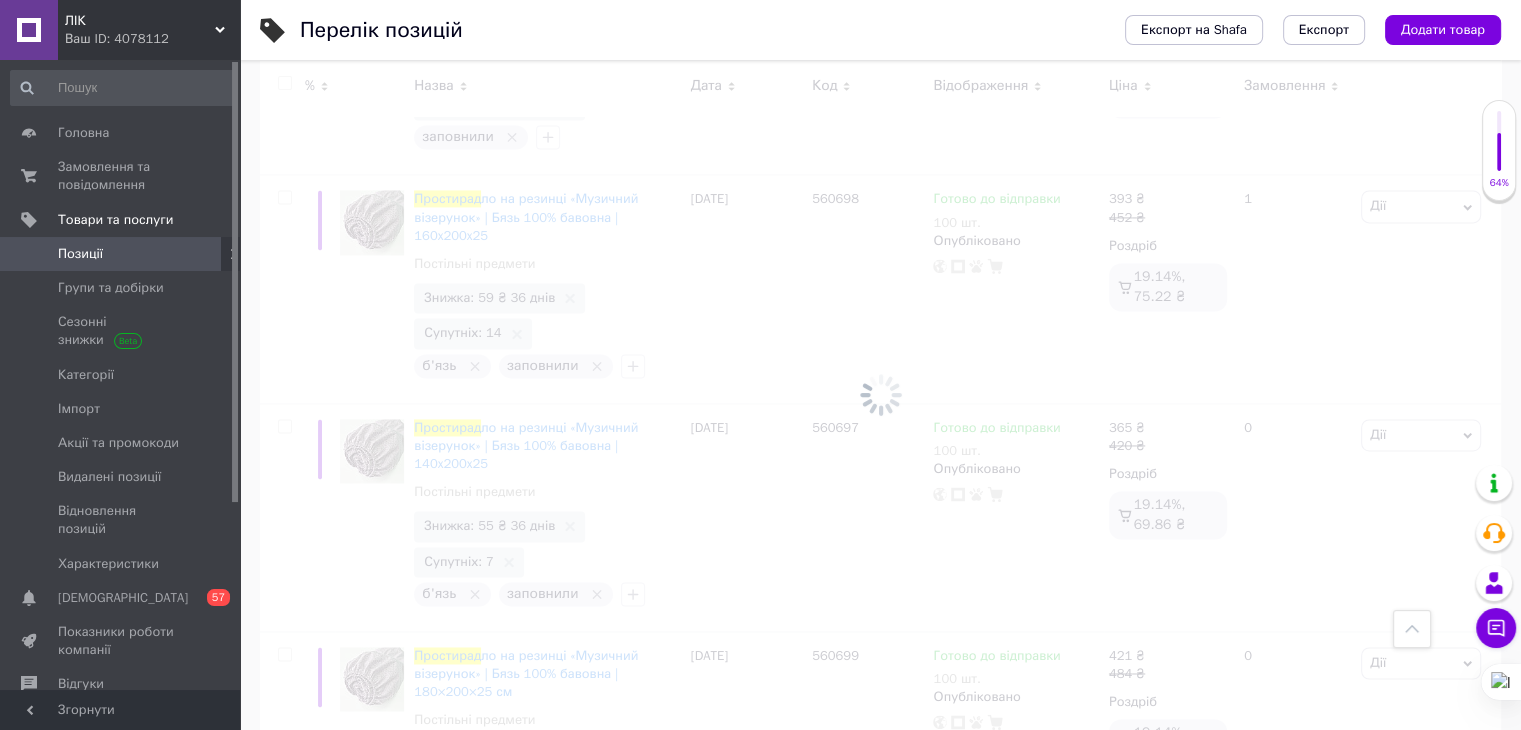checkbox on "false" 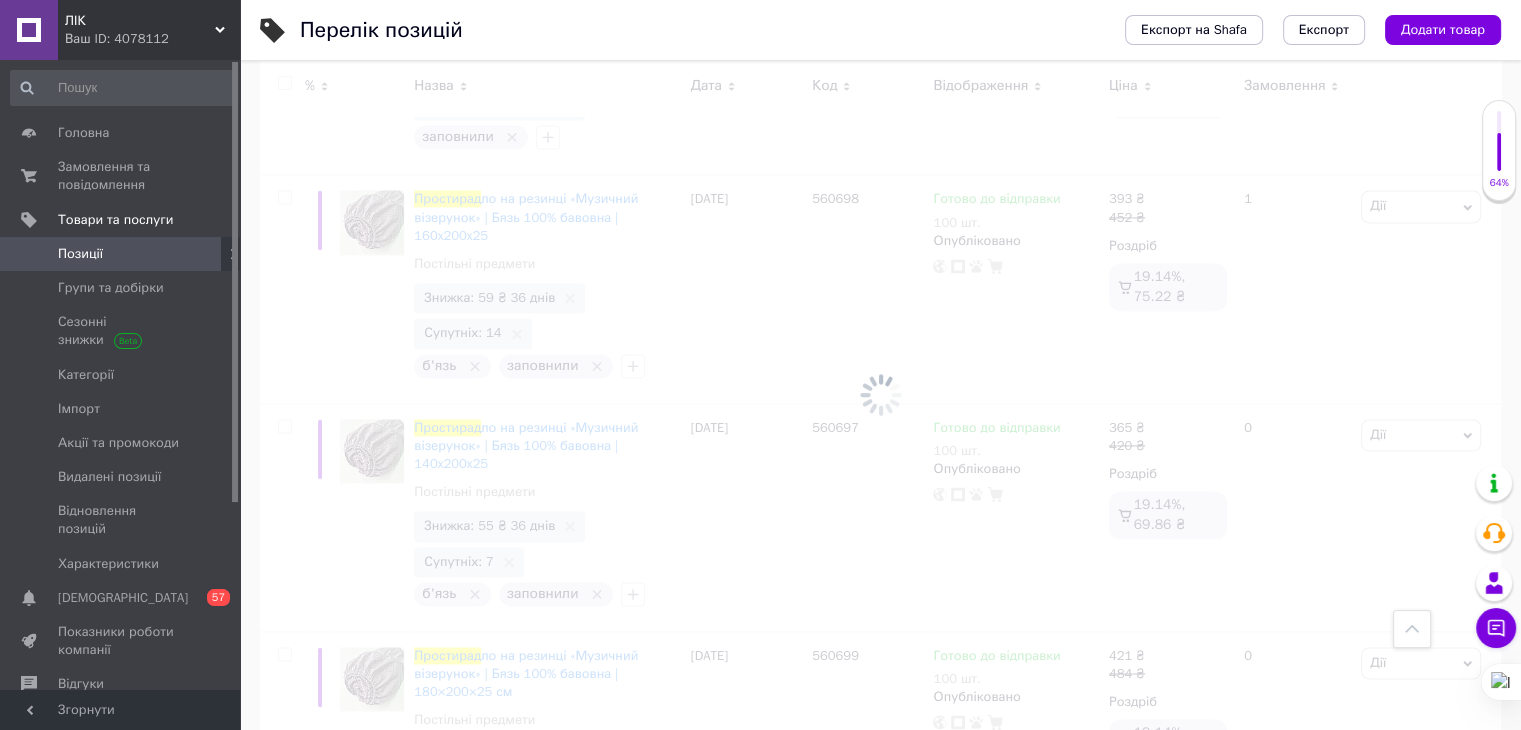 checkbox on "false" 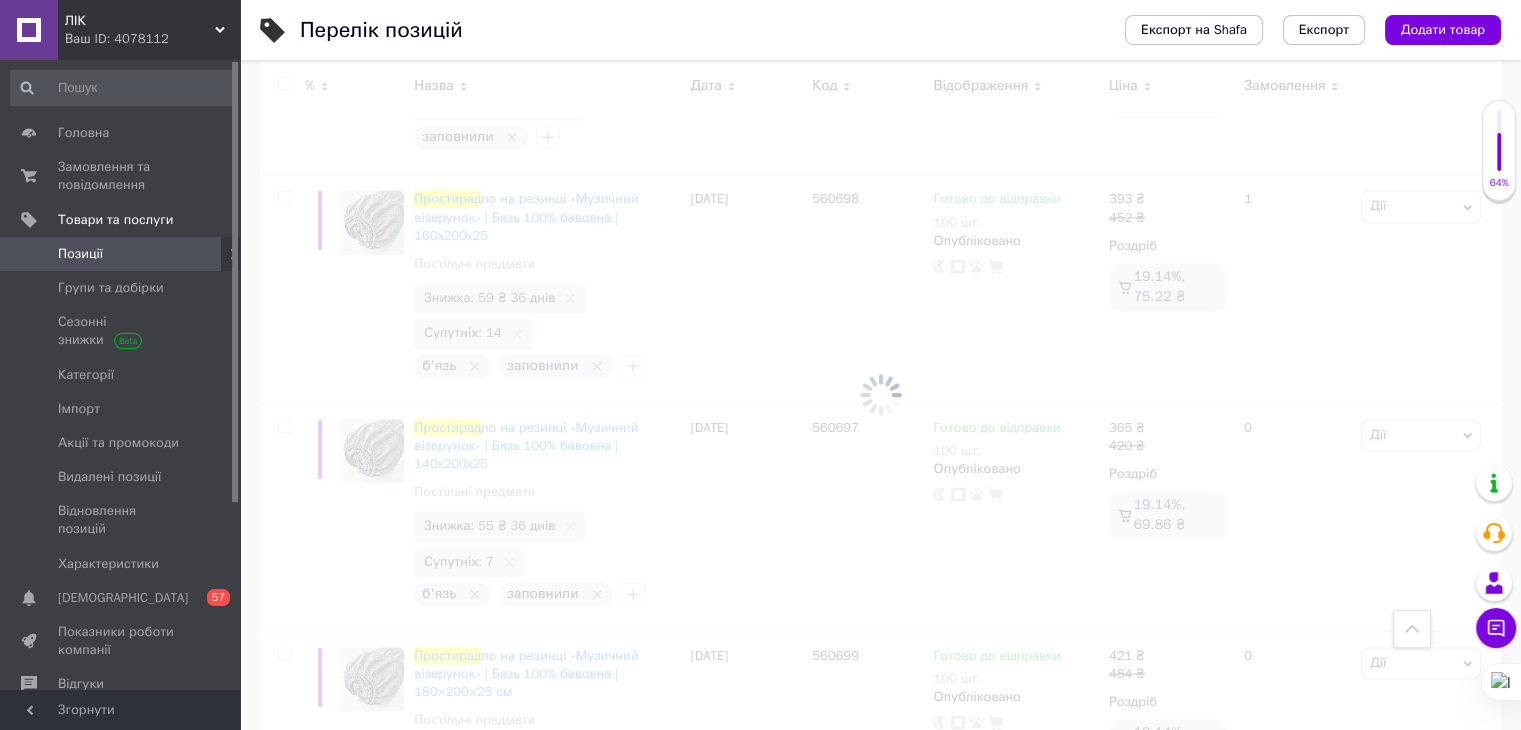 checkbox on "false" 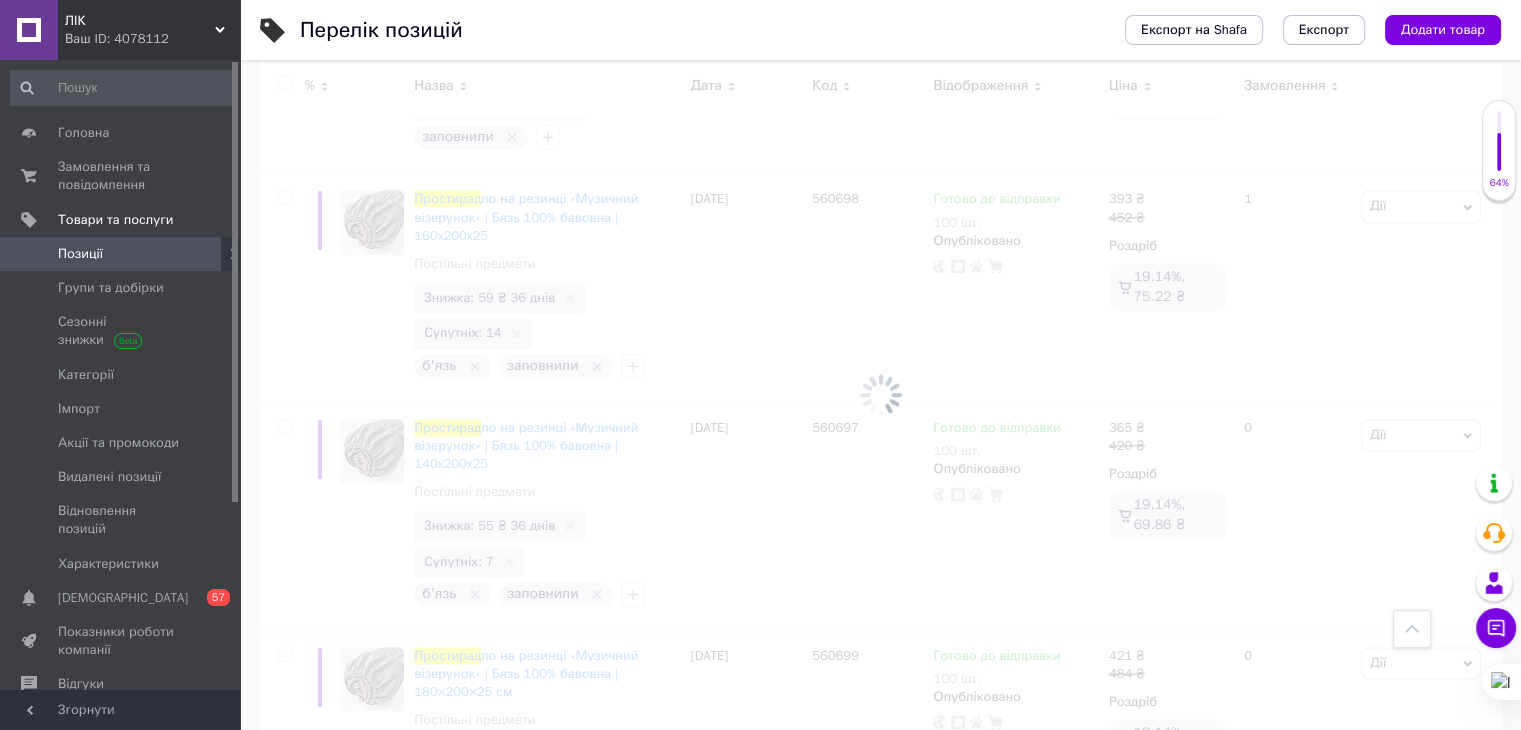 checkbox on "false" 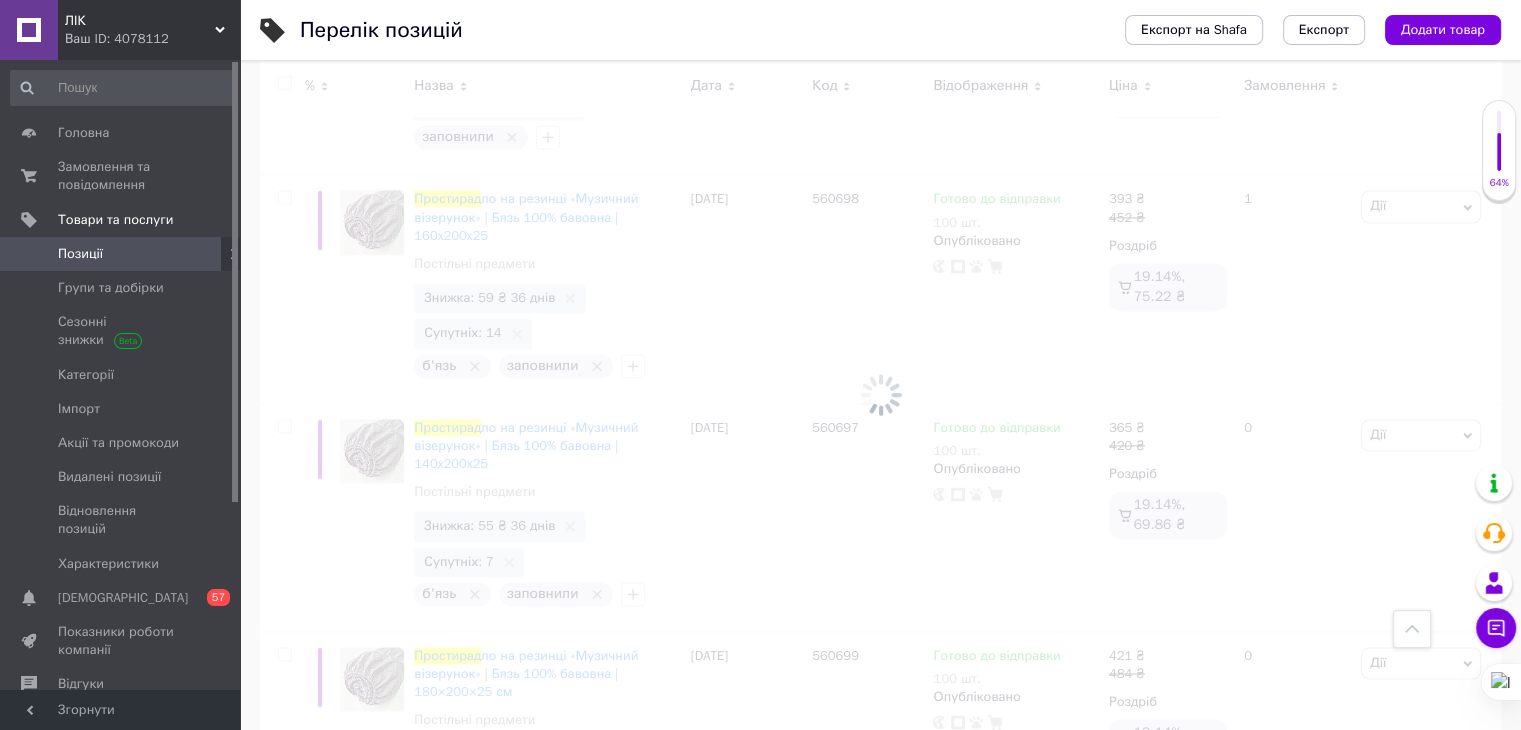 checkbox on "false" 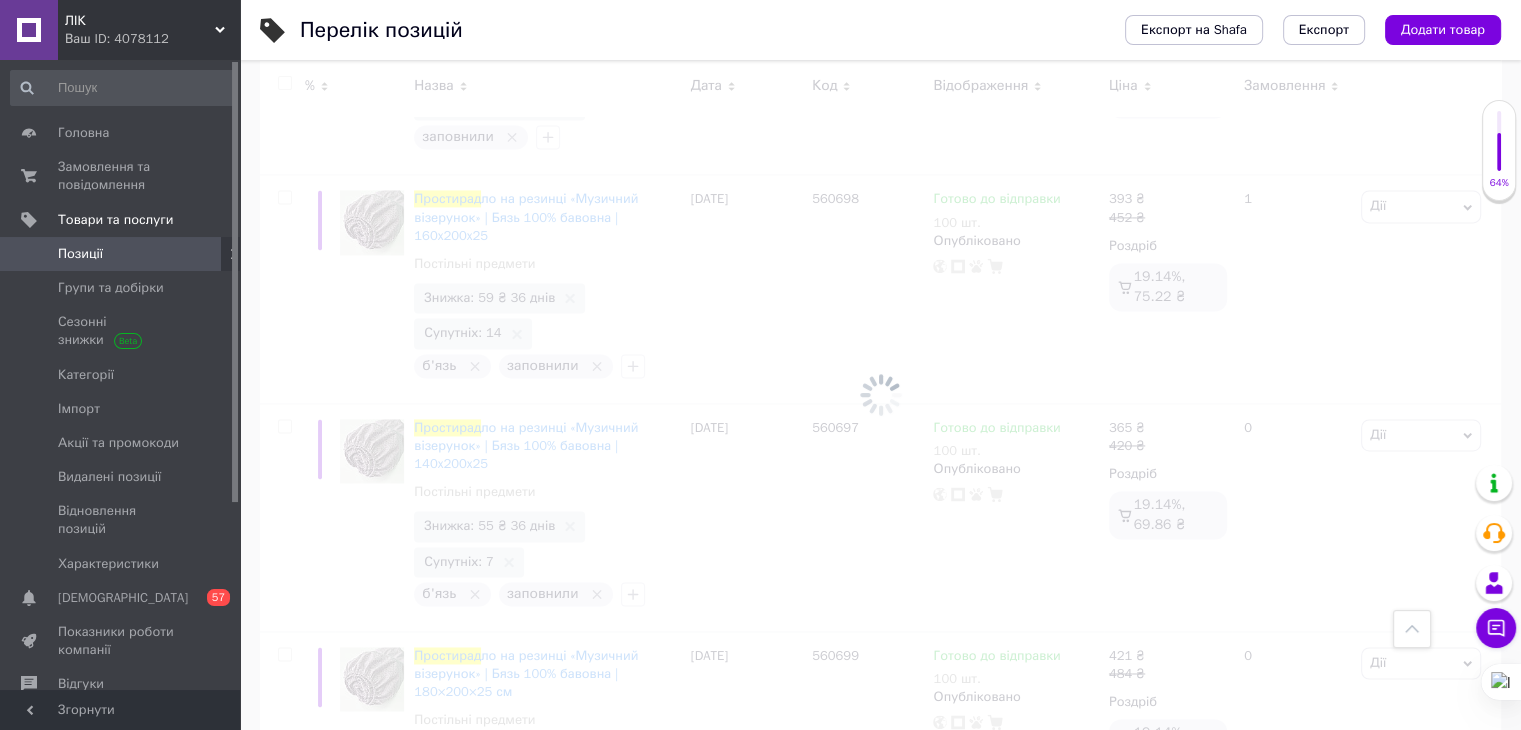 checkbox on "false" 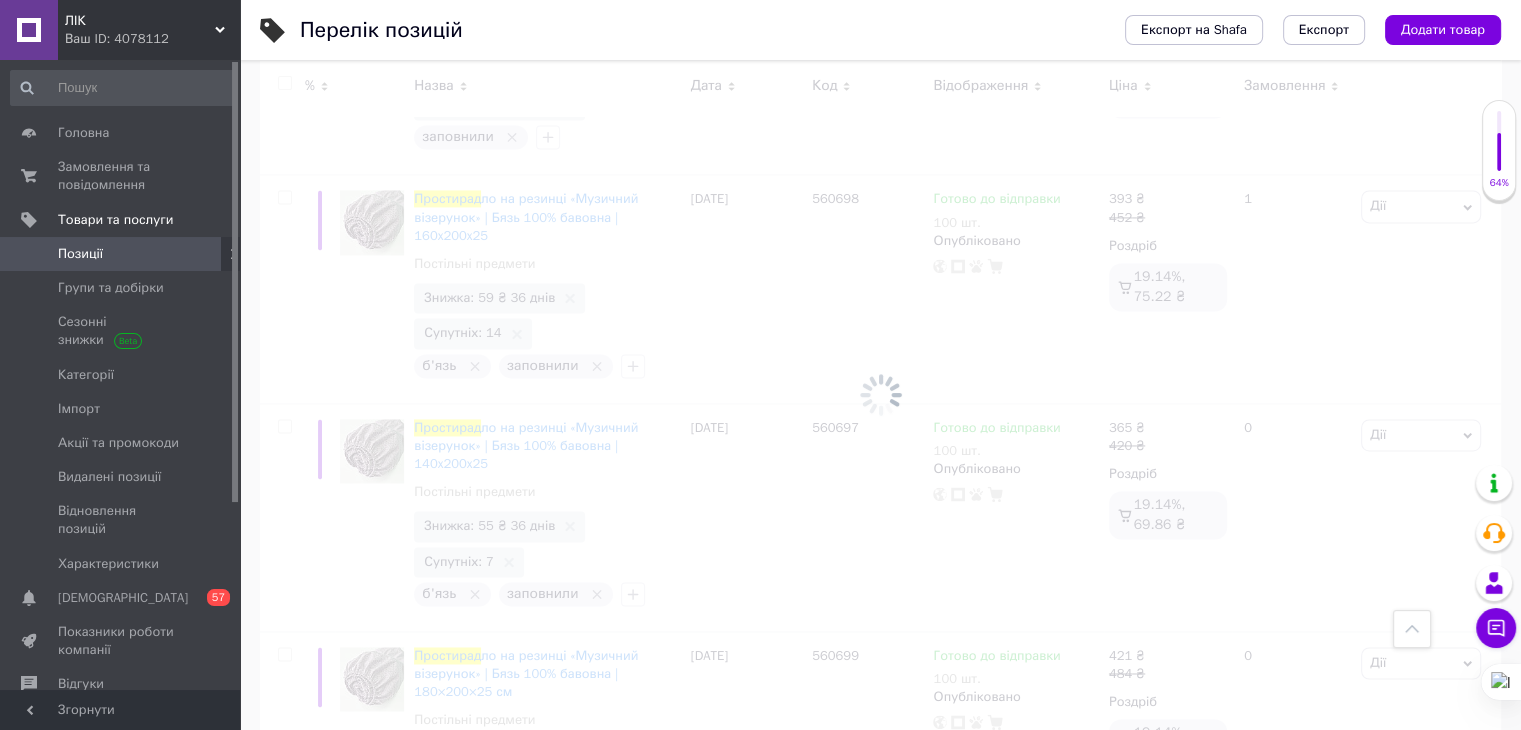 checkbox on "false" 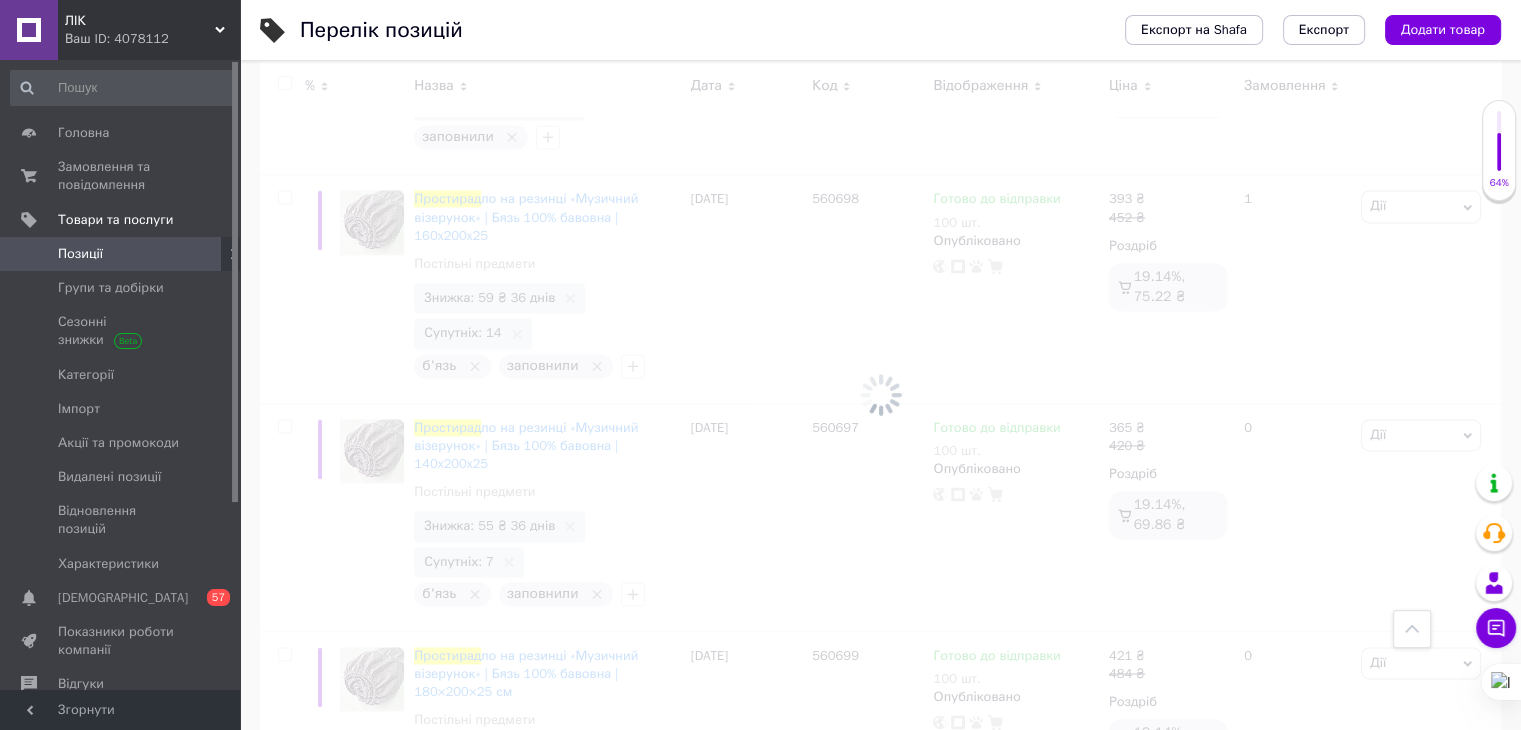 checkbox on "false" 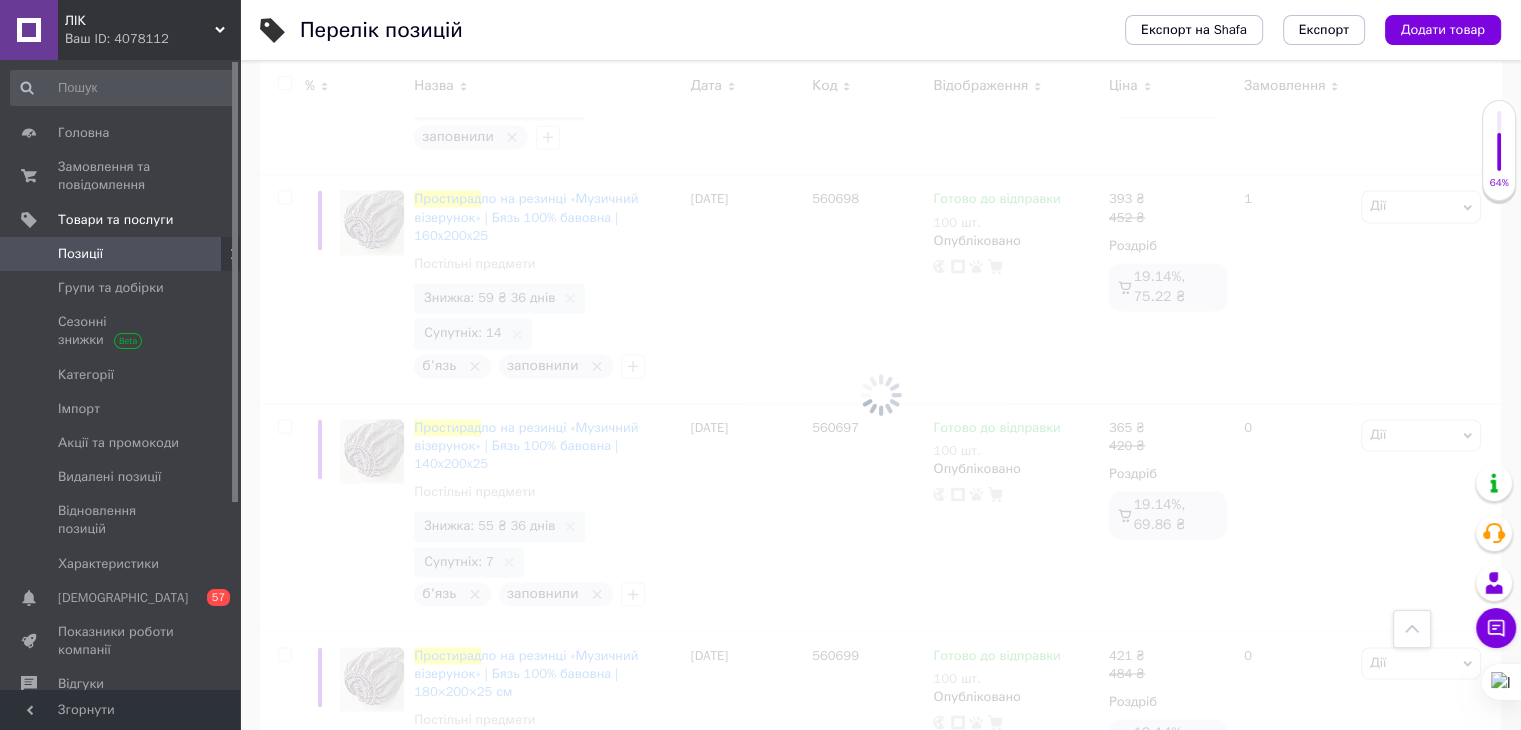 checkbox on "false" 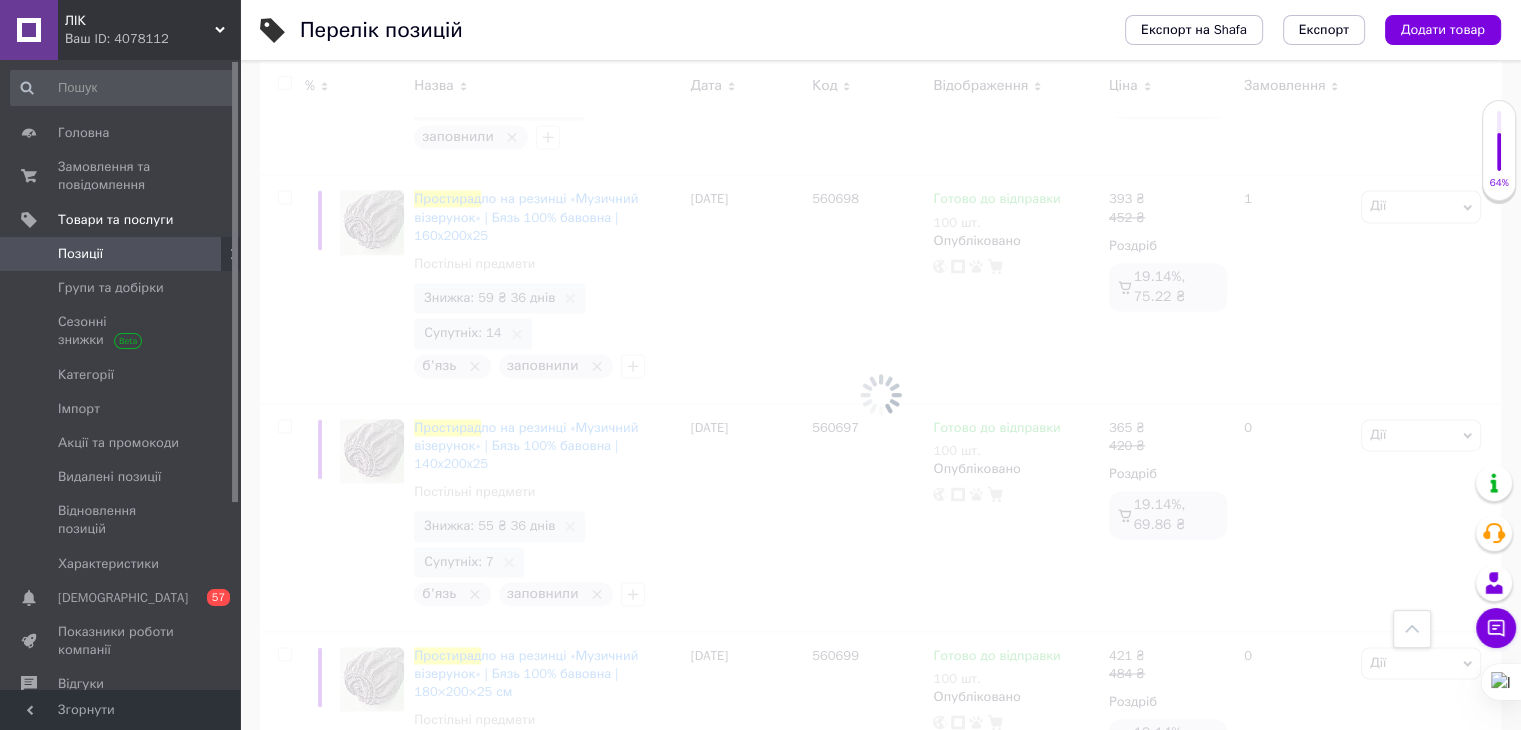 checkbox on "false" 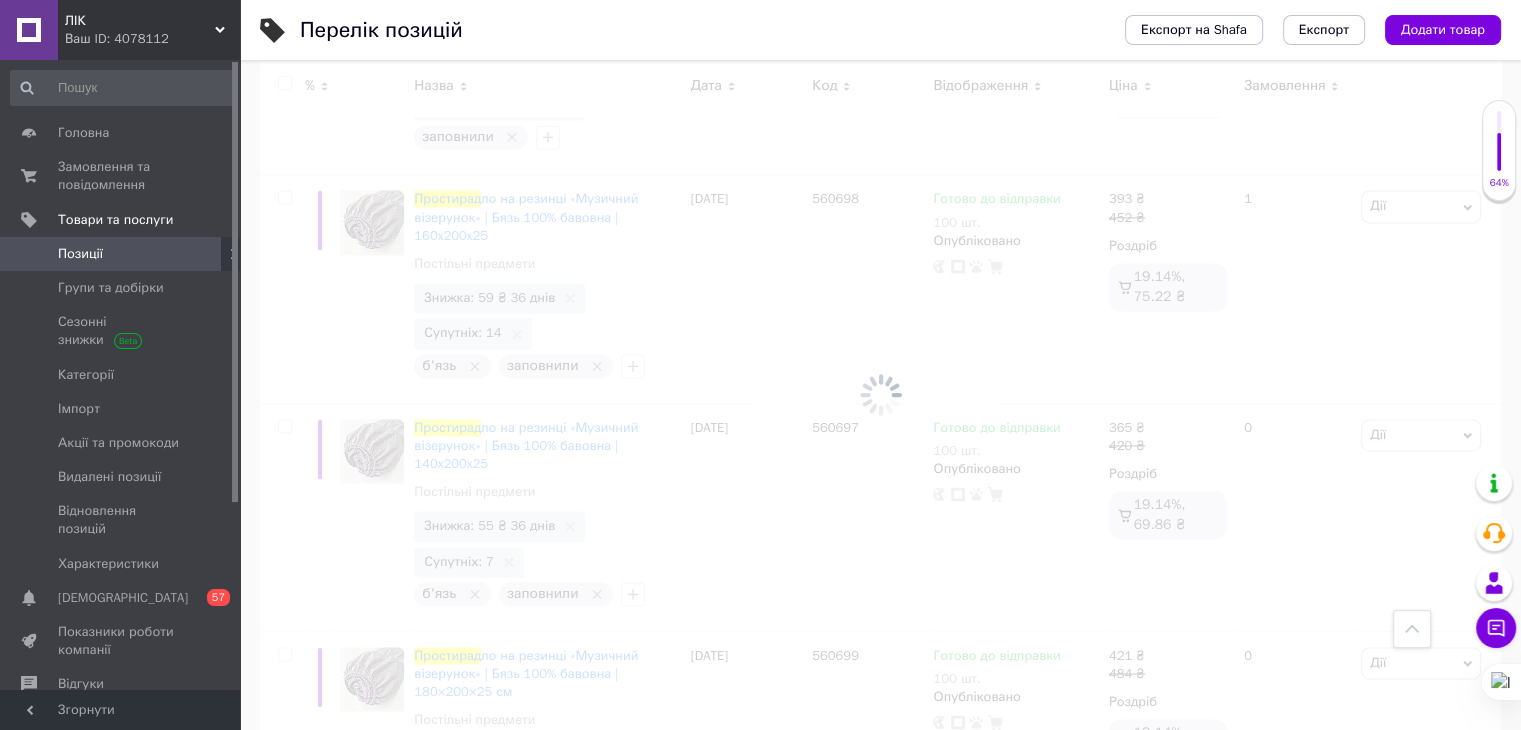 checkbox on "false" 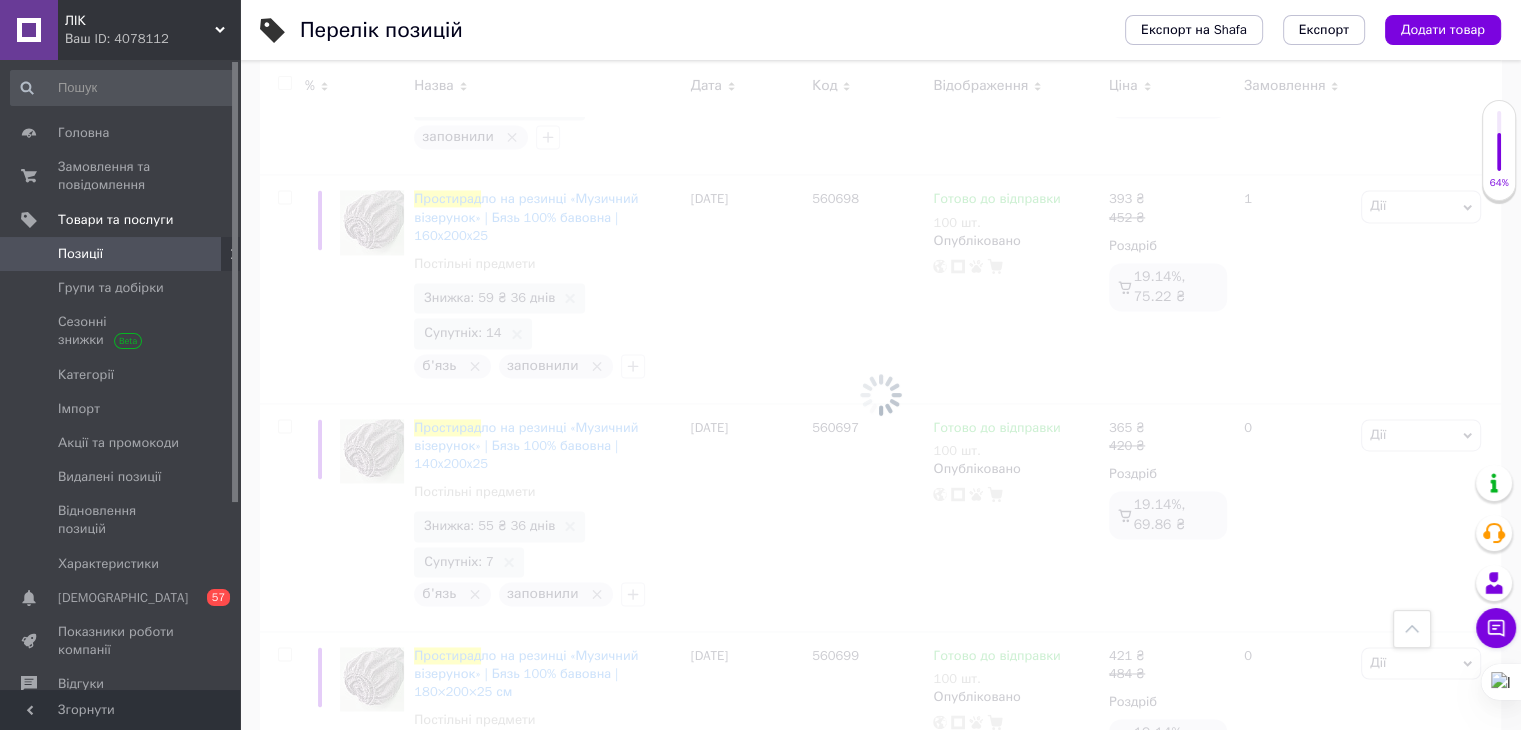 checkbox on "false" 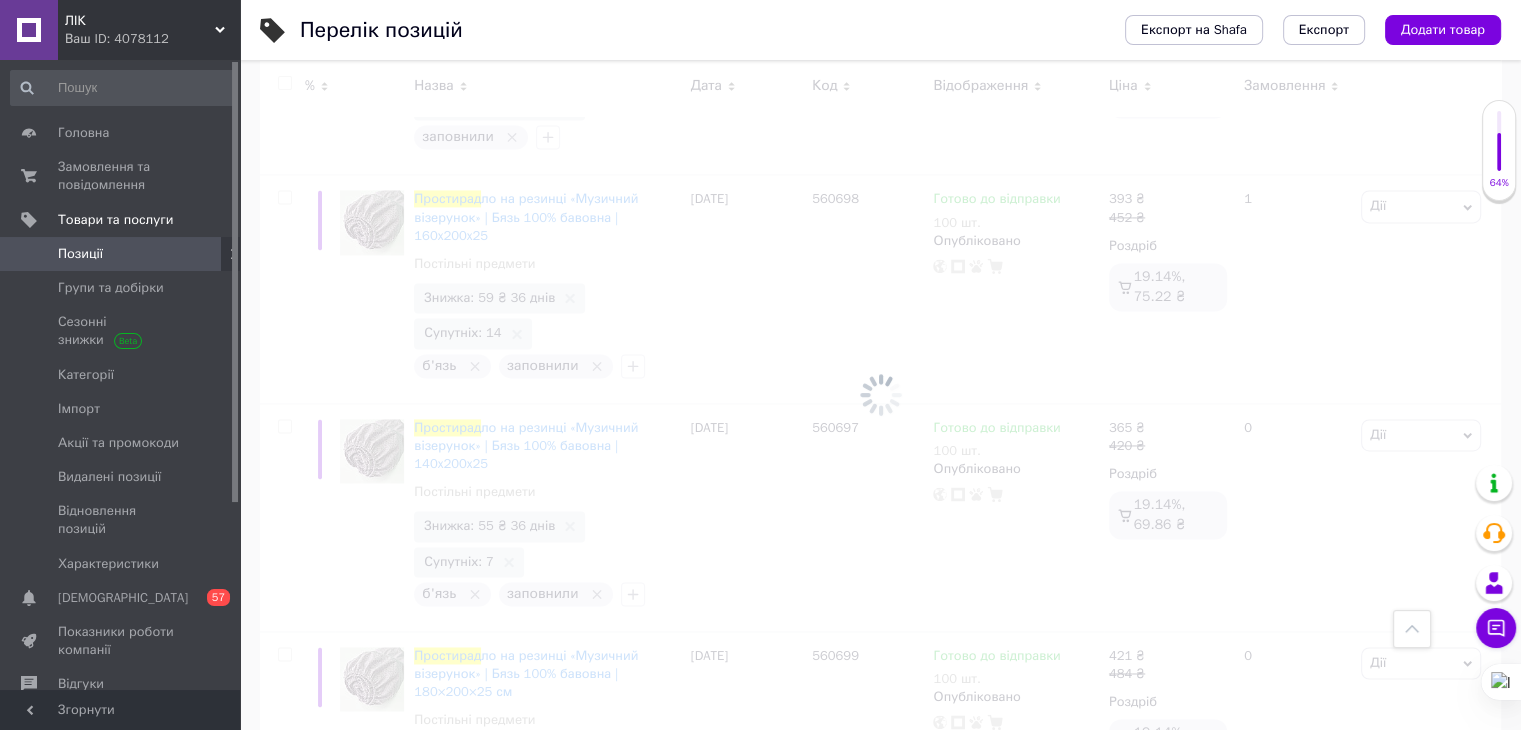 checkbox on "false" 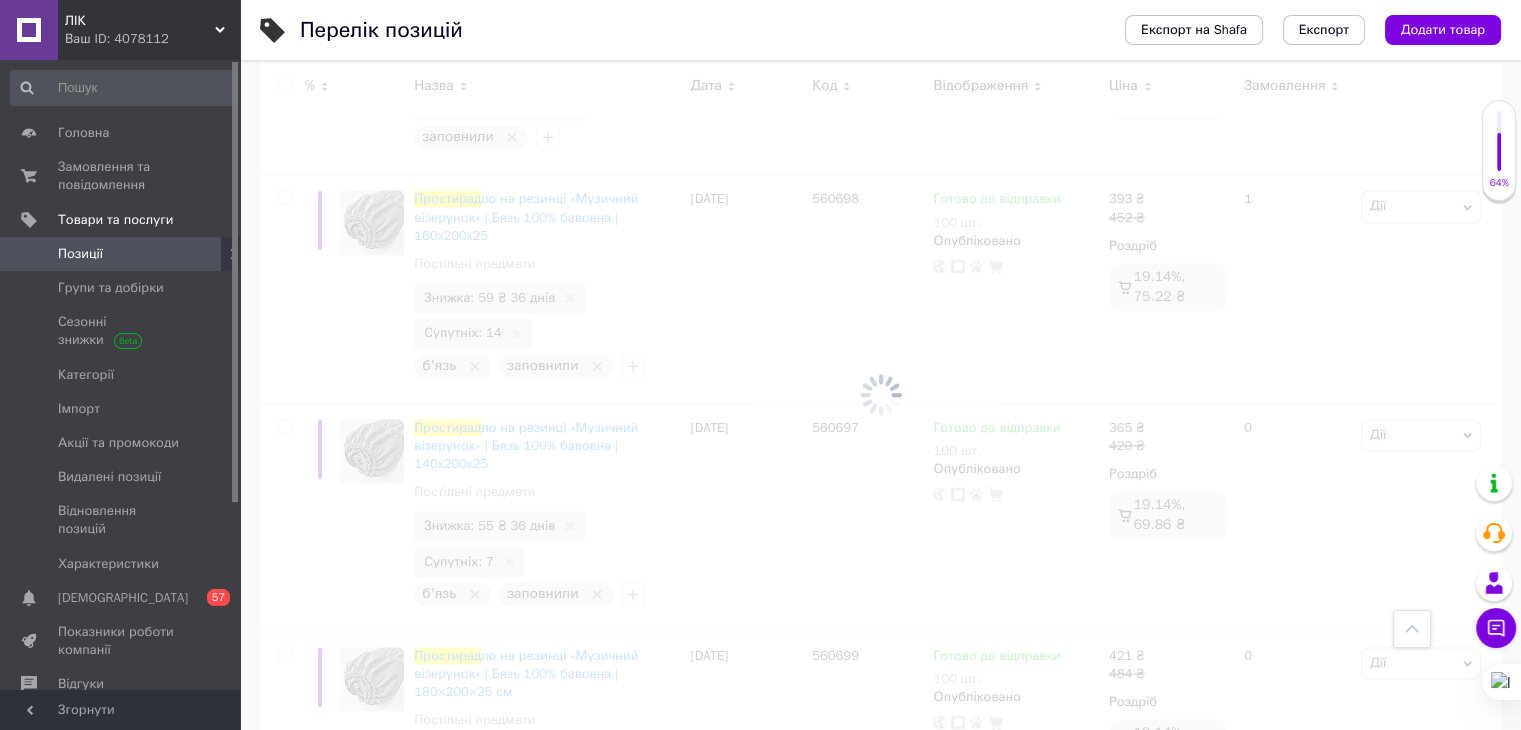 checkbox on "false" 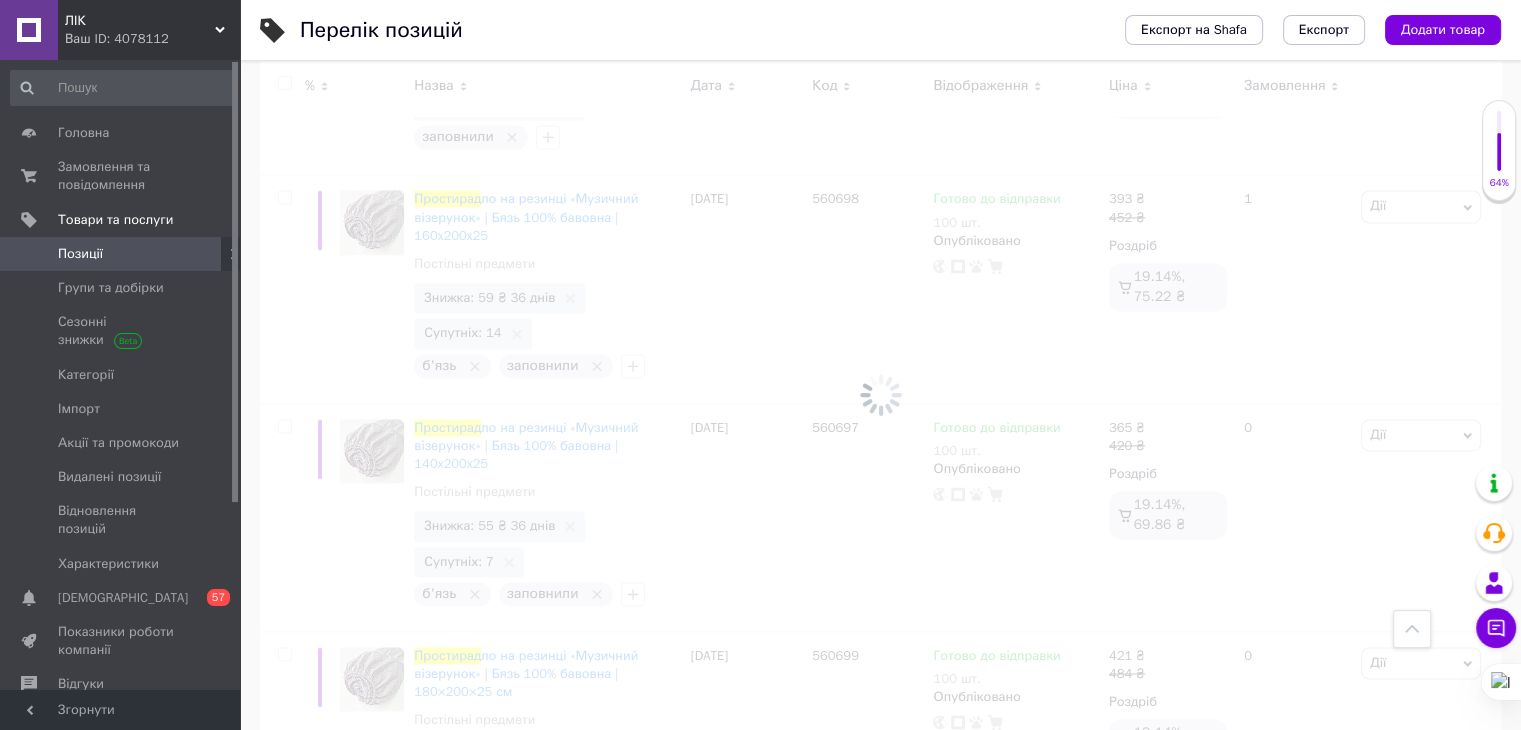 checkbox on "false" 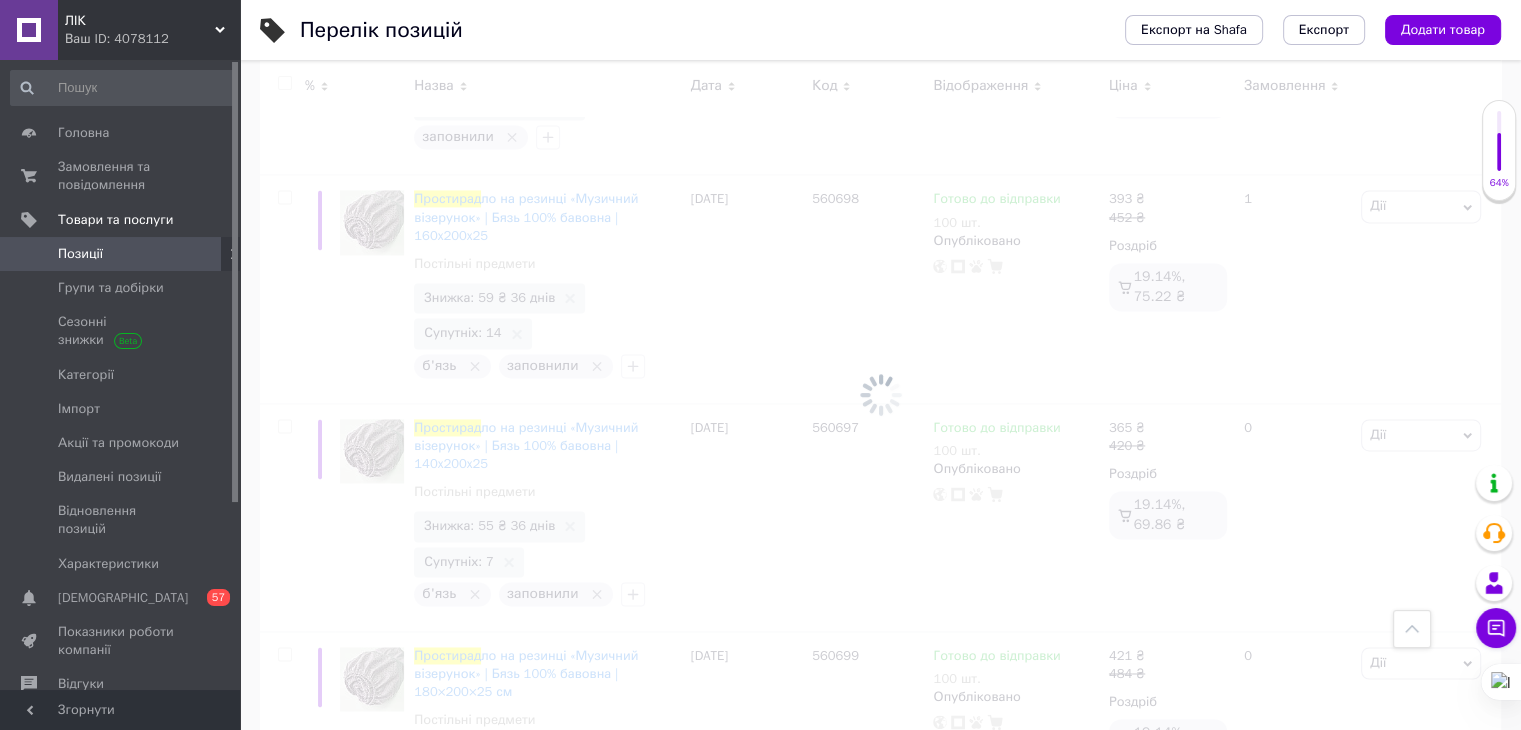 checkbox on "false" 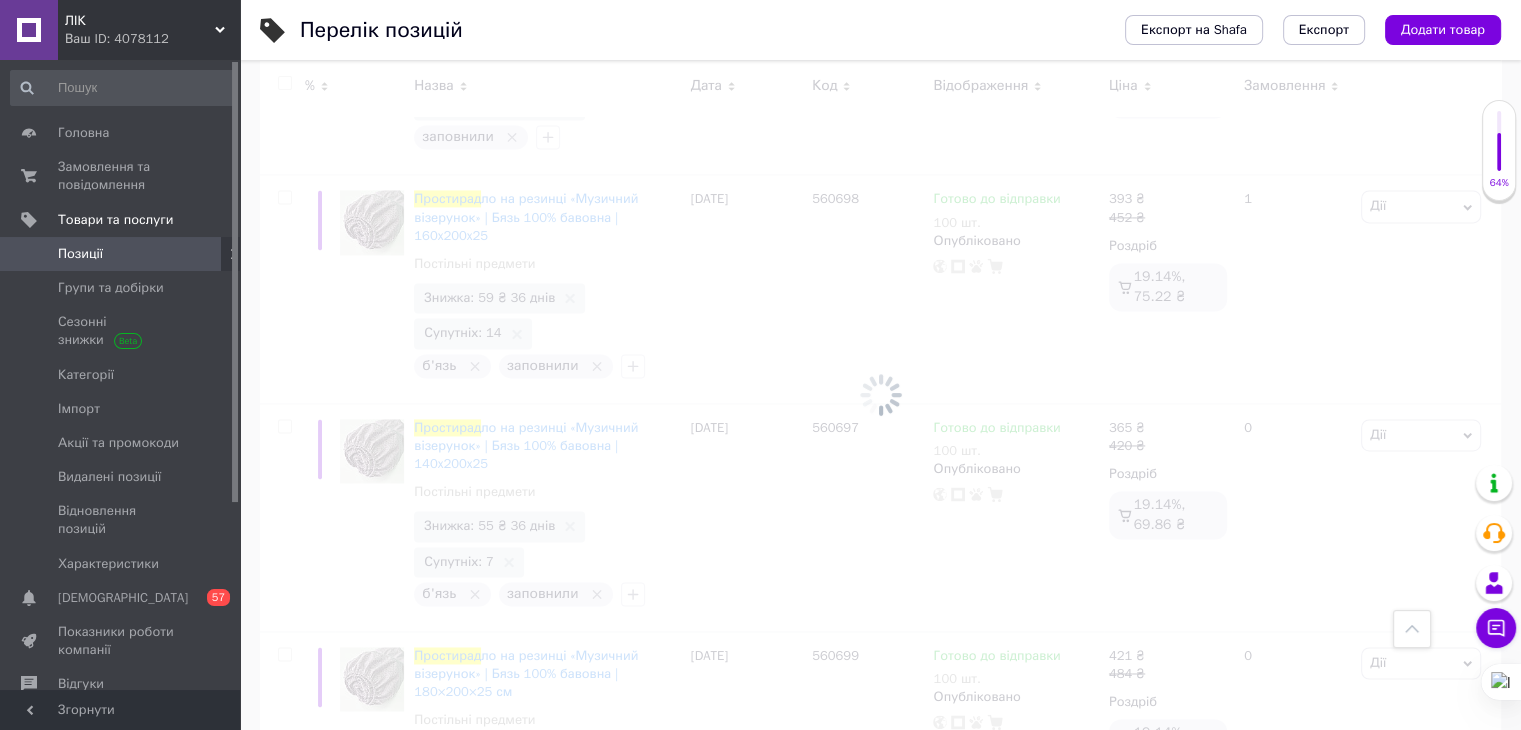 checkbox on "false" 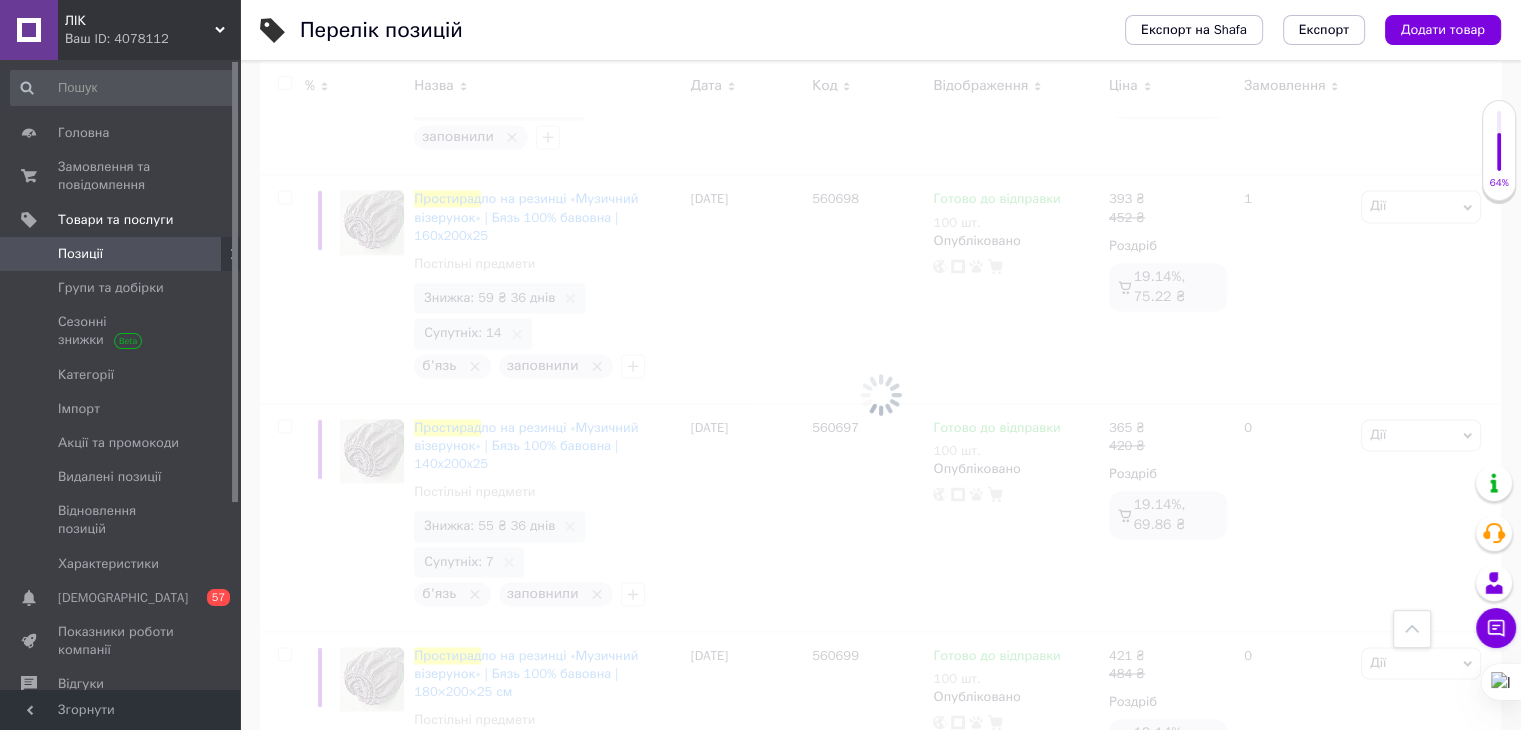 checkbox on "false" 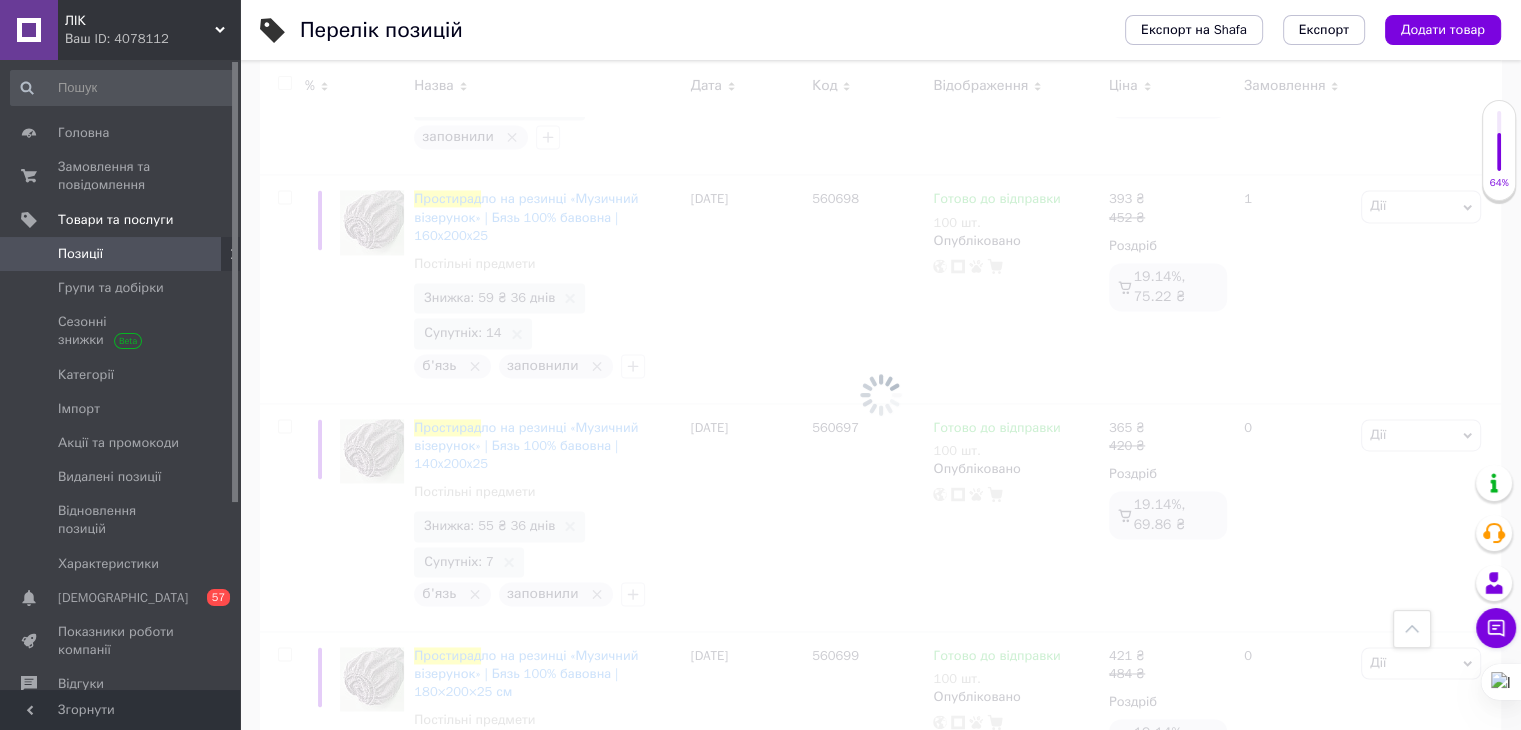 checkbox on "false" 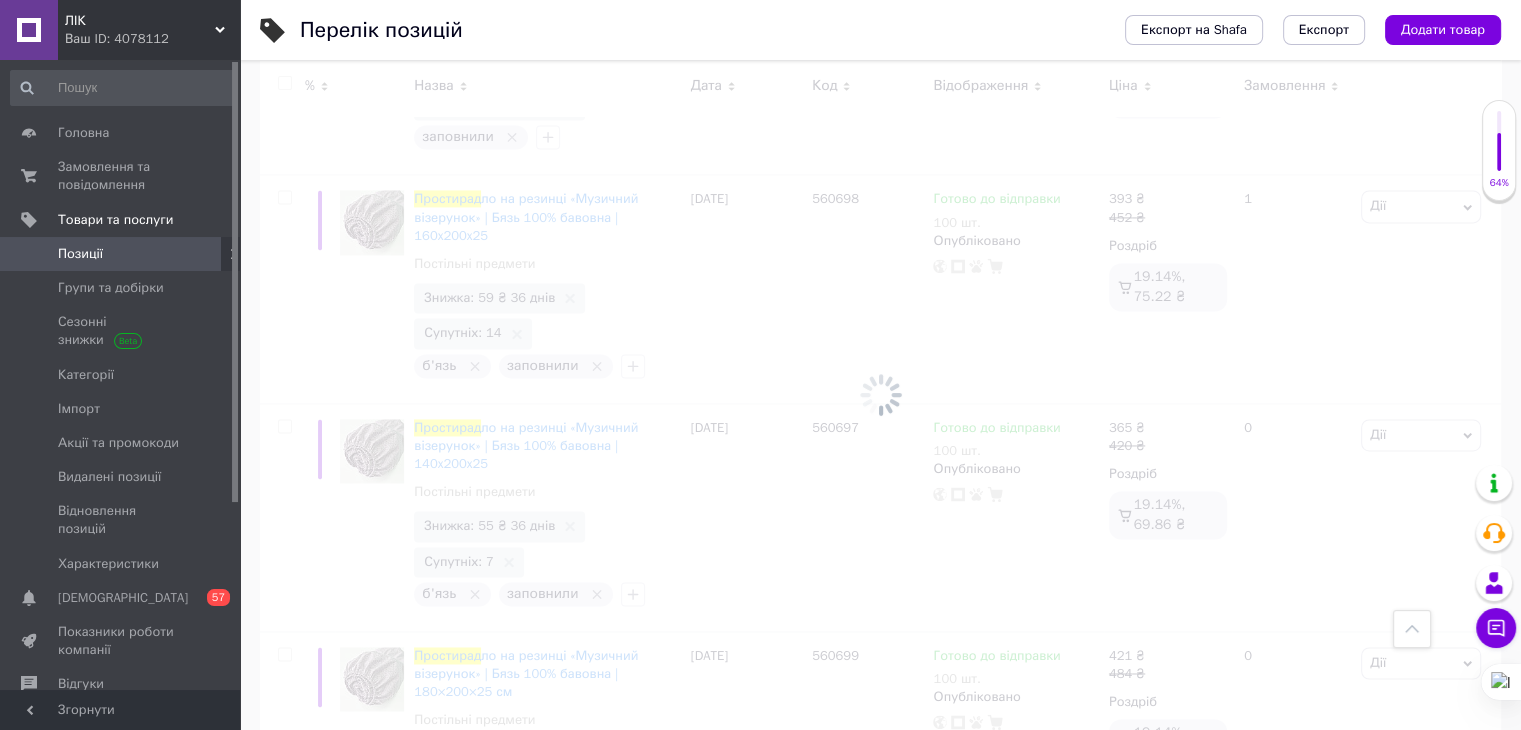 checkbox on "false" 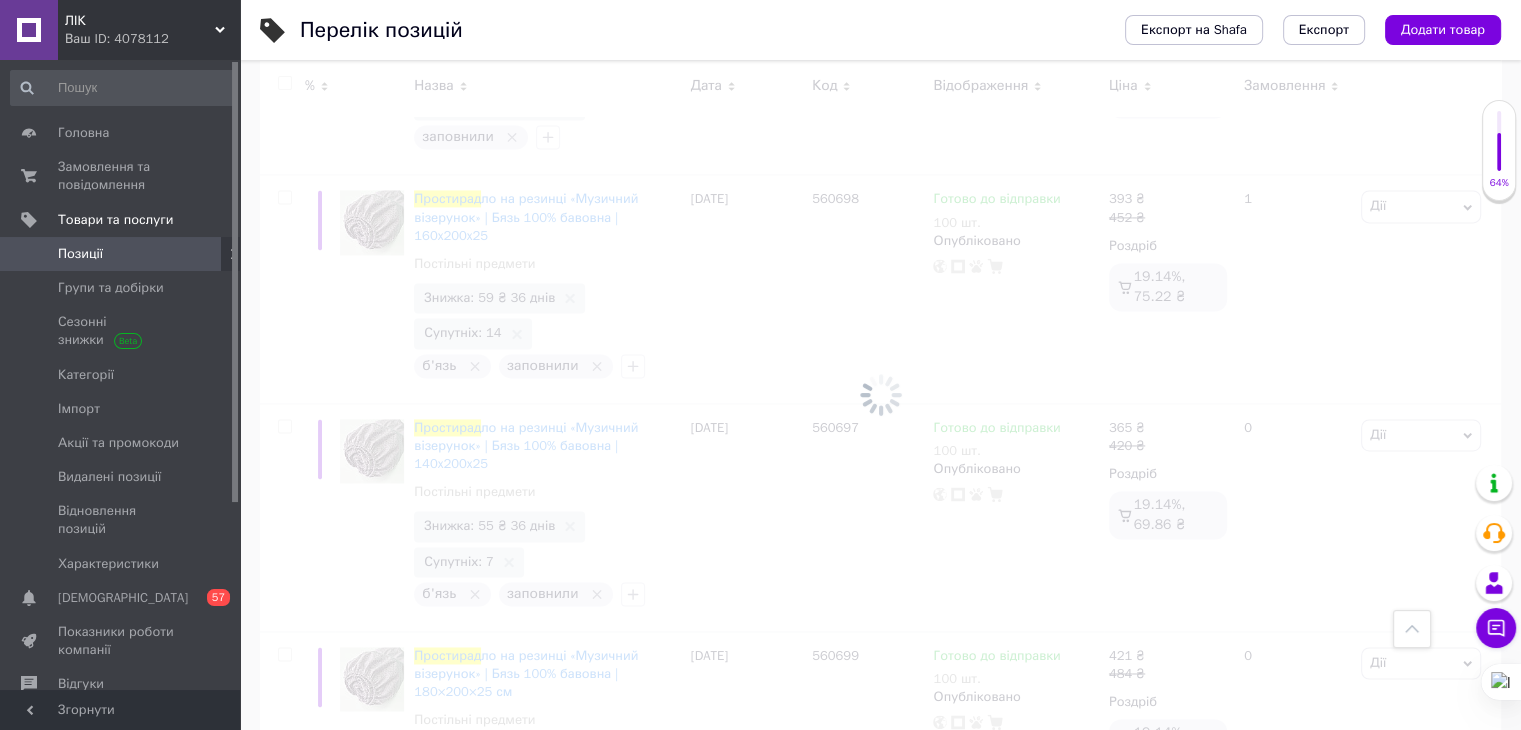 checkbox on "false" 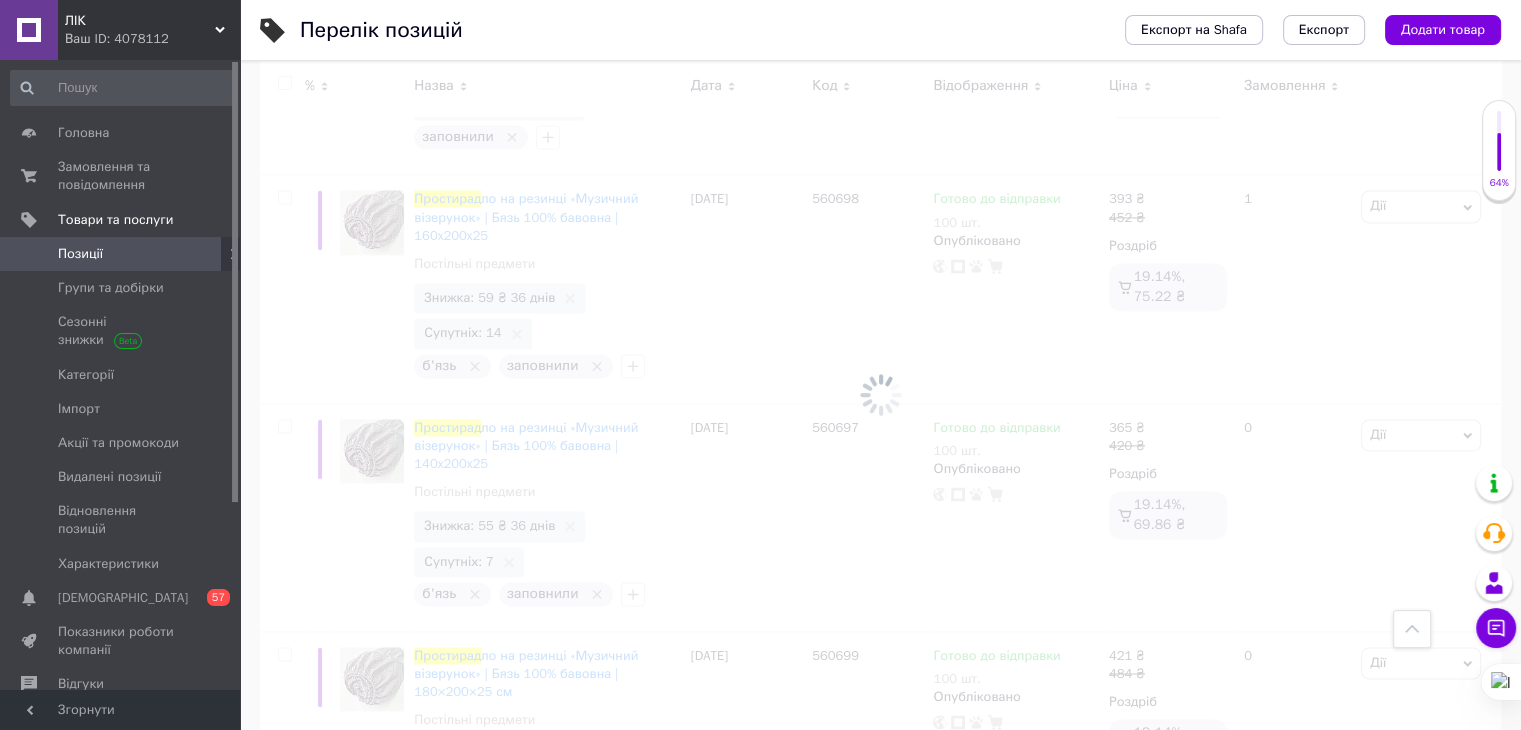 checkbox on "false" 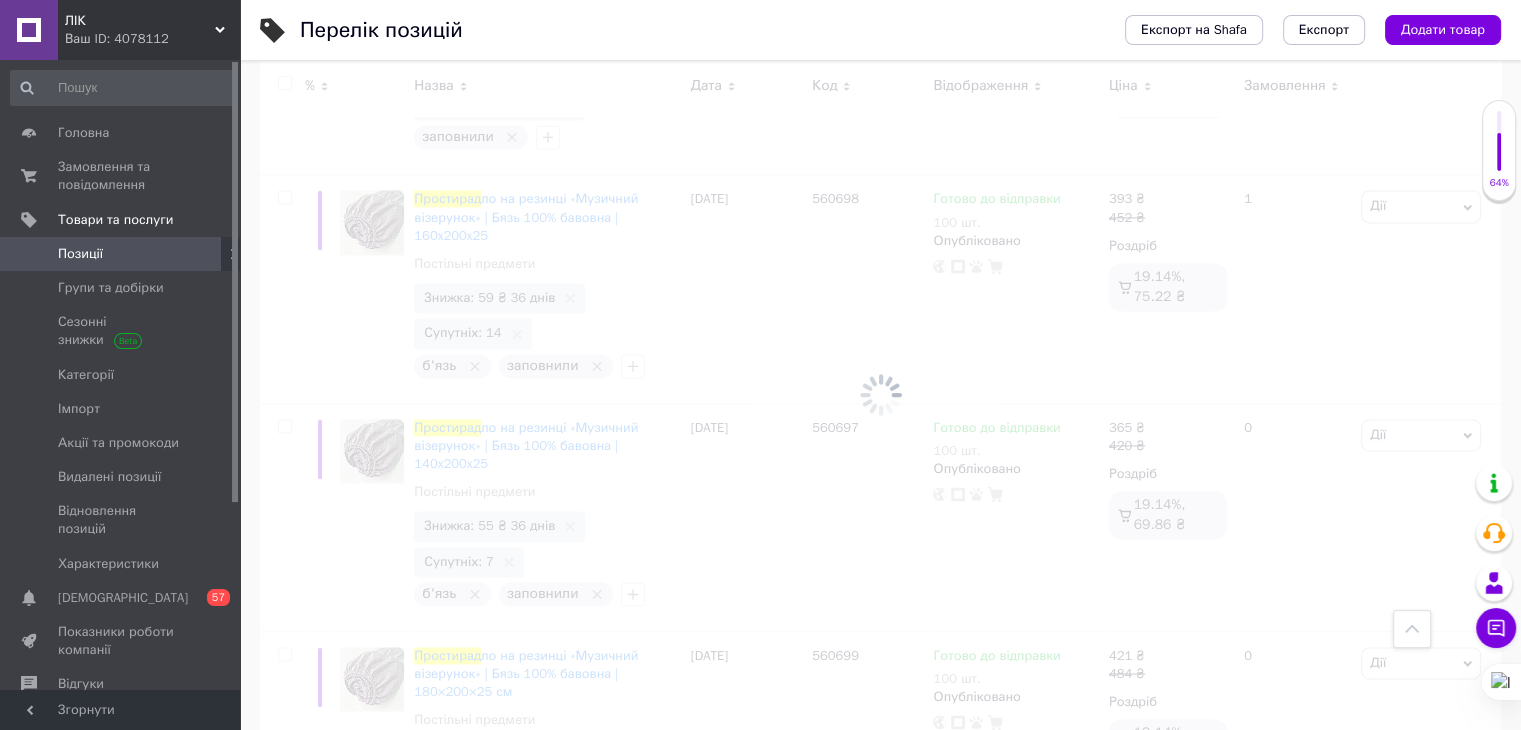 checkbox on "false" 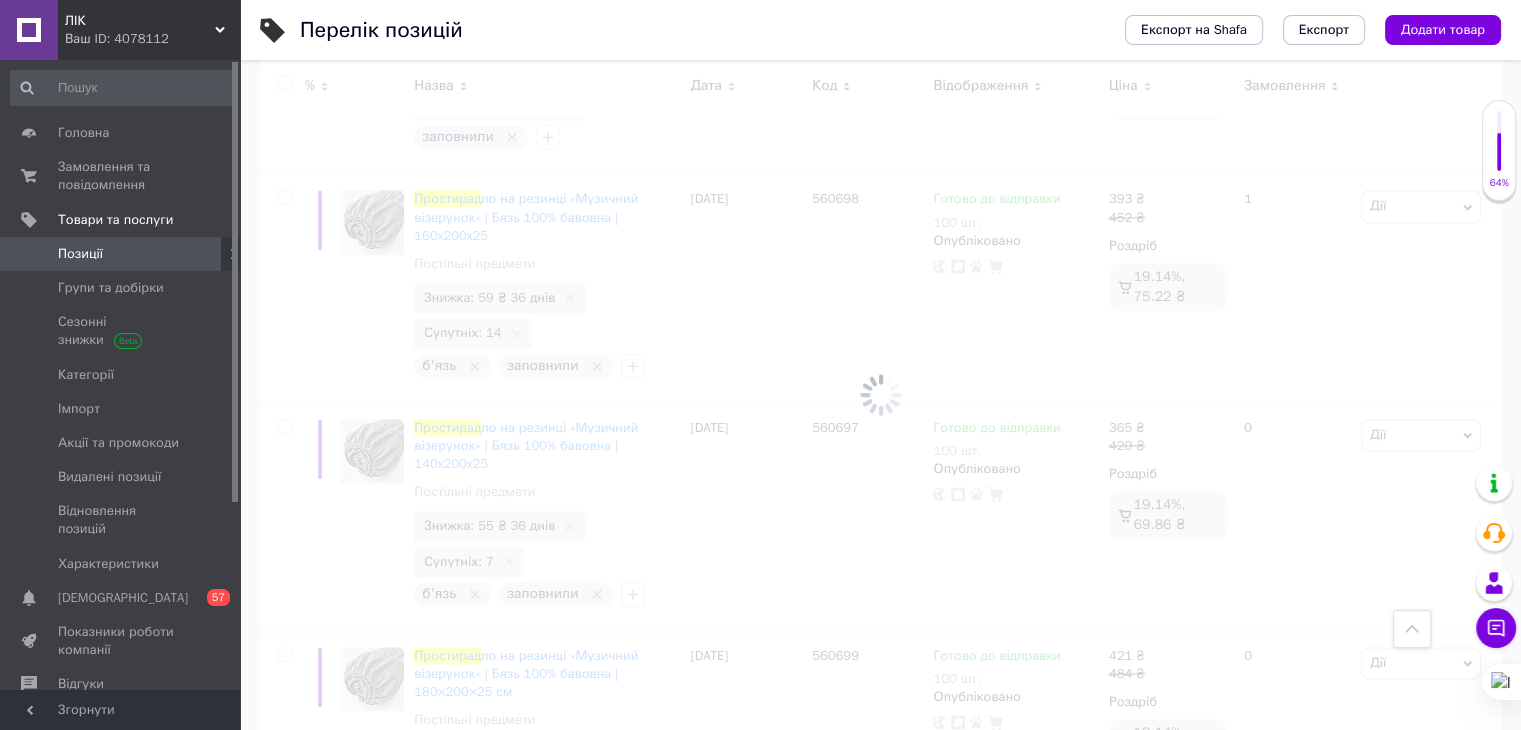 checkbox on "false" 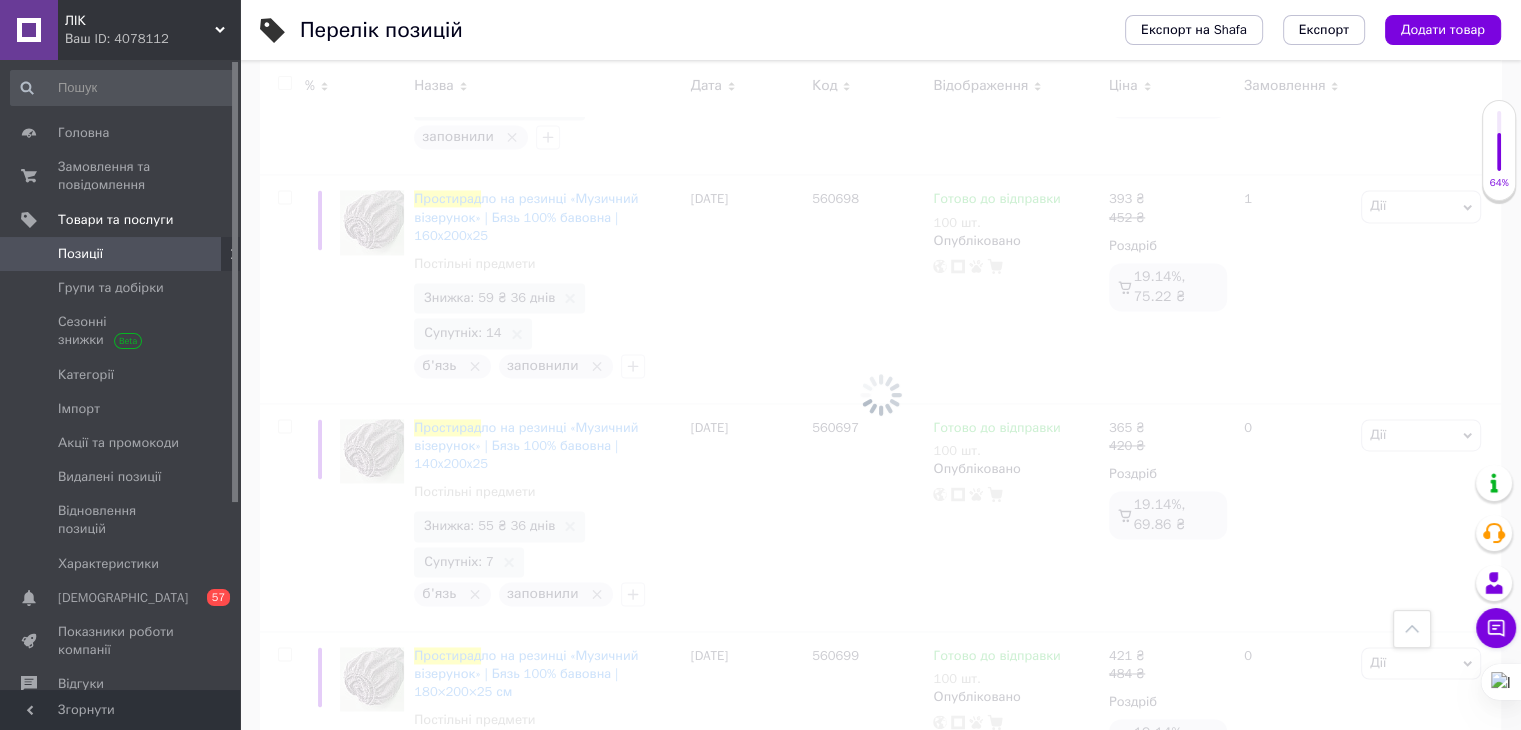 checkbox on "false" 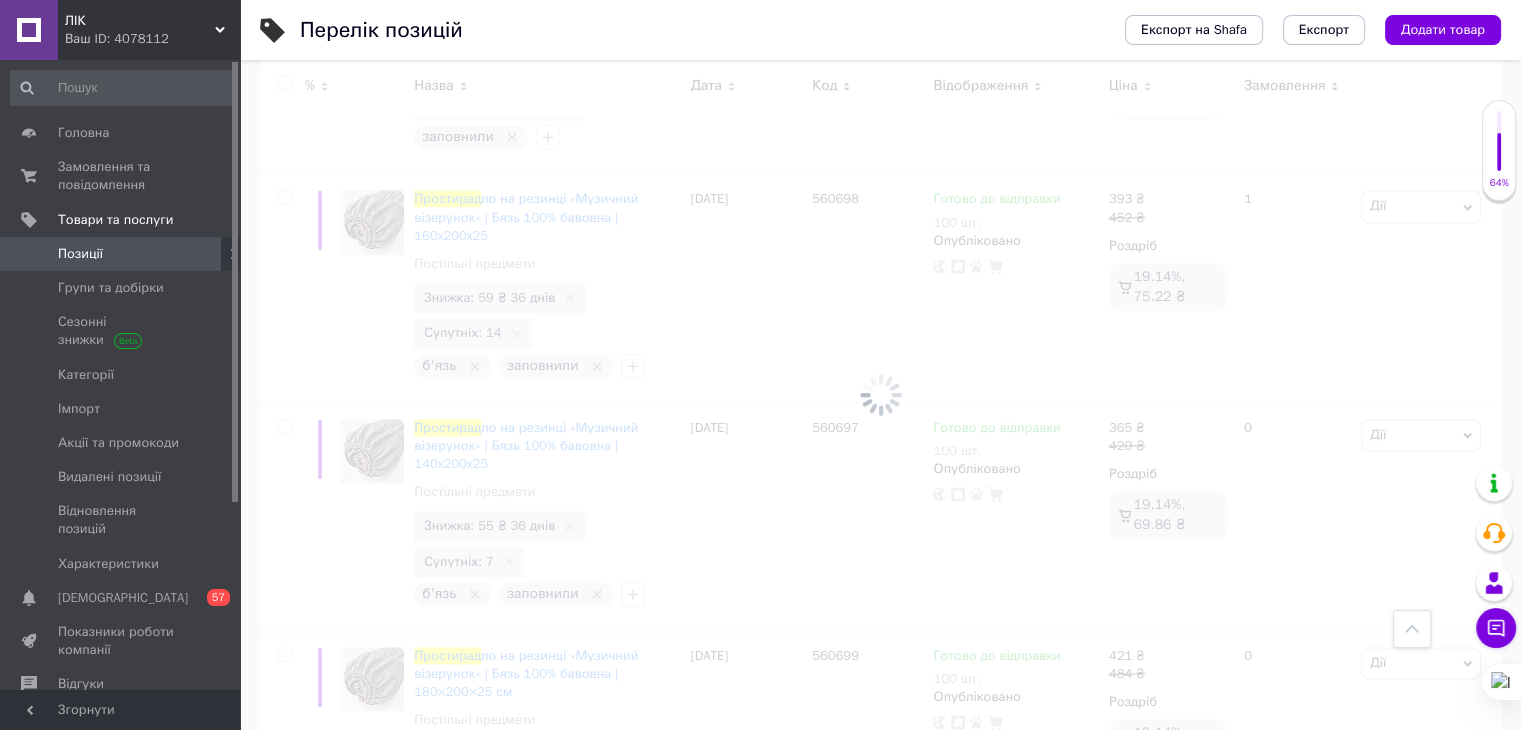 checkbox on "false" 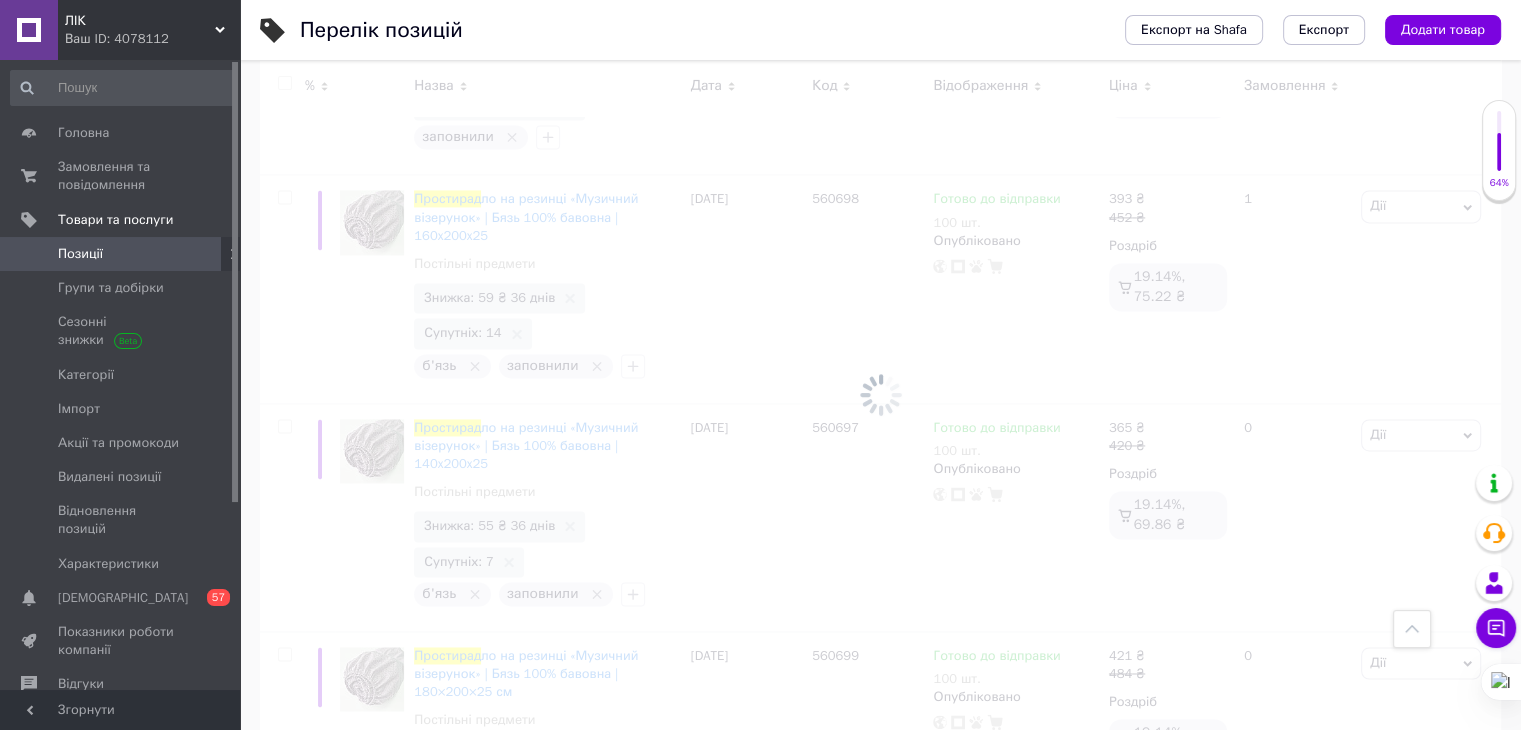 checkbox on "false" 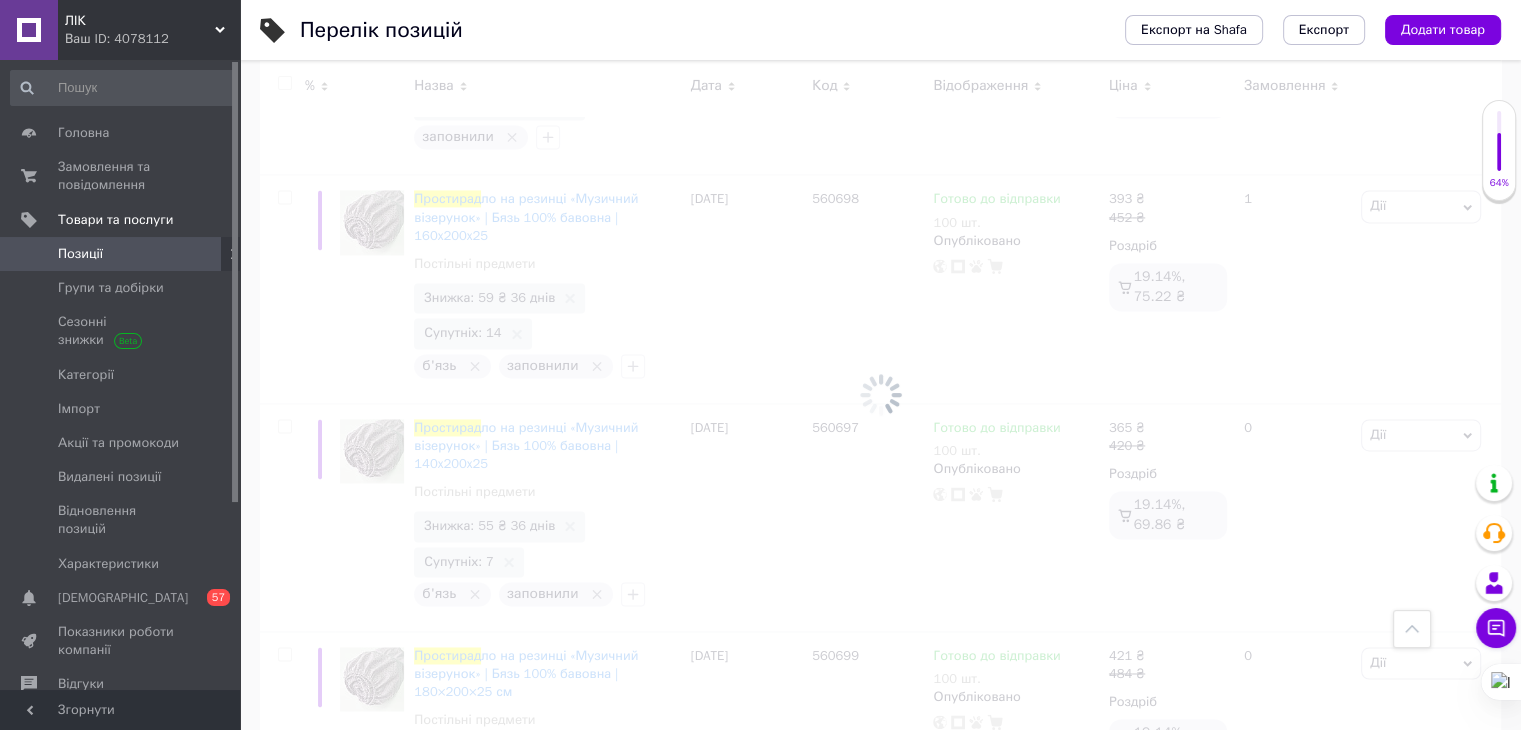 checkbox on "false" 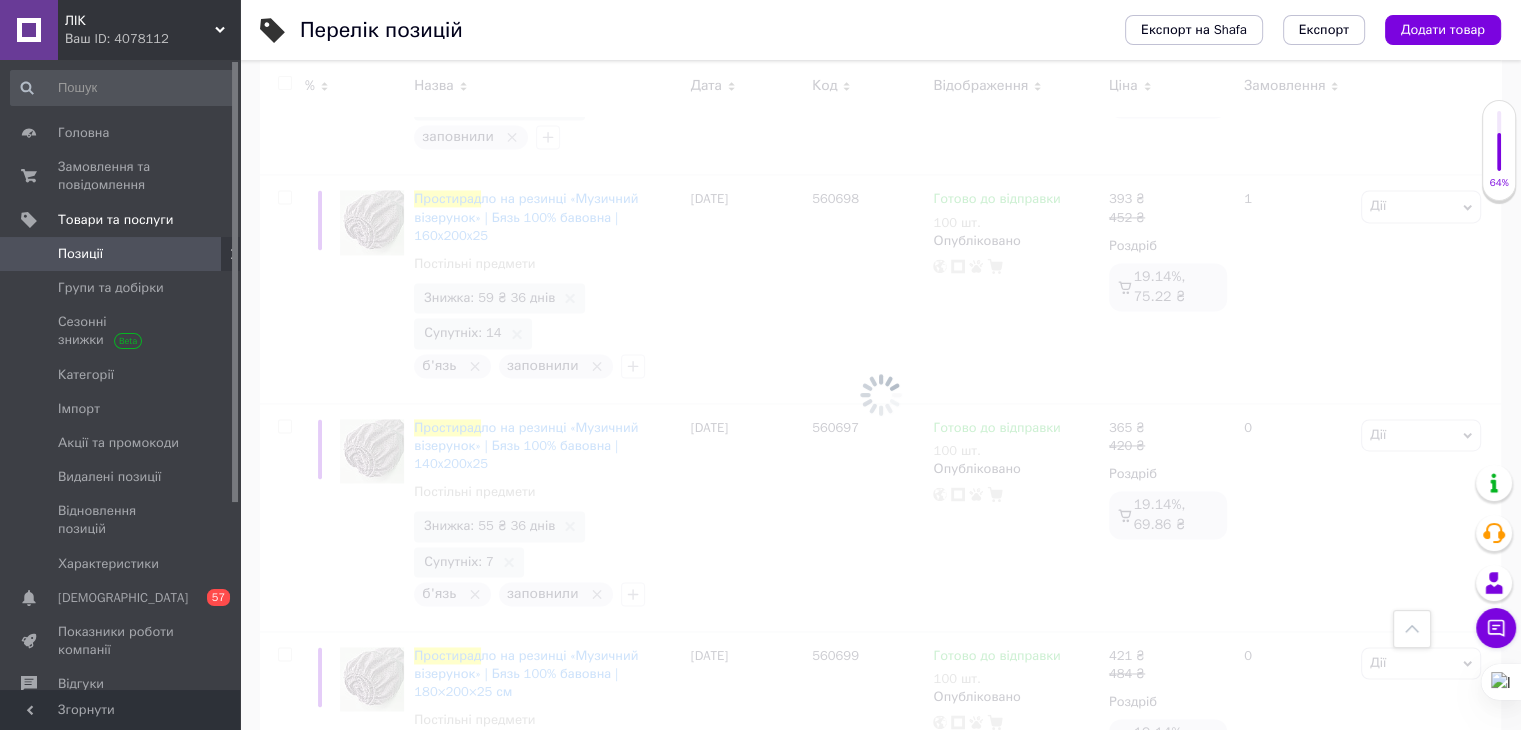 checkbox on "false" 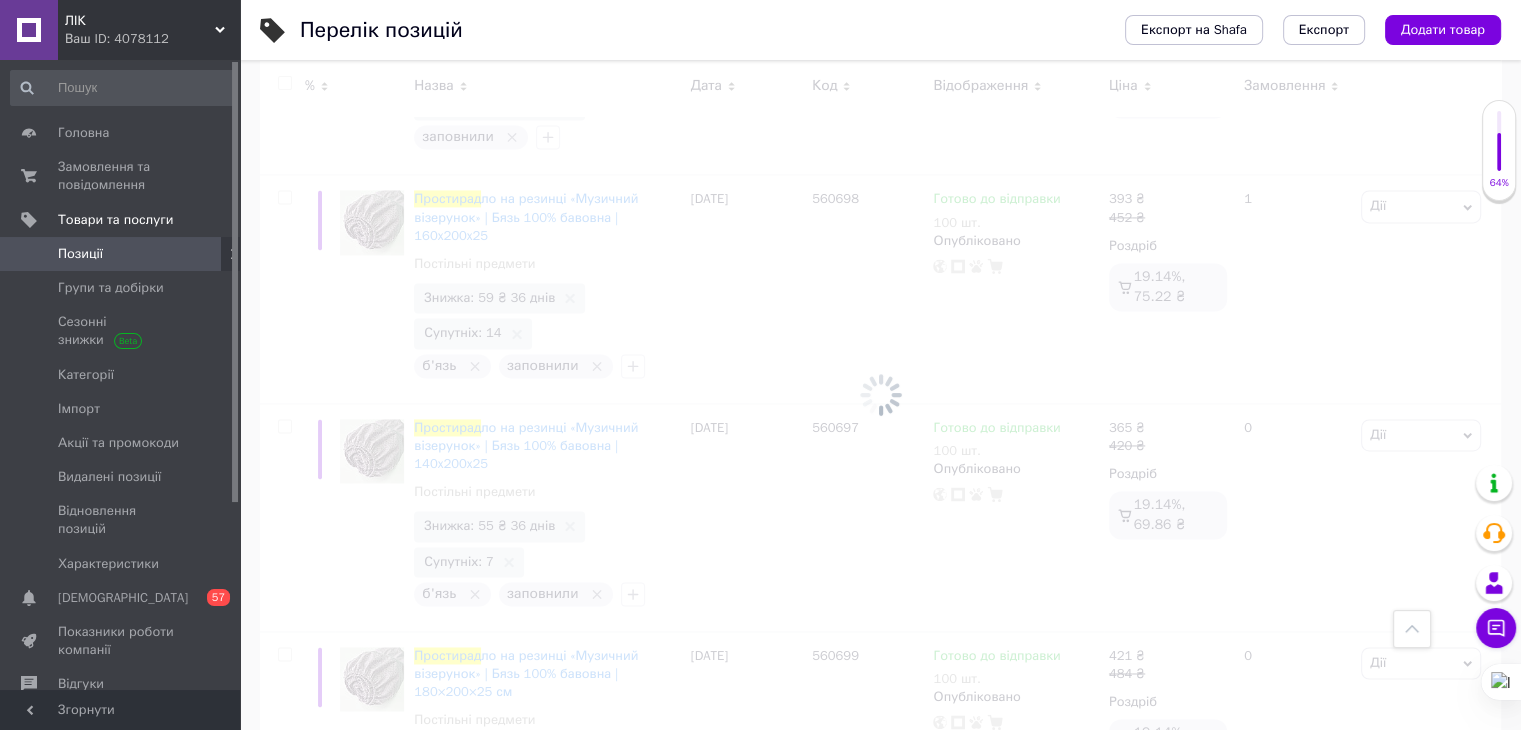 checkbox on "false" 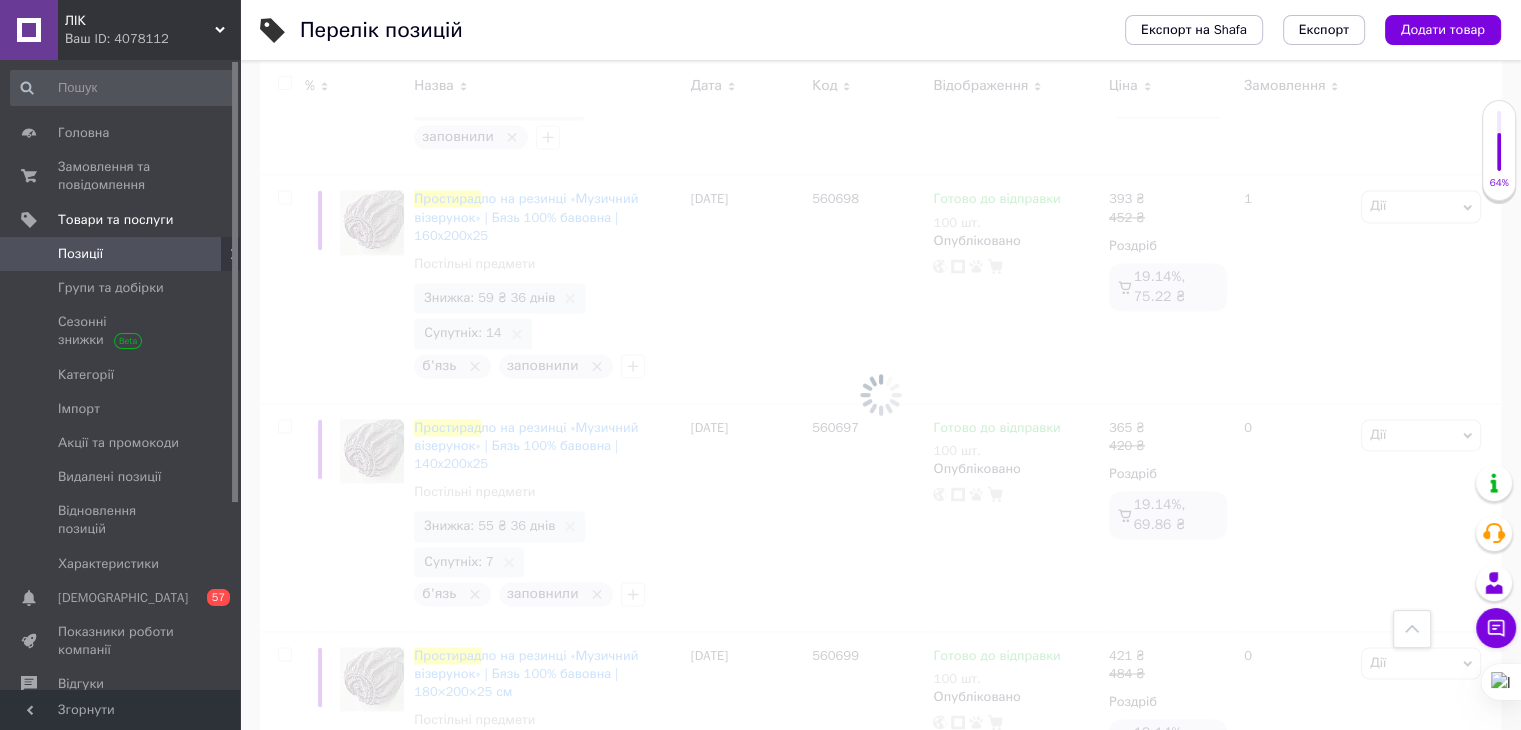 checkbox on "false" 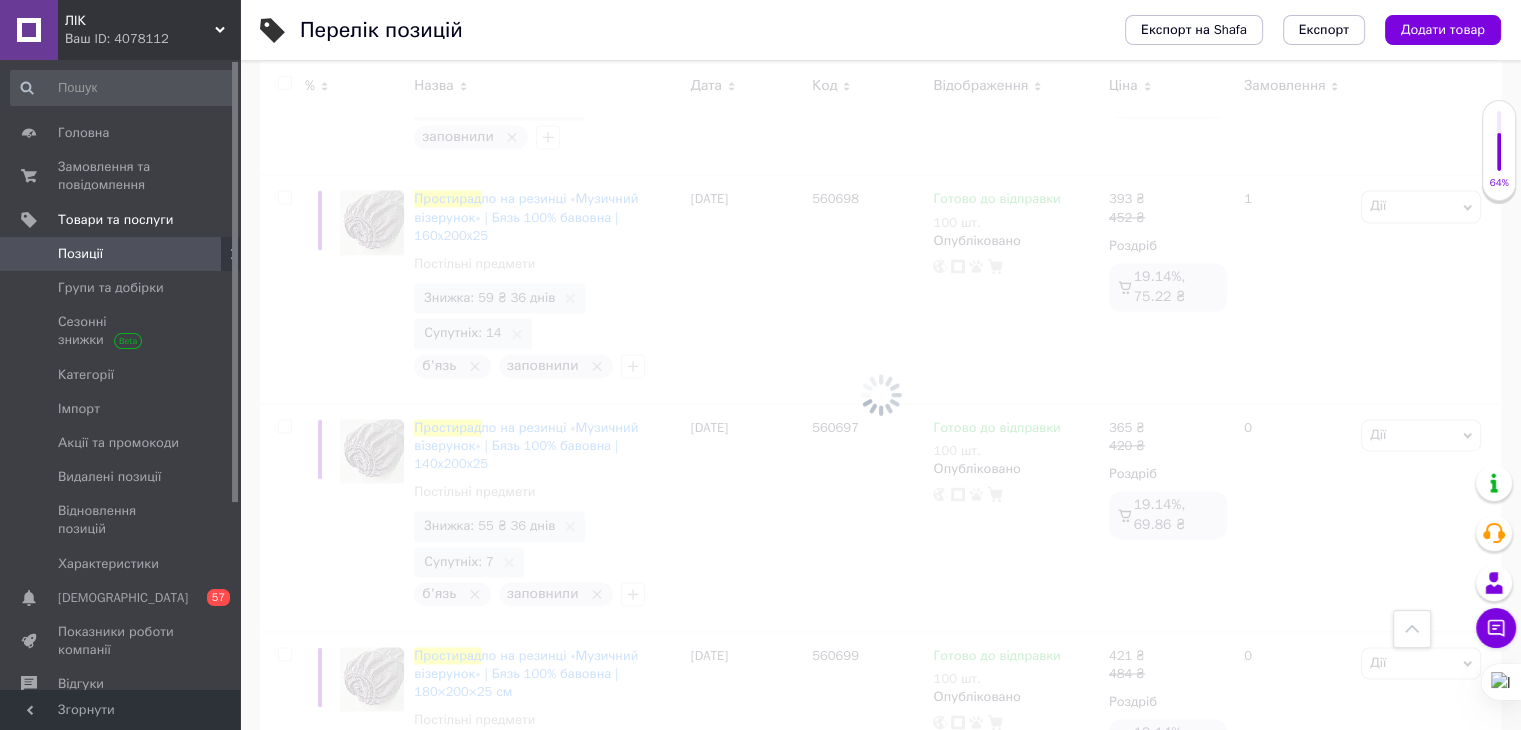 checkbox on "false" 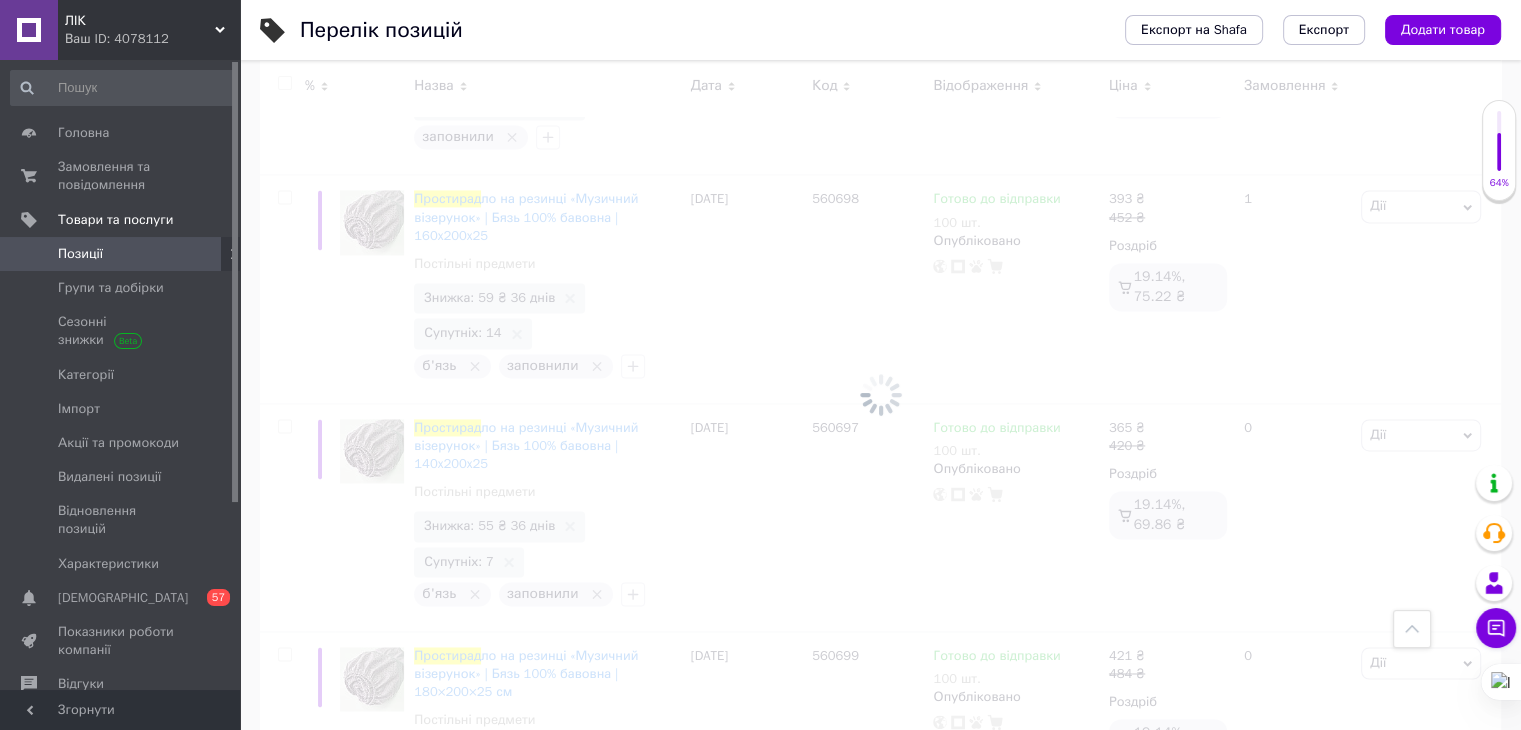 checkbox on "false" 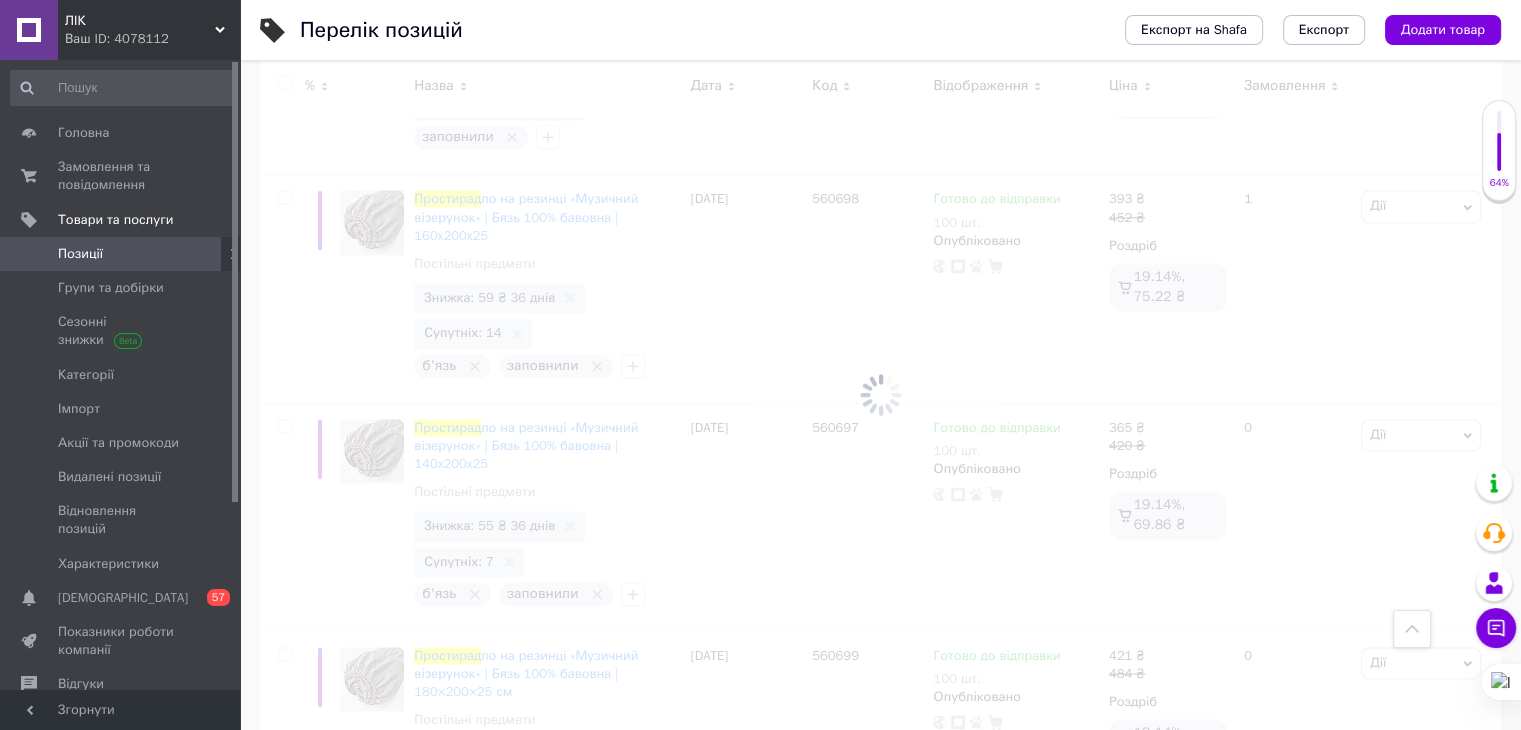checkbox on "false" 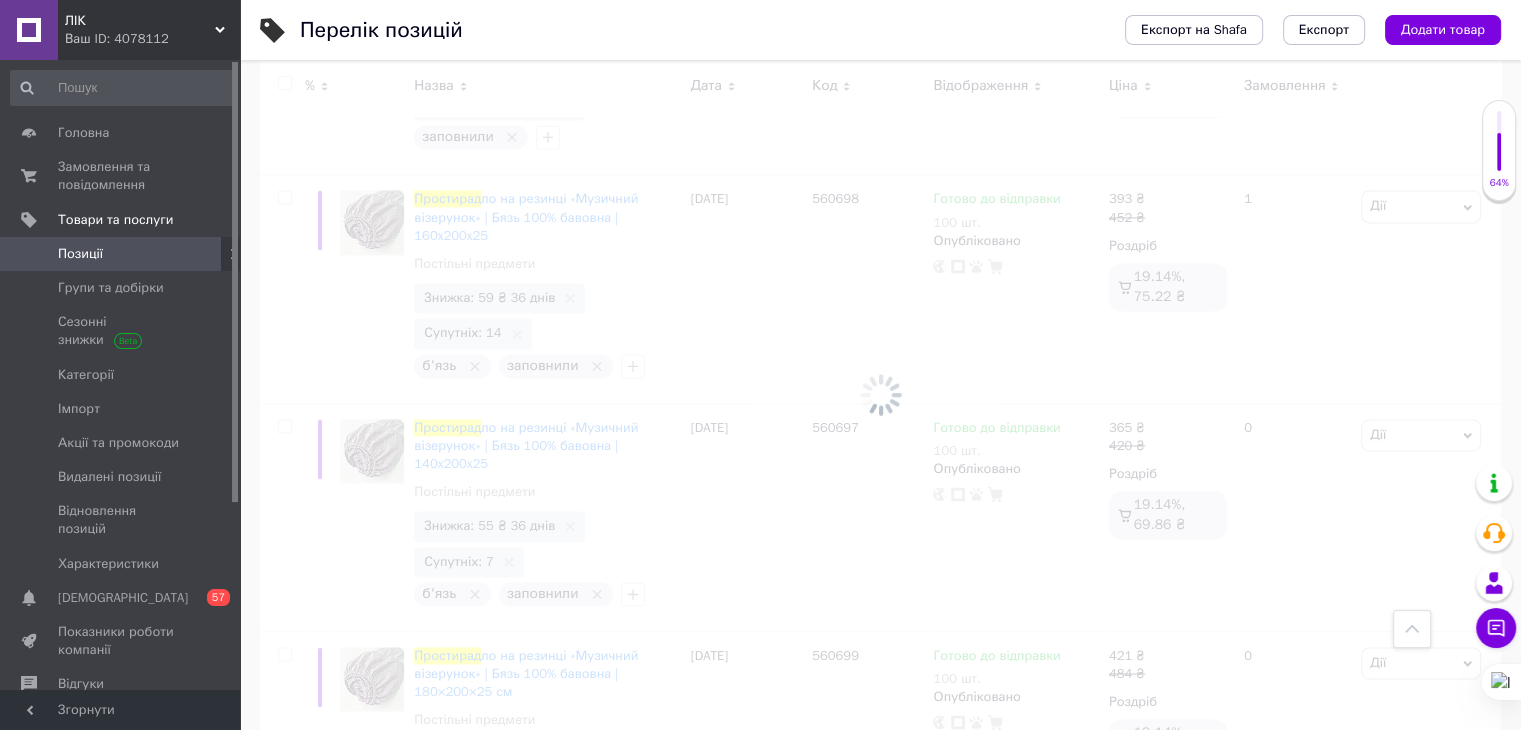 checkbox on "false" 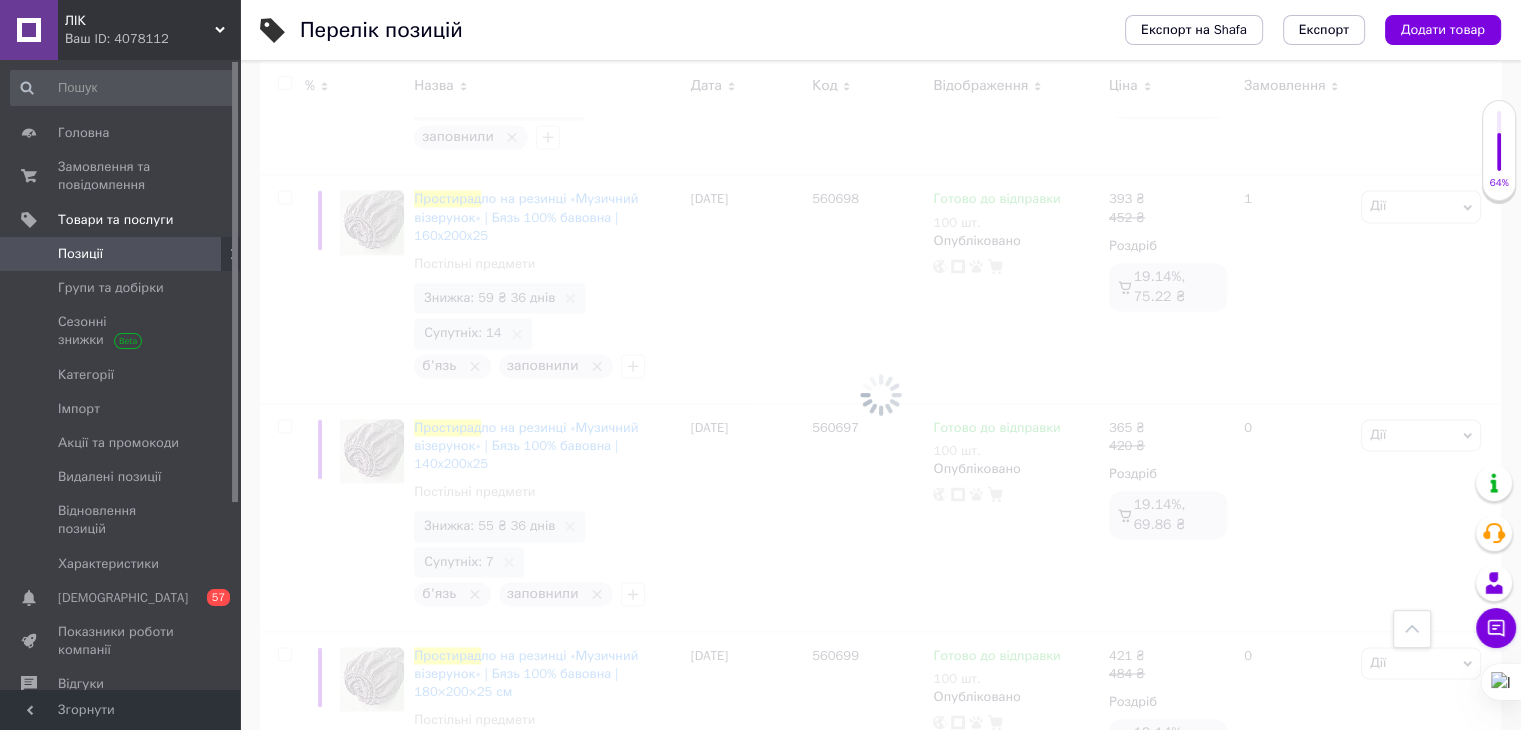 checkbox on "false" 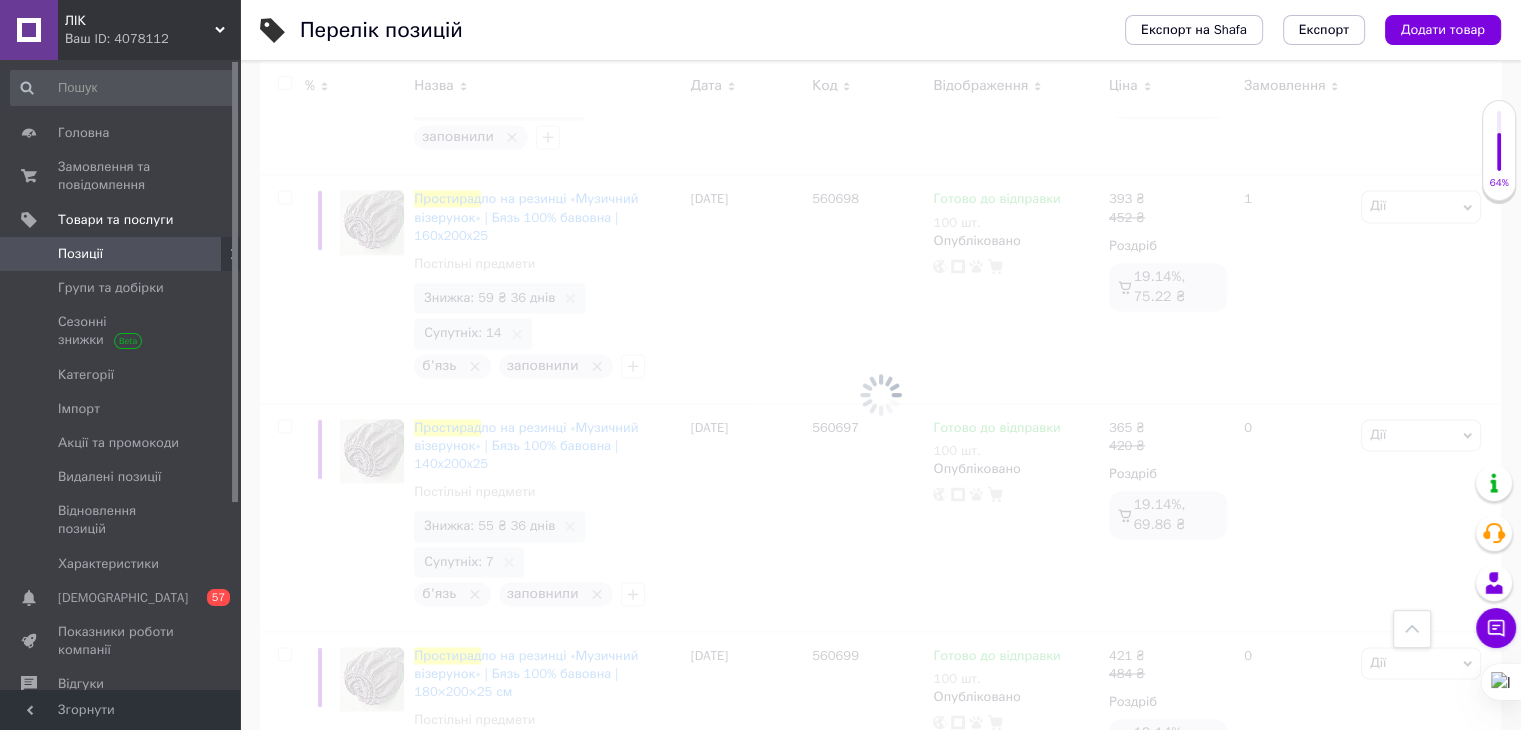 checkbox on "false" 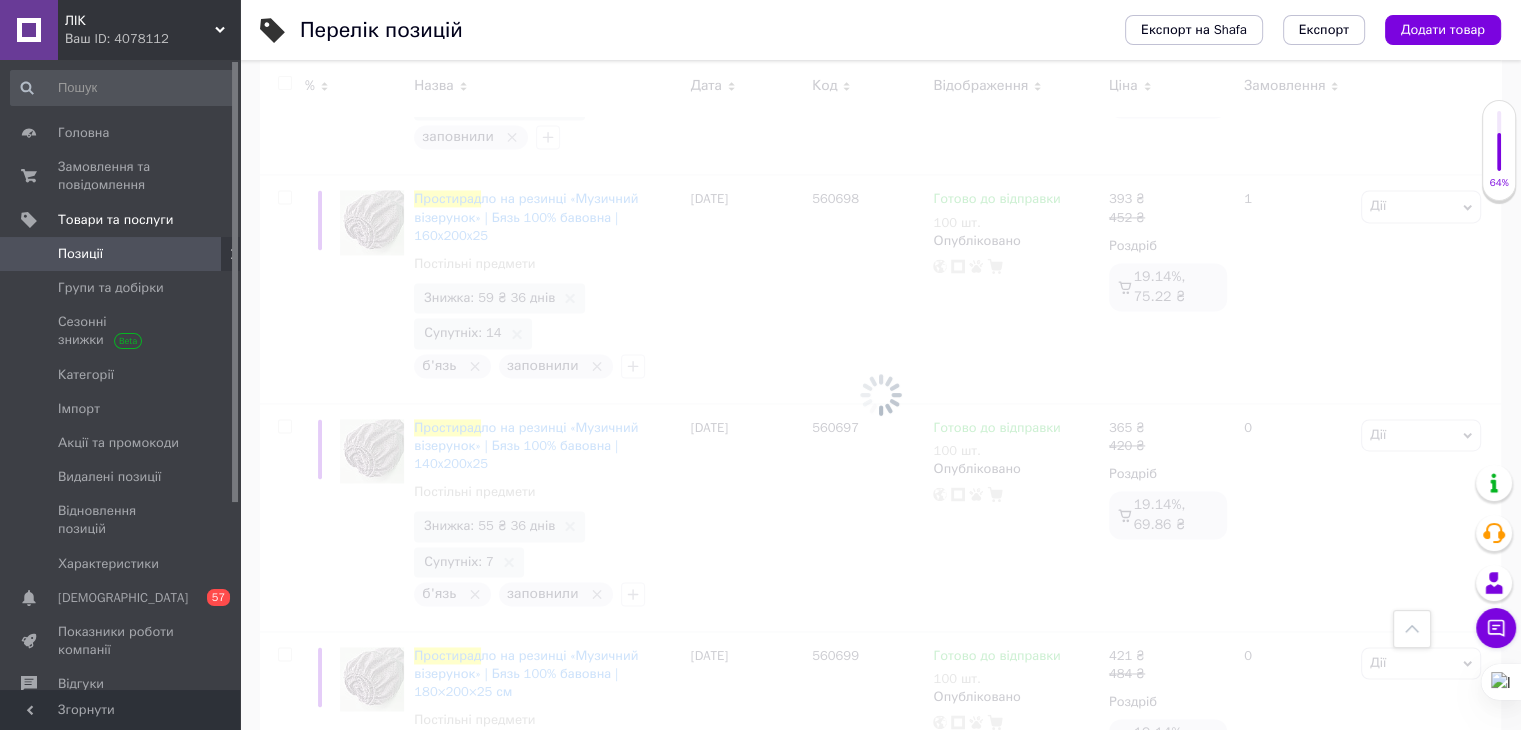 checkbox on "false" 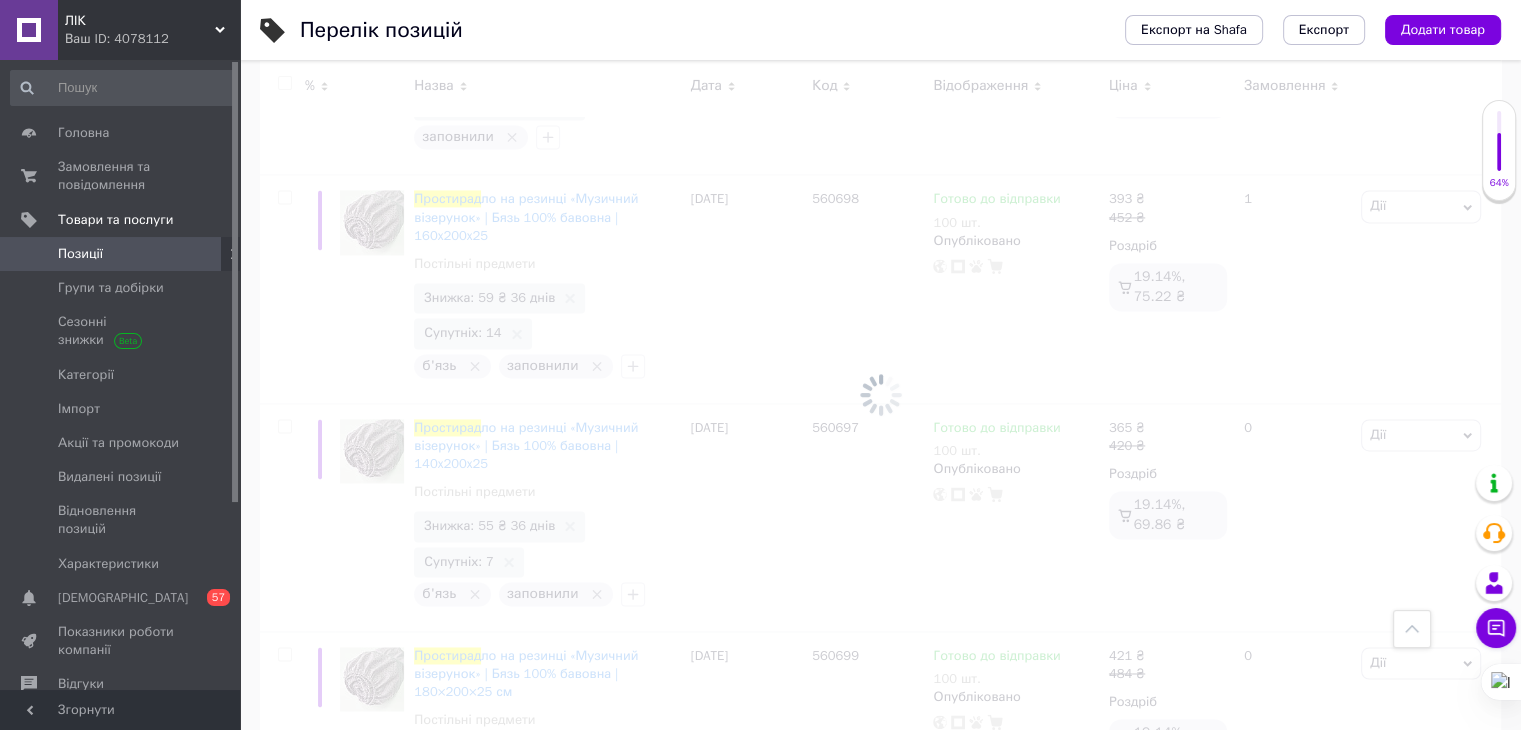 checkbox on "false" 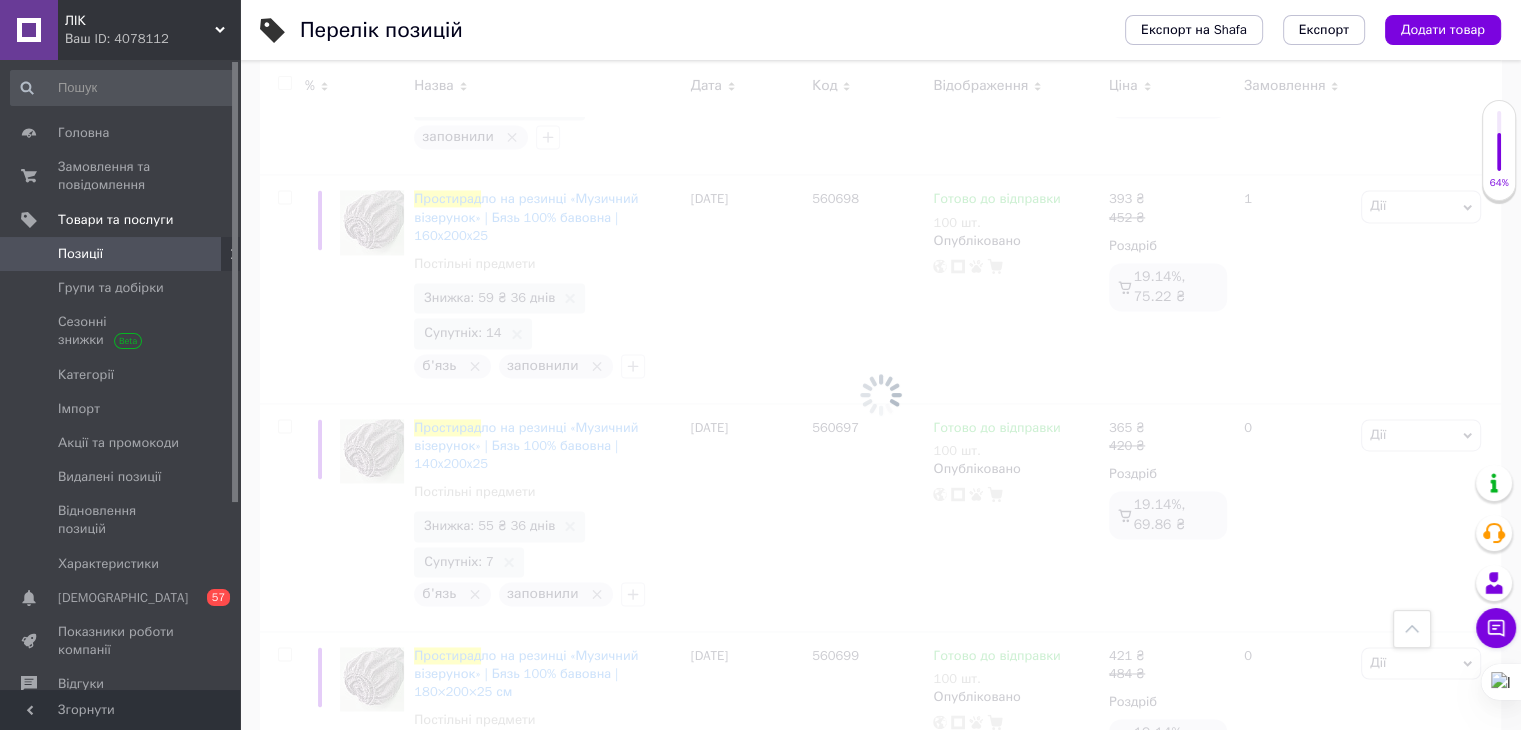 checkbox on "false" 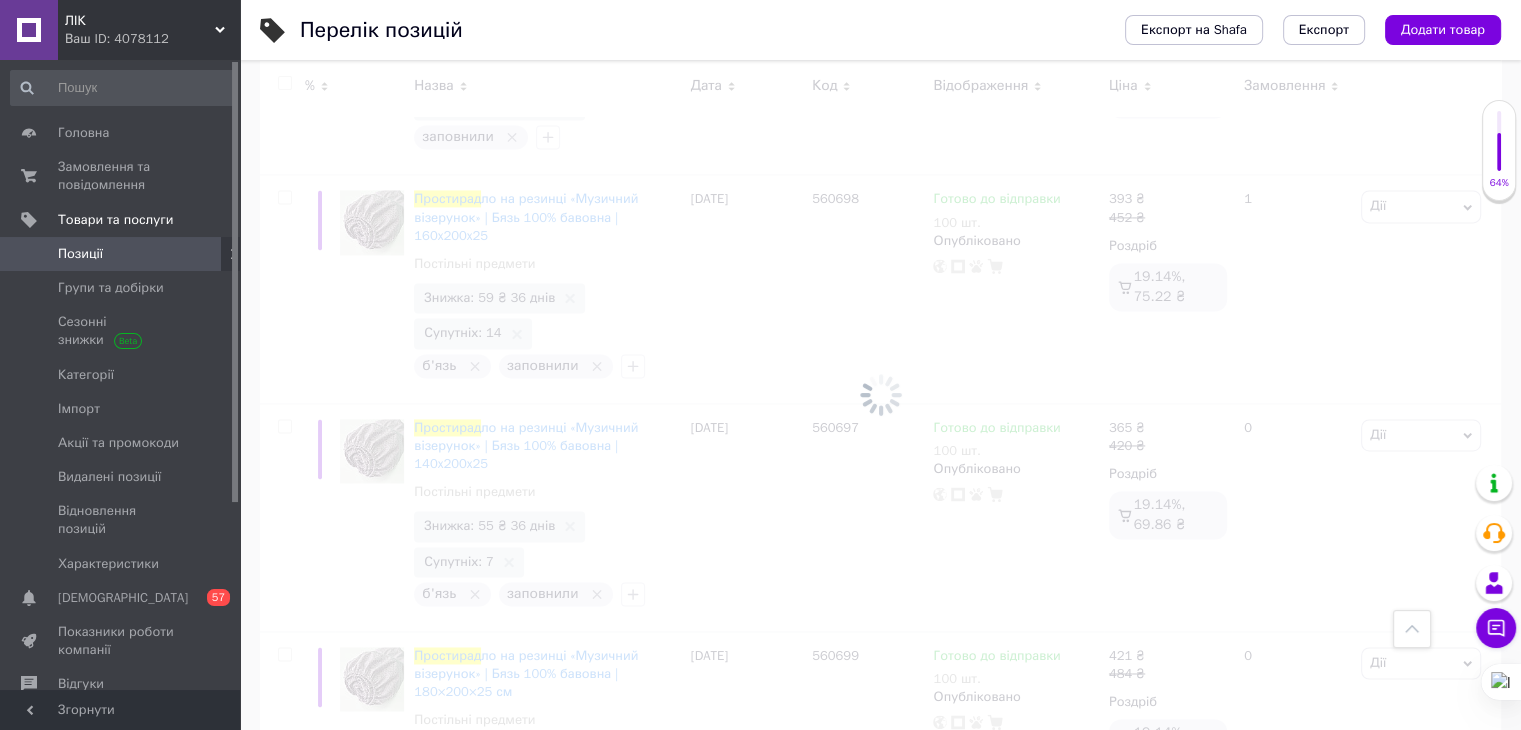 checkbox on "false" 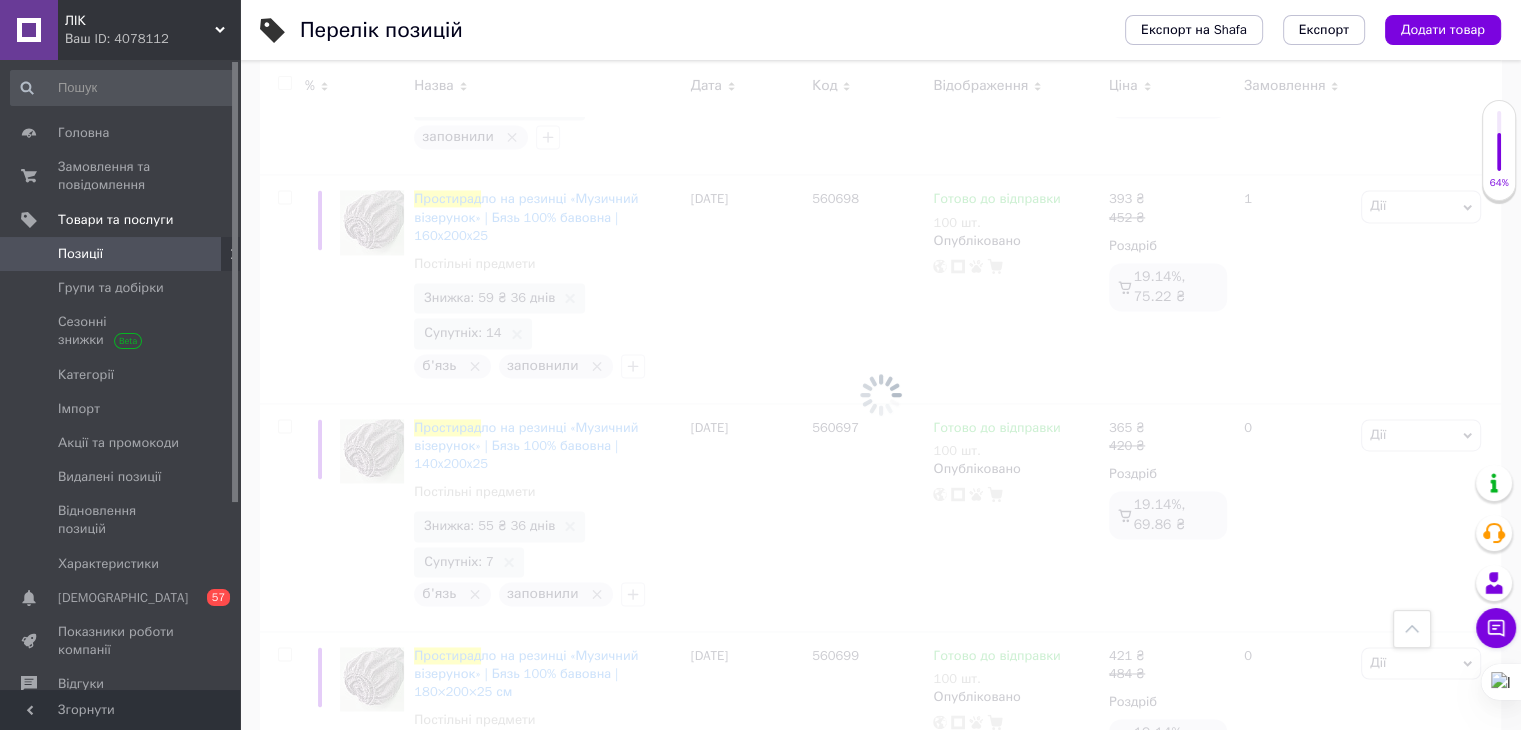 checkbox on "false" 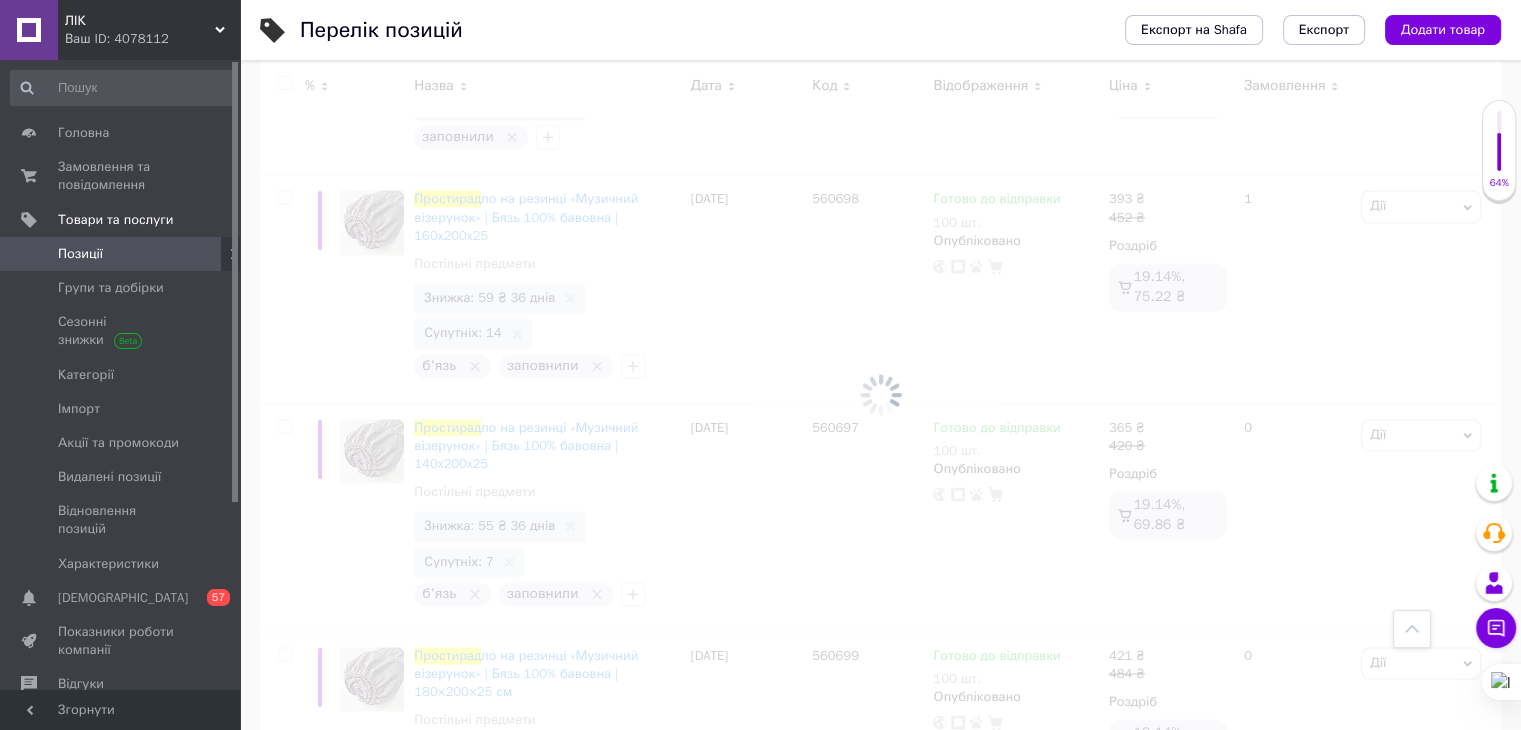 checkbox on "false" 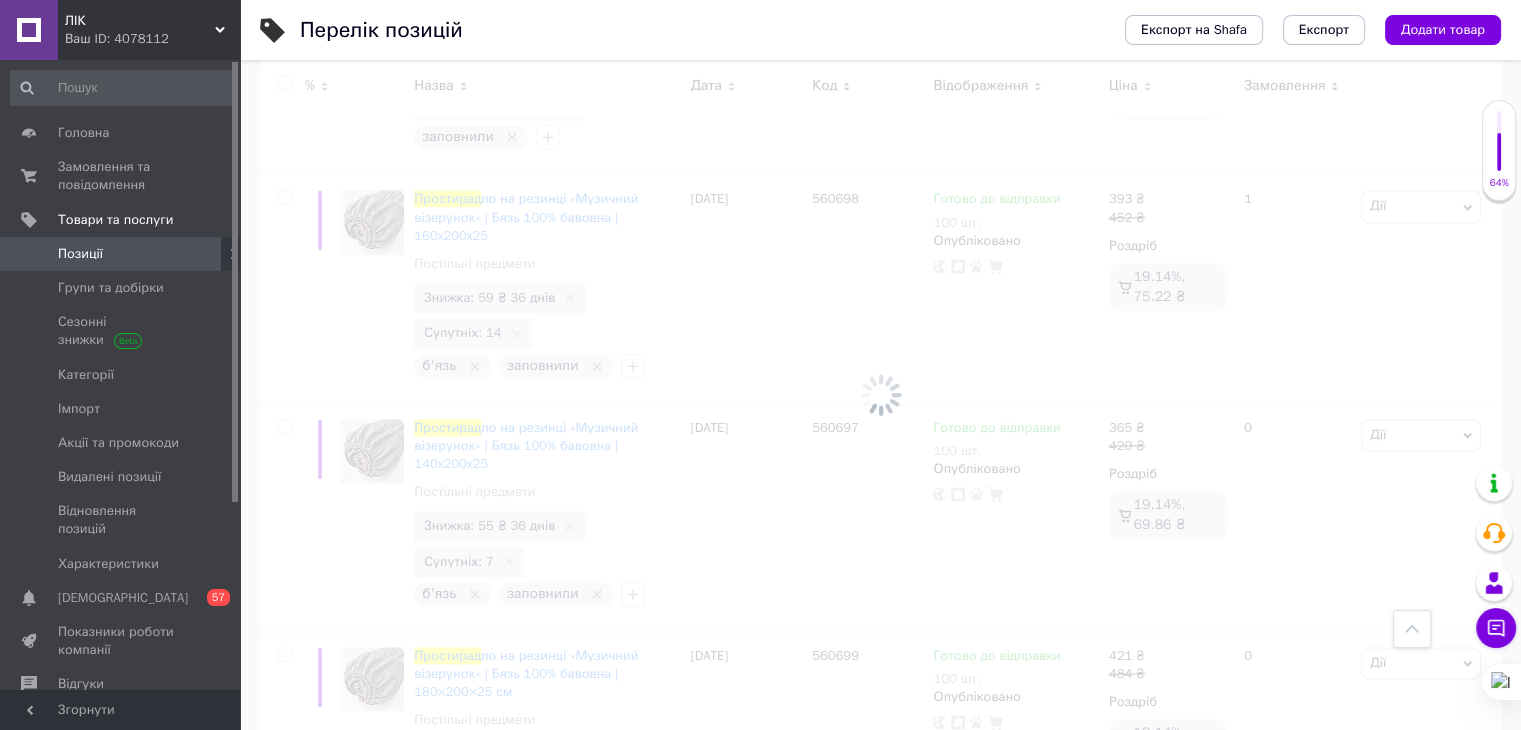 checkbox on "false" 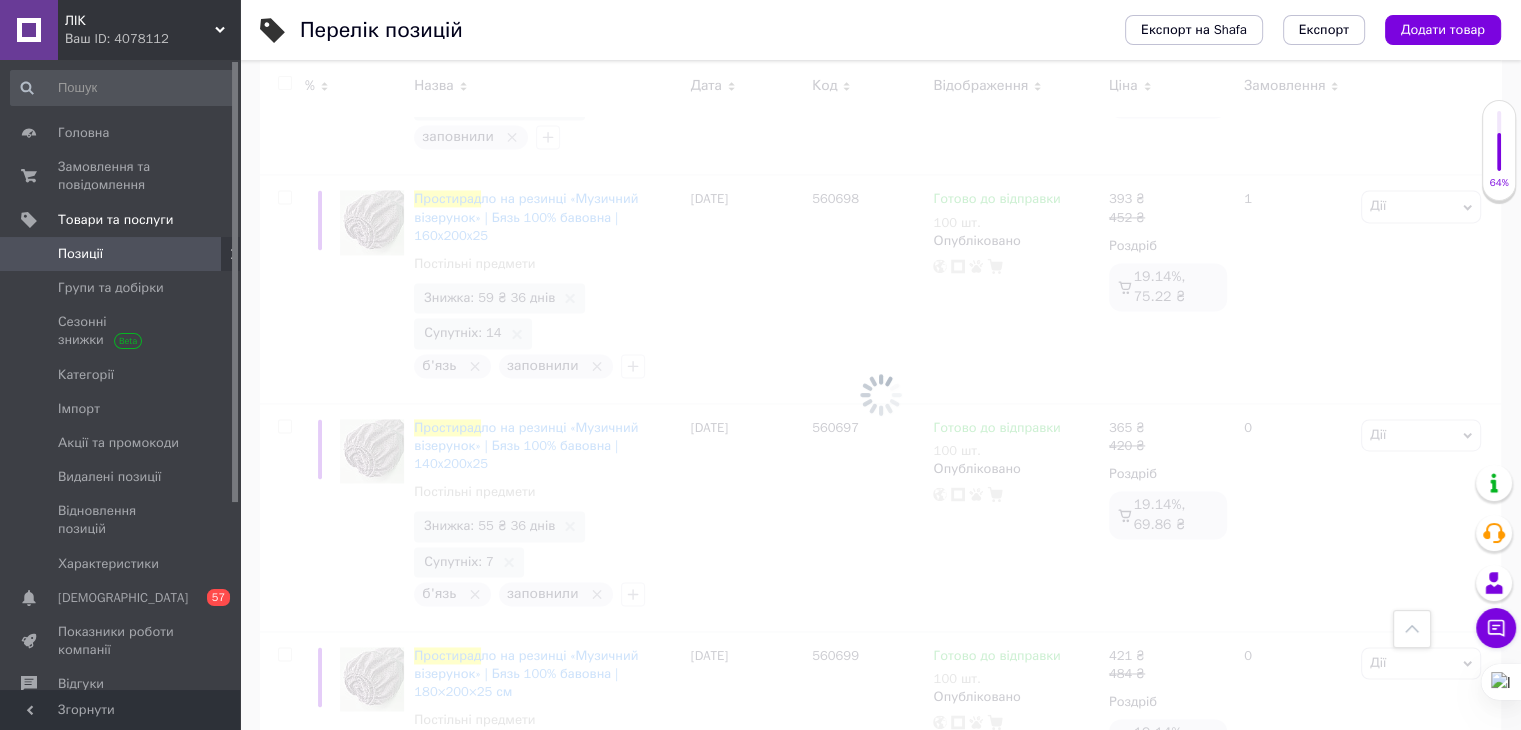 checkbox on "false" 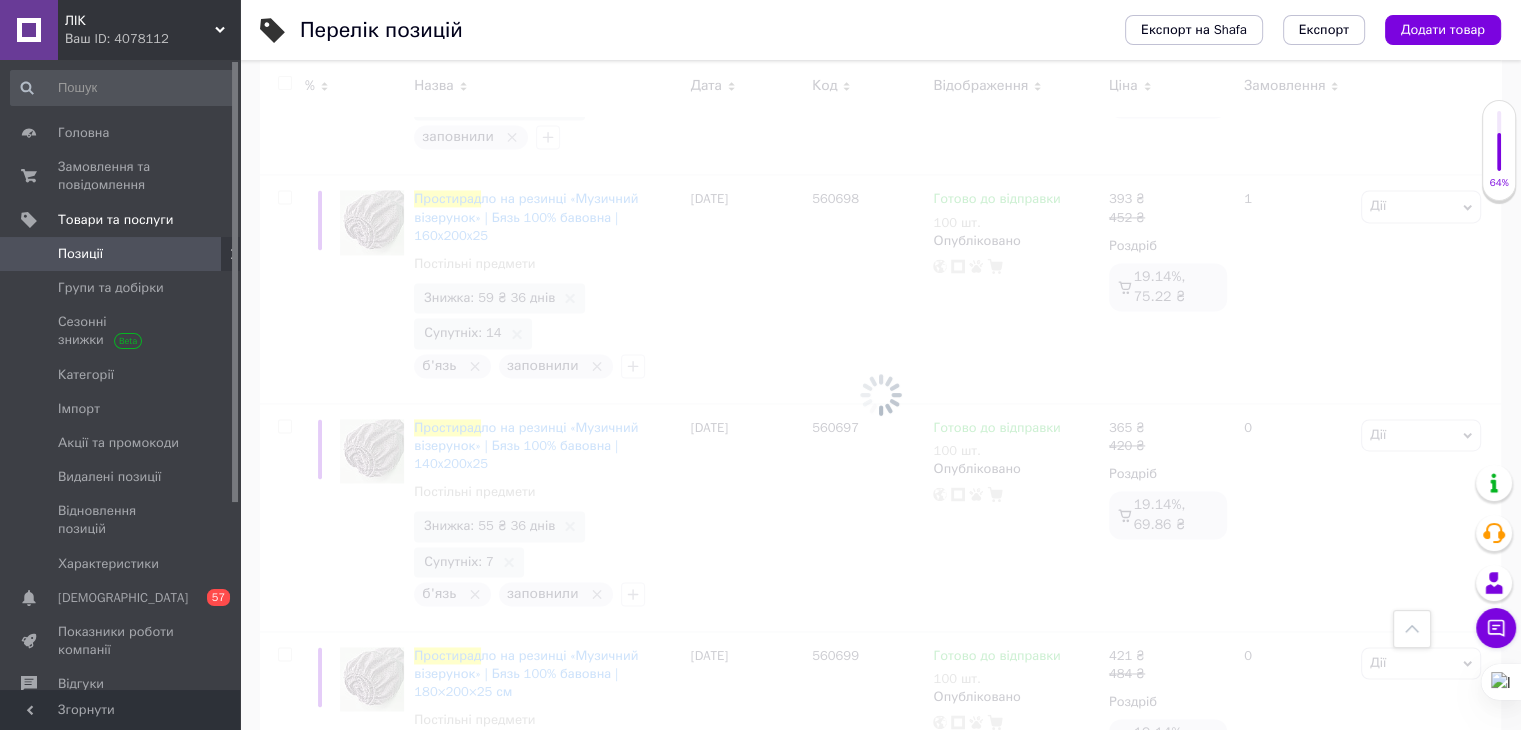 checkbox on "false" 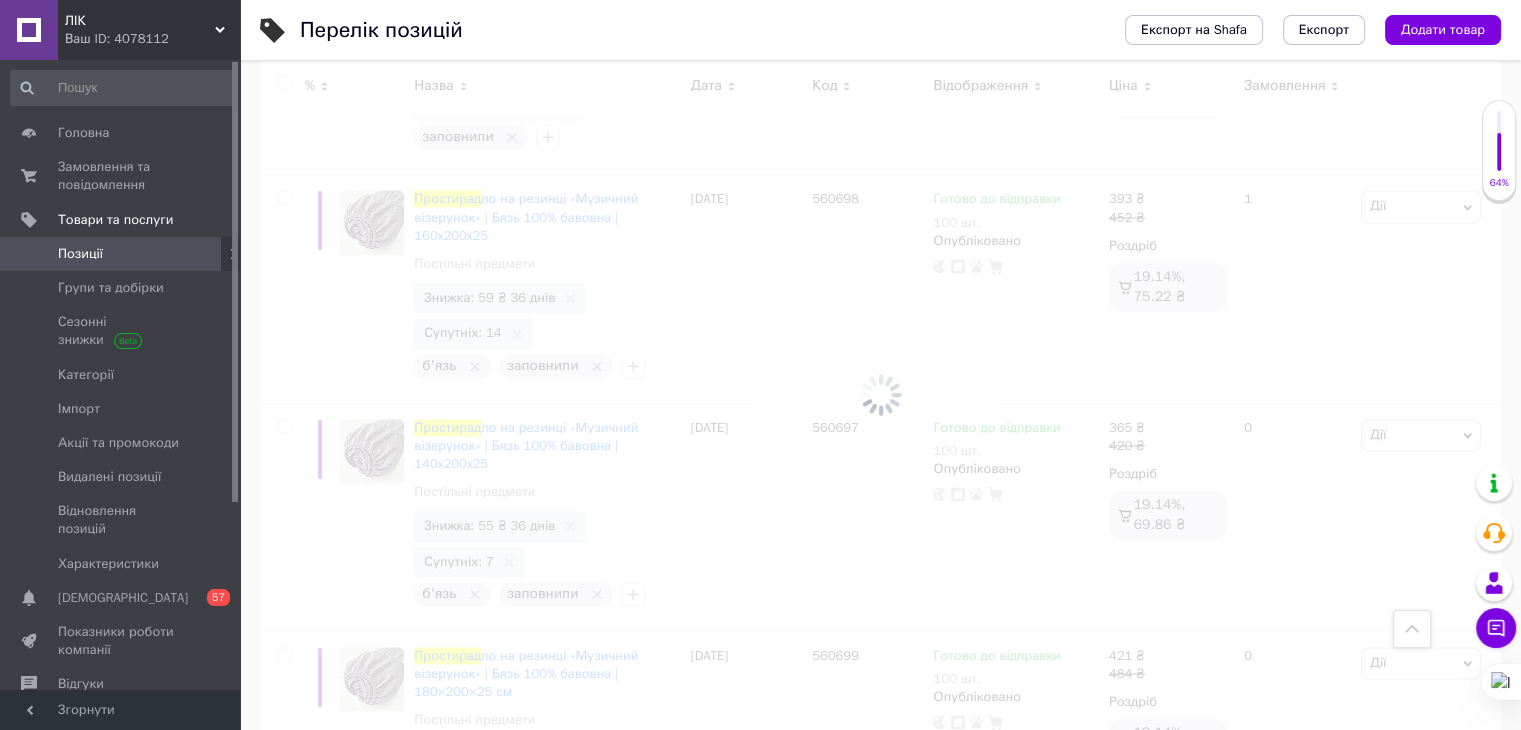 checkbox on "false" 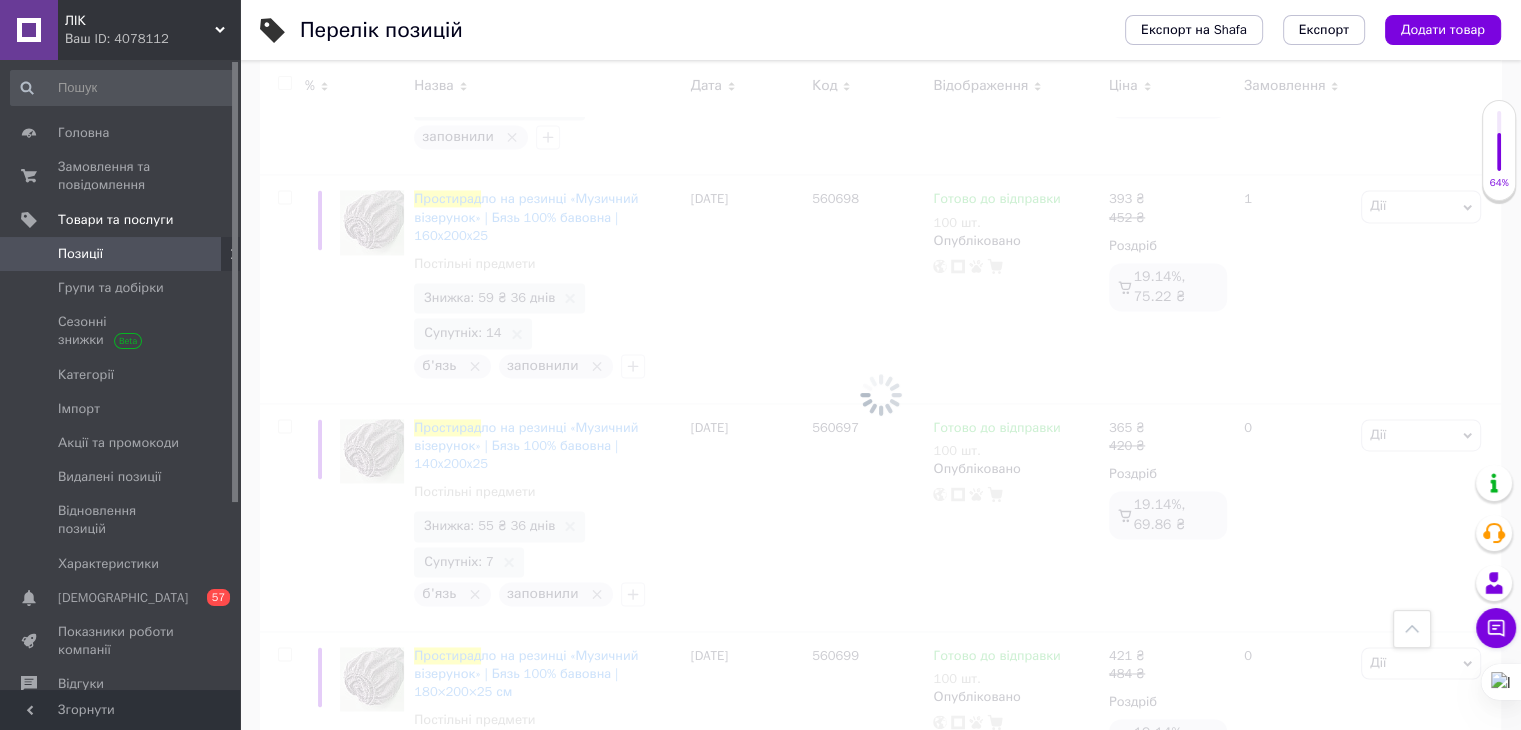 checkbox on "false" 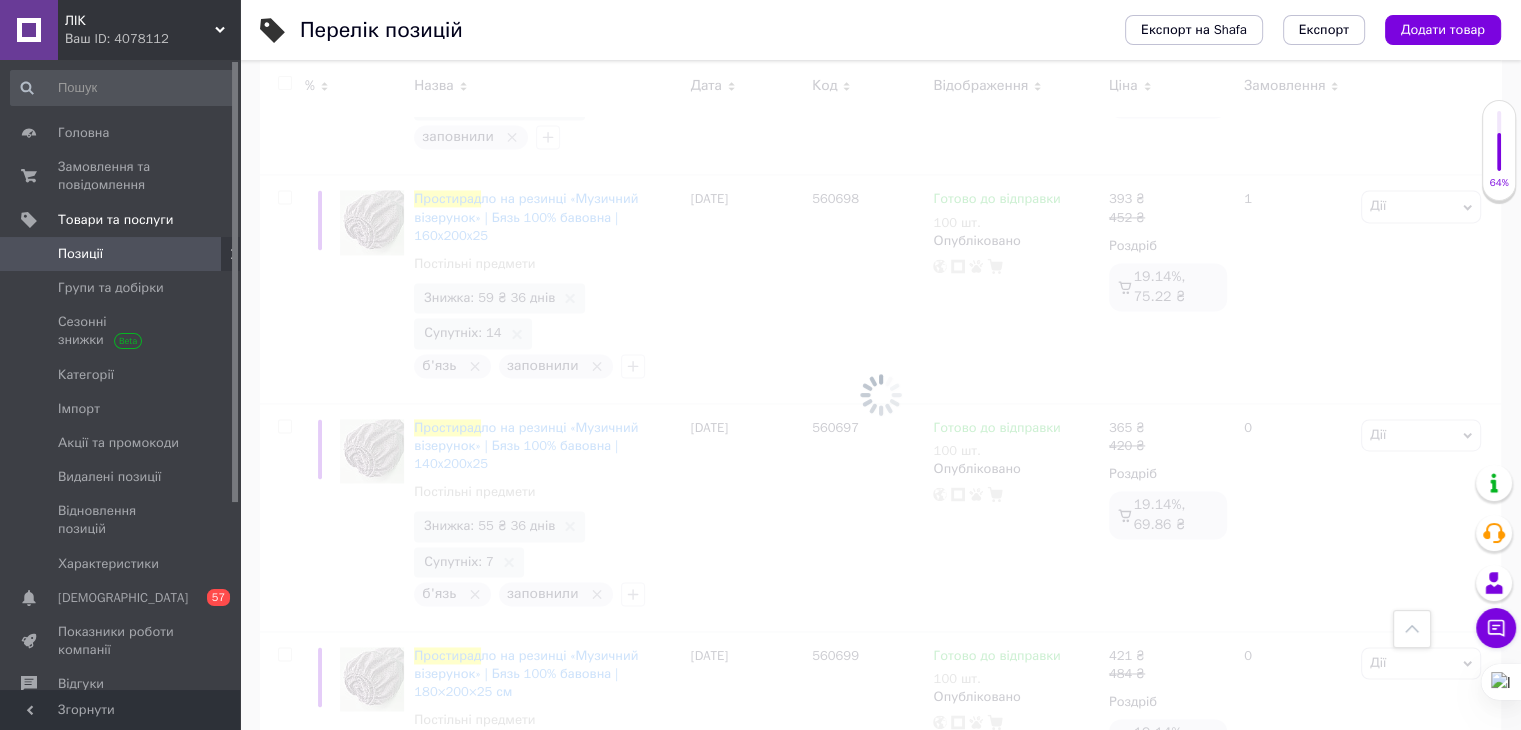checkbox on "false" 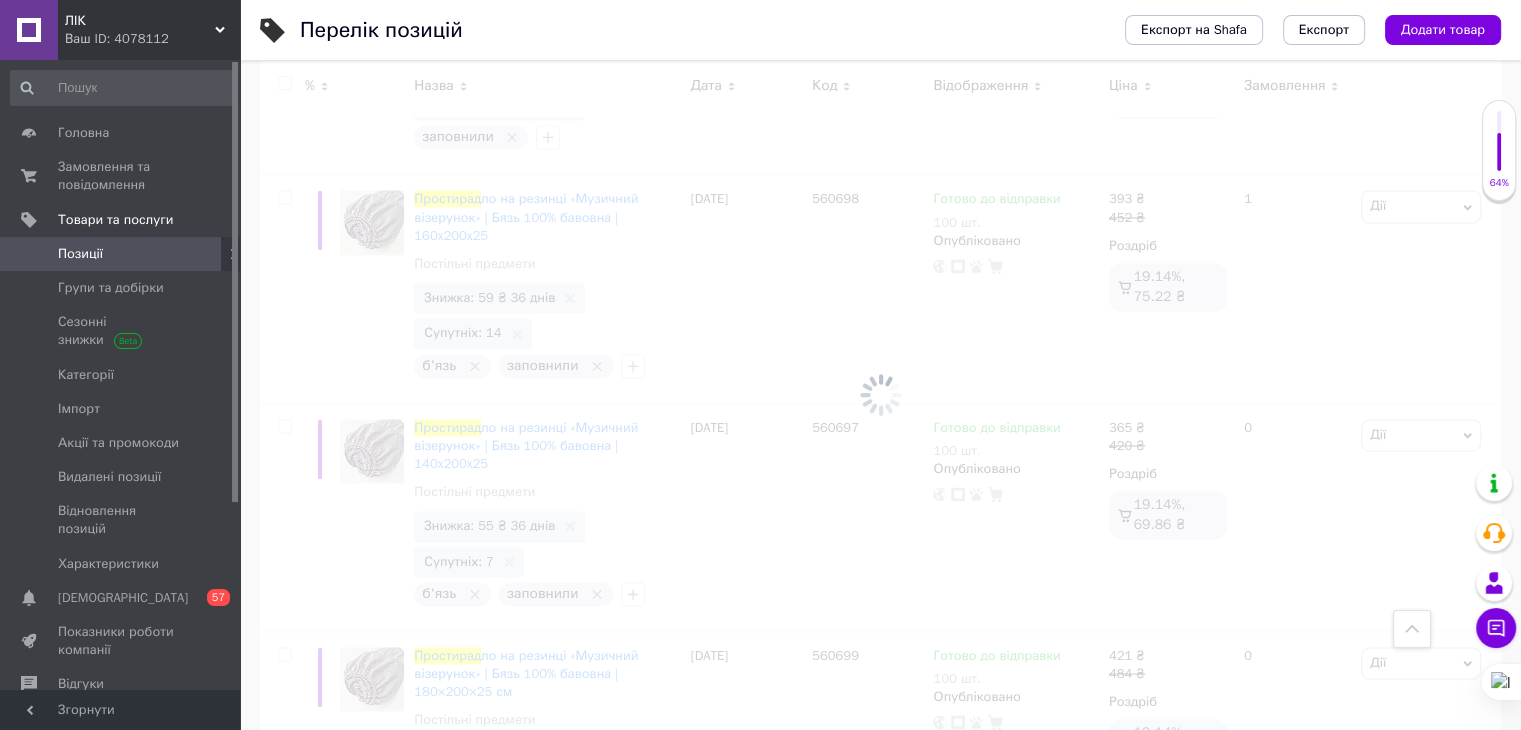 checkbox on "false" 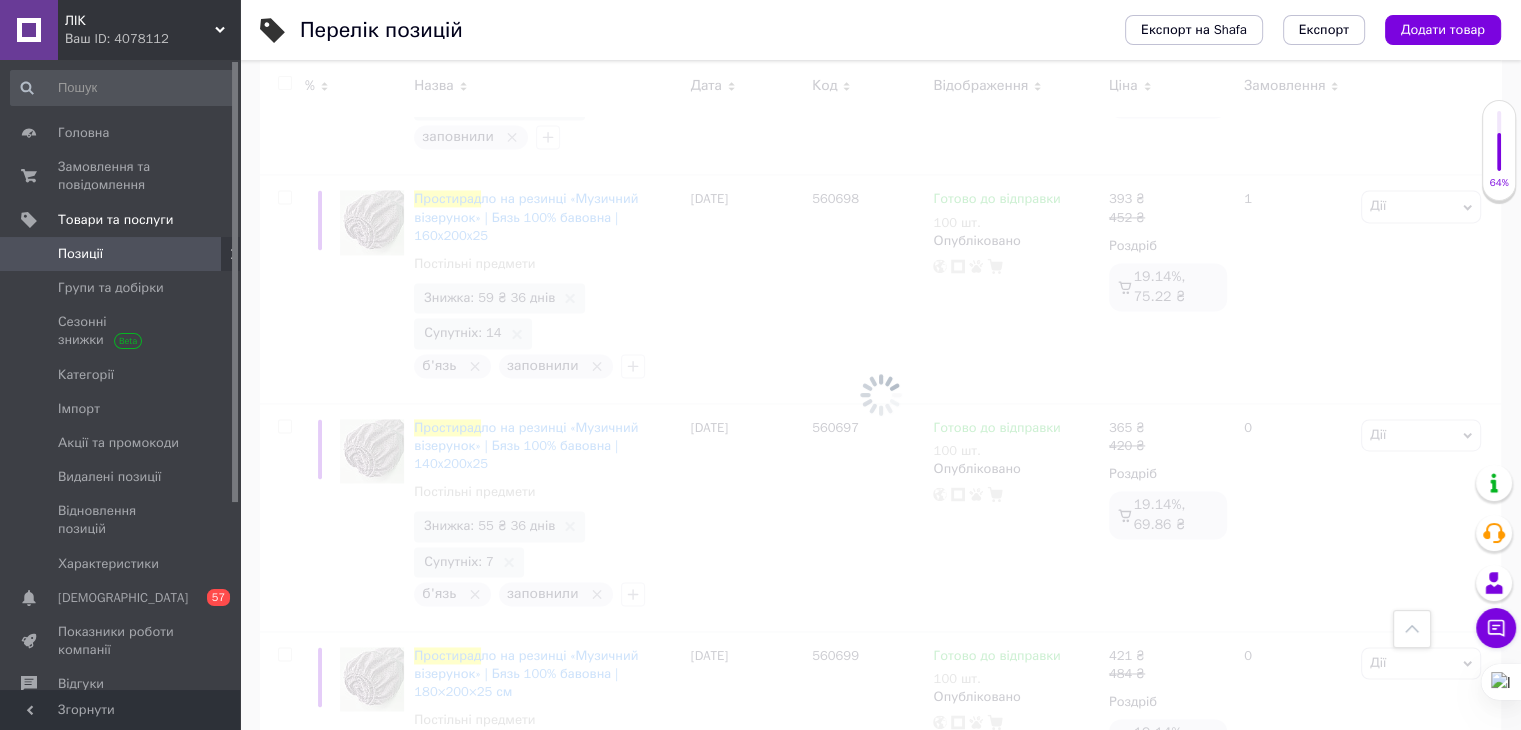 checkbox on "false" 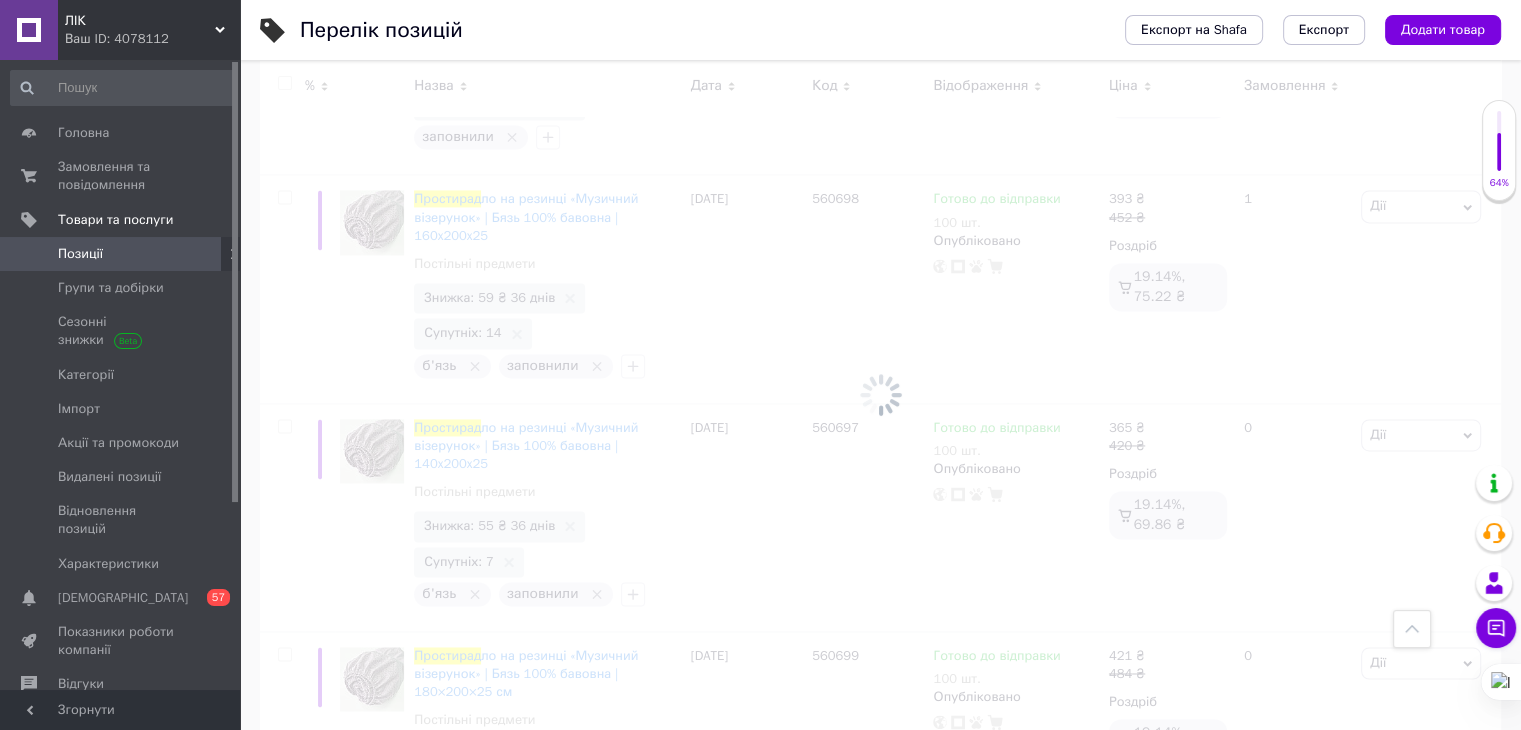 checkbox on "false" 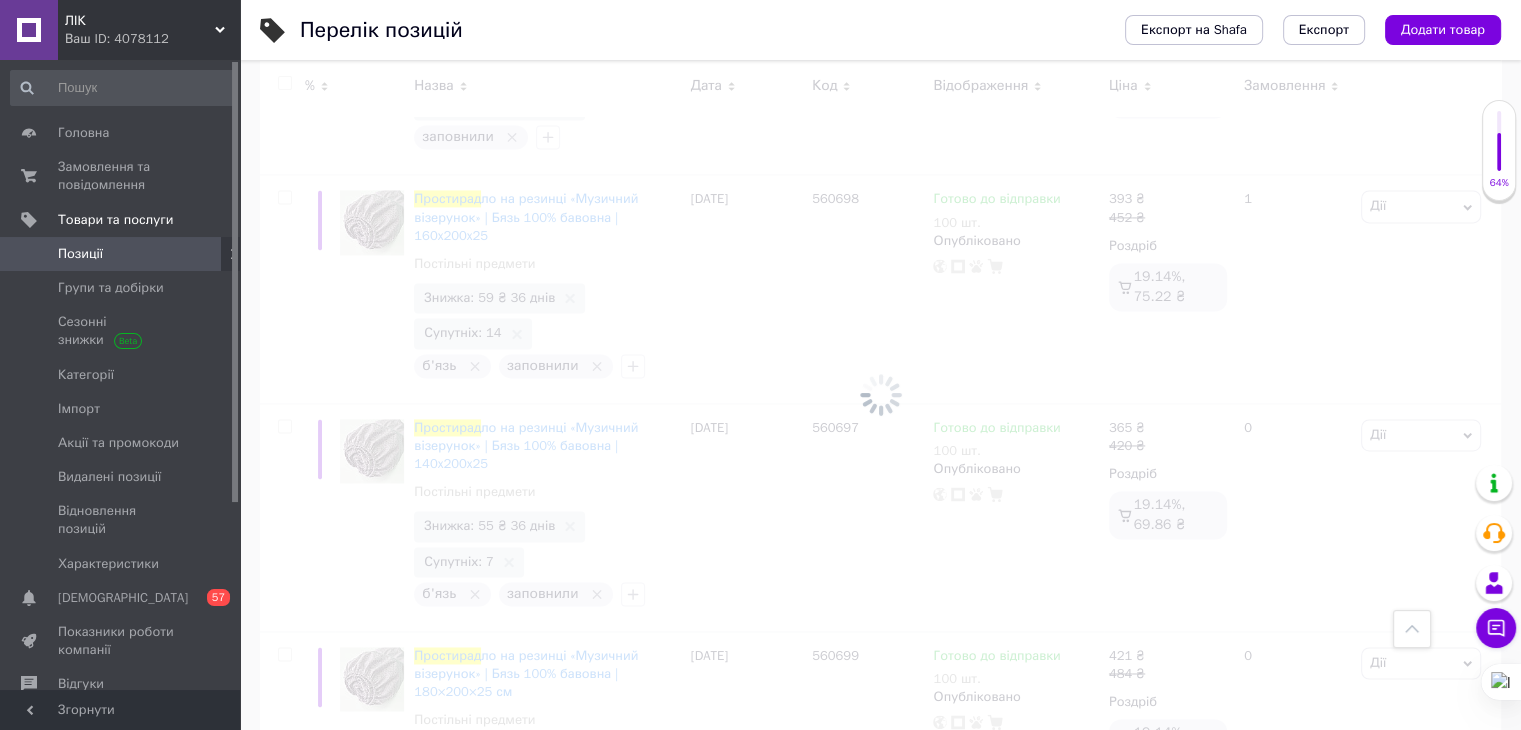 checkbox on "false" 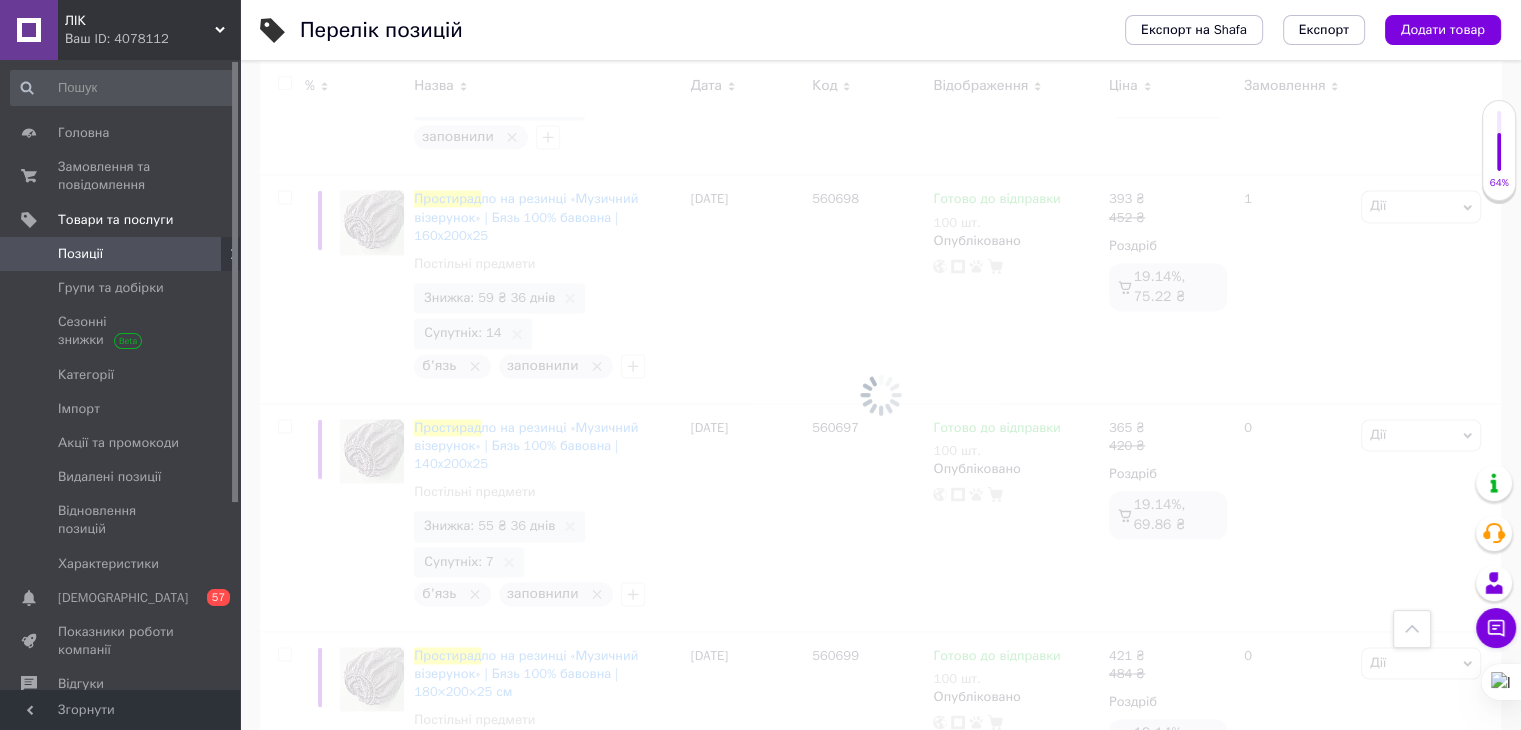 checkbox on "false" 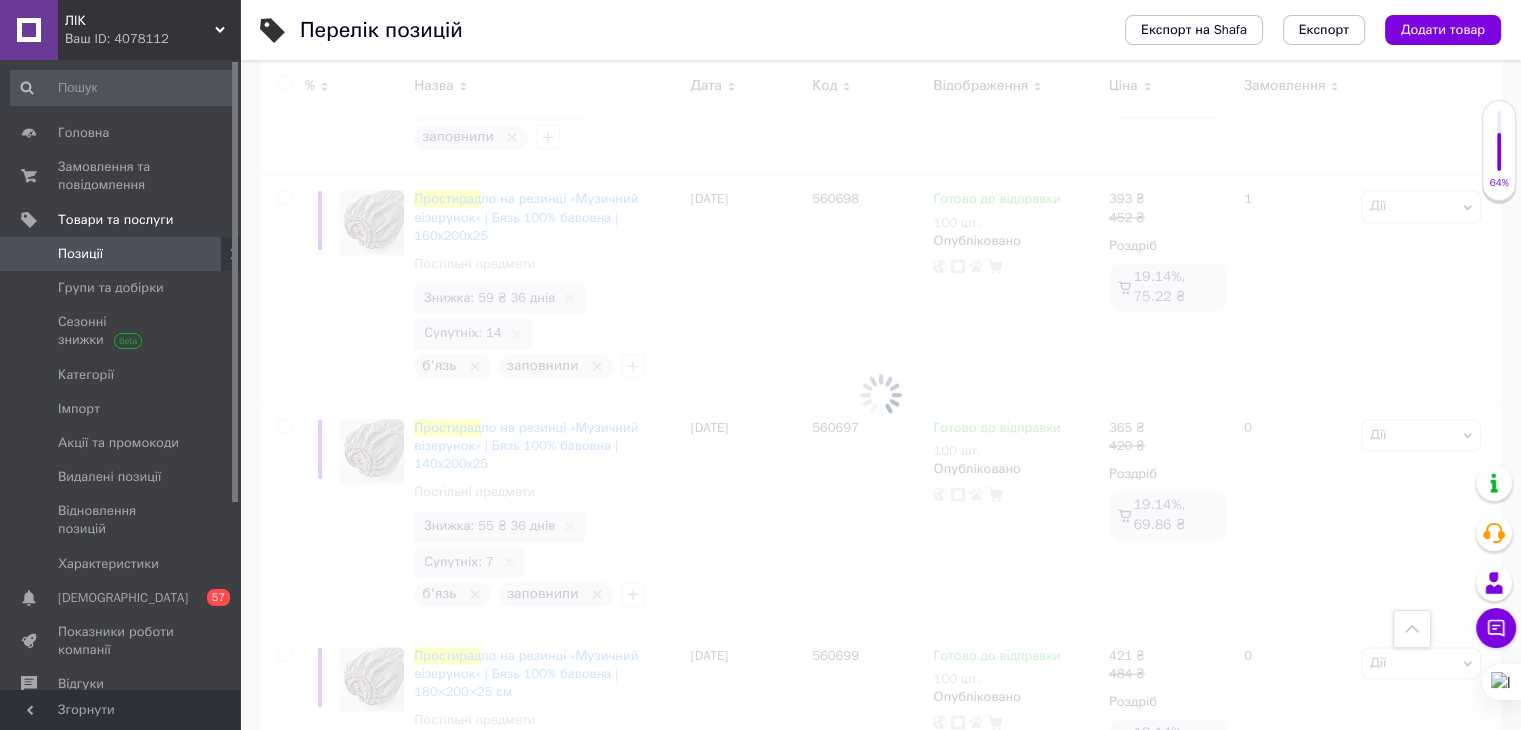 checkbox on "false" 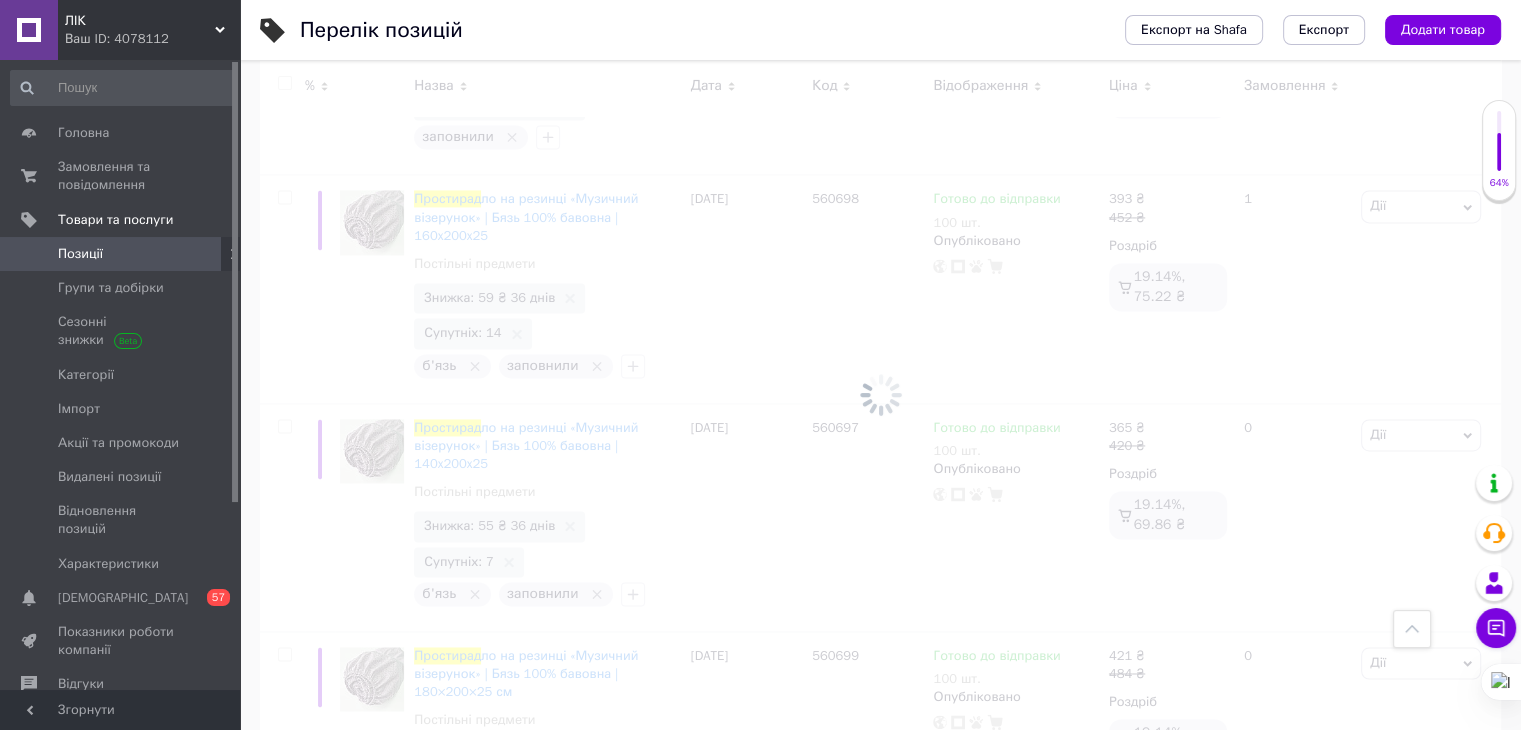 checkbox on "false" 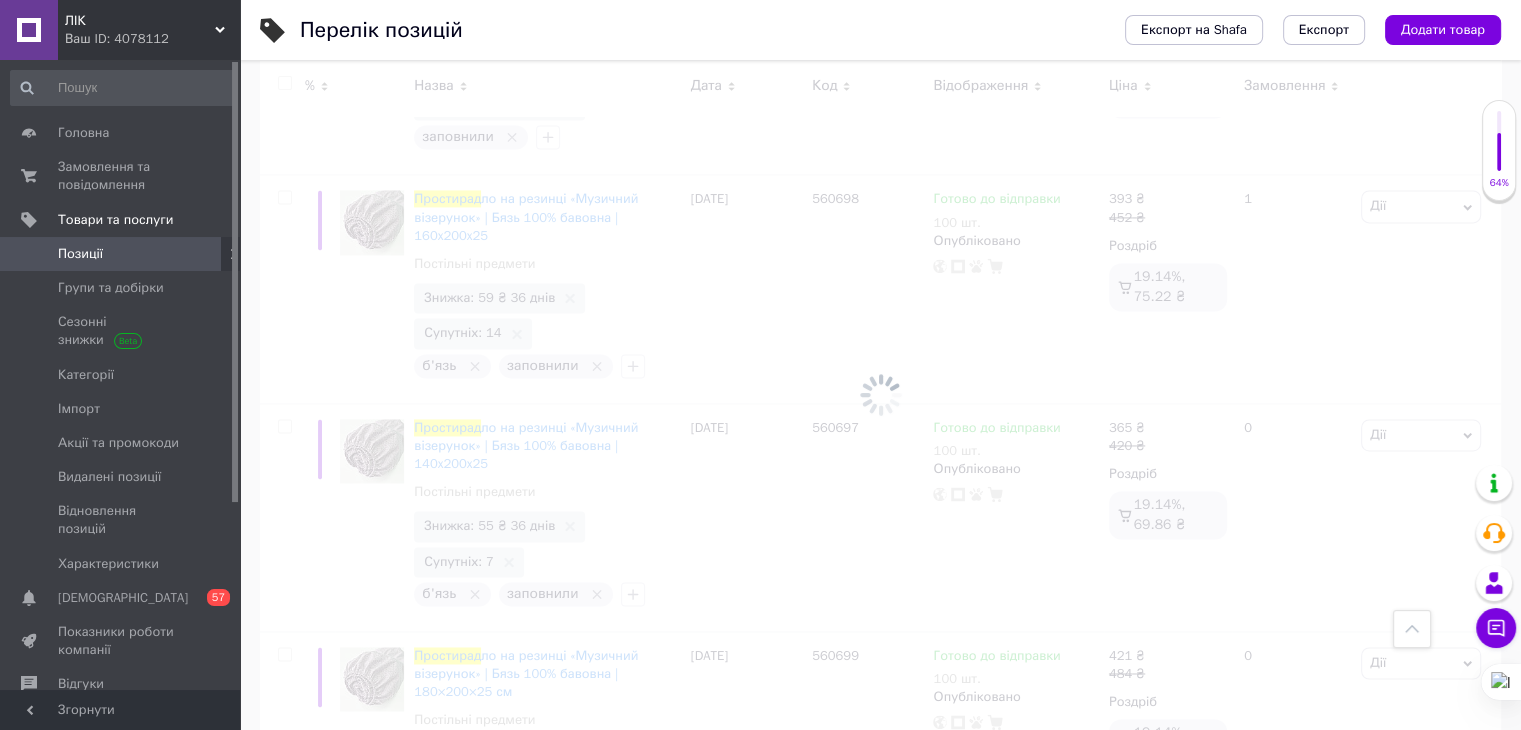 checkbox on "false" 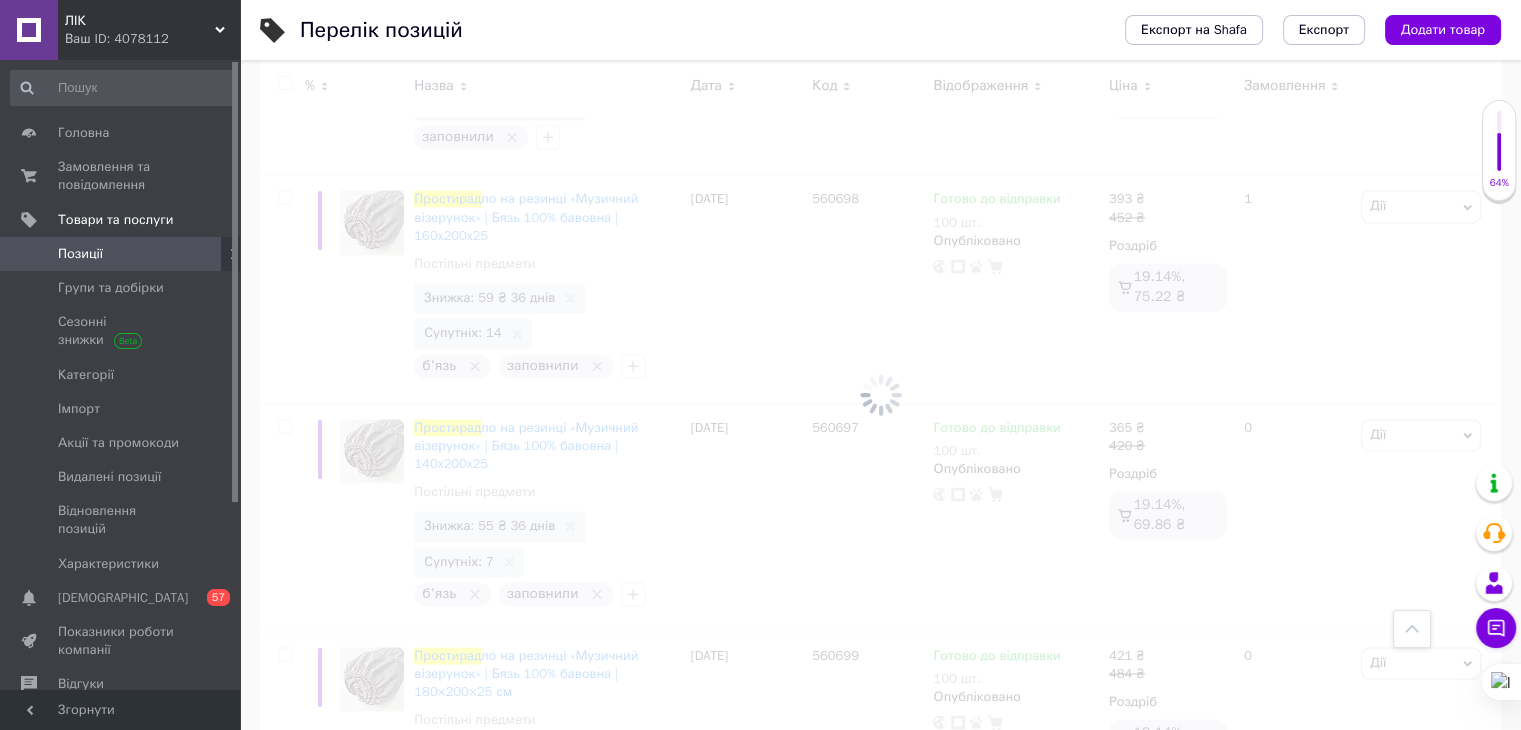 checkbox on "false" 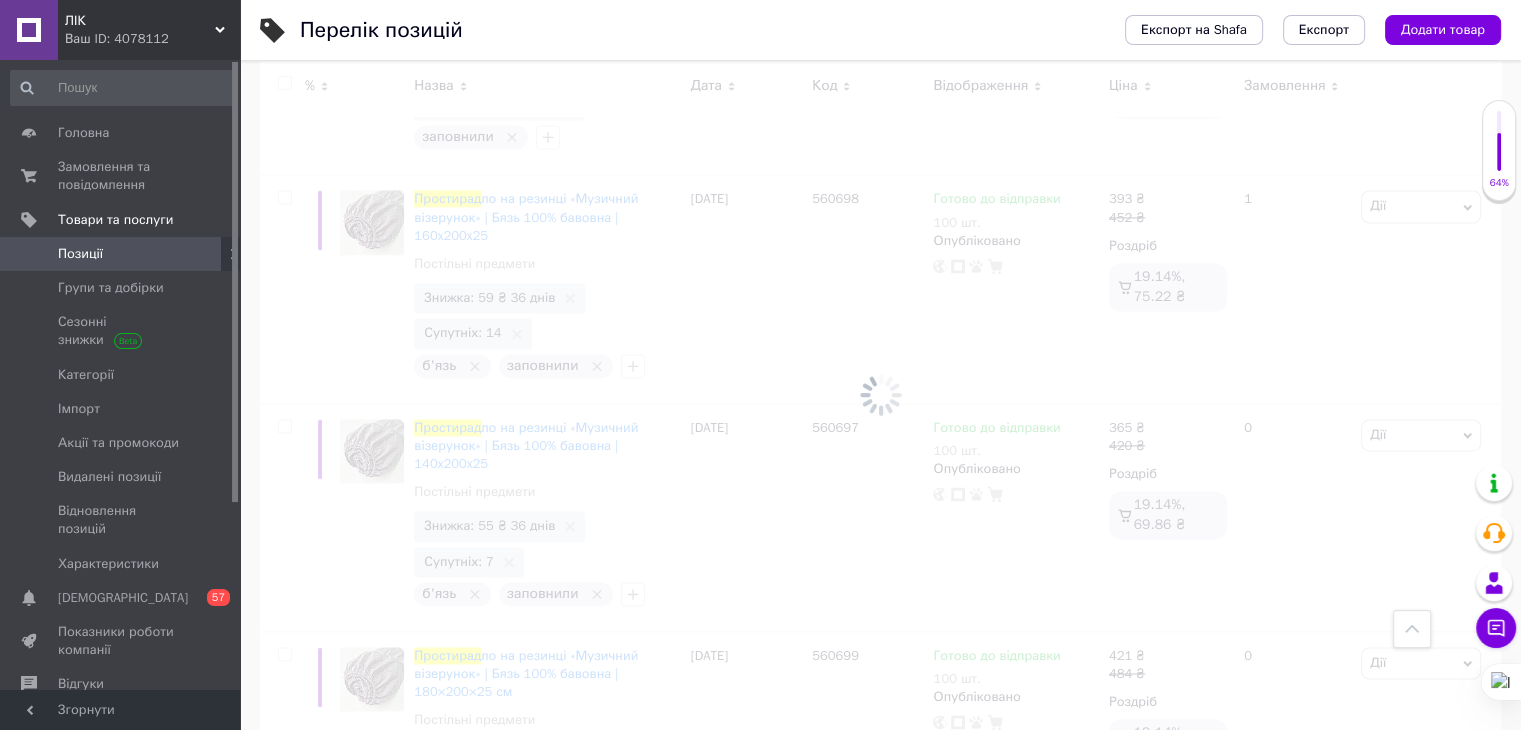 checkbox on "false" 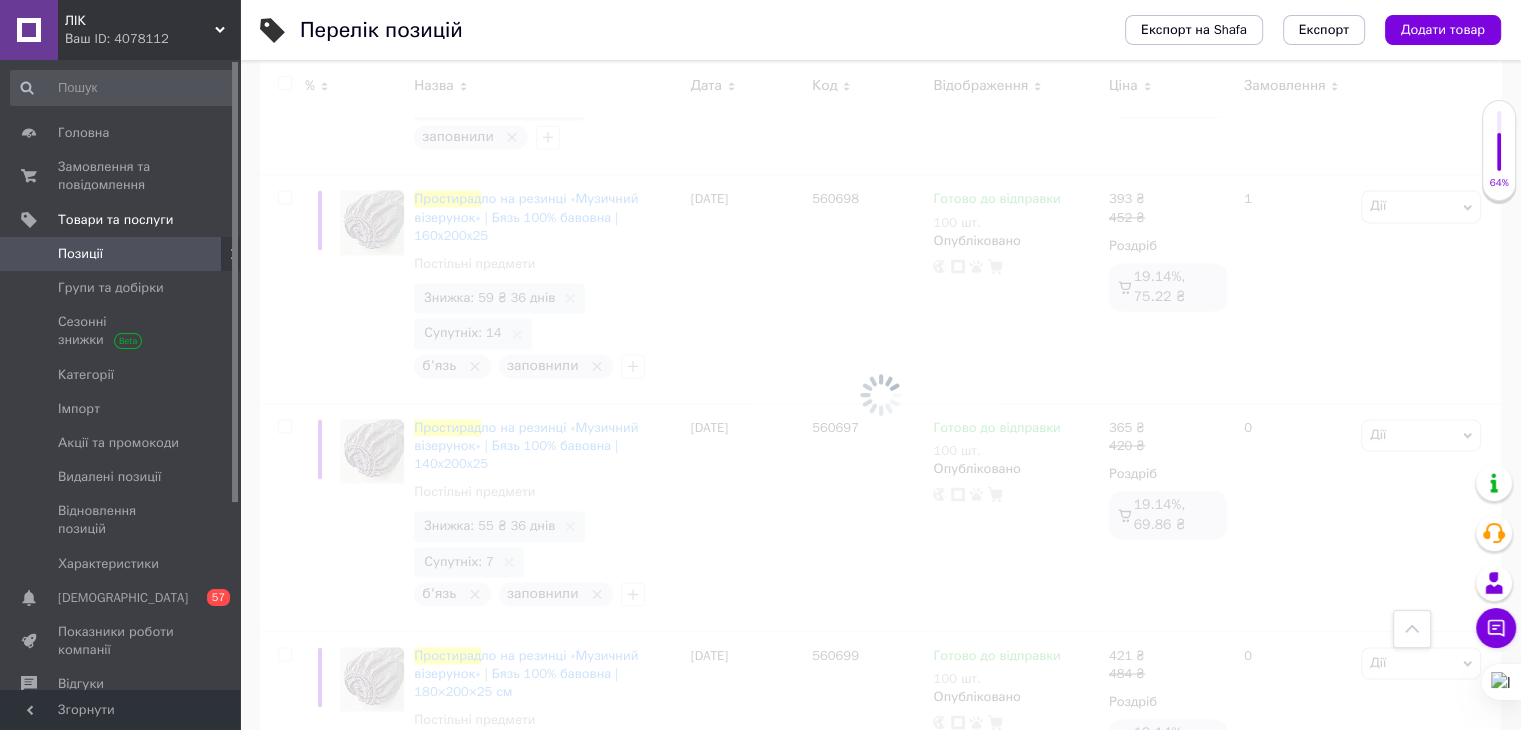 checkbox on "false" 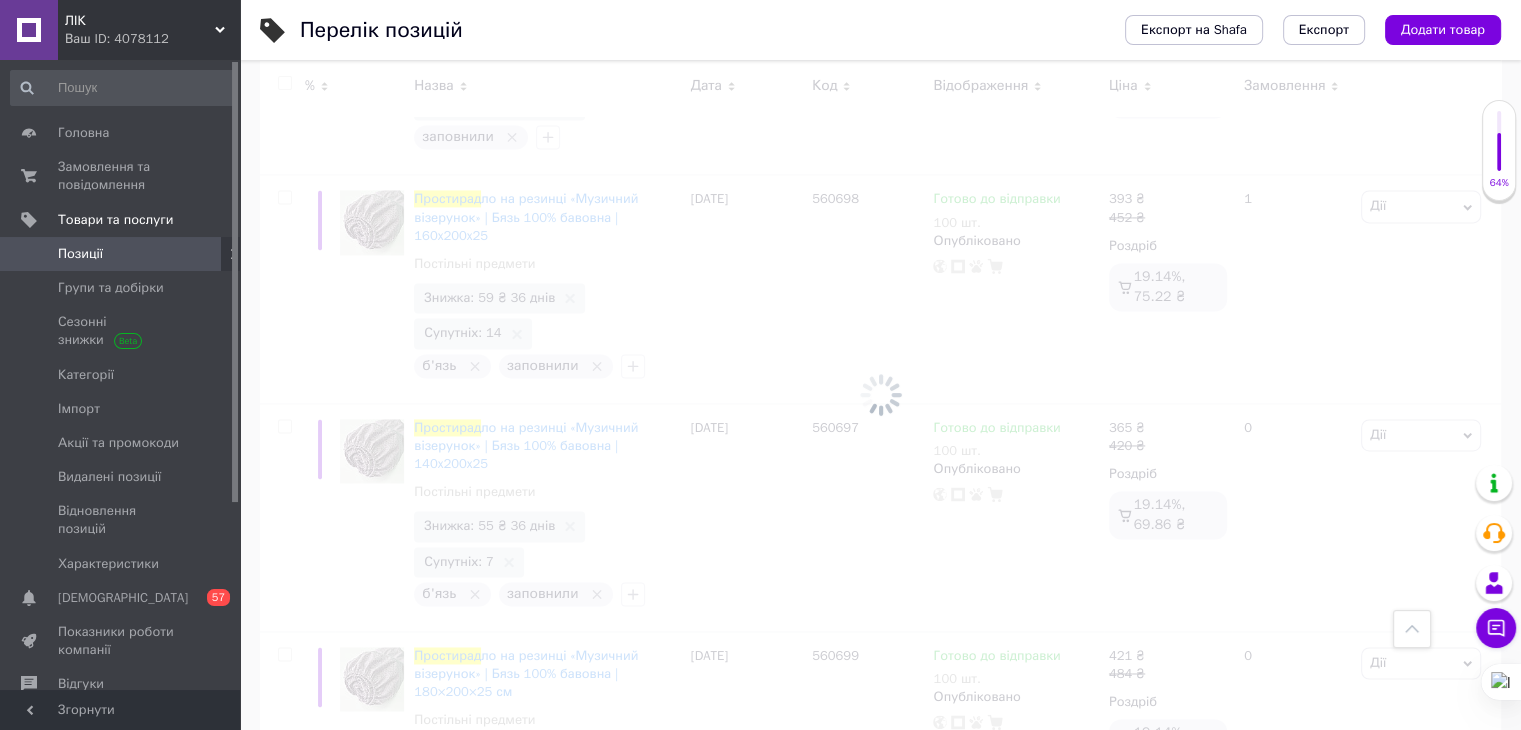 checkbox on "false" 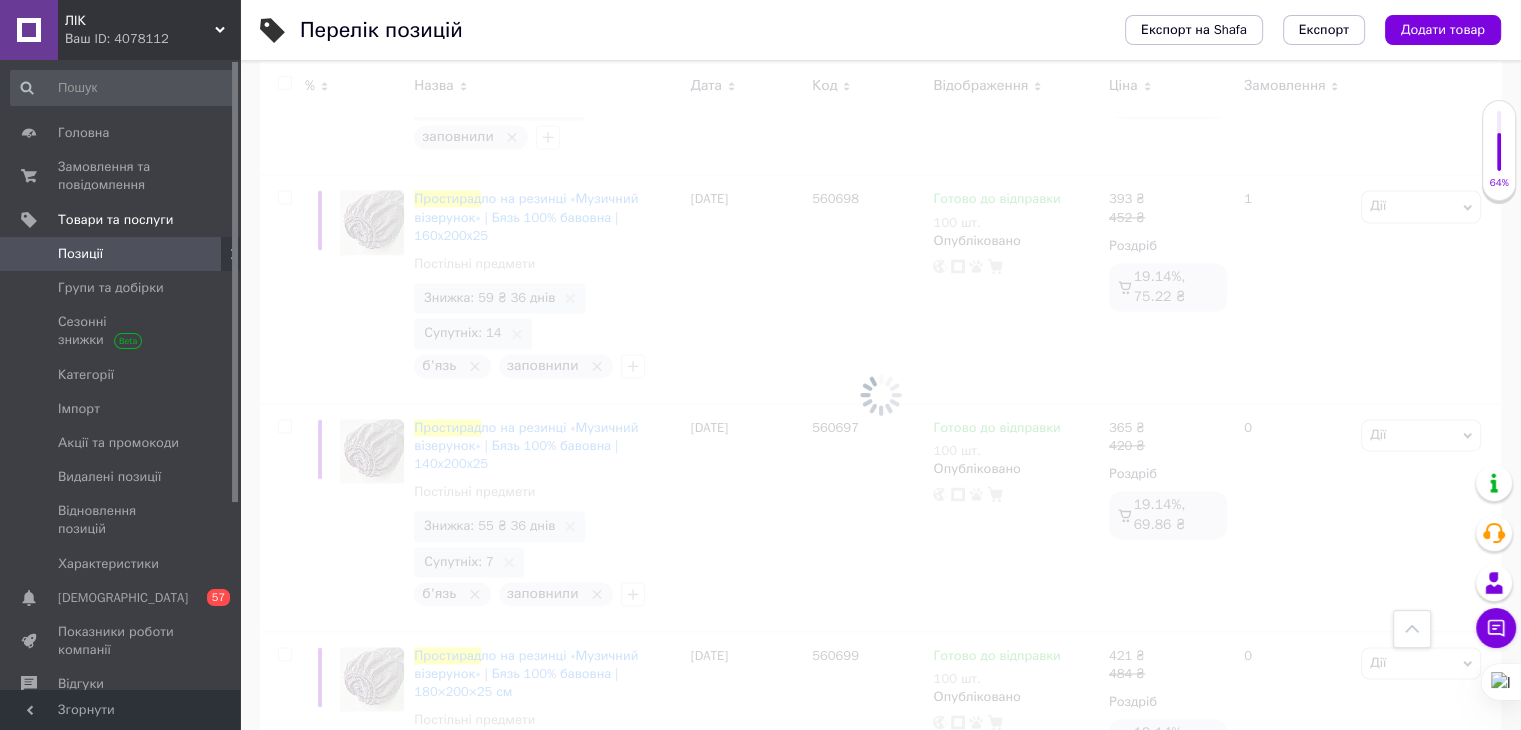 checkbox on "false" 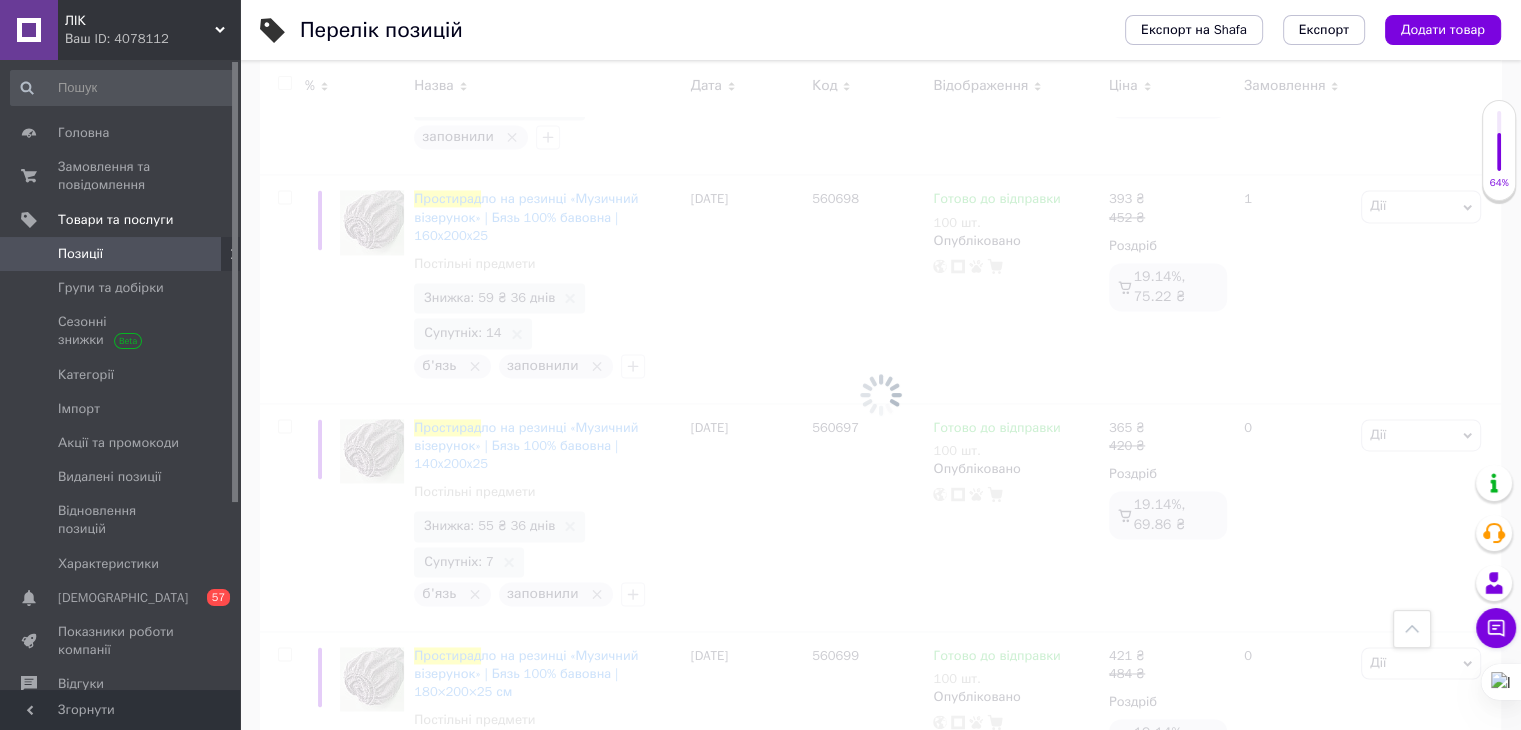 checkbox on "false" 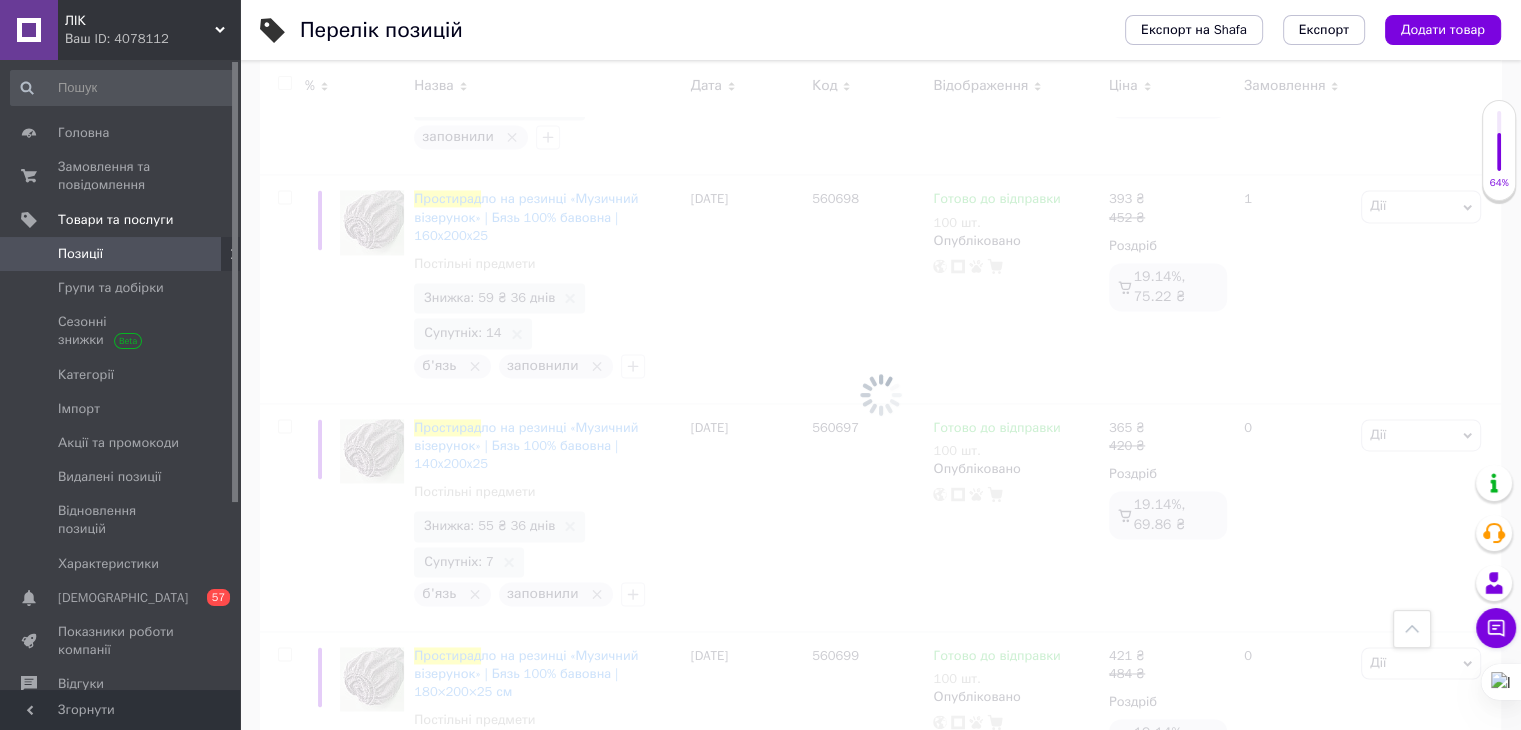 checkbox on "false" 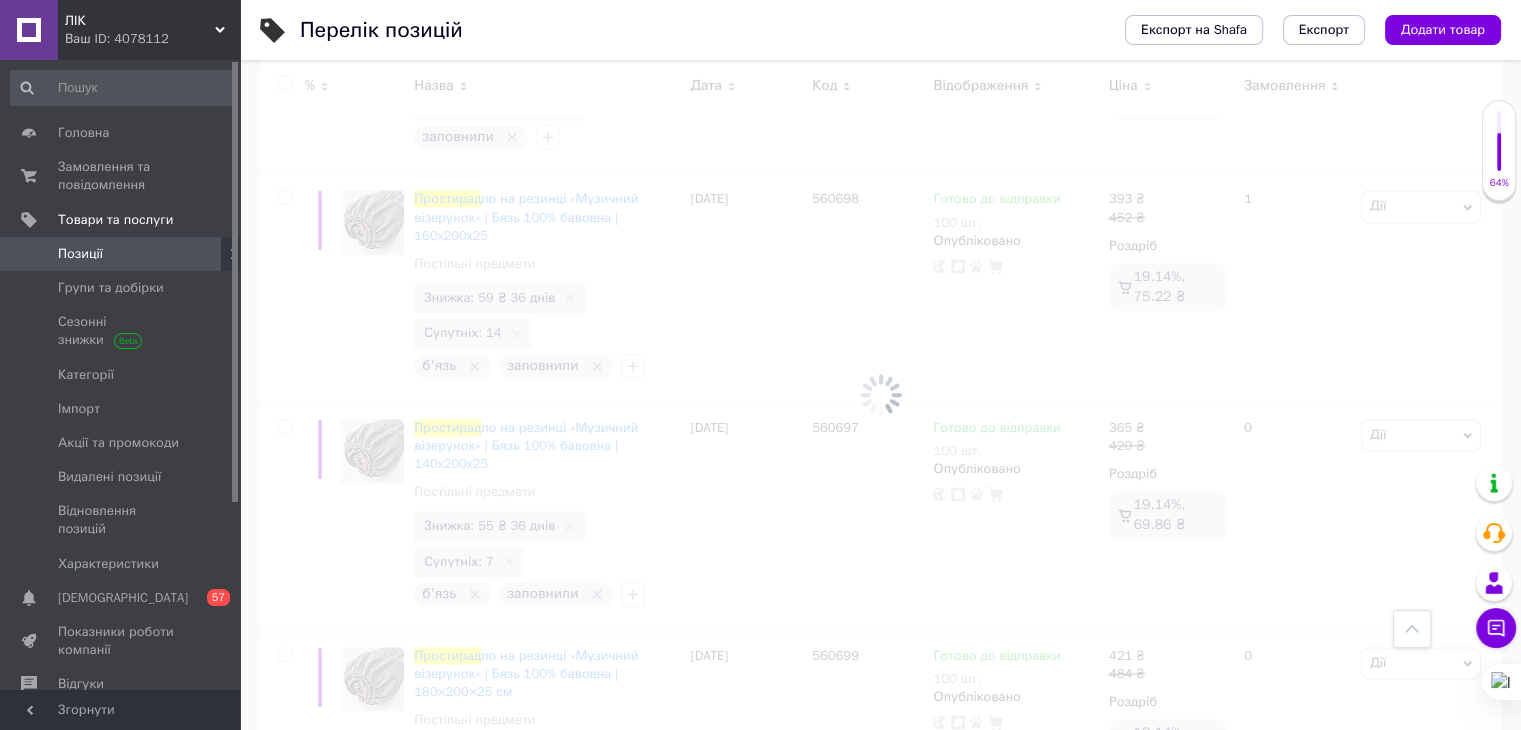checkbox on "false" 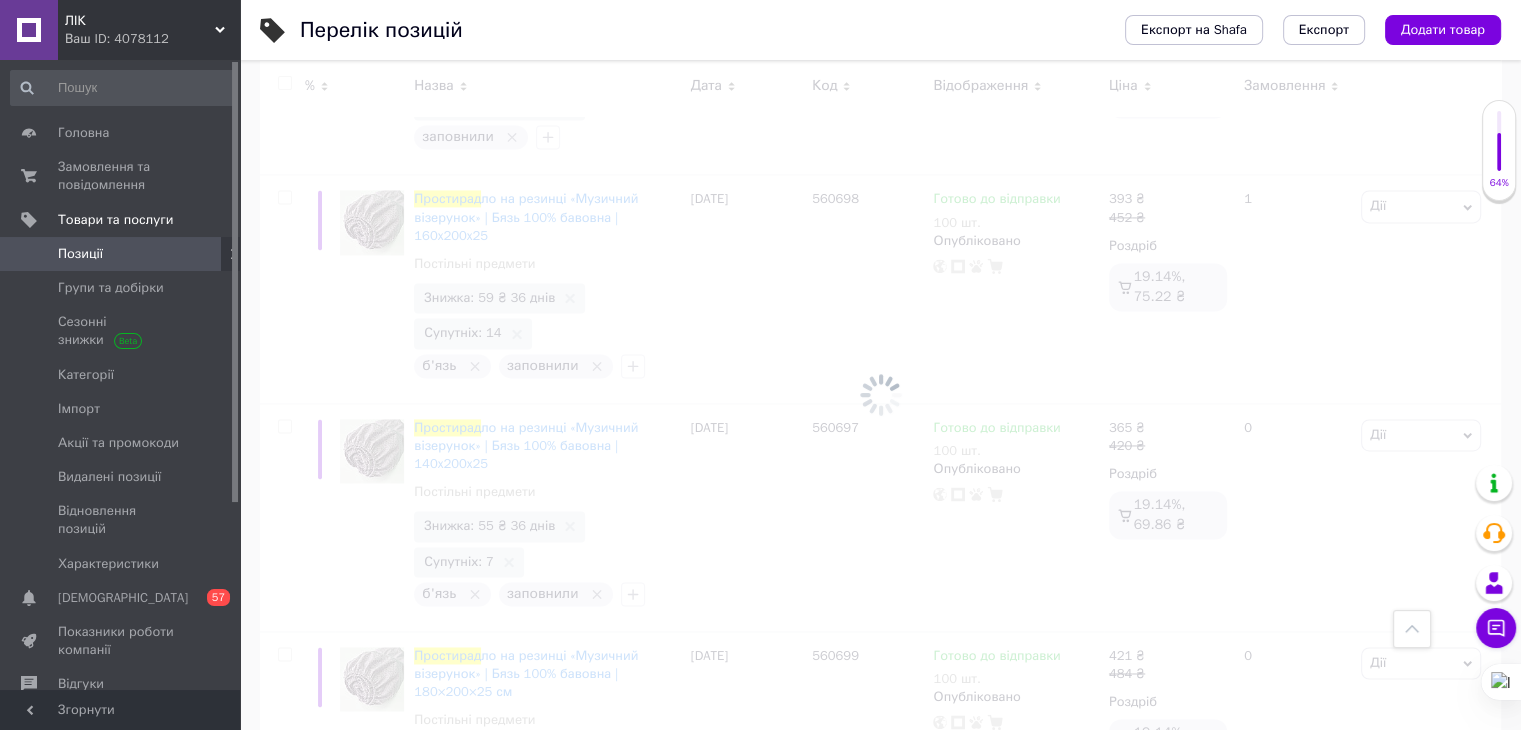 checkbox on "false" 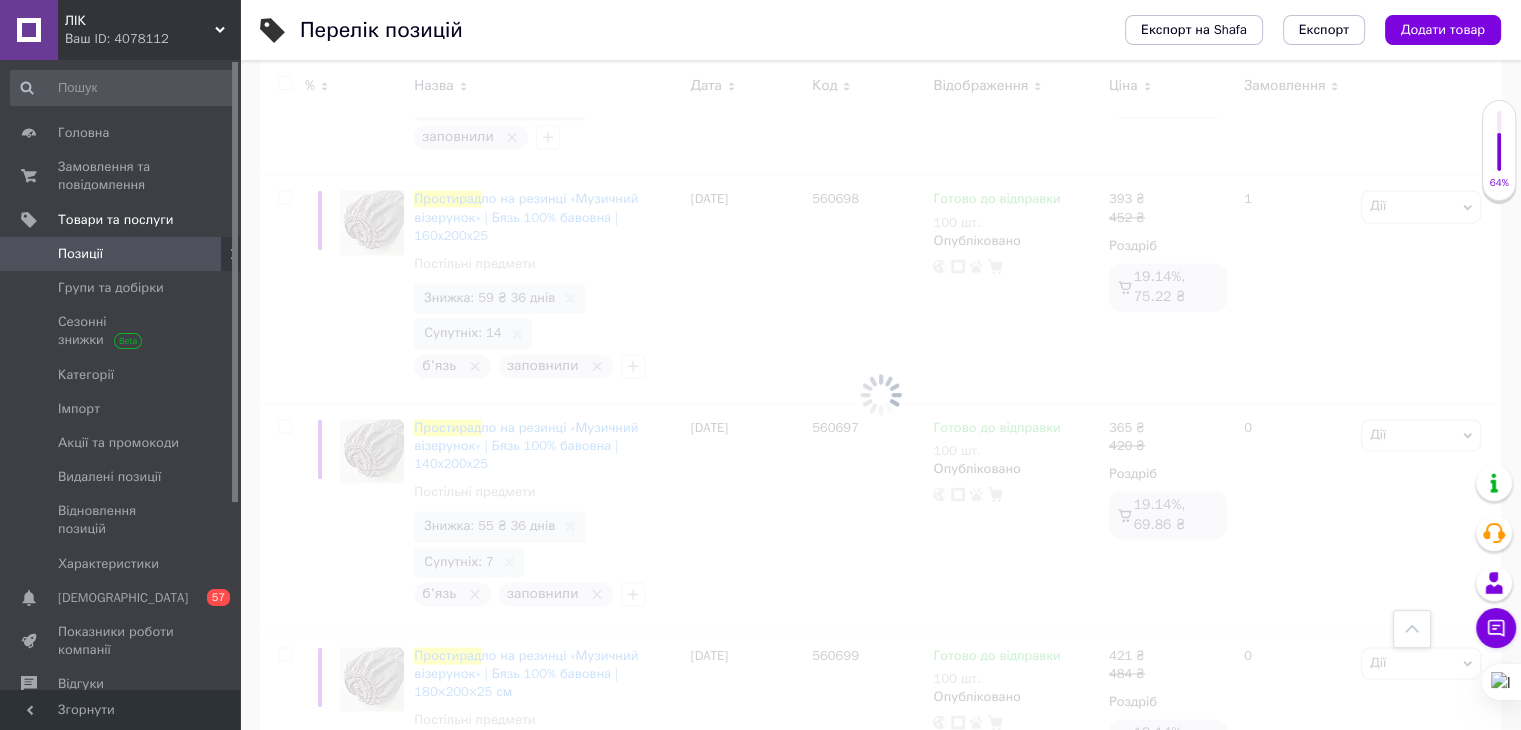 checkbox on "false" 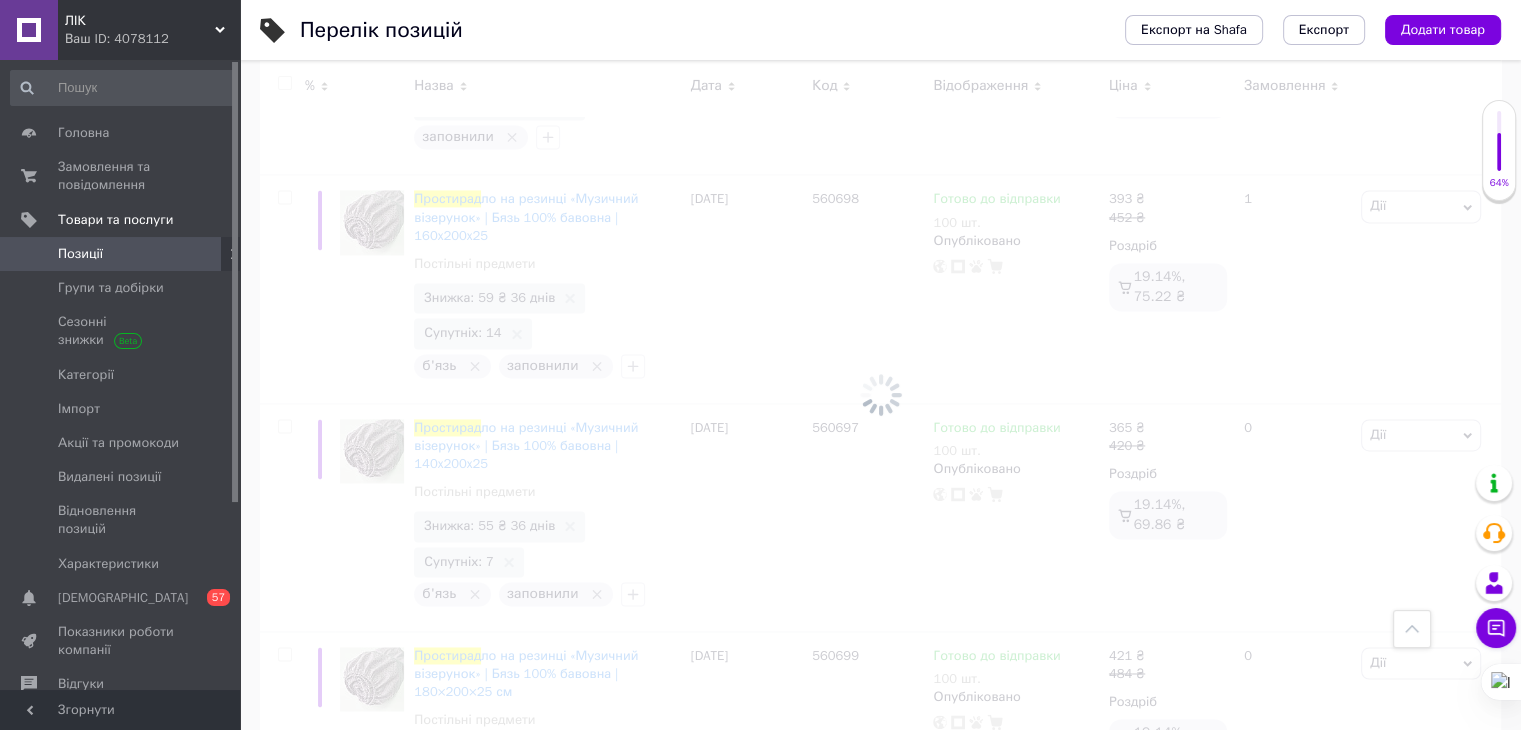 checkbox on "false" 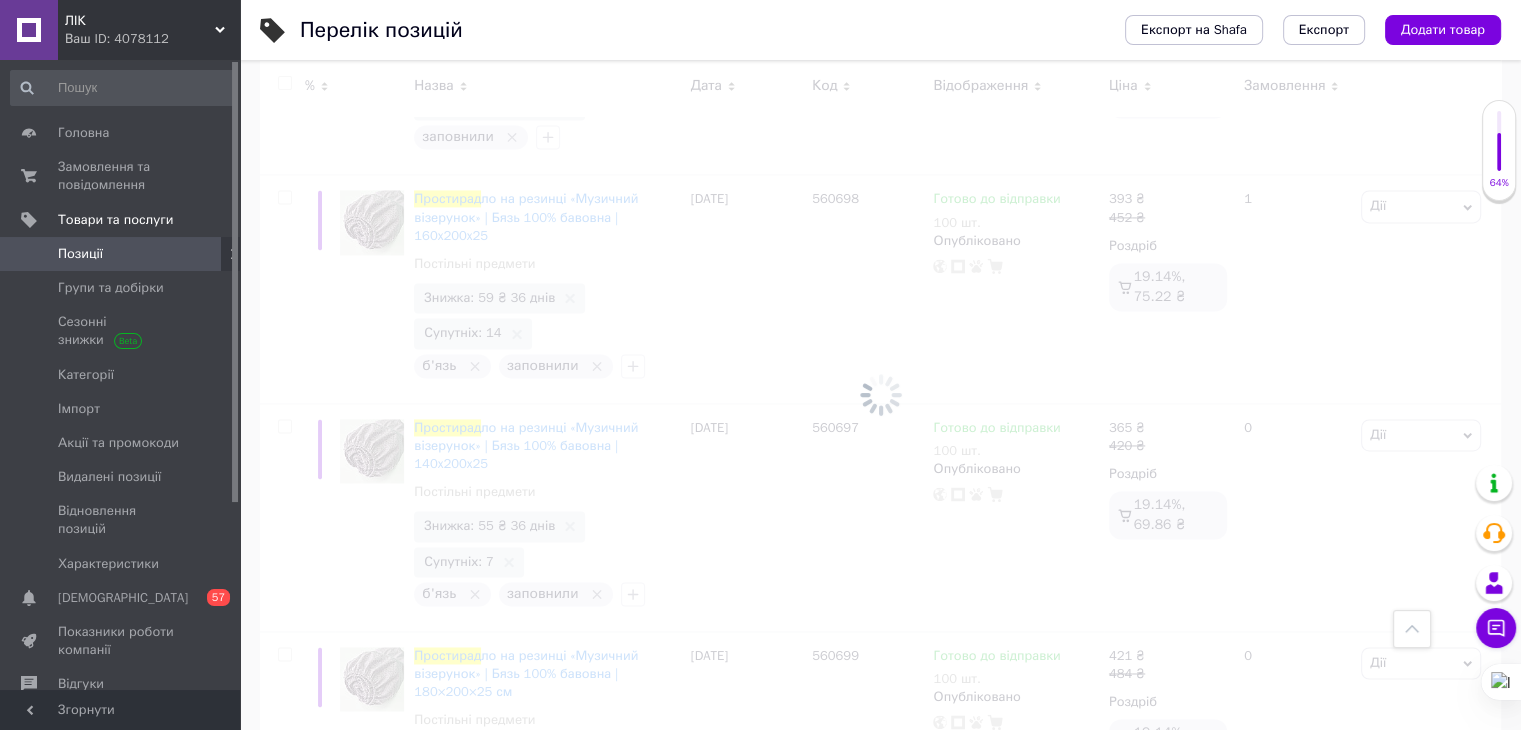 checkbox on "false" 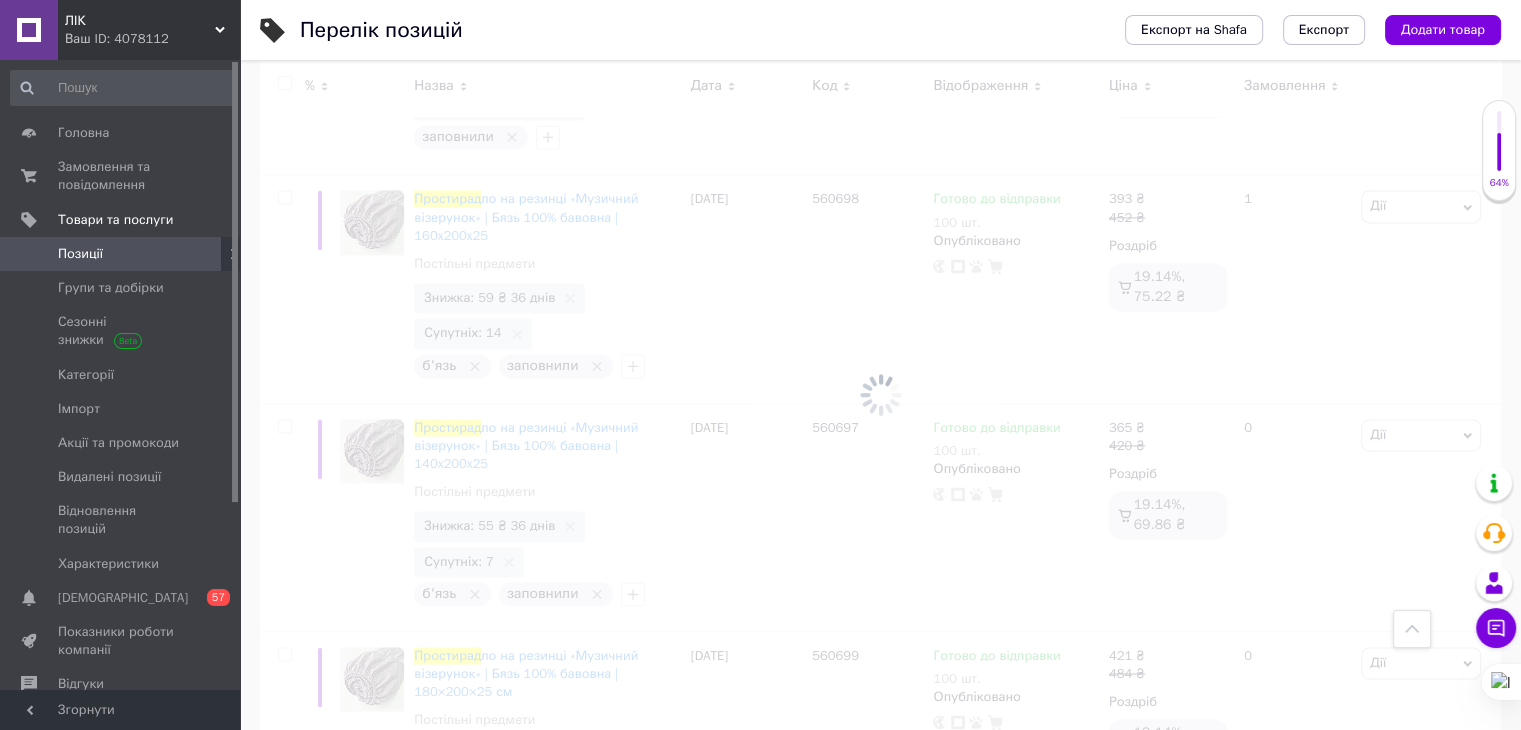 checkbox on "false" 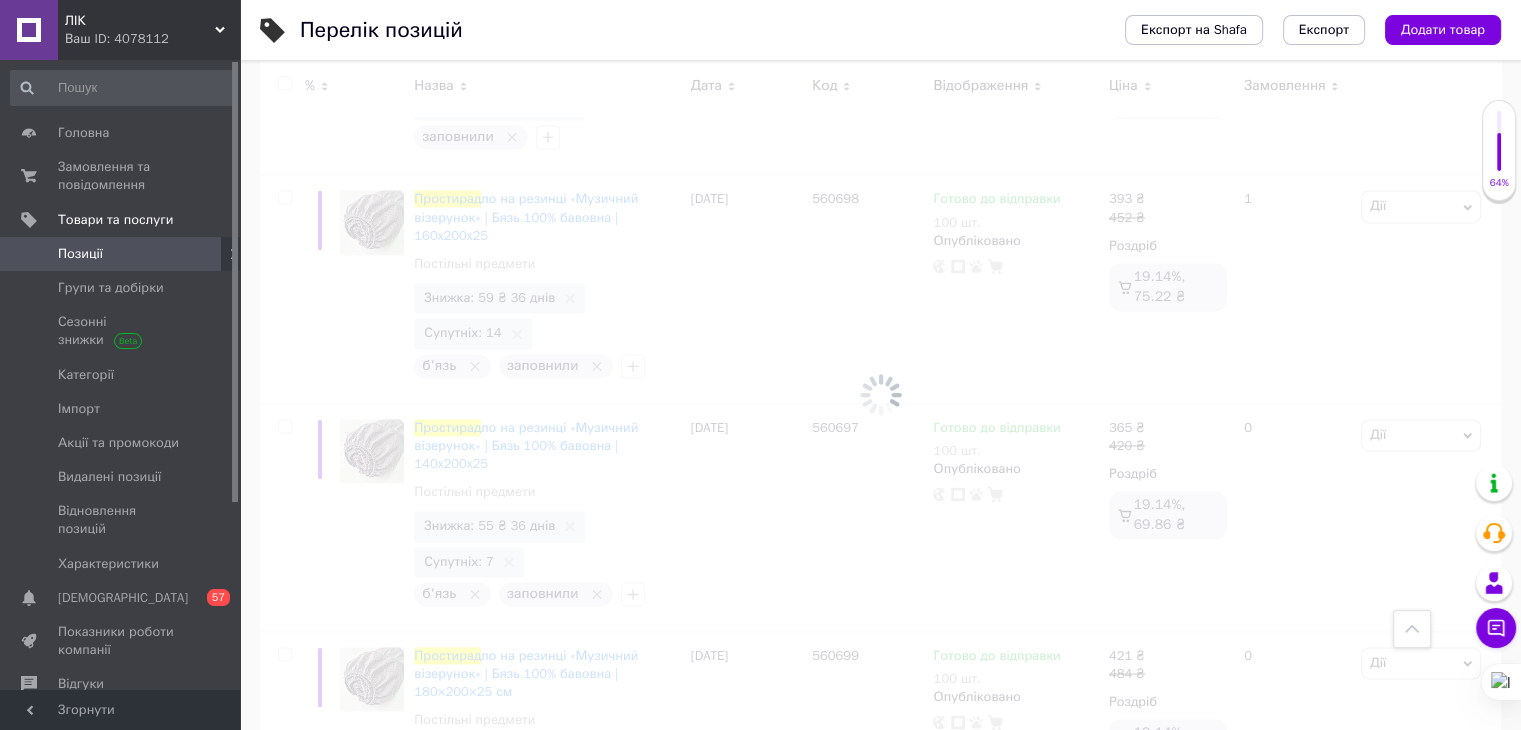 checkbox on "false" 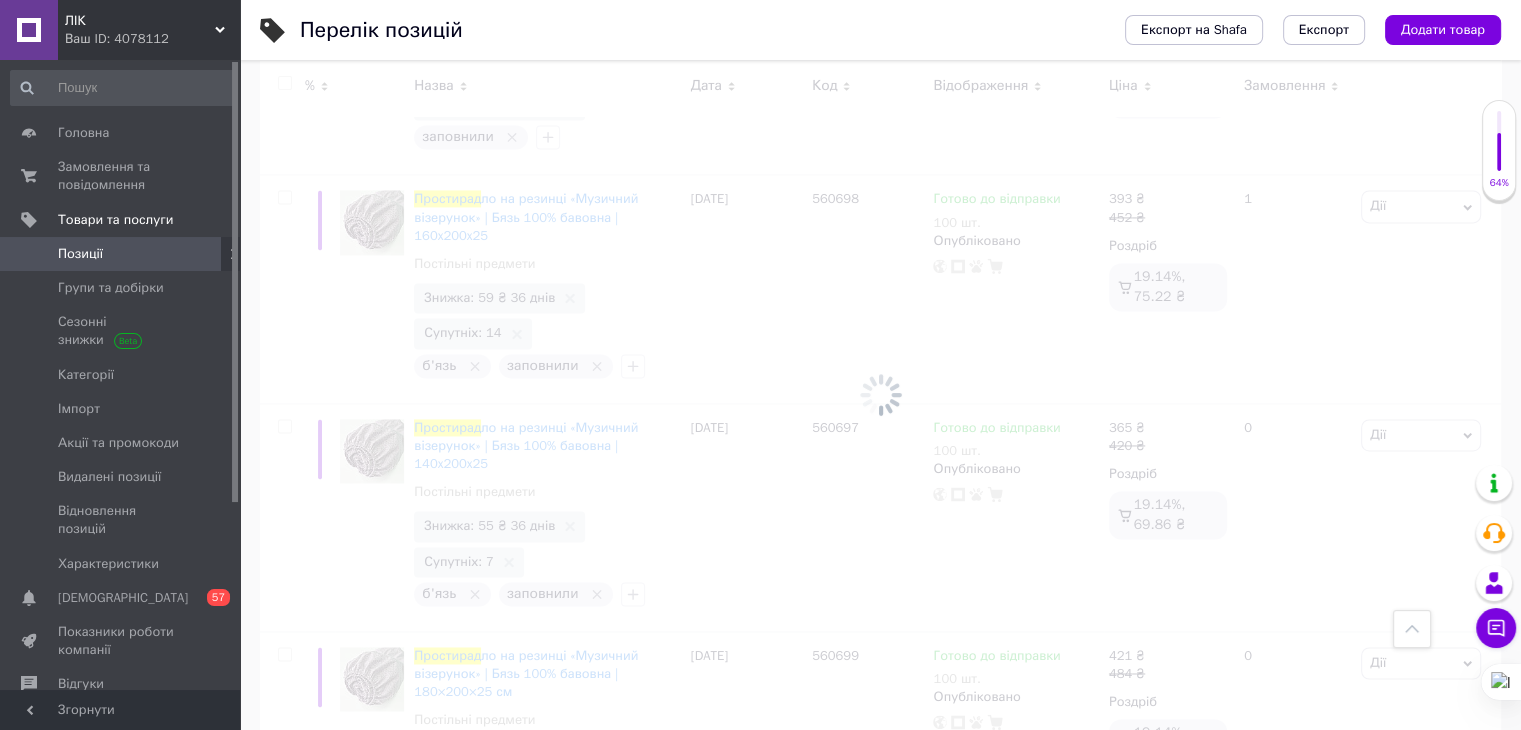 checkbox on "false" 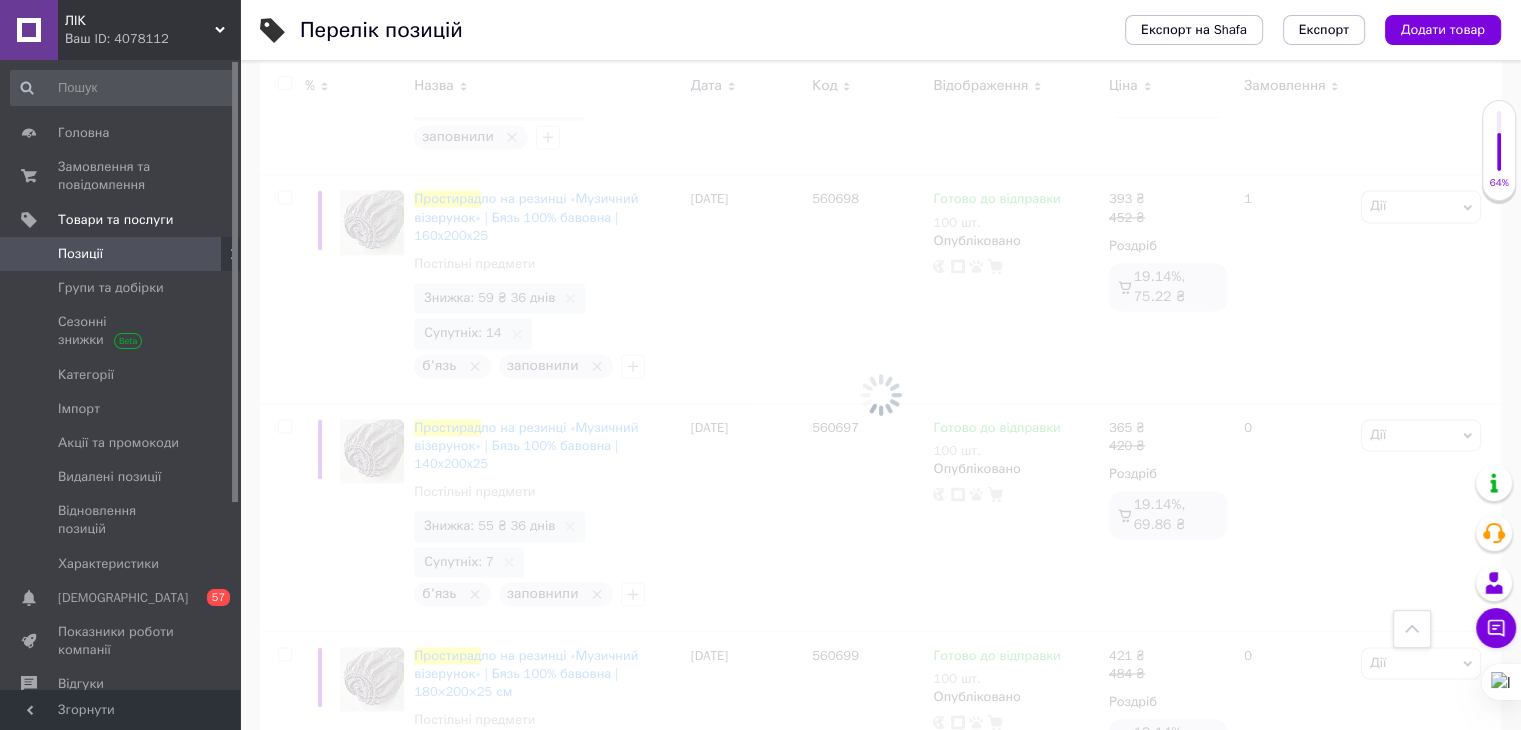 checkbox on "false" 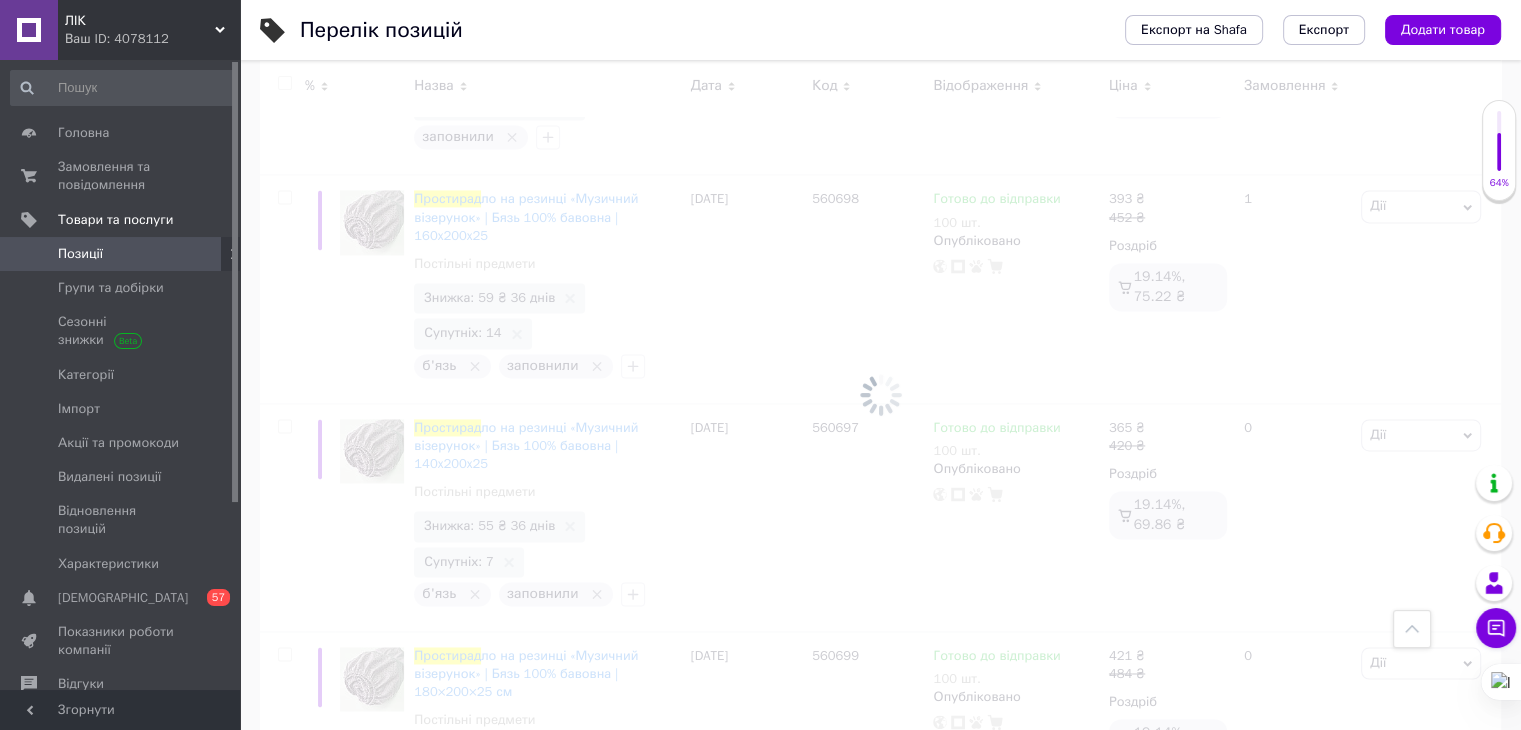 checkbox on "false" 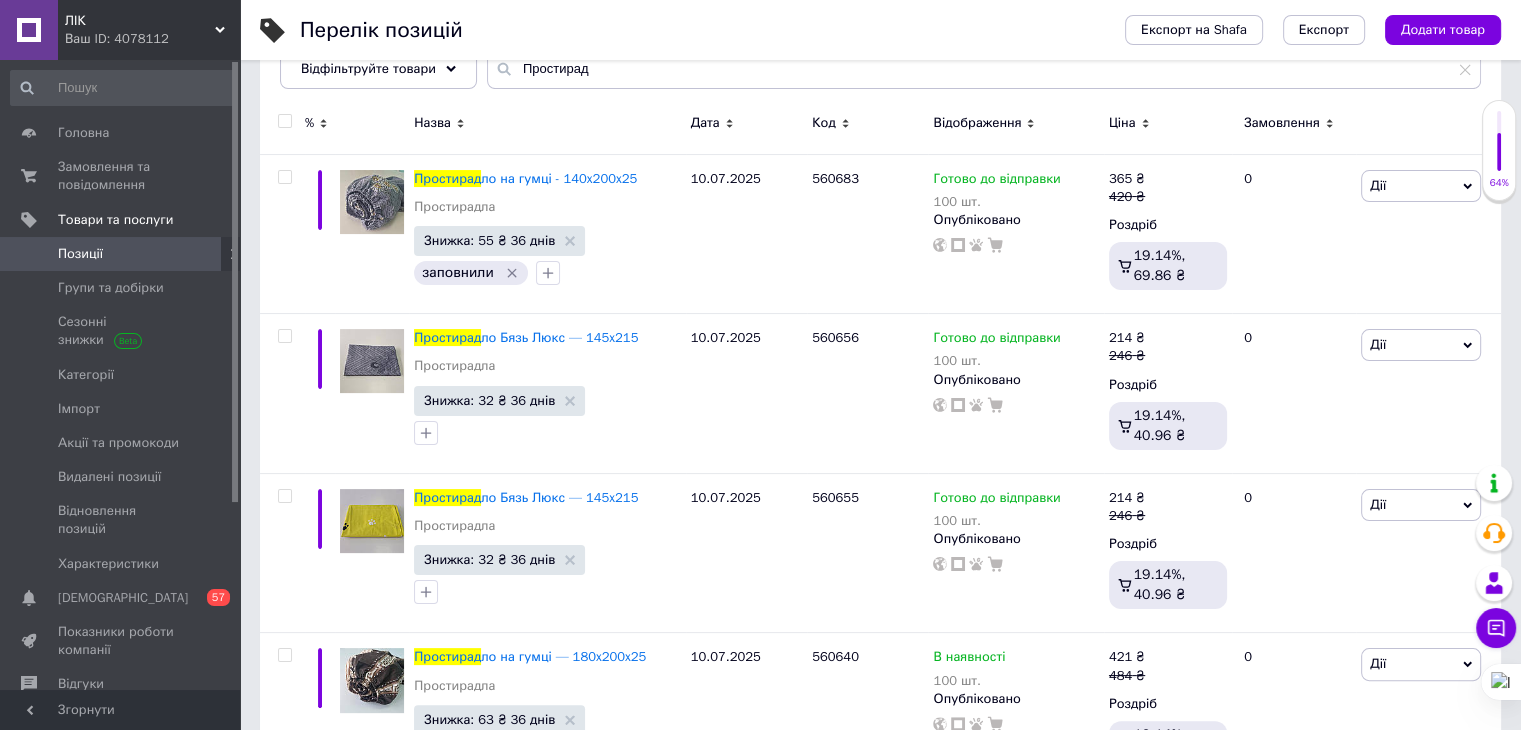 scroll, scrollTop: 0, scrollLeft: 0, axis: both 